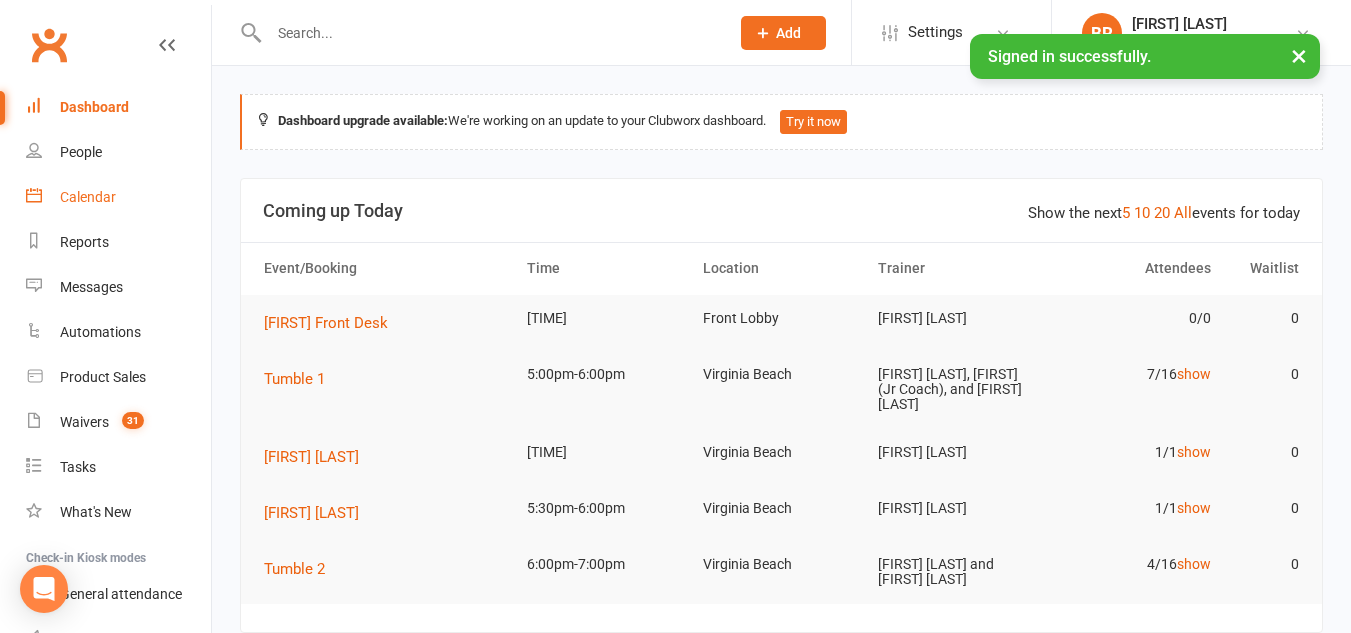 scroll, scrollTop: 0, scrollLeft: 0, axis: both 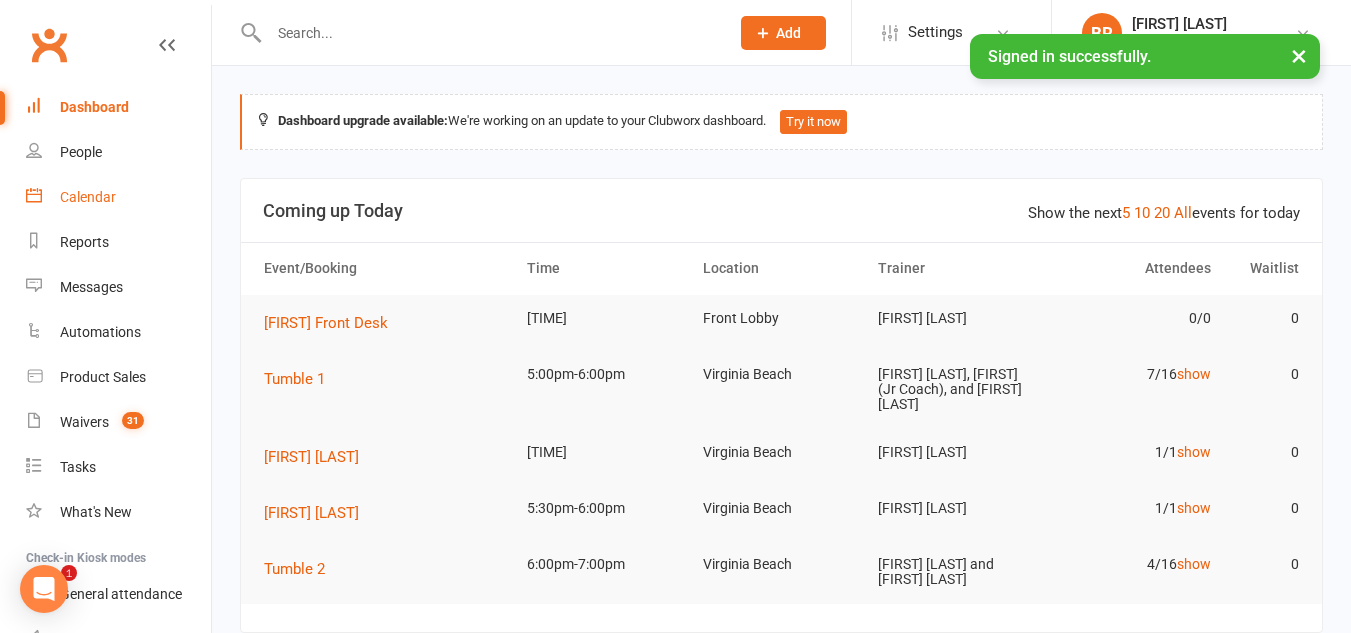 click on "Calendar" at bounding box center [118, 197] 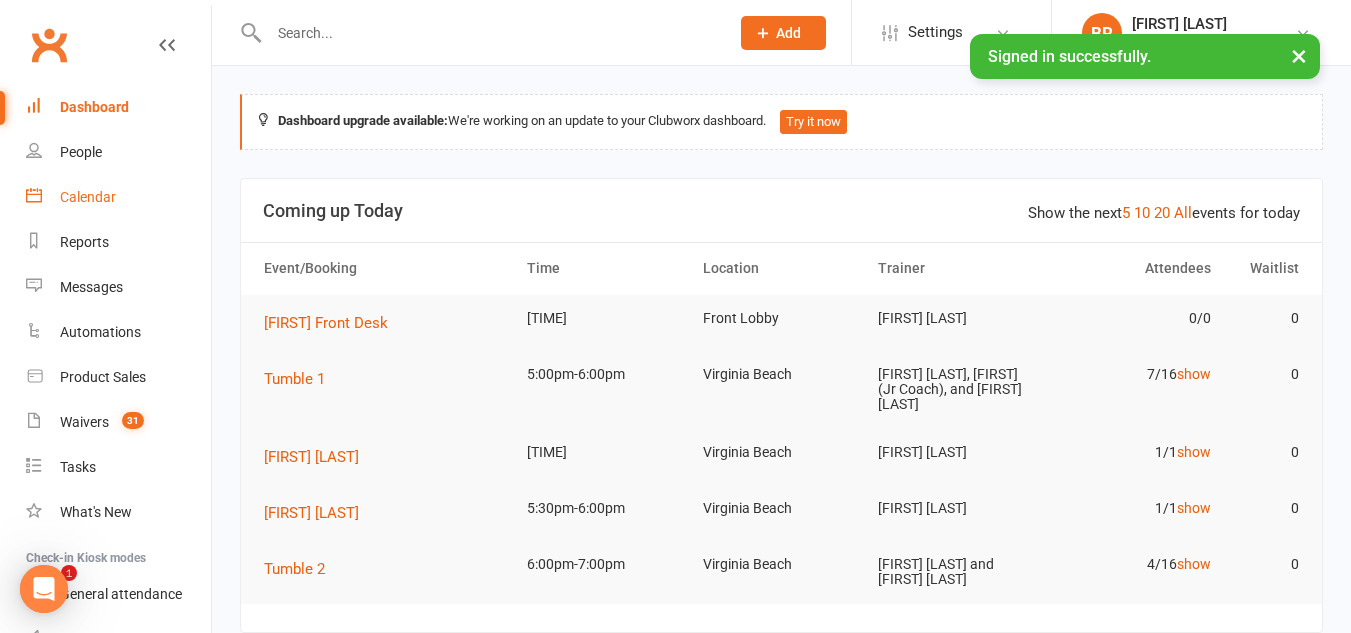 scroll, scrollTop: 0, scrollLeft: 0, axis: both 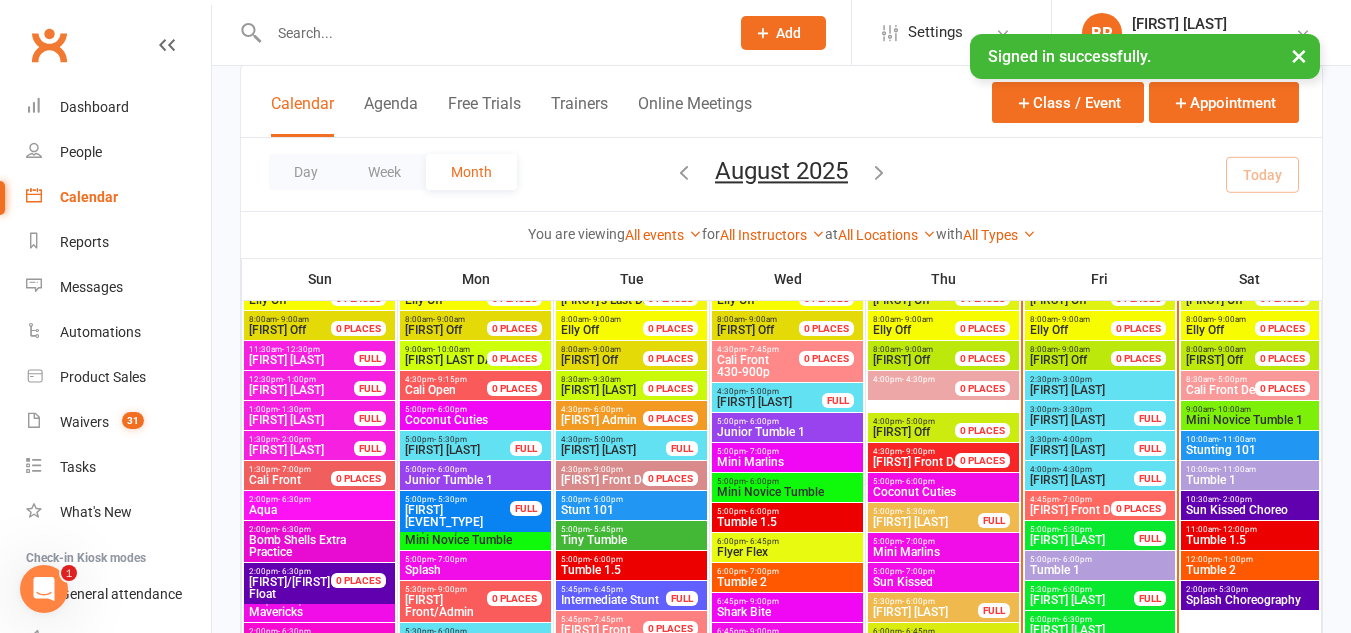 click on "3:00pm  - 3:30pm" at bounding box center [1082, 409] 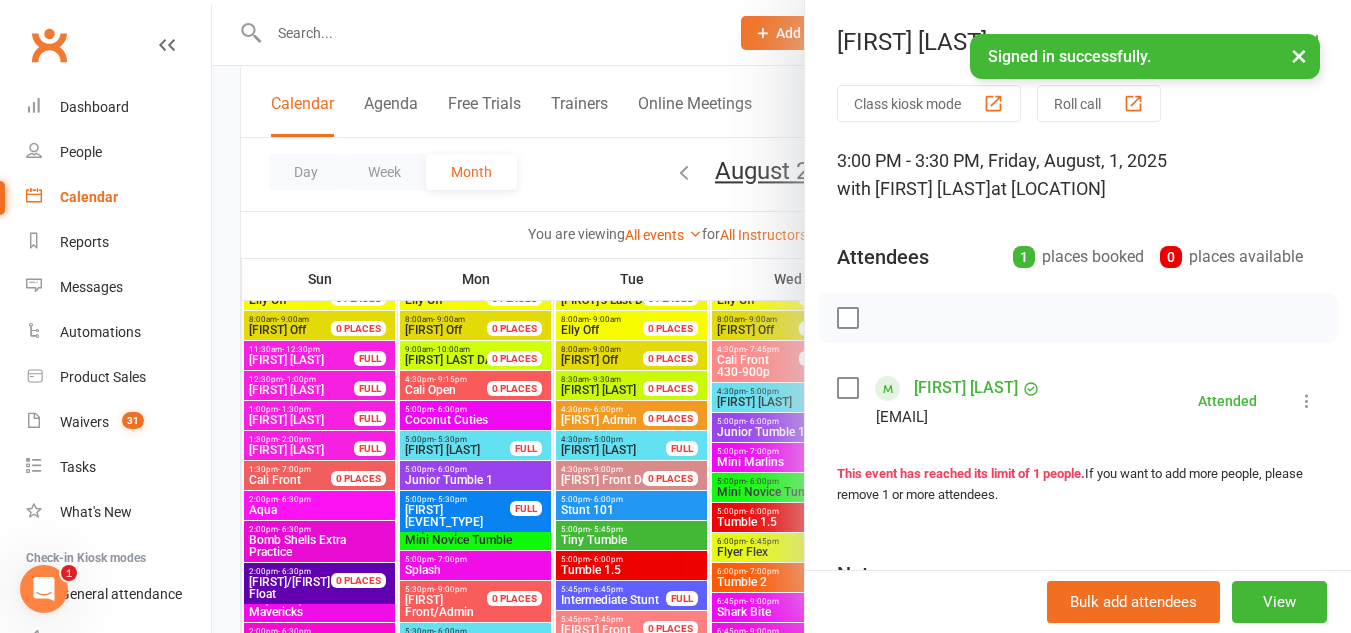 click at bounding box center [781, 316] 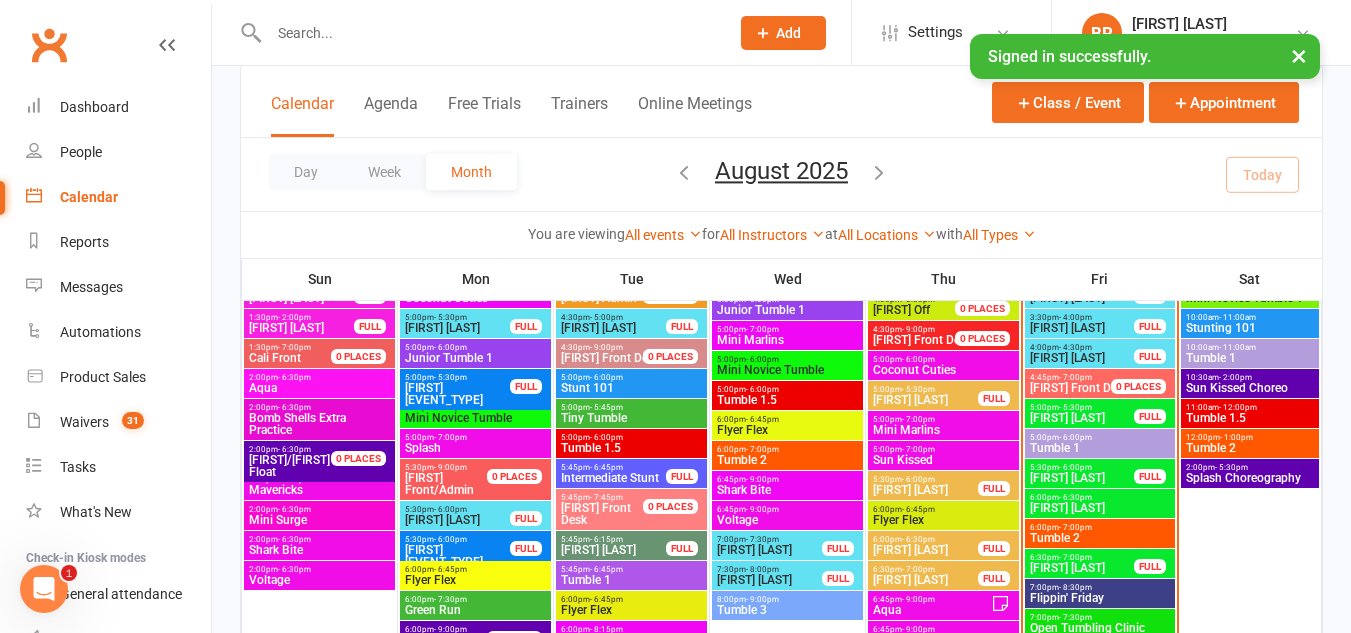 scroll, scrollTop: 299, scrollLeft: 0, axis: vertical 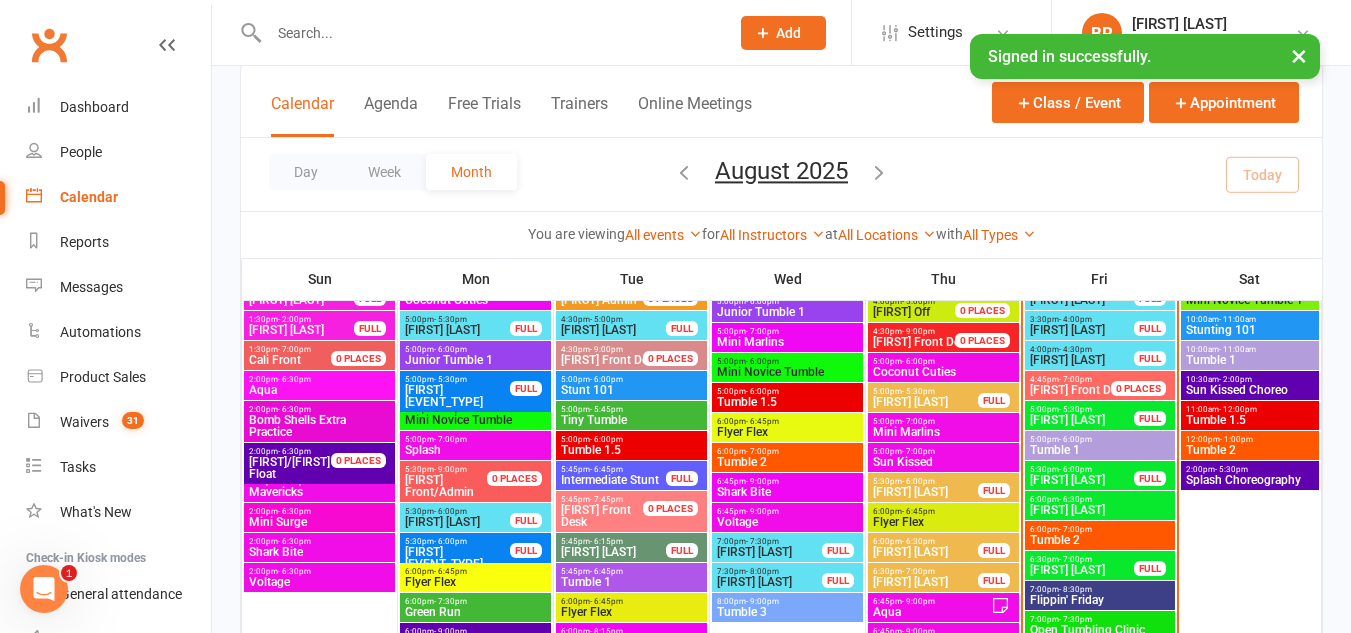 click on "- 5:30pm" at bounding box center (1075, 409) 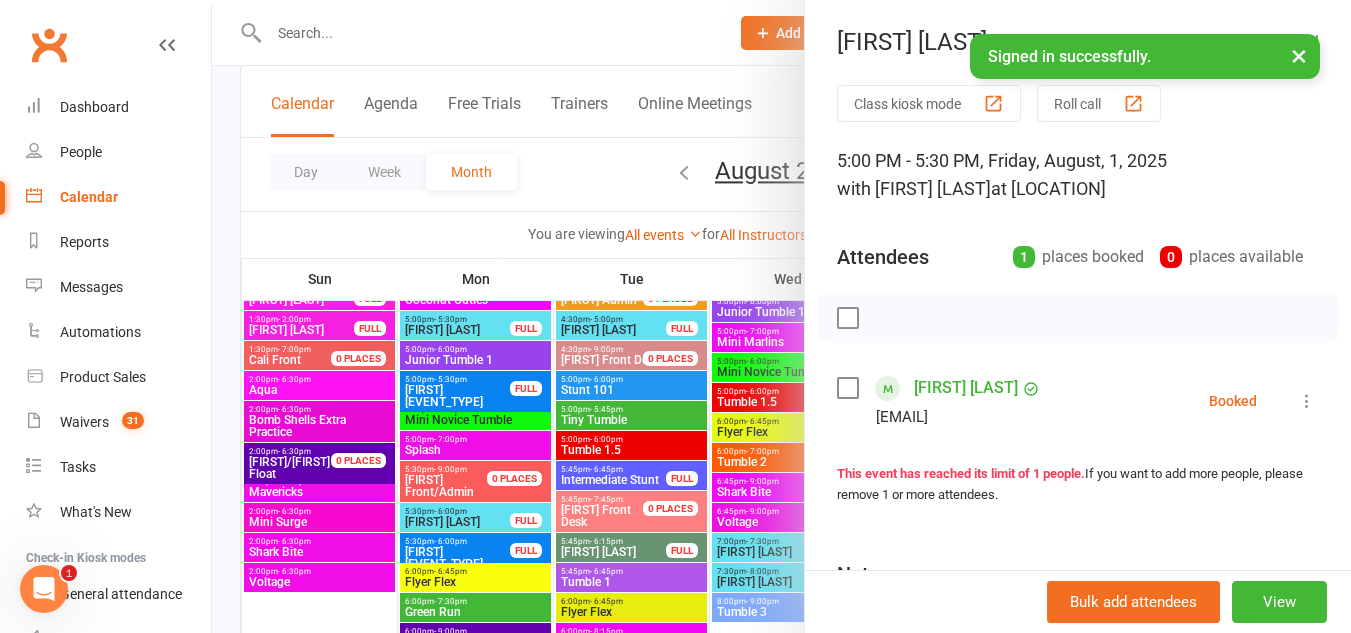 click at bounding box center [781, 316] 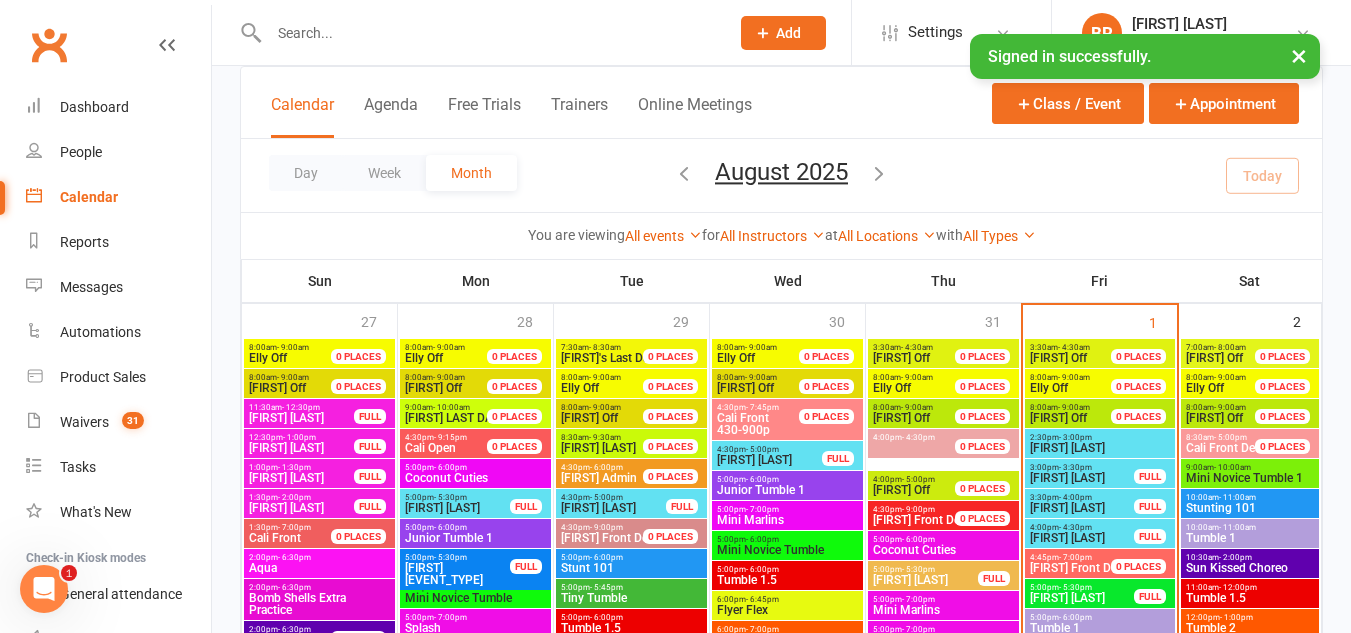 scroll, scrollTop: 120, scrollLeft: 0, axis: vertical 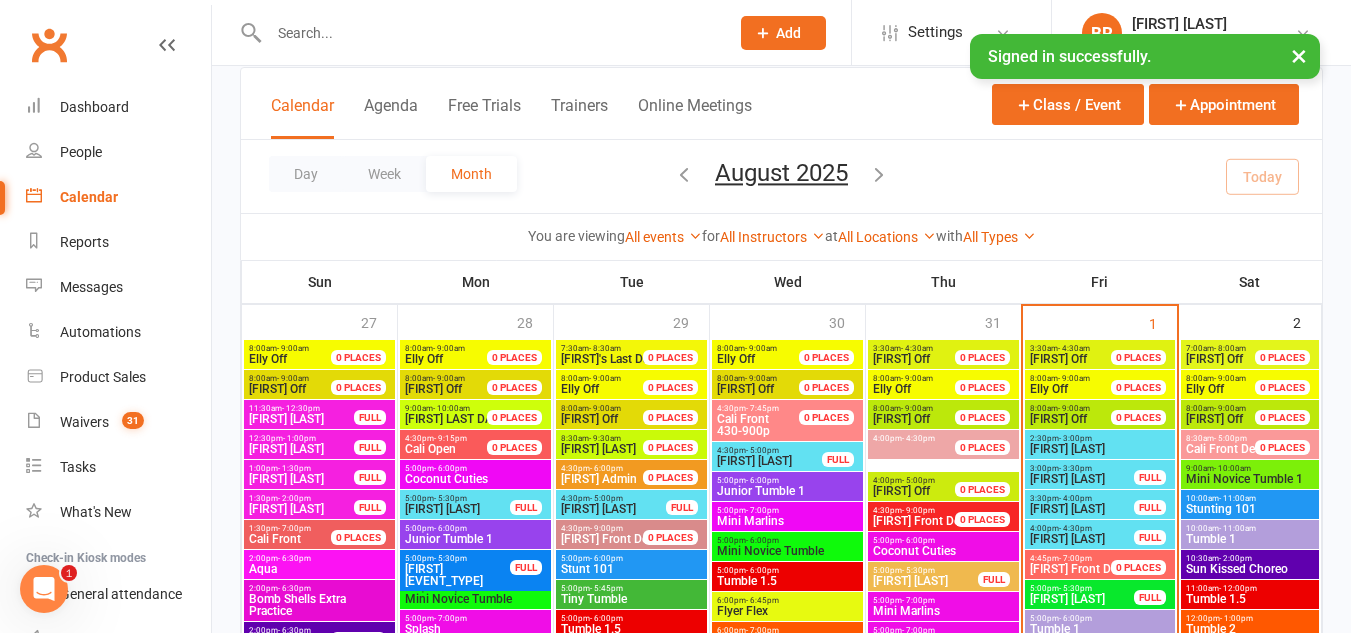 click on "3:00pm  - 3:30pm Jacob Private FULL" at bounding box center (1100, 474) 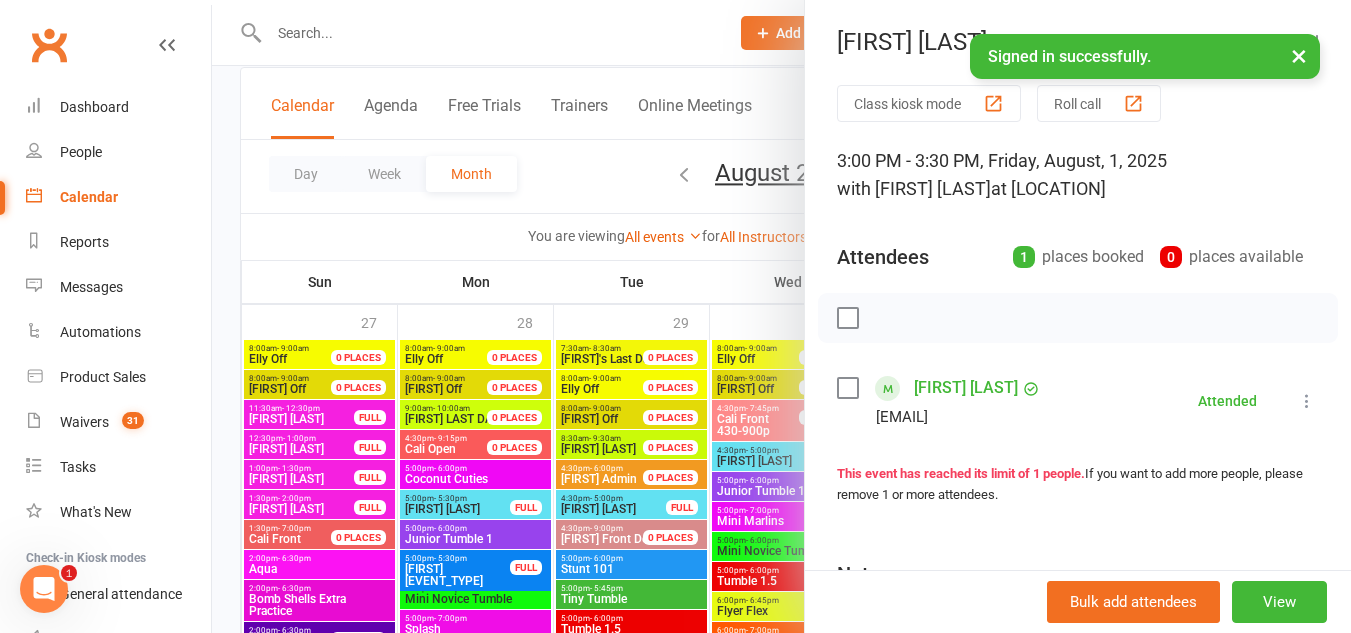click at bounding box center (781, 316) 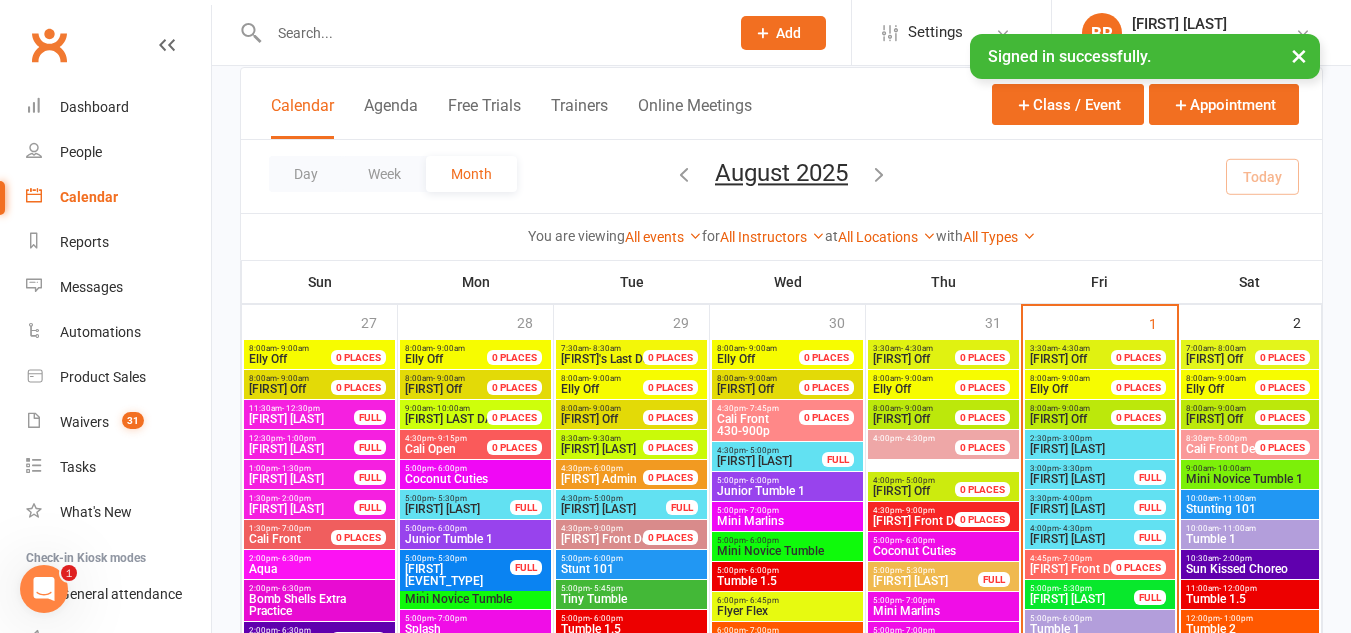 click on "[FIRST] [LAST]" at bounding box center [1082, 509] 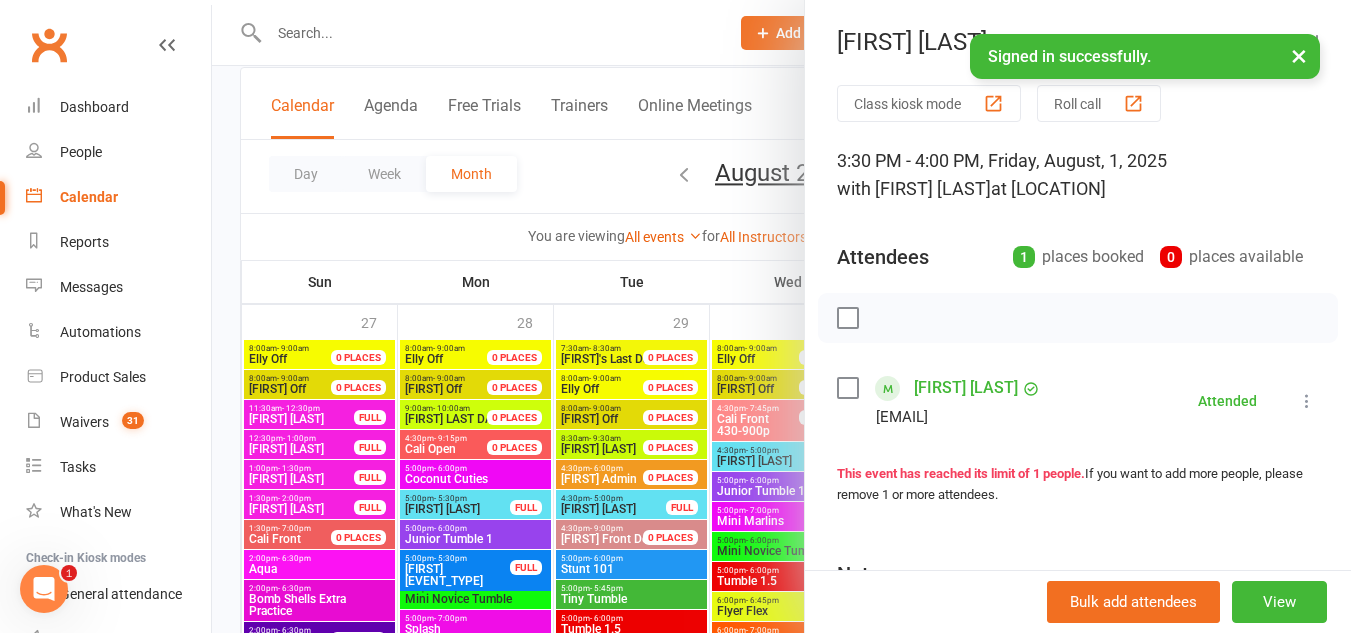 click at bounding box center (781, 316) 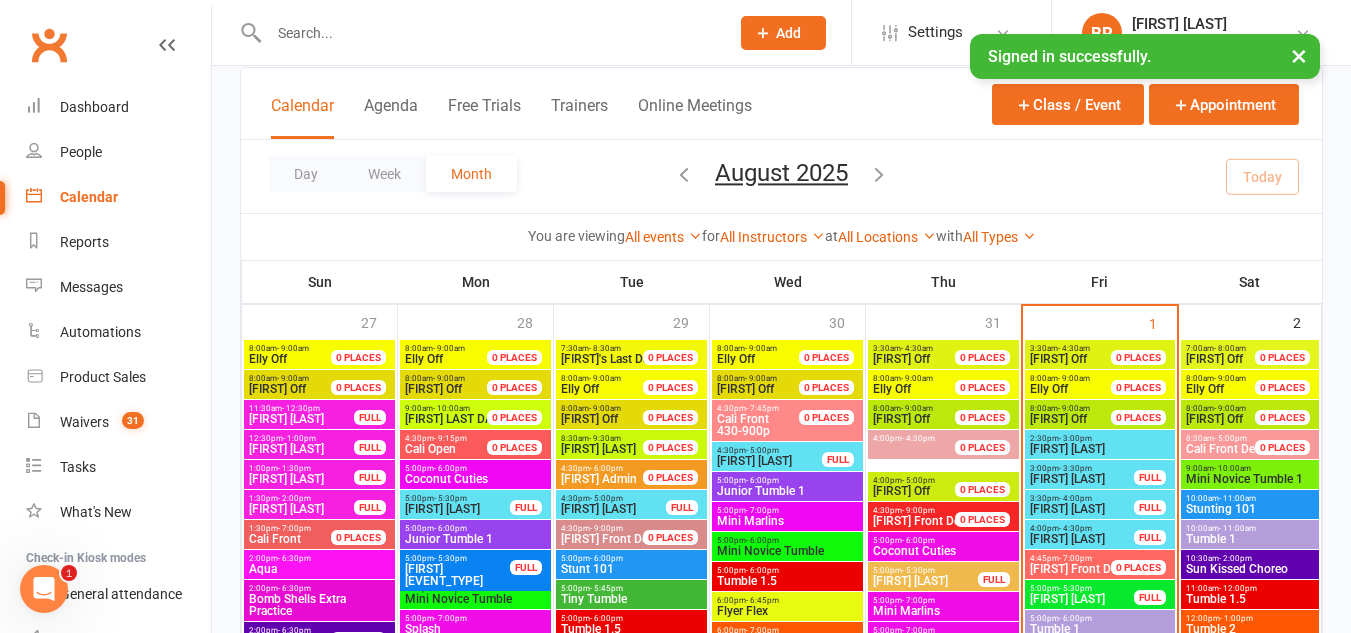 click on "- 4:30pm" at bounding box center (1075, 528) 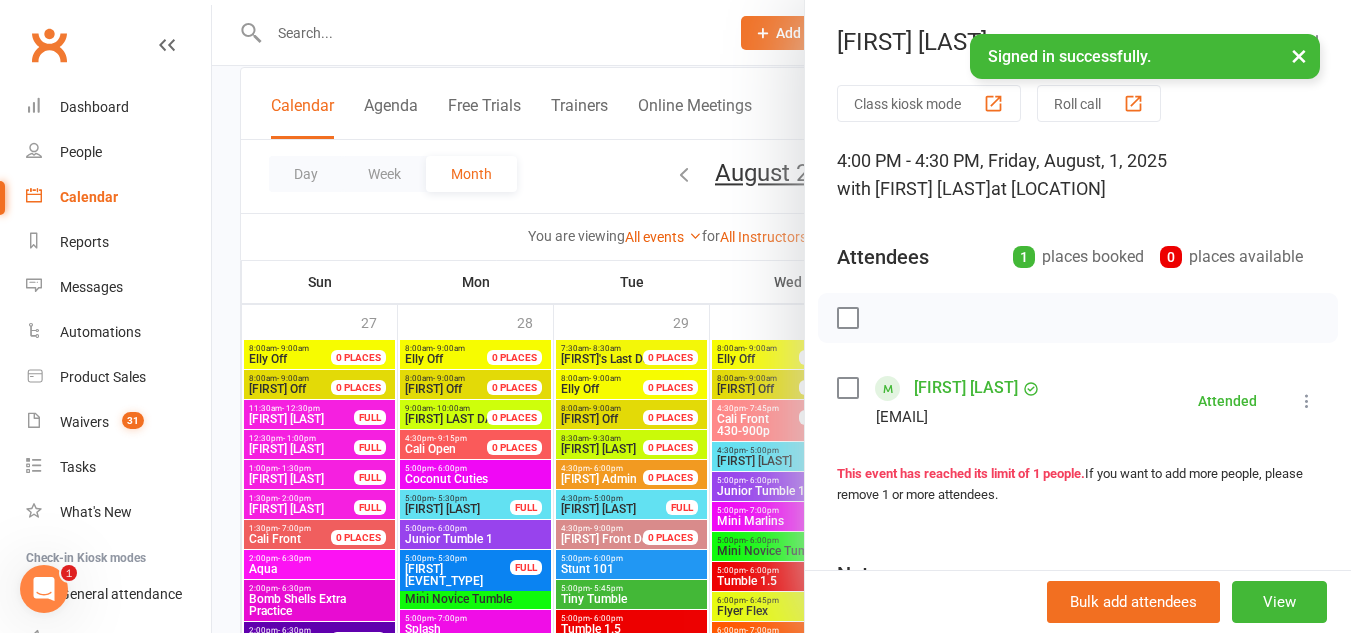 click at bounding box center (781, 316) 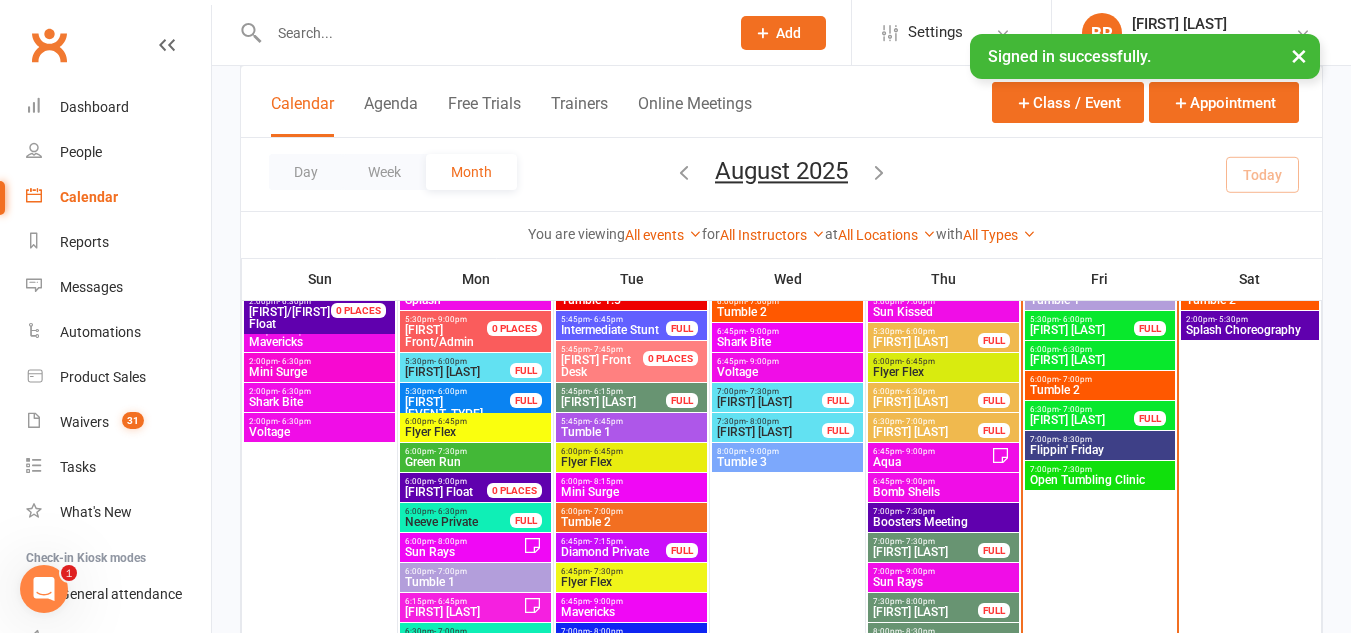 scroll, scrollTop: 450, scrollLeft: 0, axis: vertical 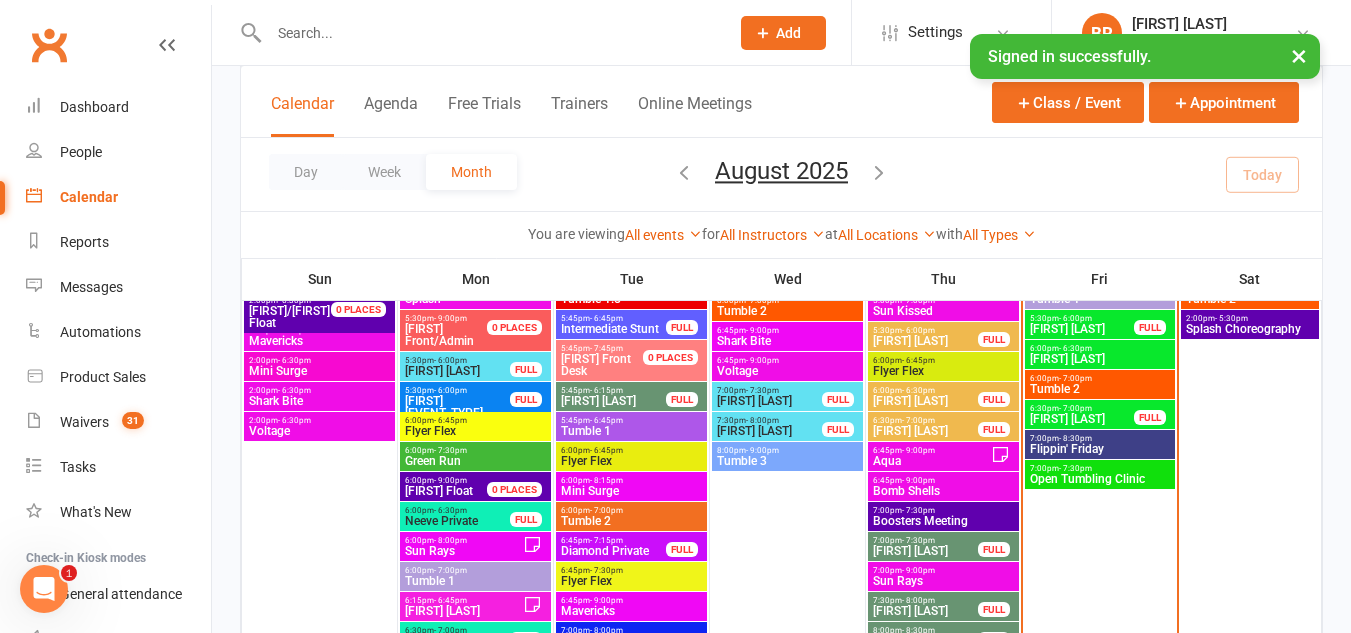 click on "- 7:30pm" at bounding box center [1075, 468] 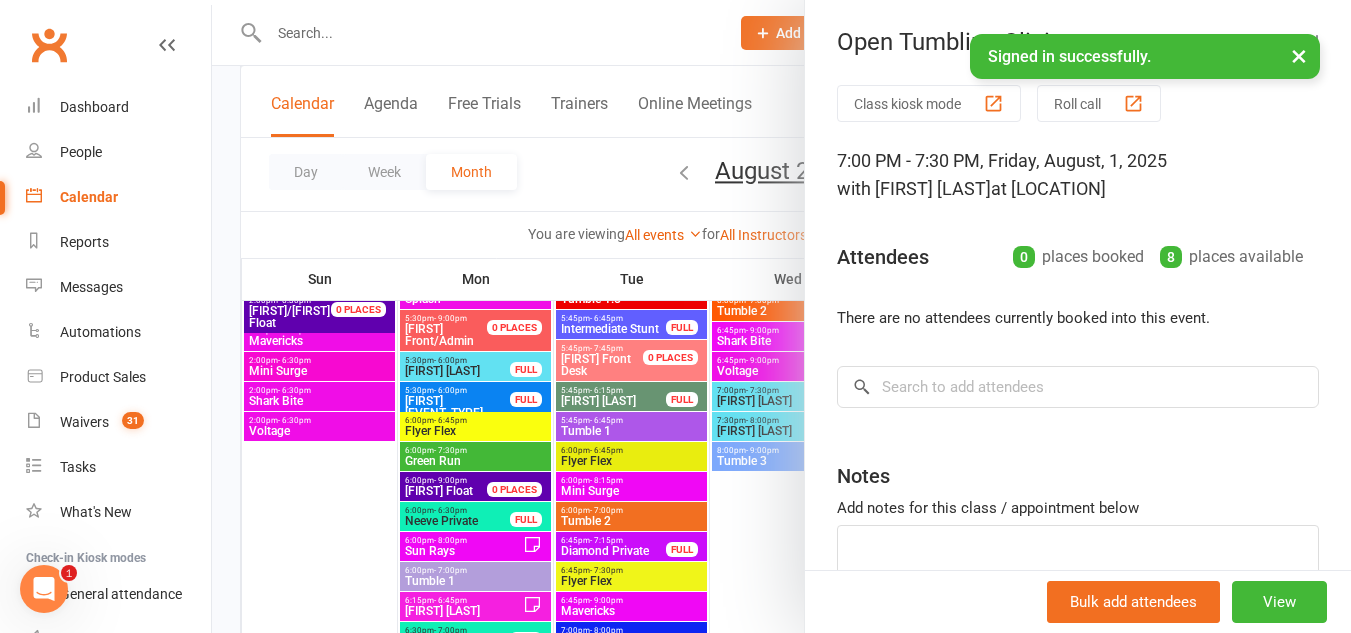 click at bounding box center (781, 316) 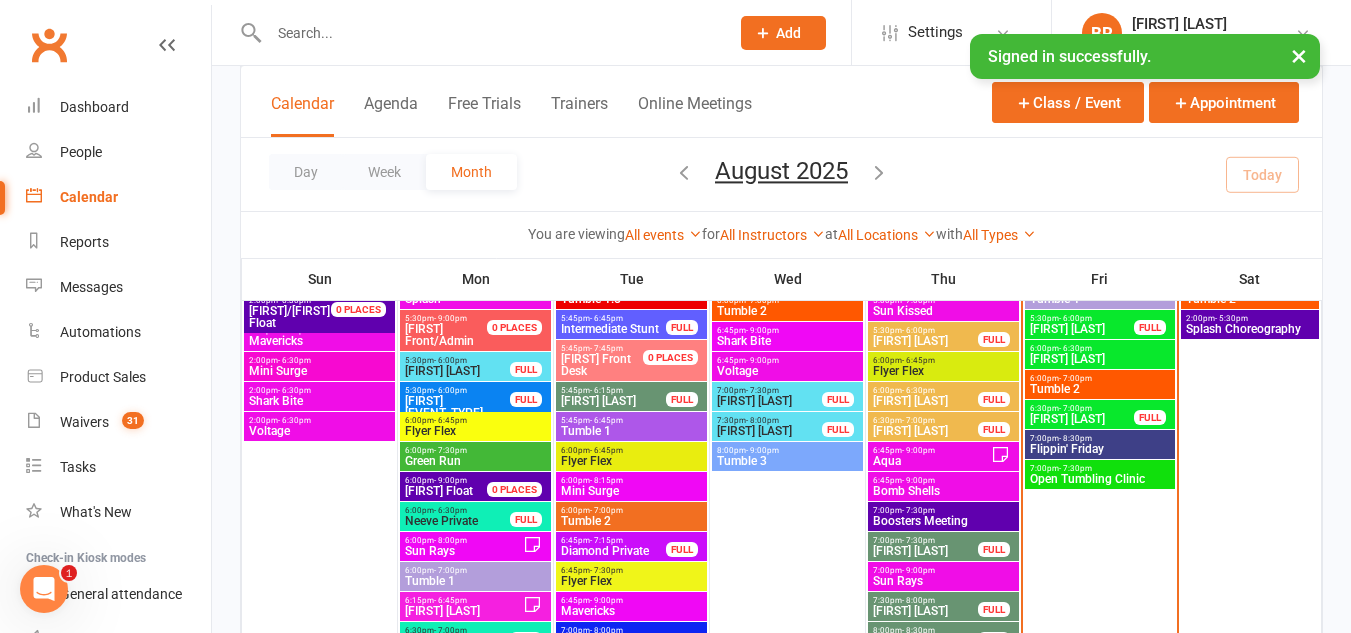 click at bounding box center (489, 33) 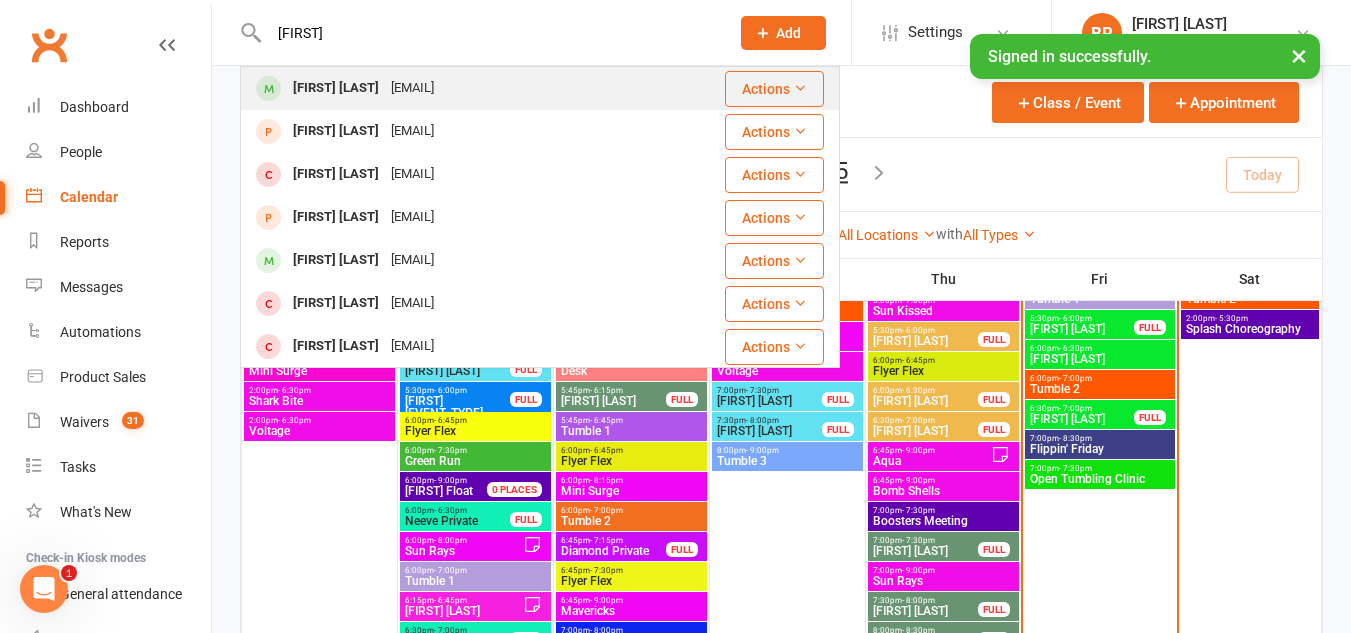 type on "tori" 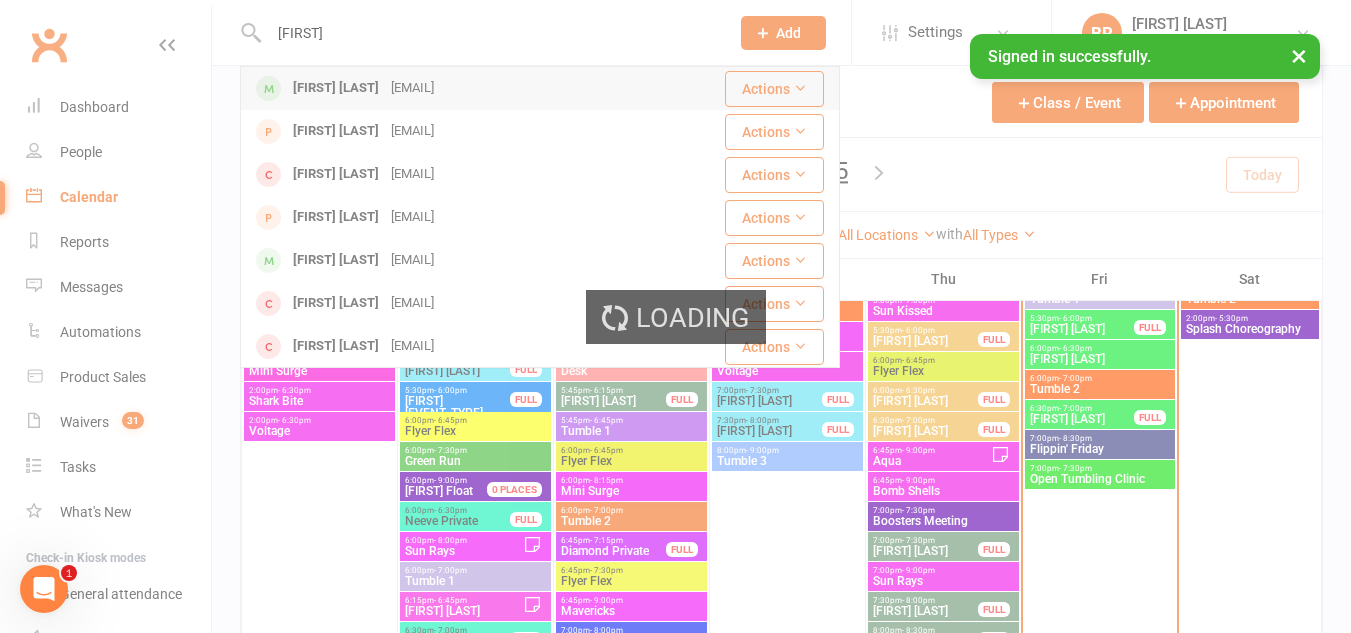 type 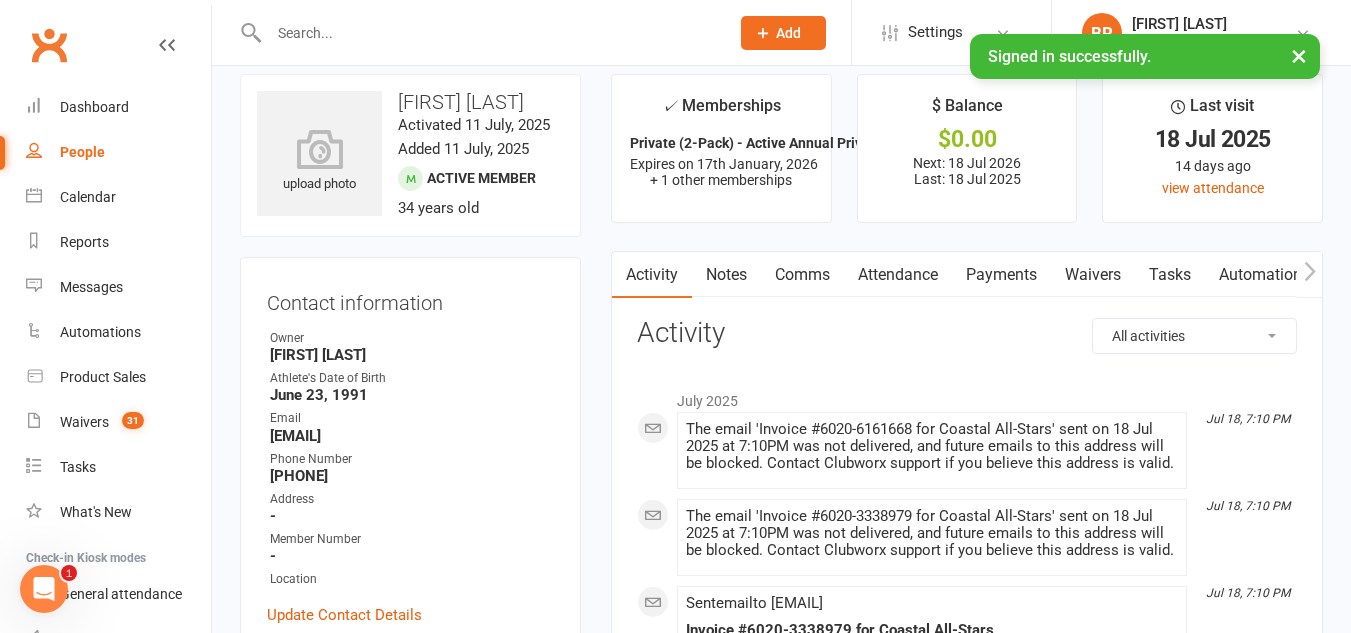 scroll, scrollTop: 0, scrollLeft: 0, axis: both 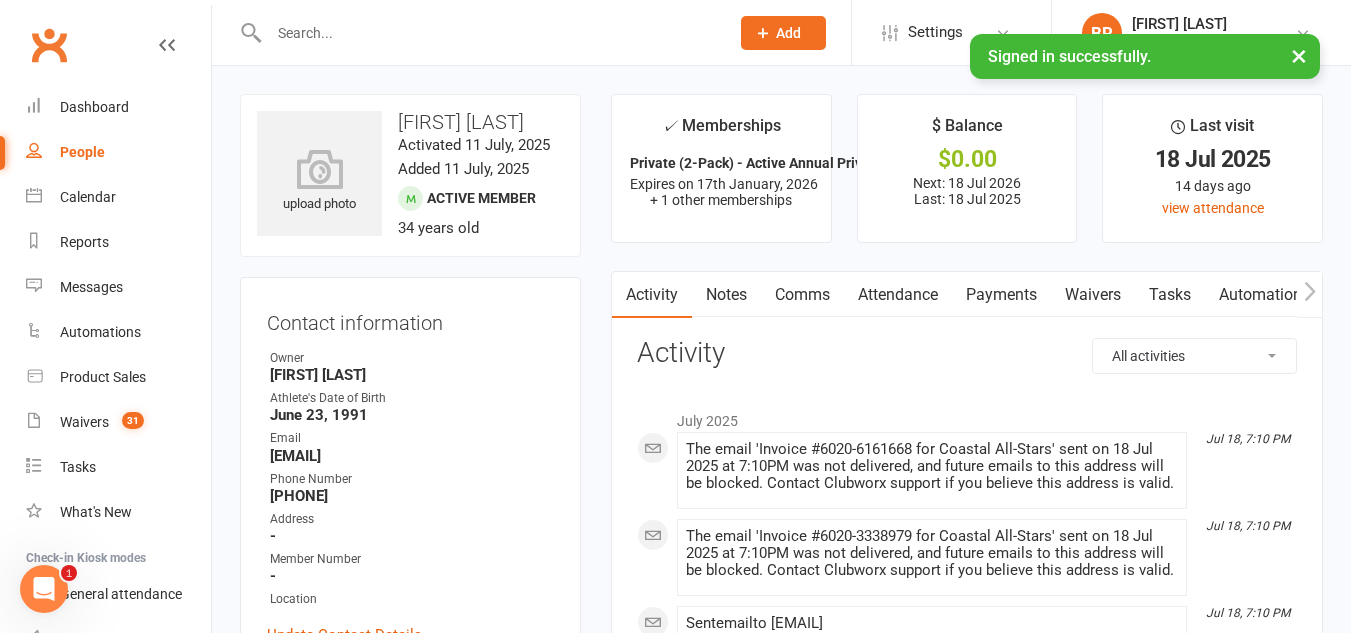 click on "People" at bounding box center (82, 152) 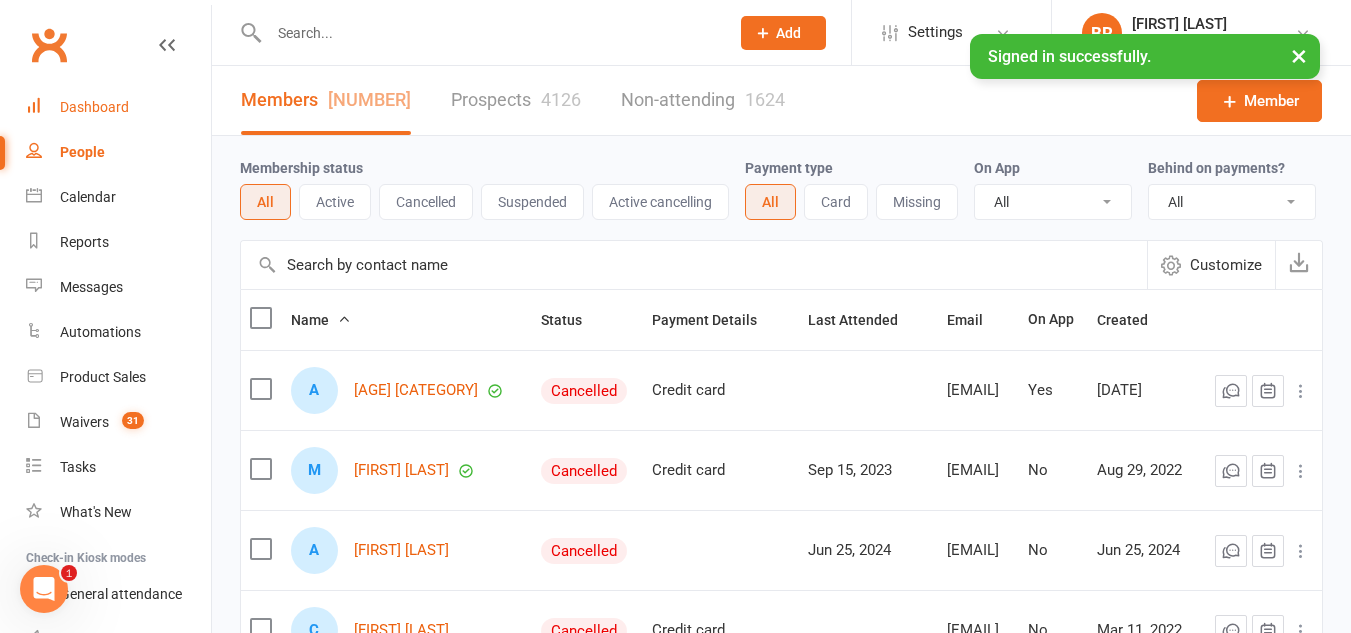 click on "Dashboard" at bounding box center (118, 107) 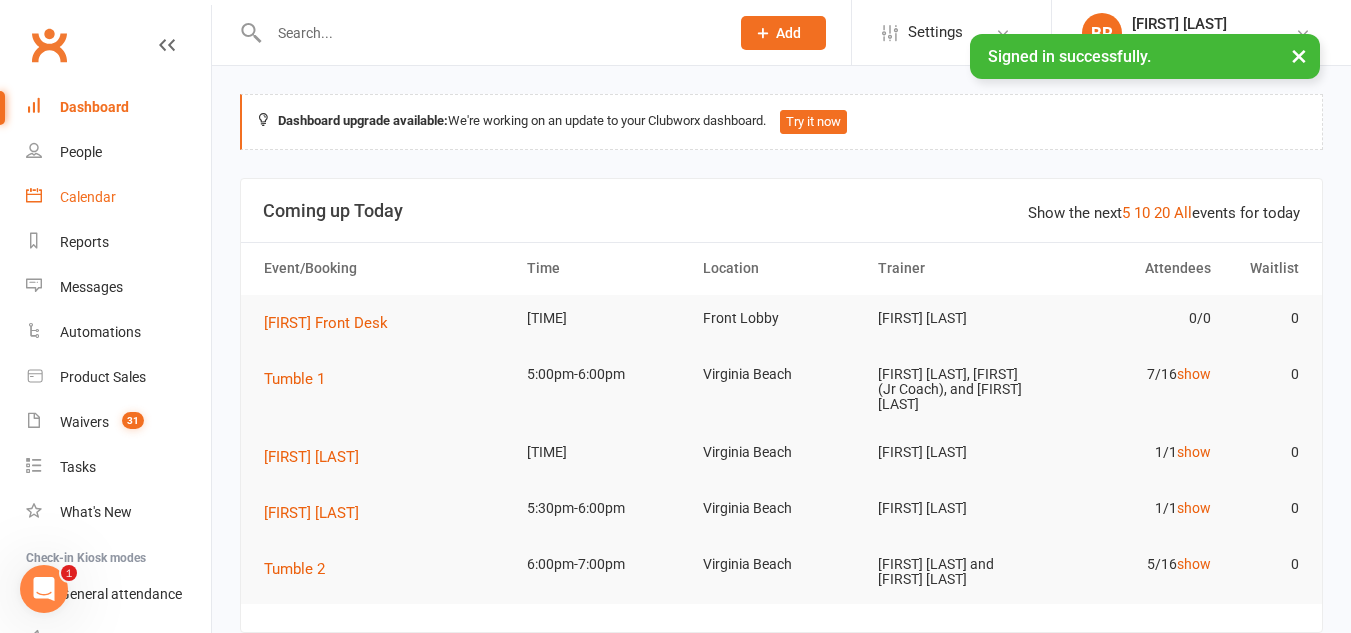 click on "Calendar" at bounding box center [118, 197] 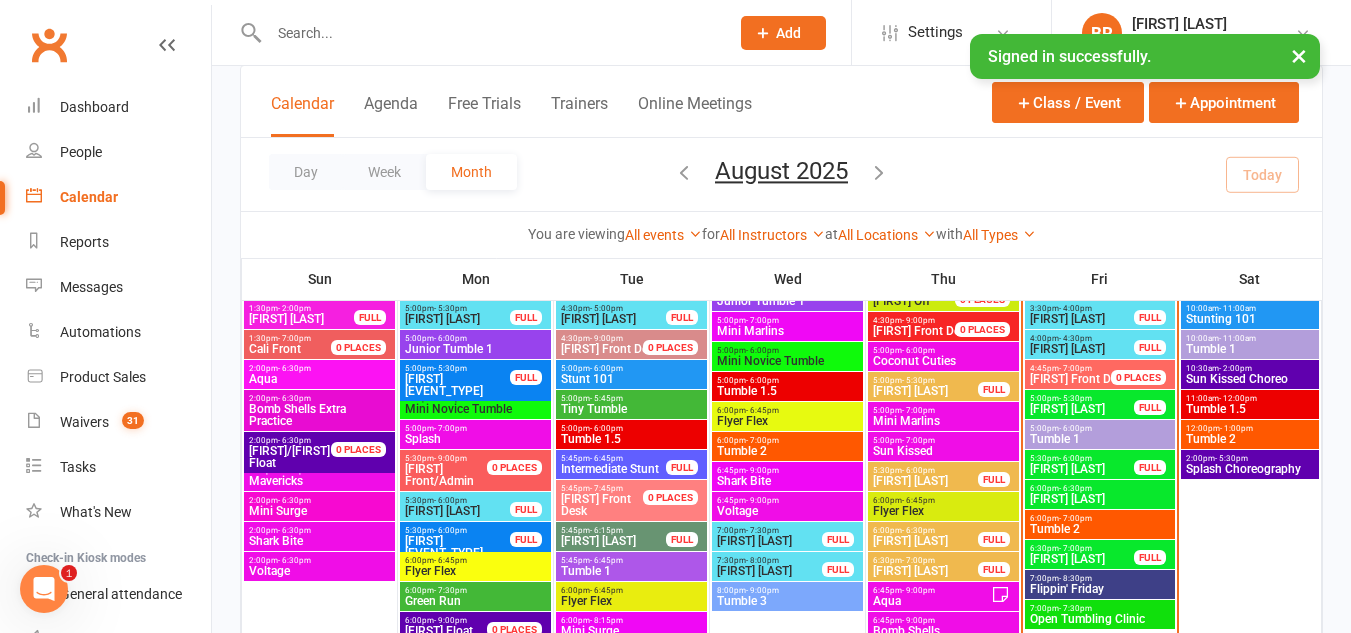 scroll, scrollTop: 309, scrollLeft: 0, axis: vertical 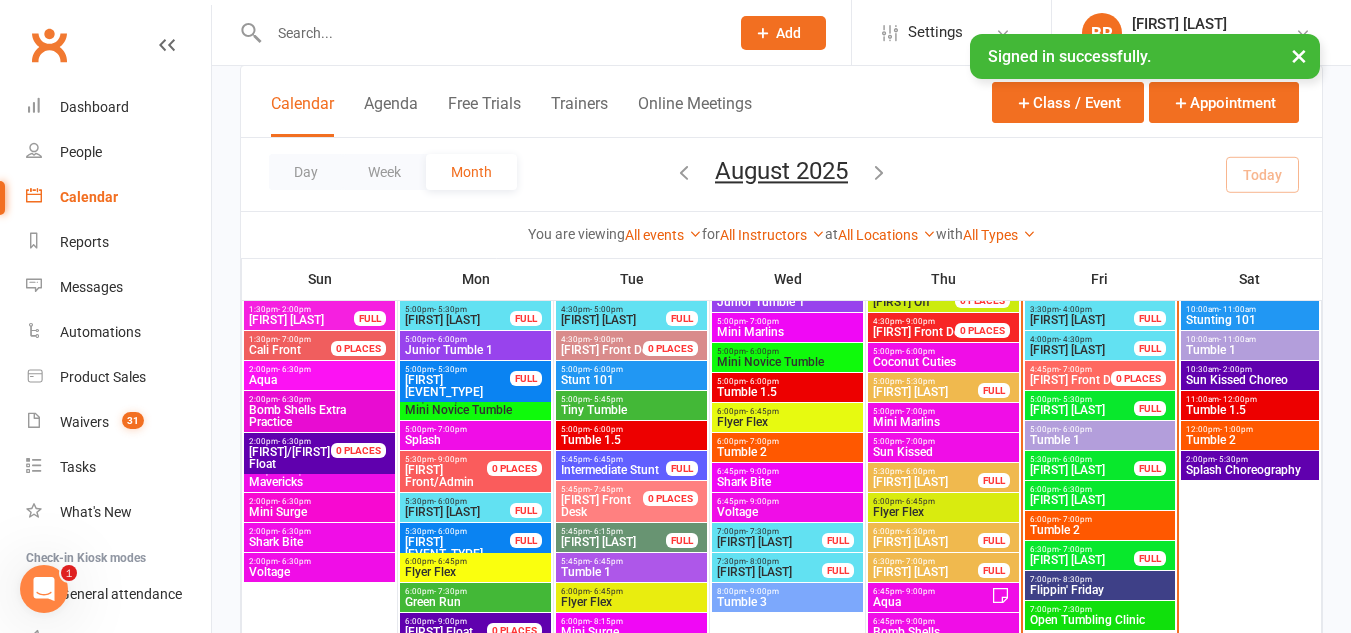 click on "Mini Novice Tumble" at bounding box center [787, 362] 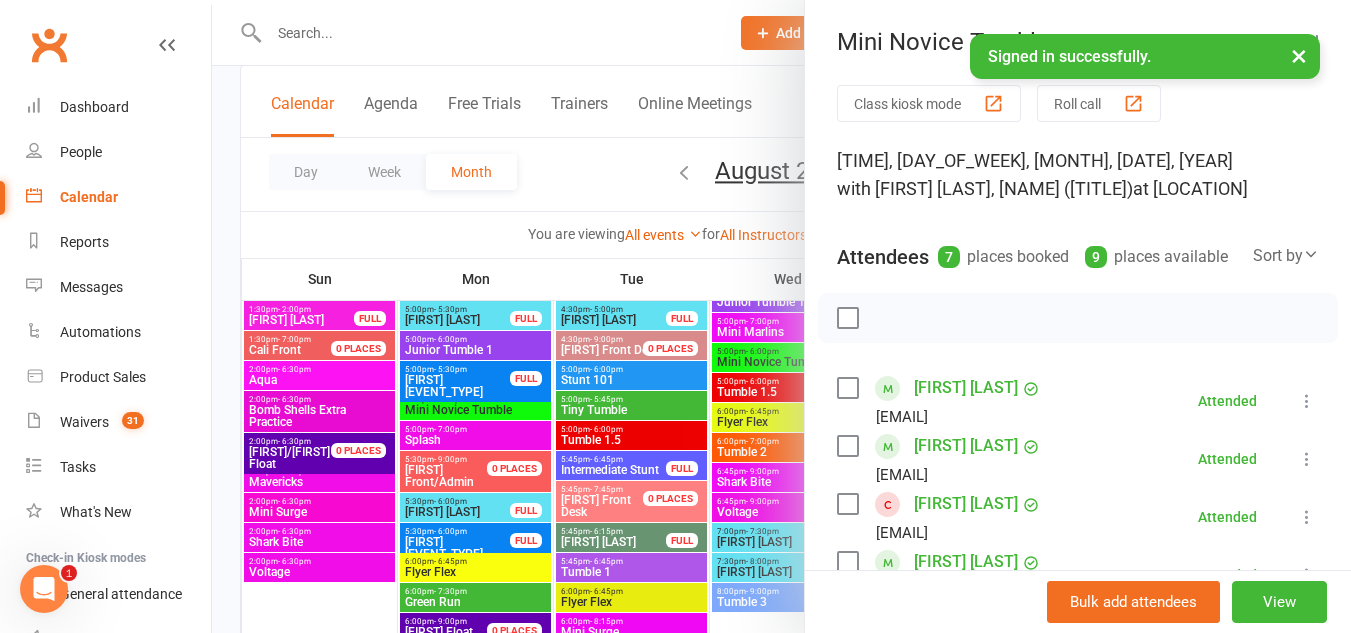 click at bounding box center [781, 316] 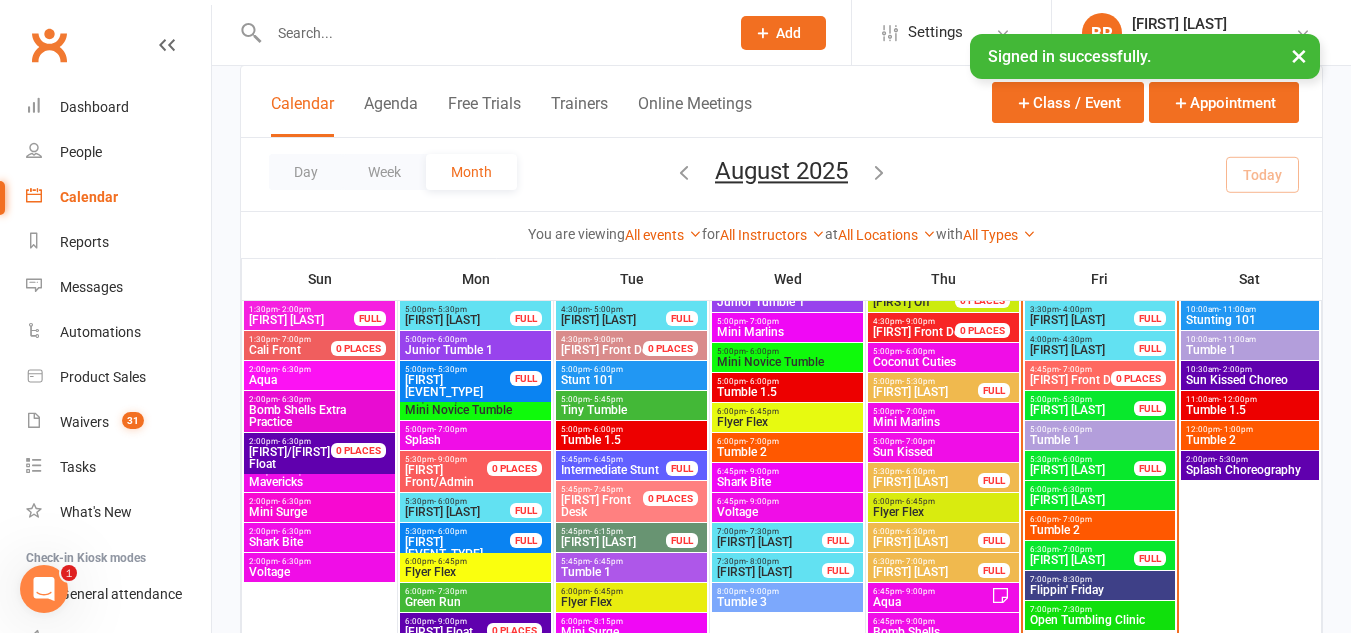 click on "Tumble 1" at bounding box center (1100, 440) 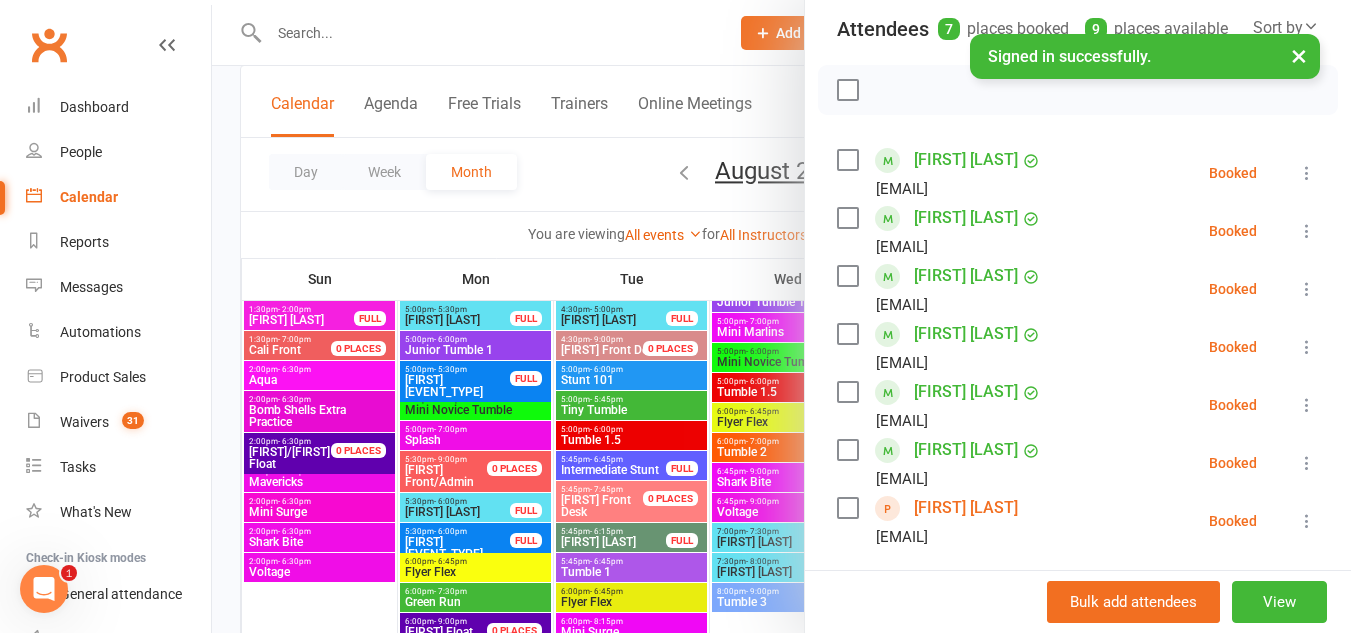 scroll, scrollTop: 0, scrollLeft: 0, axis: both 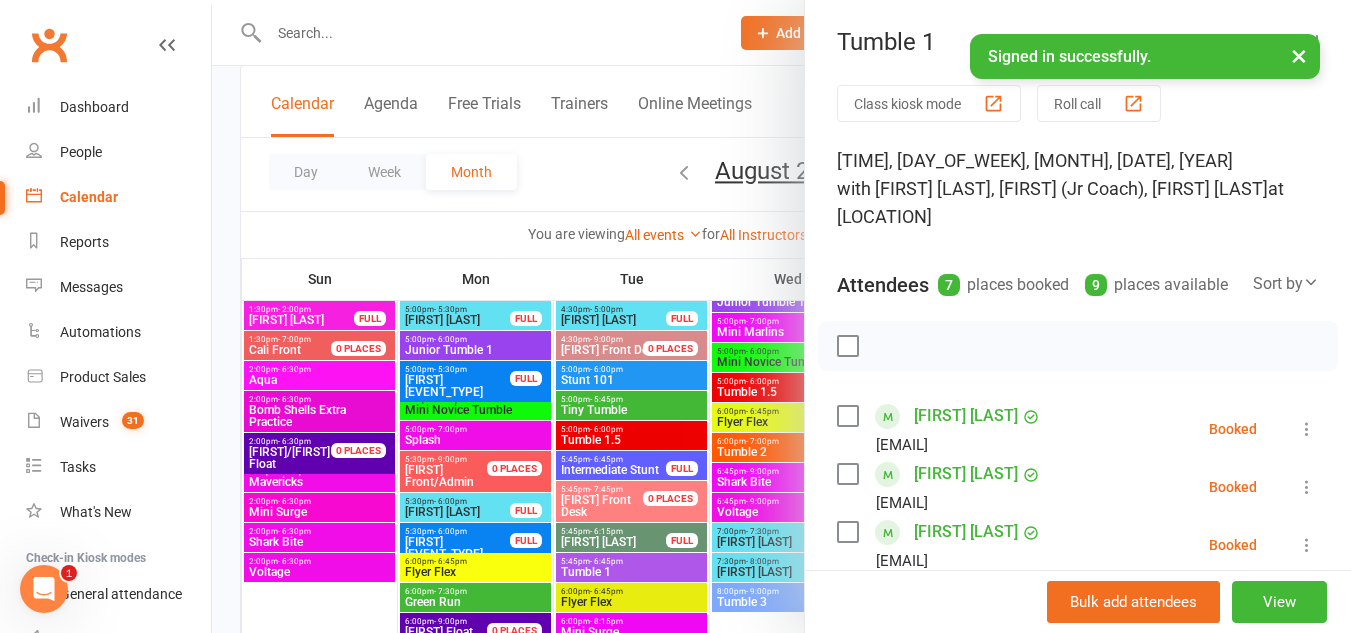 click on "Class kiosk mode" at bounding box center (929, 103) 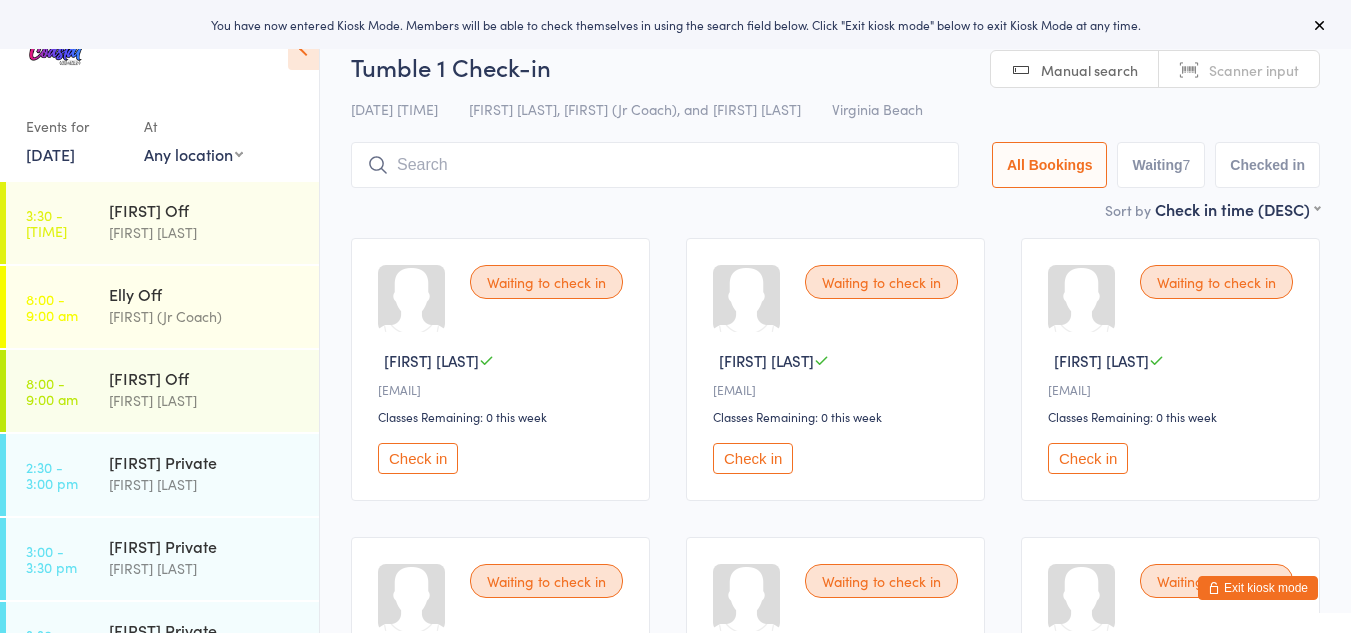scroll, scrollTop: 0, scrollLeft: 0, axis: both 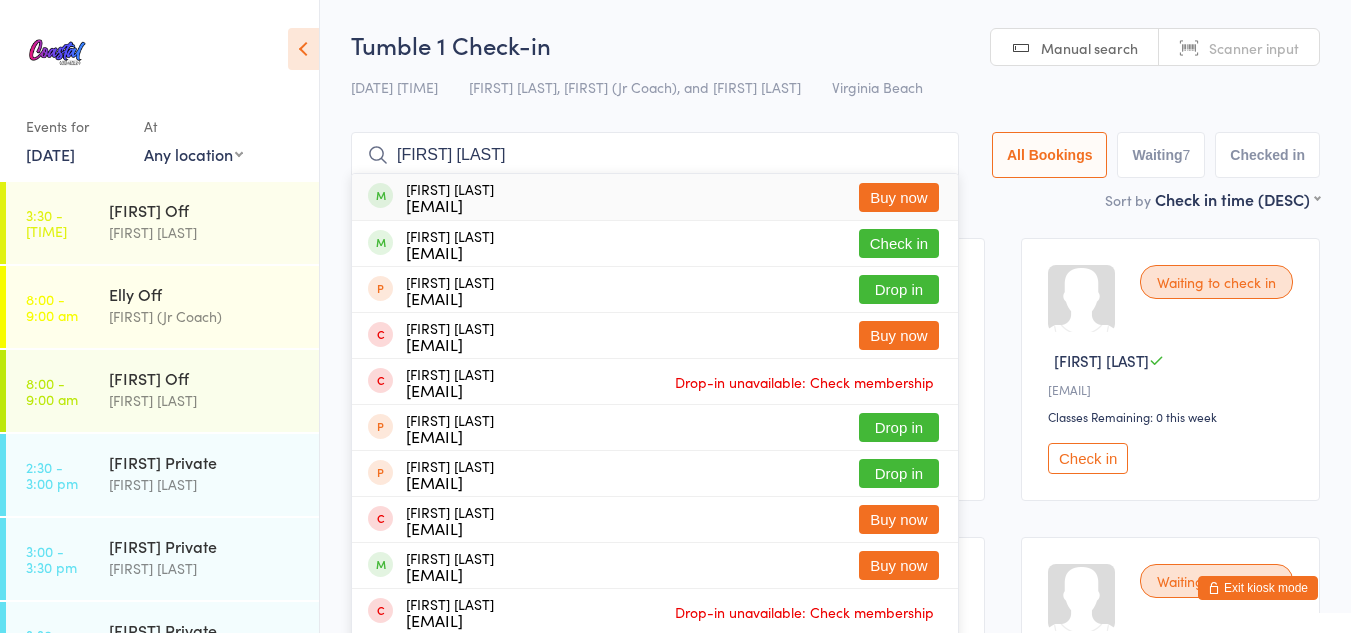 type on "[FIRST] [LAST]" 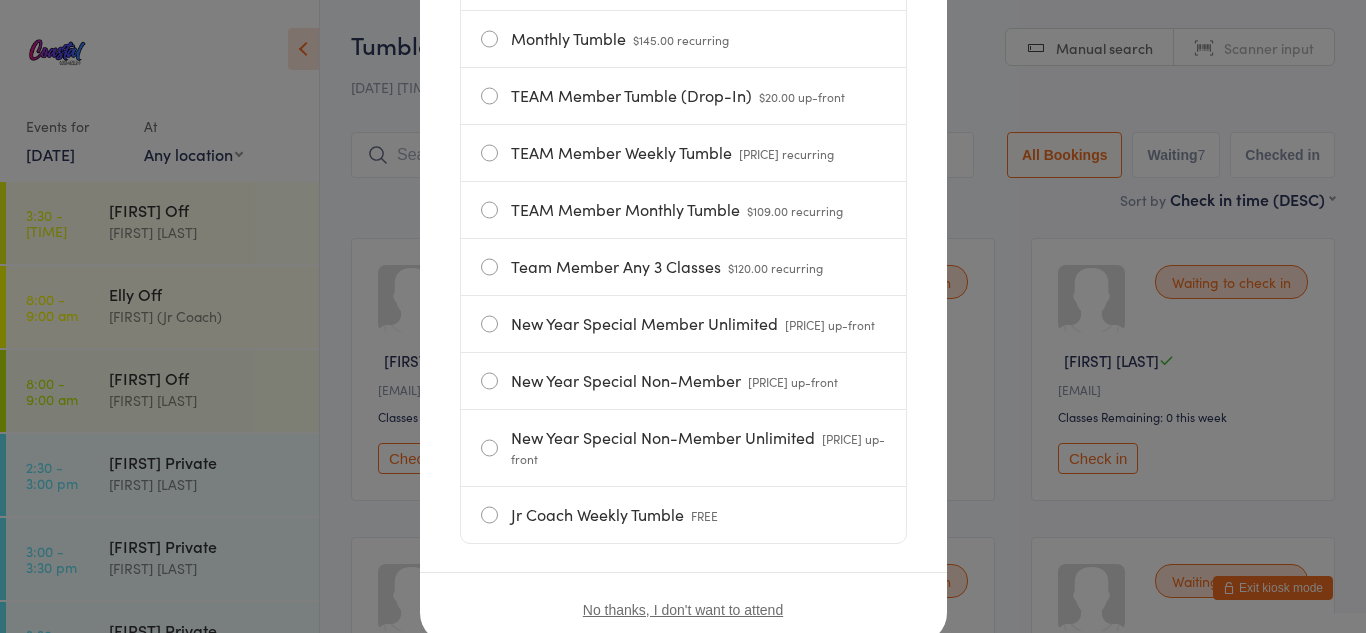scroll, scrollTop: 588, scrollLeft: 0, axis: vertical 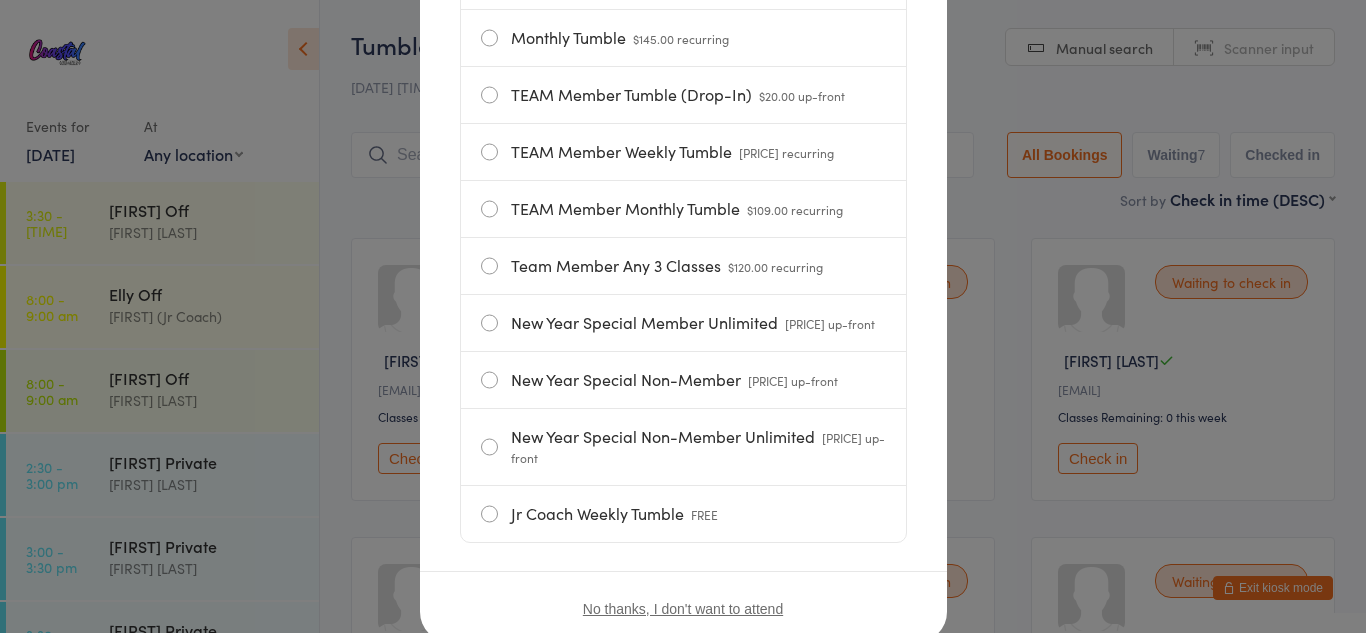 click on "TEAM Member Tumble (Drop-In)  [PRICE] up-front" at bounding box center (683, 95) 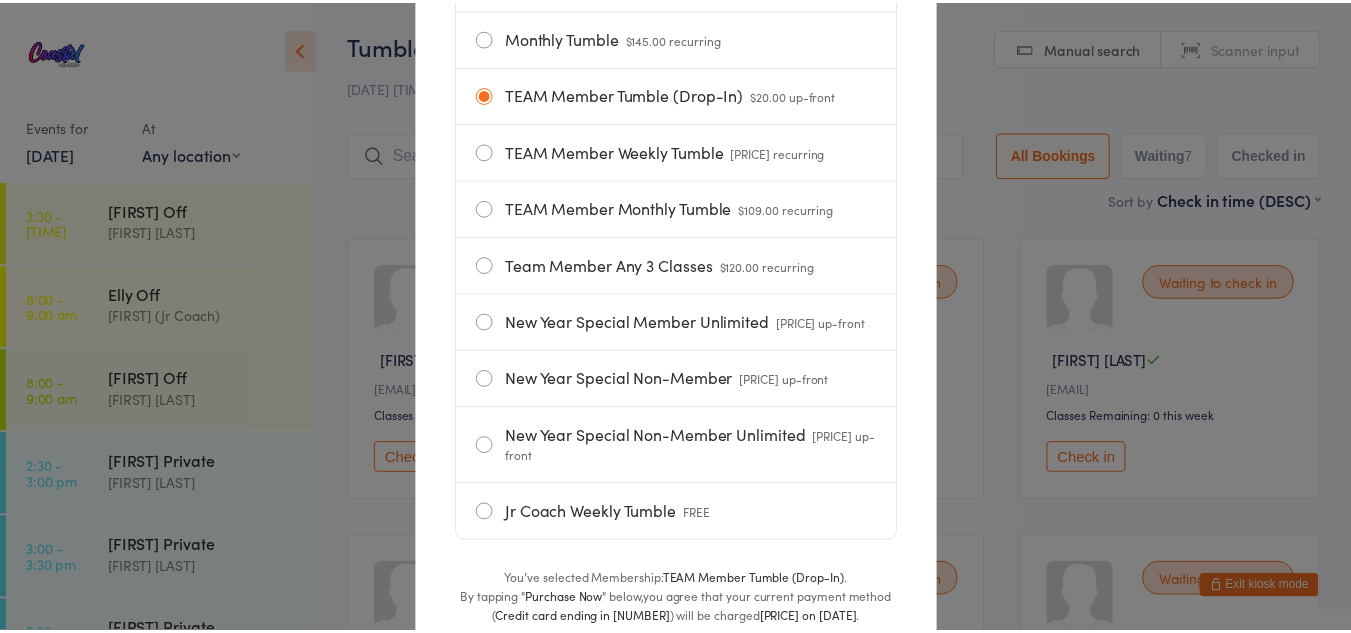 scroll, scrollTop: 732, scrollLeft: 0, axis: vertical 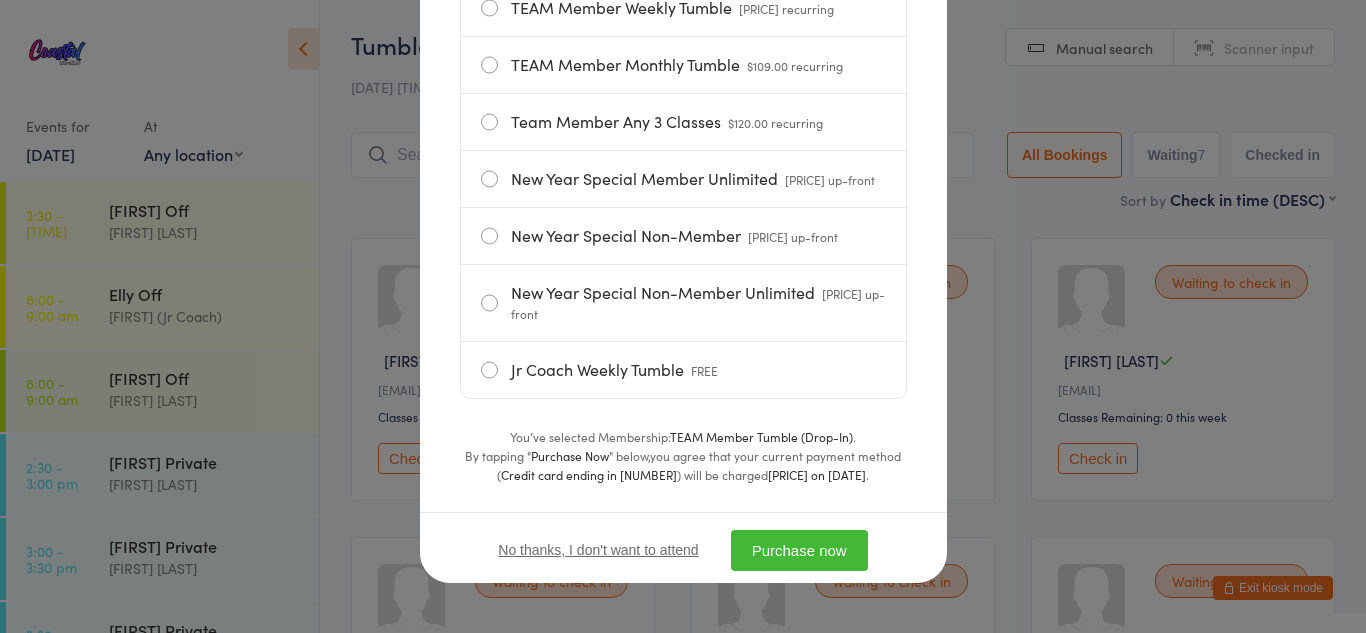 click on "Purchase now" at bounding box center (799, 550) 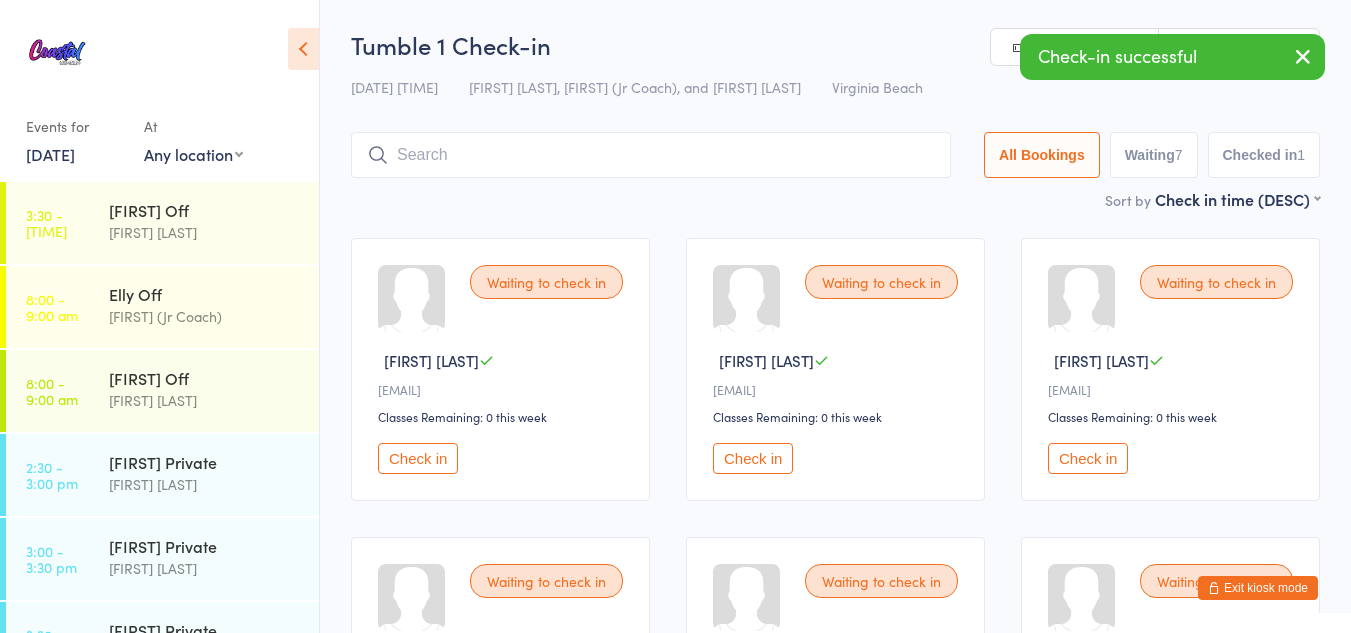 click on "Check in" at bounding box center [418, 458] 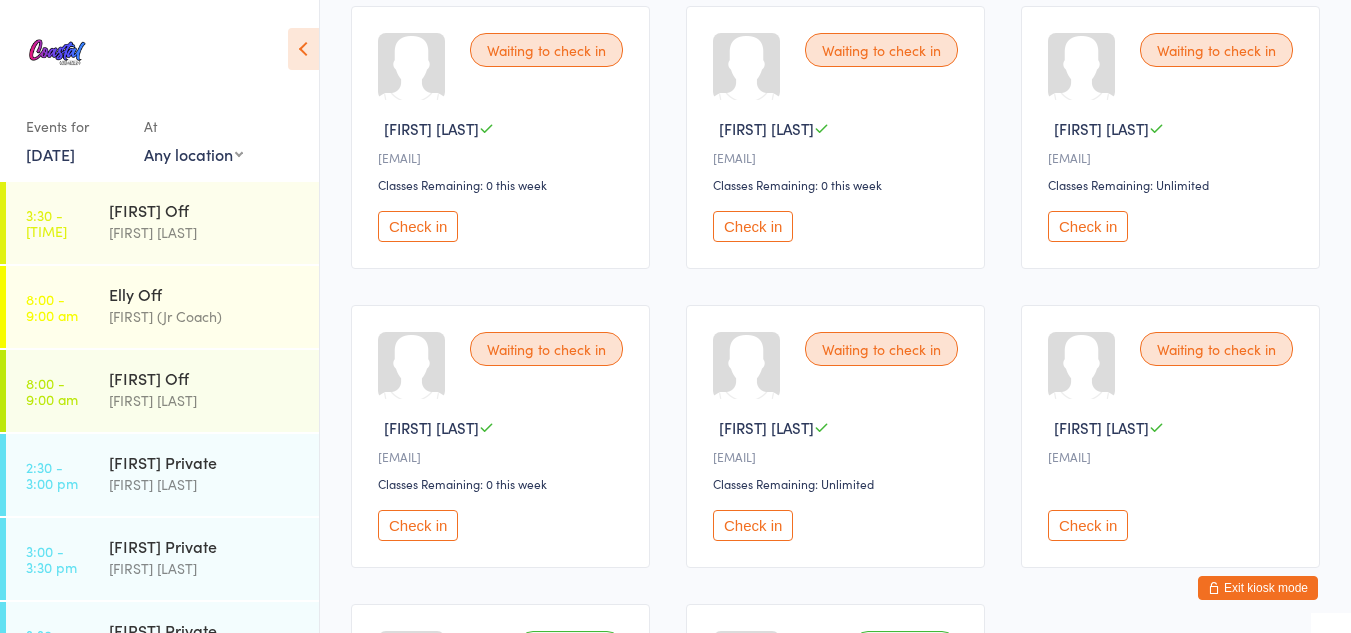 scroll, scrollTop: 233, scrollLeft: 0, axis: vertical 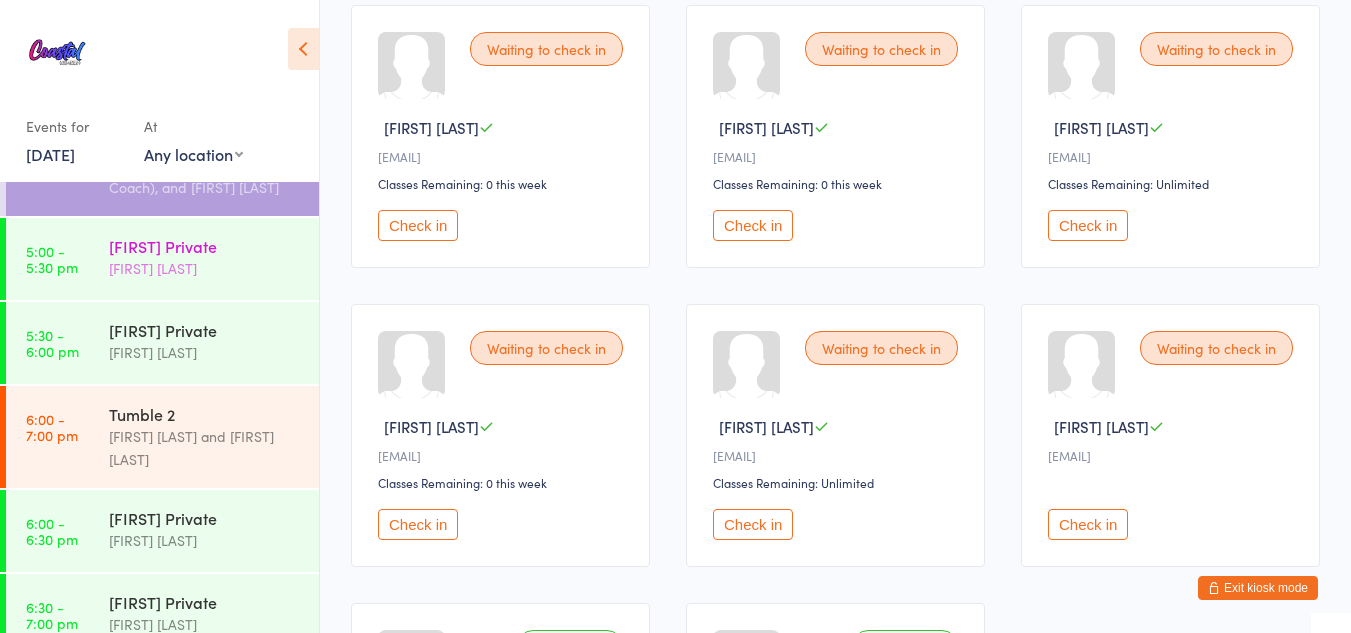 click on "Jenny Private Jenny Liehr" at bounding box center [214, 257] 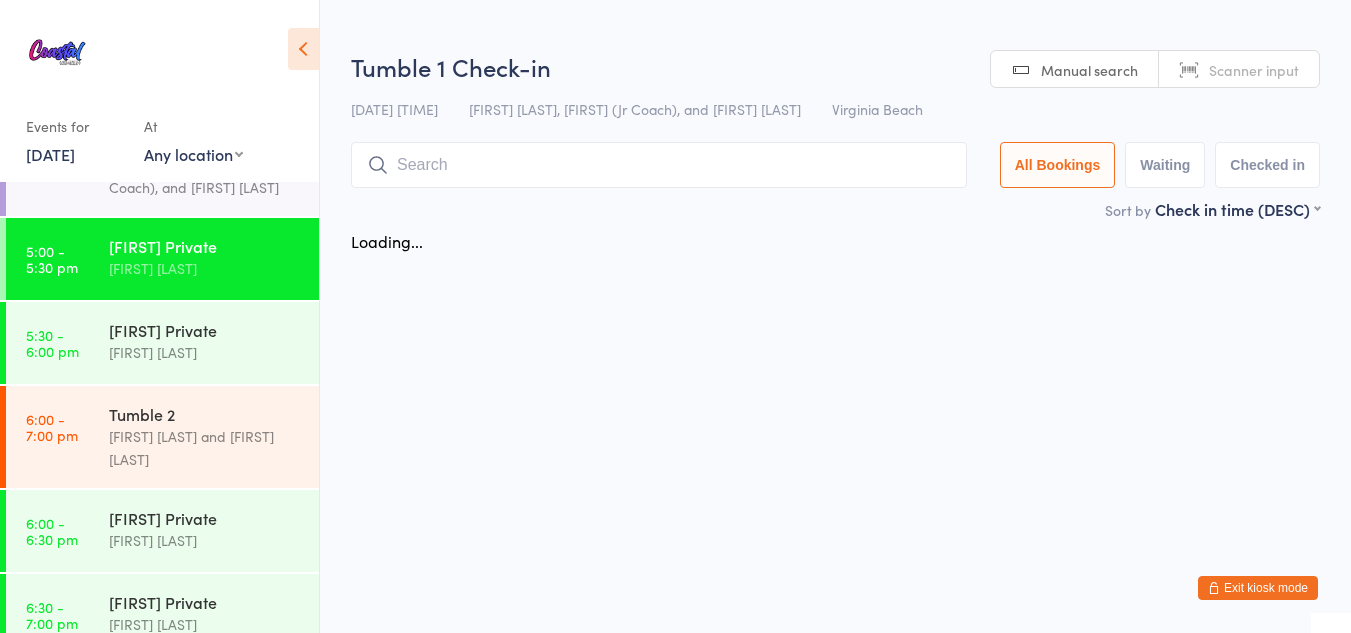 scroll, scrollTop: 0, scrollLeft: 0, axis: both 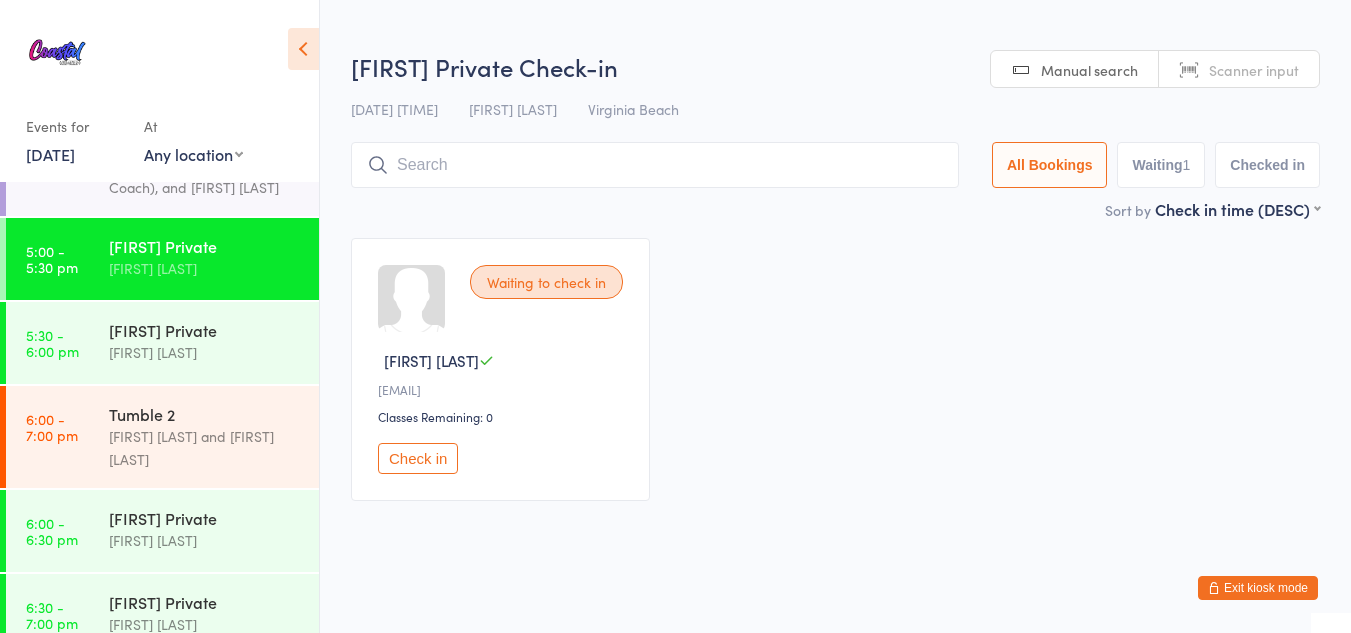 click on "Check in" at bounding box center [418, 458] 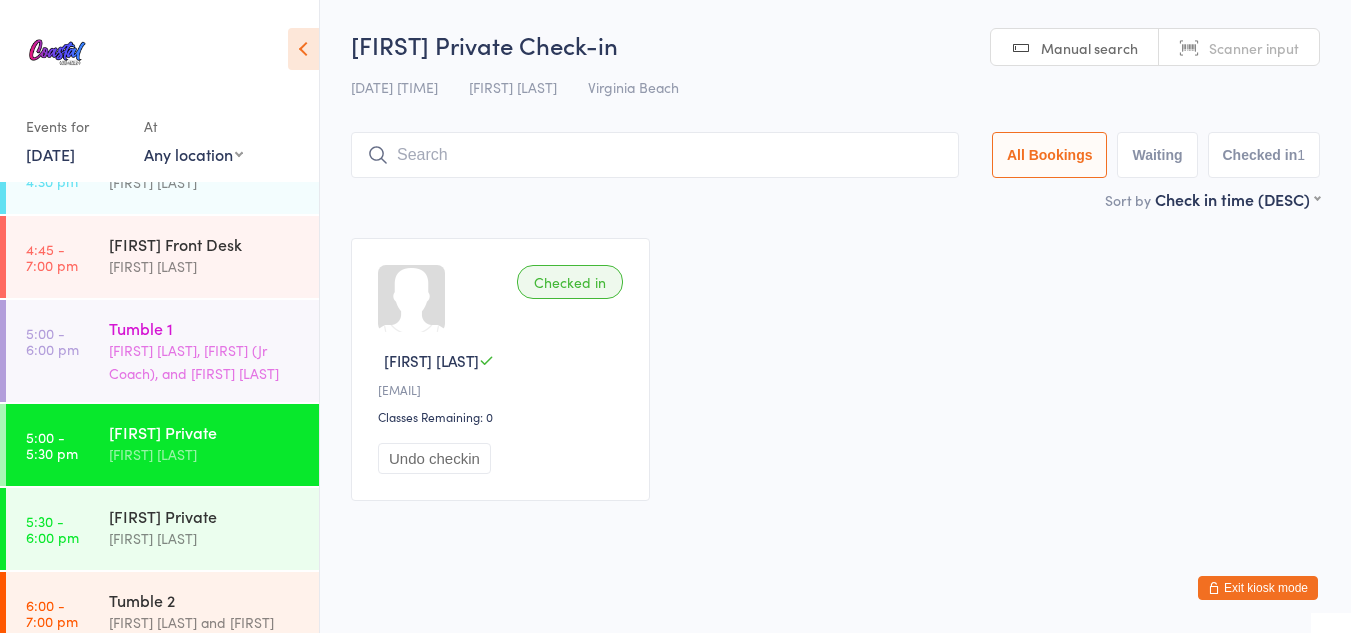 scroll, scrollTop: 553, scrollLeft: 0, axis: vertical 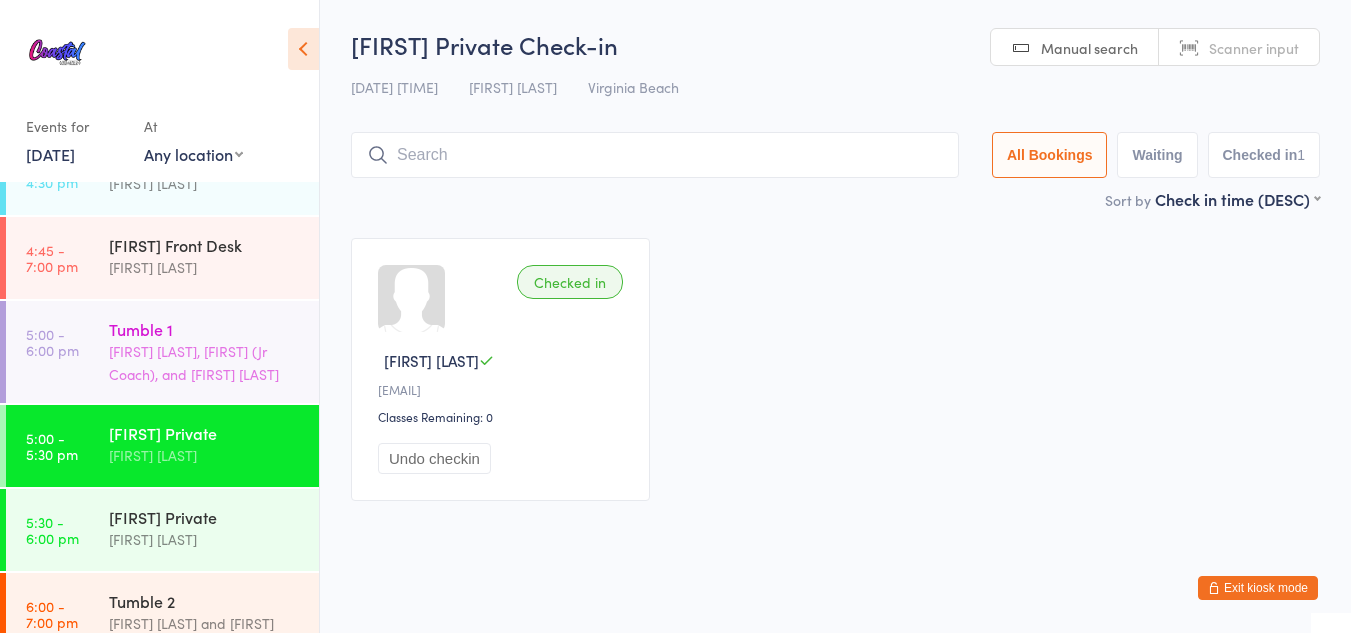 click on "Kat Timothy, Kinshaia (Jr Coach), and Jacob Westbrooks" at bounding box center (205, 363) 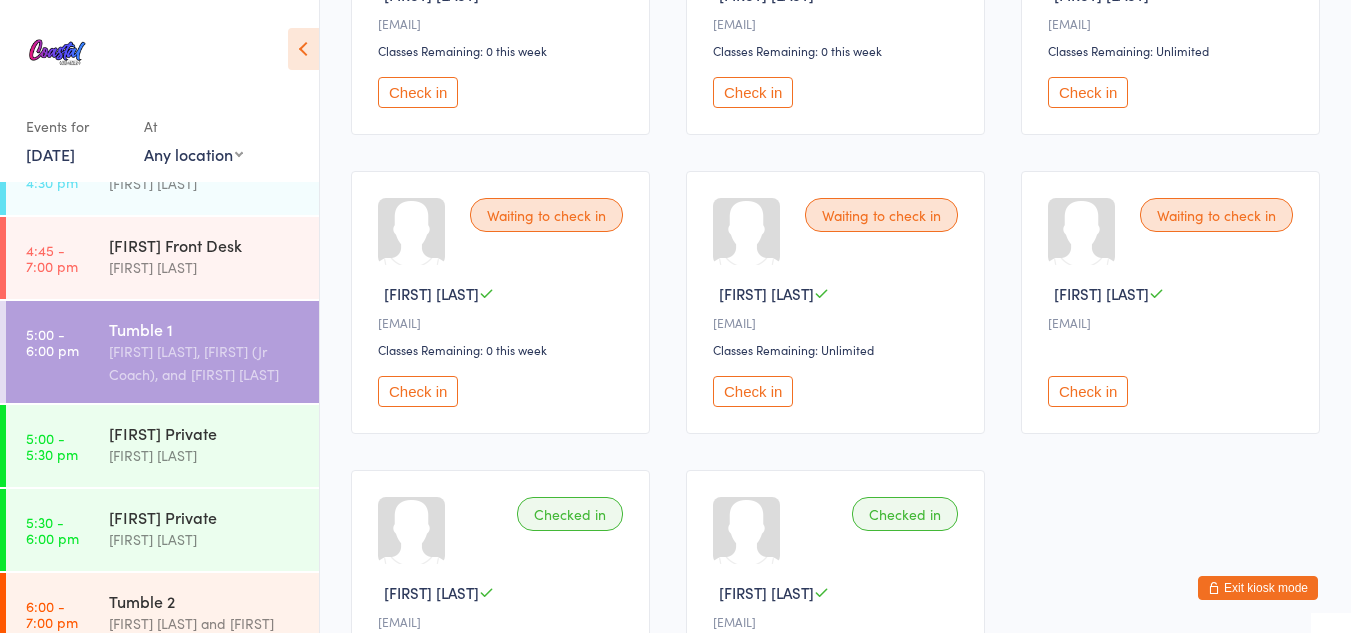 scroll, scrollTop: 377, scrollLeft: 0, axis: vertical 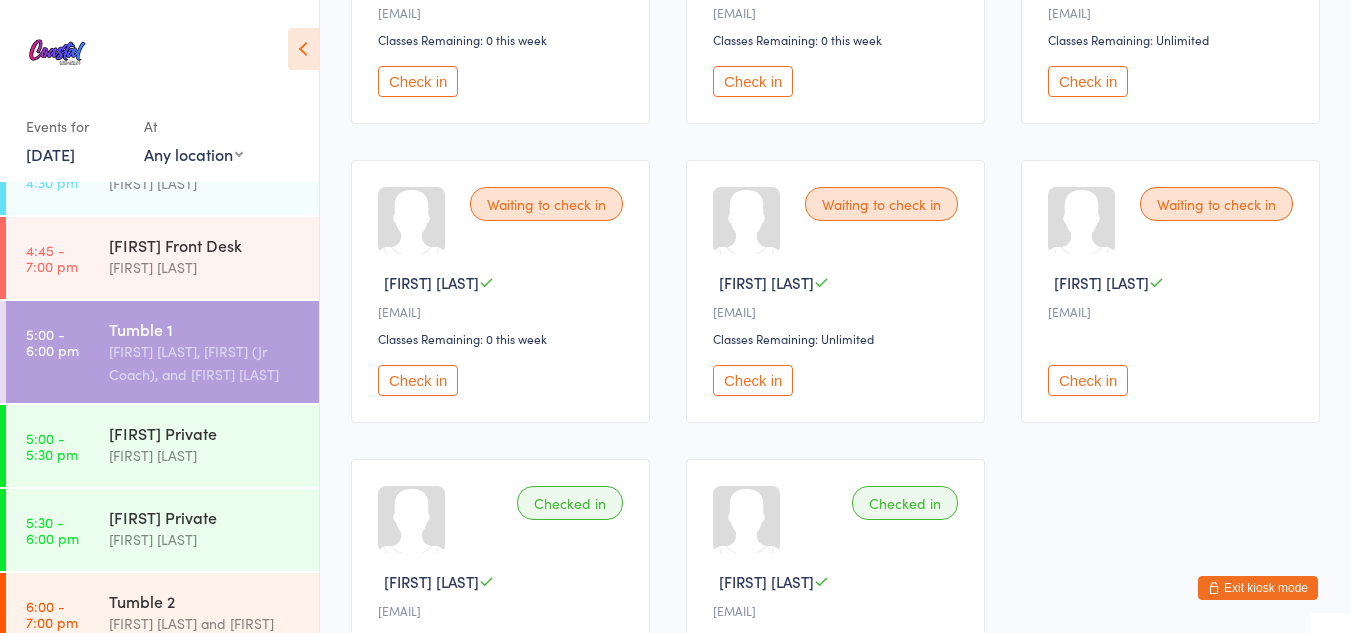 click on "Check in" at bounding box center (753, 380) 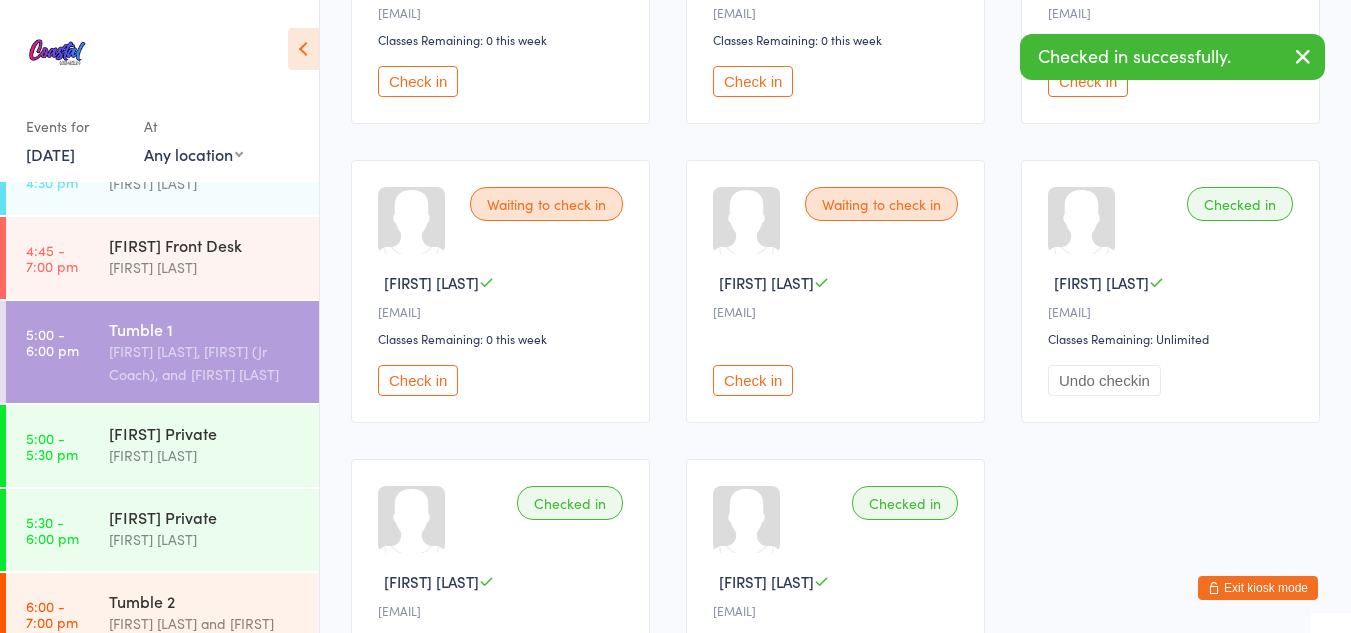 click on "Check in" at bounding box center (753, 380) 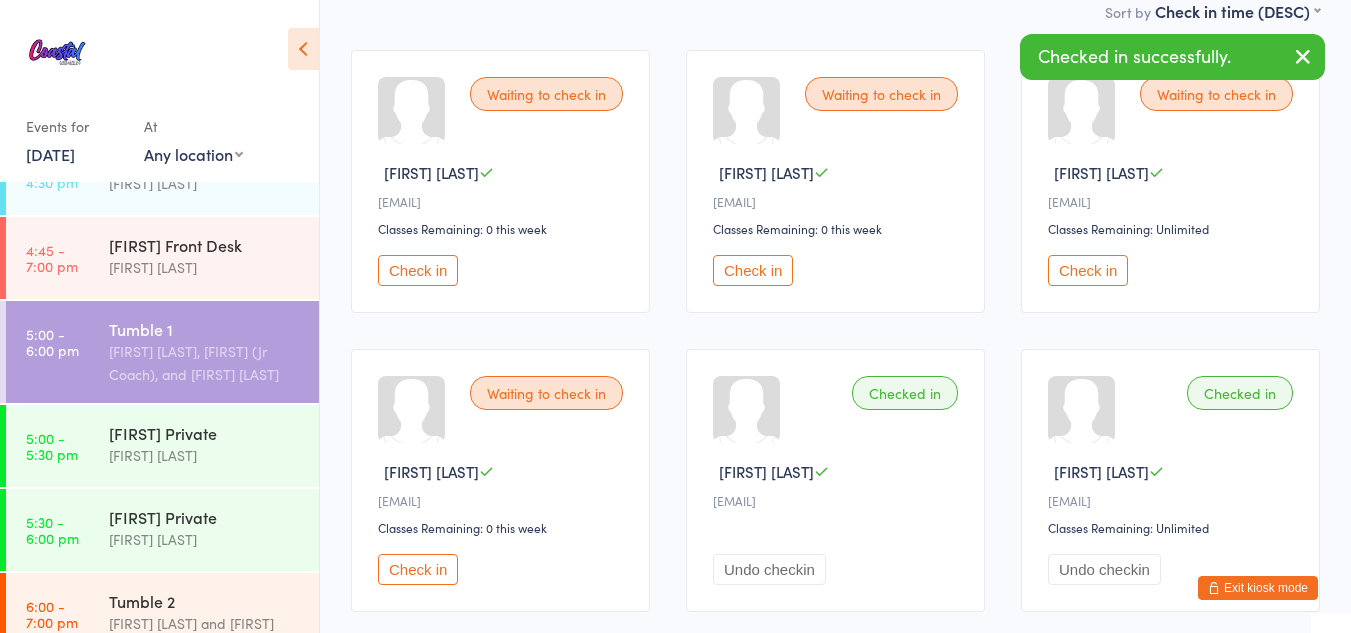 scroll, scrollTop: 180, scrollLeft: 0, axis: vertical 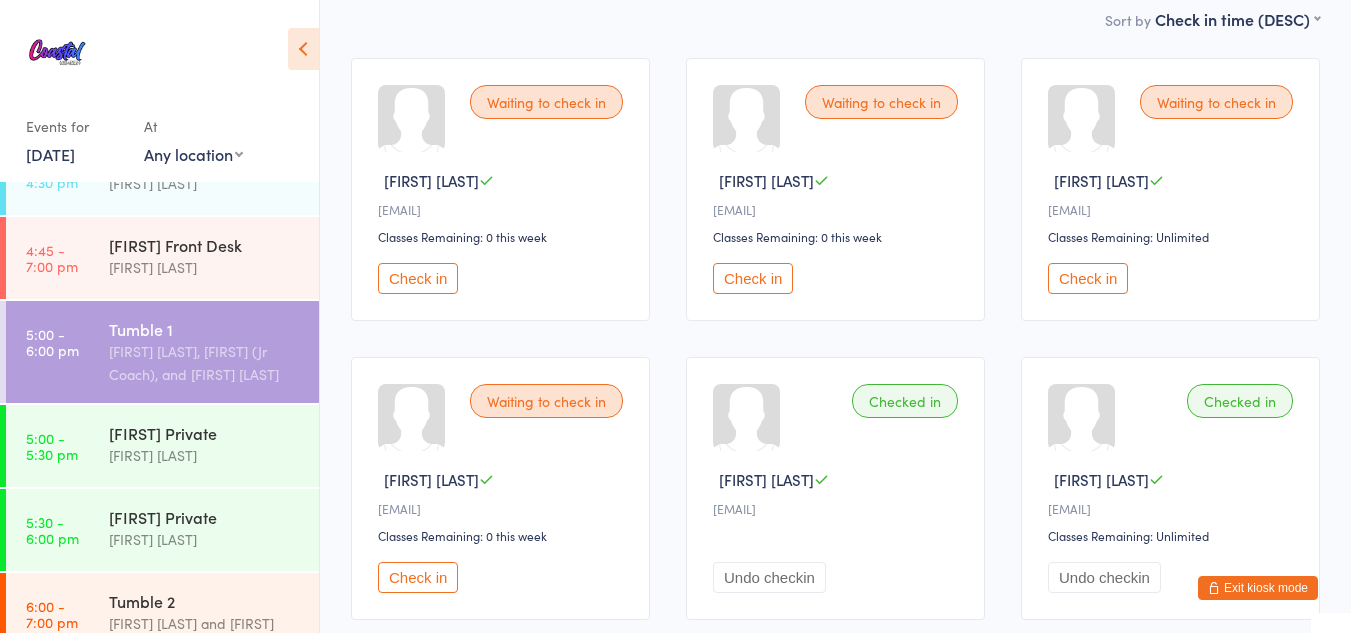click on "Exit kiosk mode" at bounding box center (1258, 588) 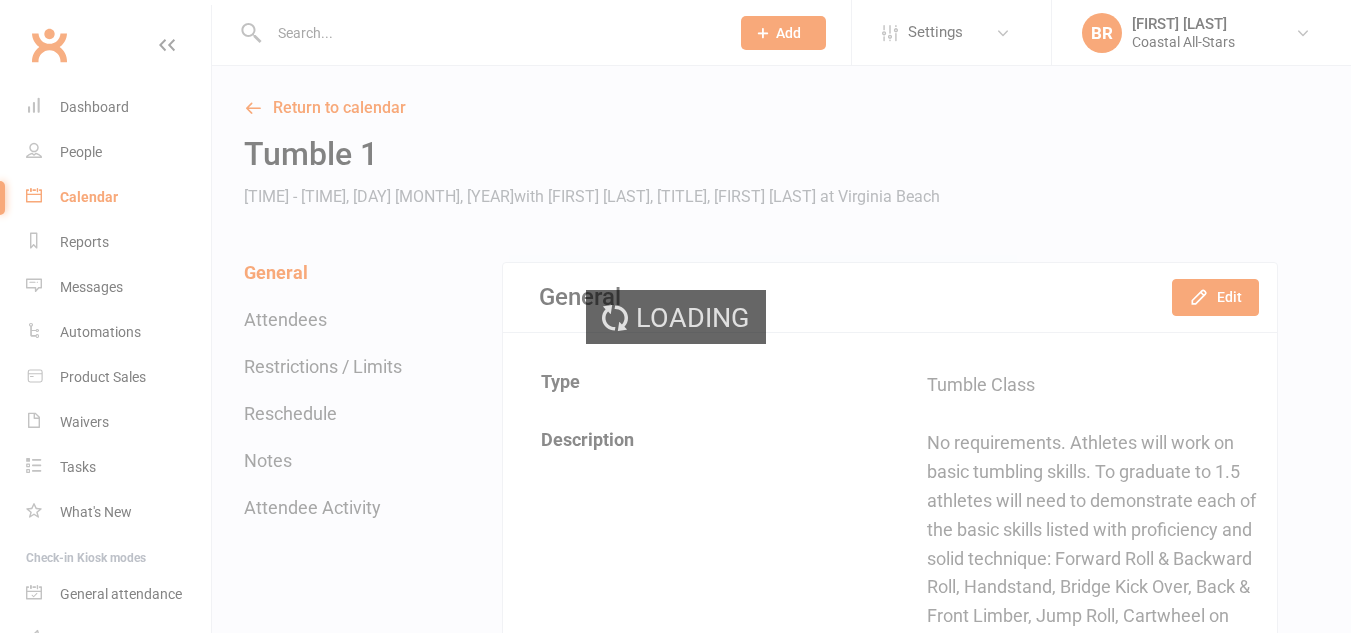 scroll, scrollTop: 0, scrollLeft: 0, axis: both 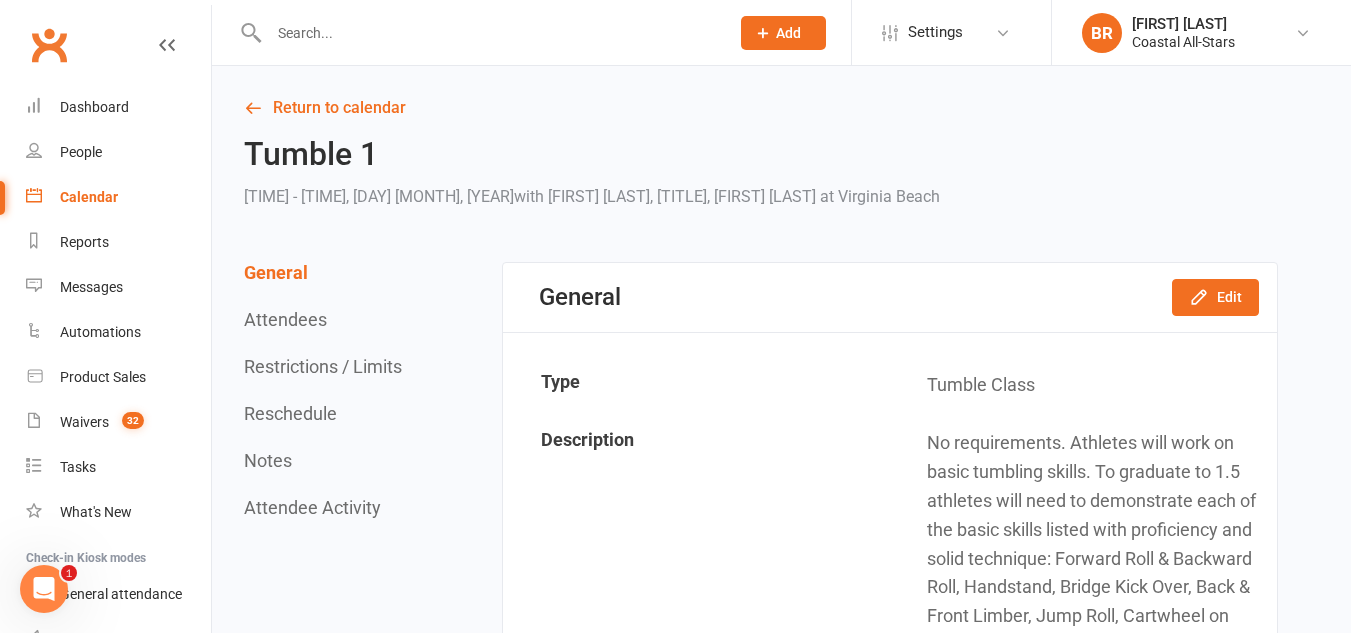 click at bounding box center [489, 33] 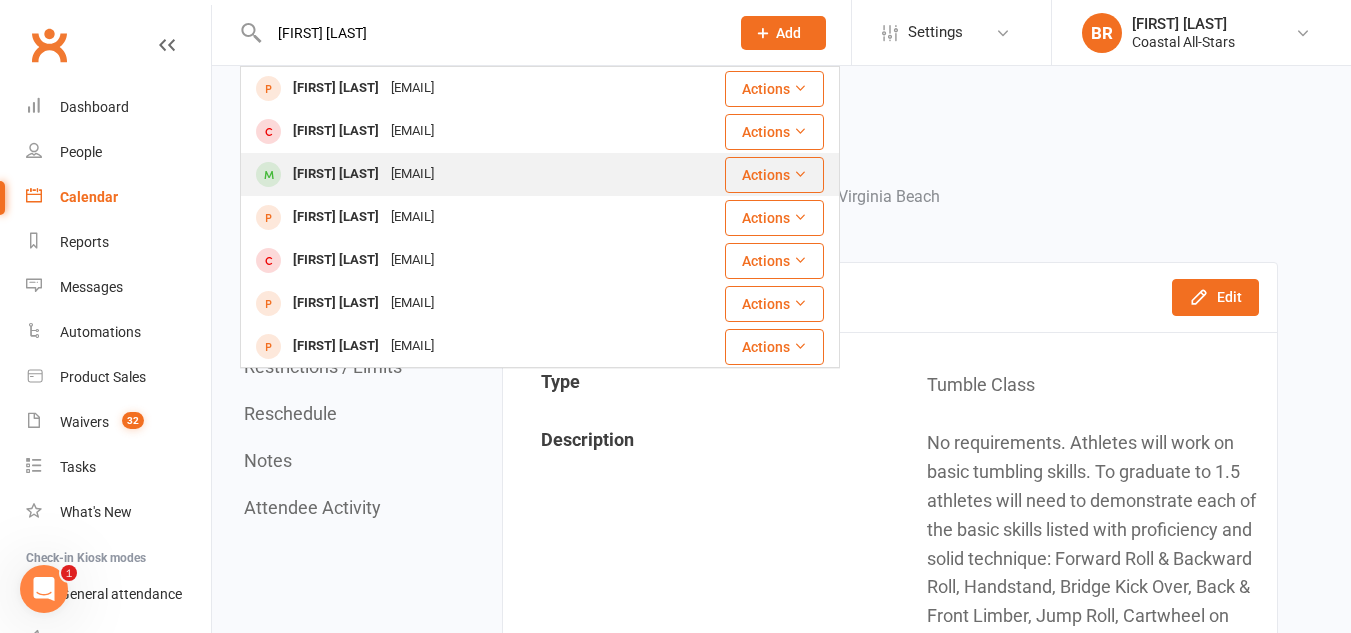 type on "[FIRST] [LAST]" 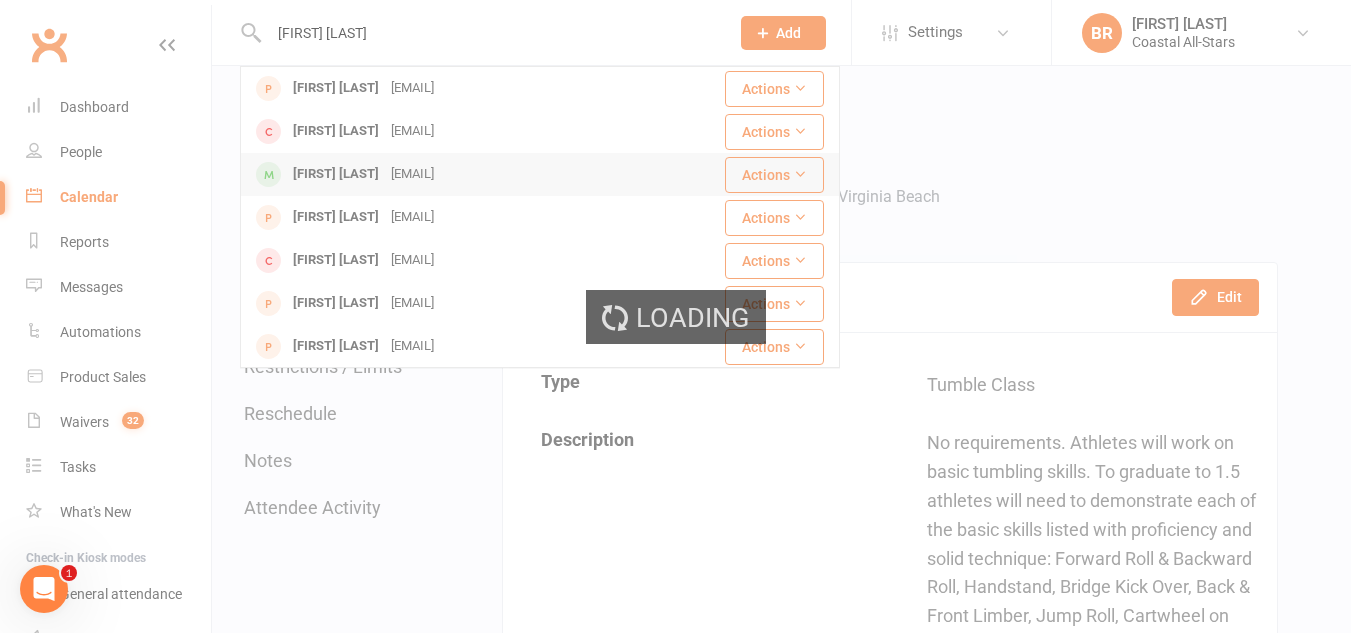 type 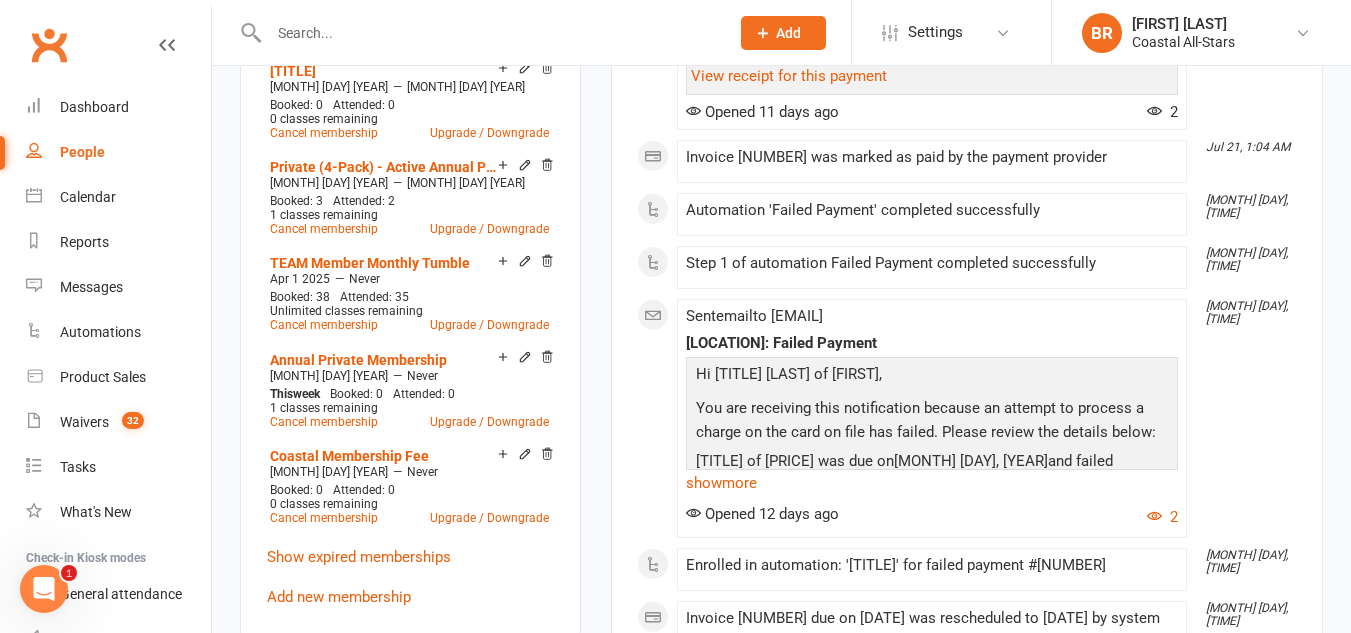 scroll, scrollTop: 1024, scrollLeft: 0, axis: vertical 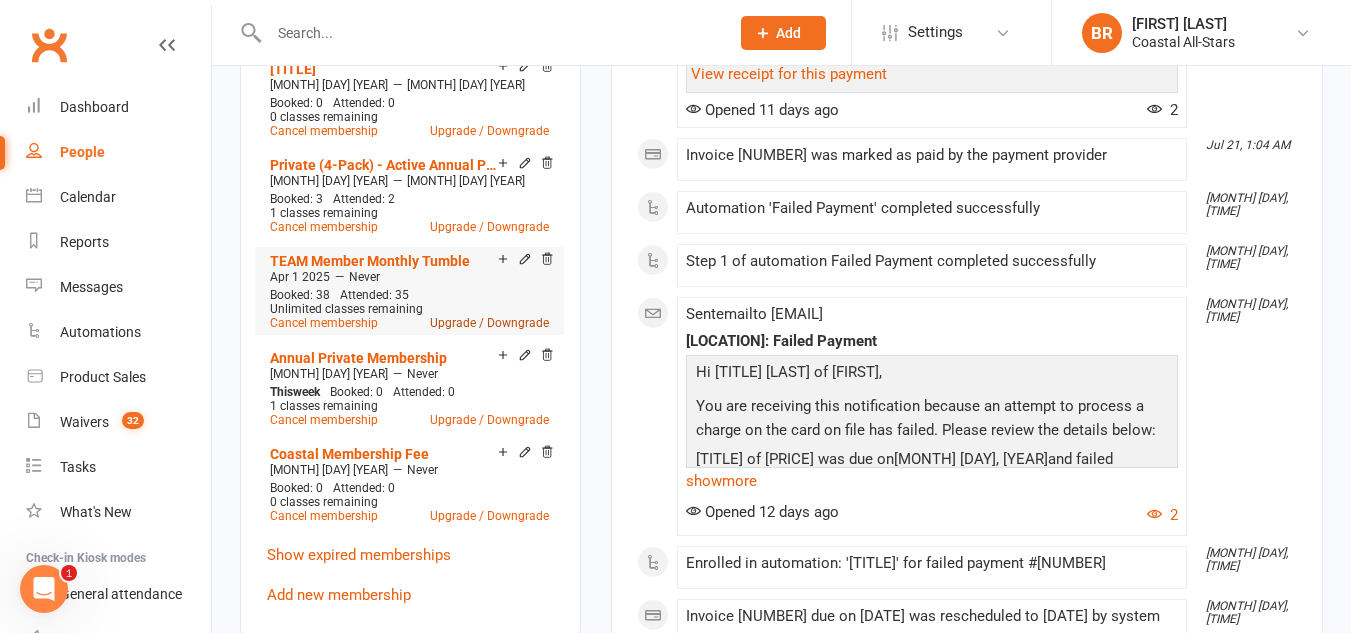 click on "Upgrade / Downgrade" at bounding box center [489, 323] 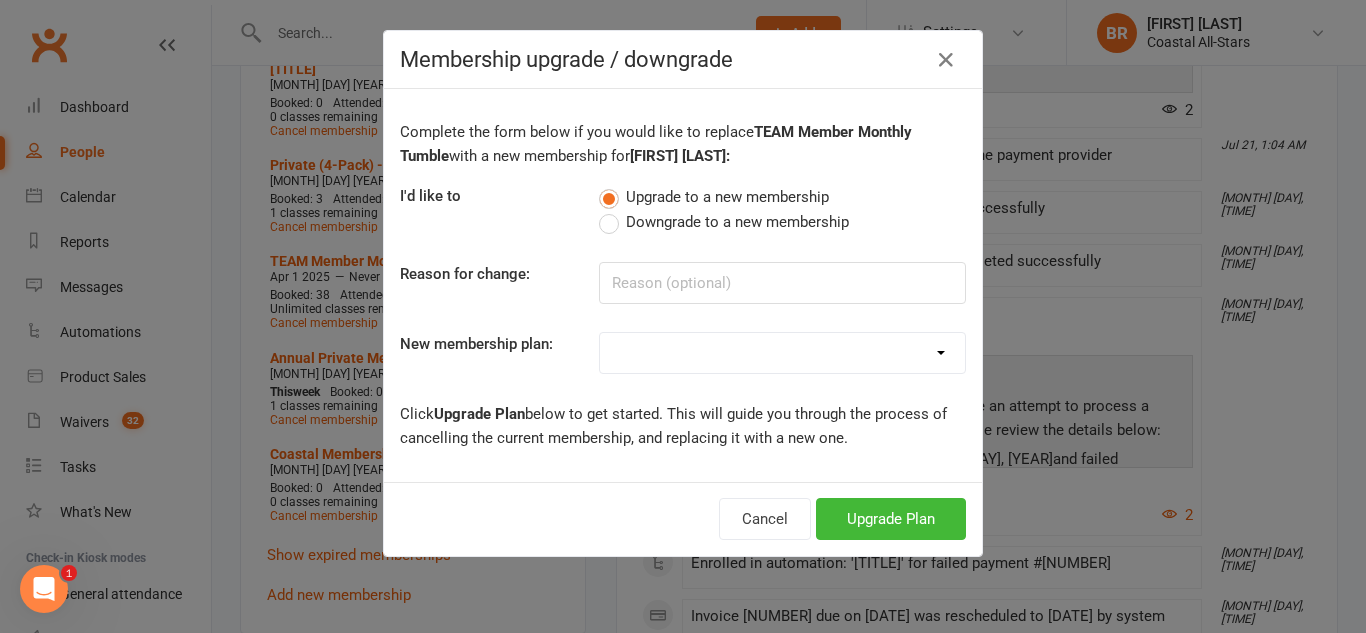 click on "Downgrade to a new membership" at bounding box center (724, 222) 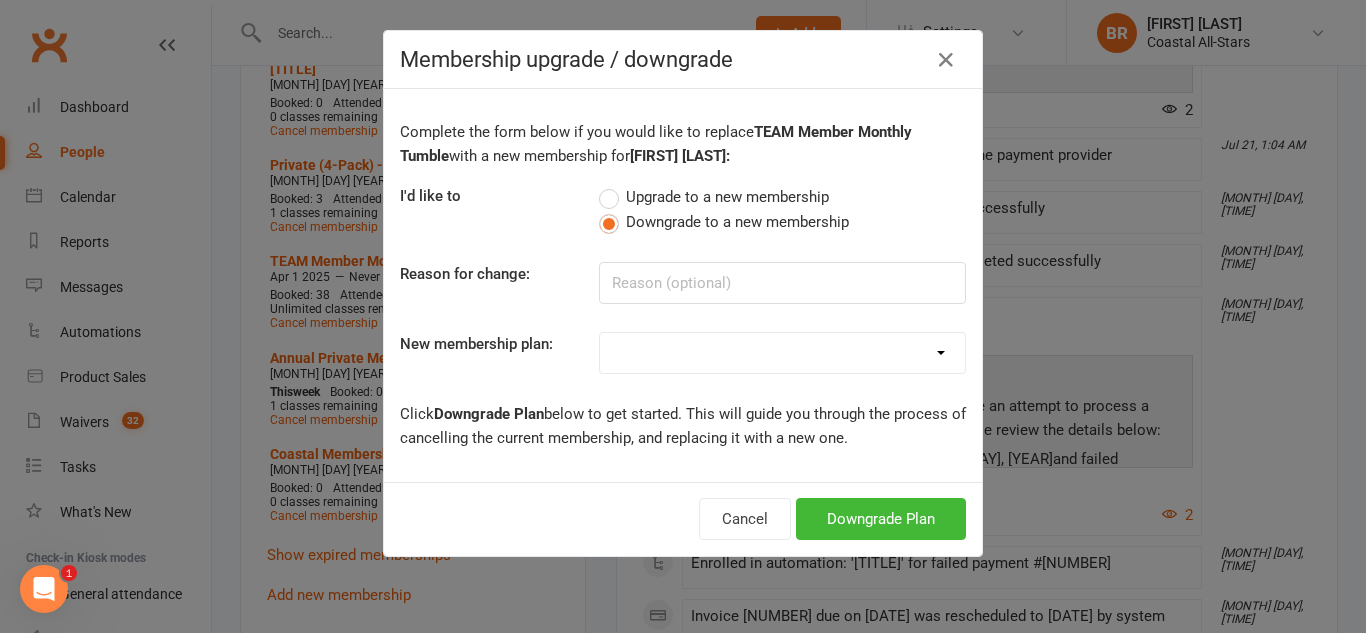 click on "Trial Class Coastal Membership Fee Annual Registration Evaluations Fitness Class (Drop-In) Flexibility Class (Drop-In) Jump Class (Drop-in) Stunt Class (Drop-In) Stunt Class (4 Pack) Tiny Tumble (Drop-In) Tumble (Drop-In) Weekly Tumble Monthly Tumble Tiny Tumble Flippin' Friday (Open Gym) TEAM Member Tumble (Drop-In) TEAM Member Flexibility Class TEAM Mandatory Flexibility Class TEAM Member Fitness Class TEAM Member Group Stunt Class (Drop-In) TEAM Member Group Stunt Class (4 Pack) TEAM Member Group Stunt Class (8 Pack) TEAM Member Jump Class (Drop-In) Partner Stunt Class (8 Pack) TEAM Member Weekly Tumble TEAM Member Monthly Tumble Team Member Any 3 Classes Member Flippin' Friday (Open Gym) Annual Private Membership Walkover Tumbling Clinic Summer Camp (Day Pass) Summer Camp (3-day Pass) Summer Camp (5-day Pass) Pay in Full - Tiny Tiny Tuition Tiny Tuition (1yr Loyalty) Tiny Tuition (2yr Loyalty) Tiny Comp, Choreo, Music, & Travel Fees Novice Tuition Novice Tuition (1yr Loyalty) Novice Tuition (2yr Loyalty)" at bounding box center (782, 353) 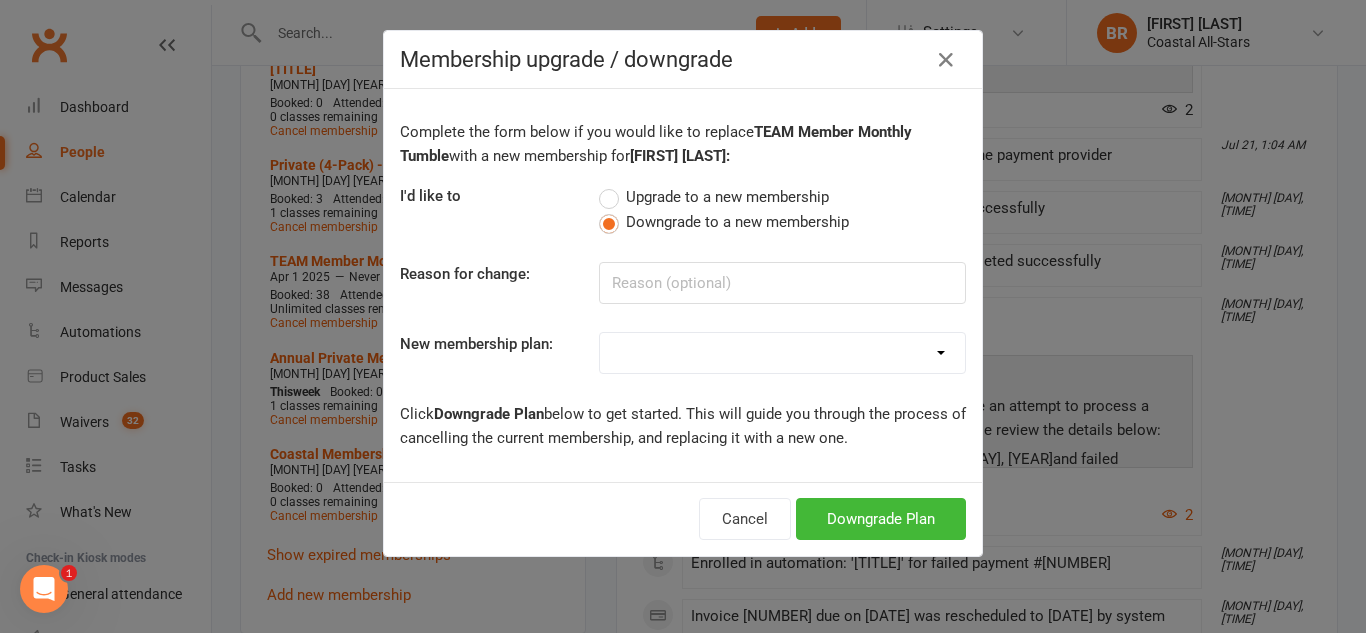 select on "11" 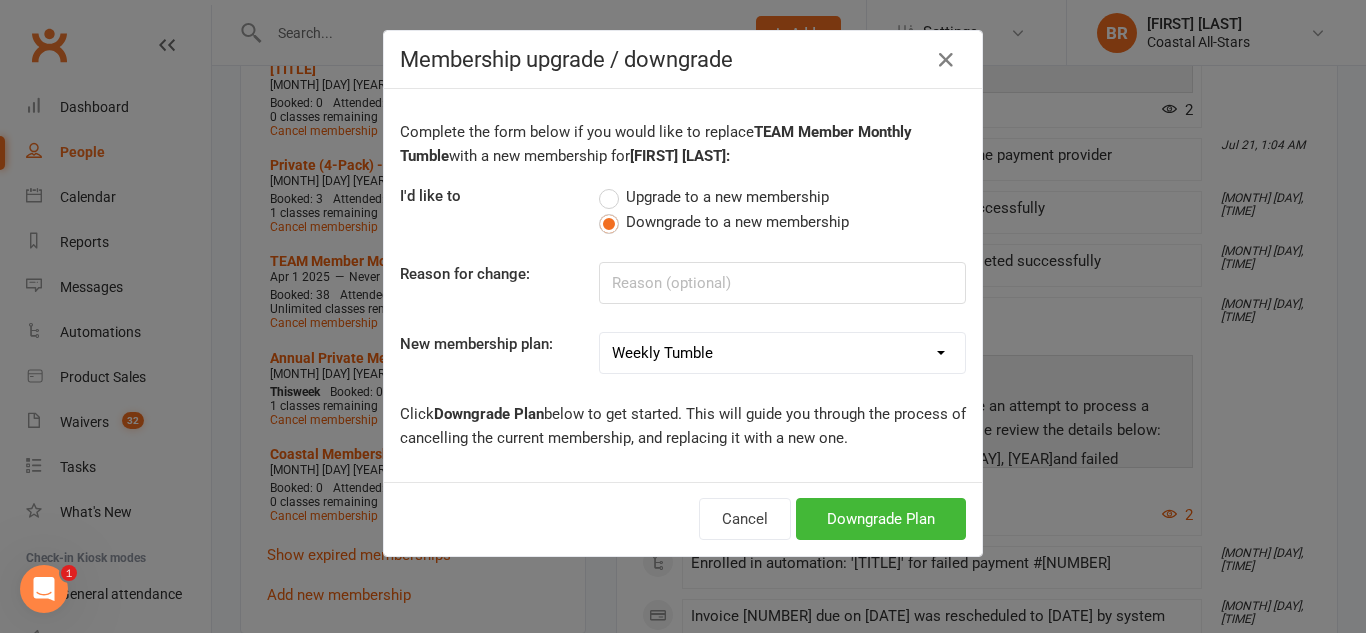 click on "Trial Class Coastal Membership Fee Annual Registration Evaluations Fitness Class (Drop-In) Flexibility Class (Drop-In) Jump Class (Drop-in) Stunt Class (Drop-In) Stunt Class (4 Pack) Tiny Tumble (Drop-In) Tumble (Drop-In) Weekly Tumble Monthly Tumble Tiny Tumble Flippin' Friday (Open Gym) TEAM Member Tumble (Drop-In) TEAM Member Flexibility Class TEAM Mandatory Flexibility Class TEAM Member Fitness Class TEAM Member Group Stunt Class (Drop-In) TEAM Member Group Stunt Class (4 Pack) TEAM Member Group Stunt Class (8 Pack) TEAM Member Jump Class (Drop-In) Partner Stunt Class (8 Pack) TEAM Member Weekly Tumble TEAM Member Monthly Tumble Team Member Any 3 Classes Member Flippin' Friday (Open Gym) Annual Private Membership Walkover Tumbling Clinic Summer Camp (Day Pass) Summer Camp (3-day Pass) Summer Camp (5-day Pass) Pay in Full - Tiny Tiny Tuition Tiny Tuition (1yr Loyalty) Tiny Tuition (2yr Loyalty) Tiny Comp, Choreo, Music, & Travel Fees Novice Tuition Novice Tuition (1yr Loyalty) Novice Tuition (2yr Loyalty)" at bounding box center [782, 353] 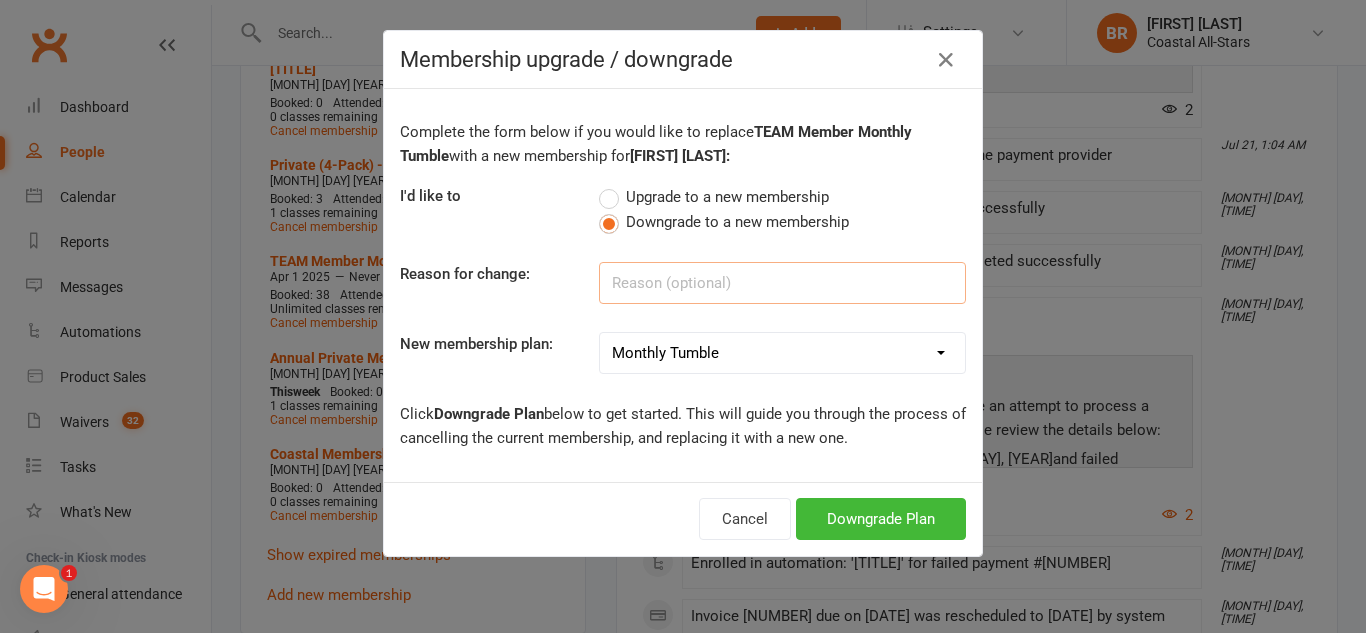 click at bounding box center (782, 283) 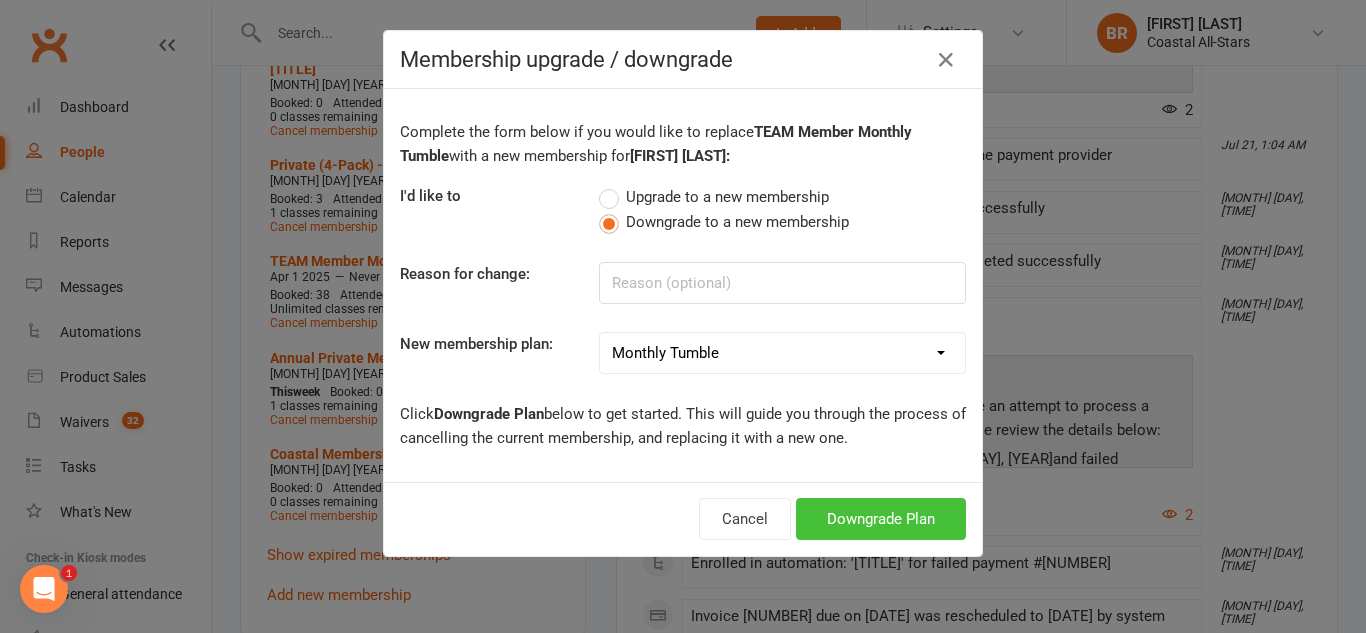 click on "Downgrade Plan" at bounding box center (881, 519) 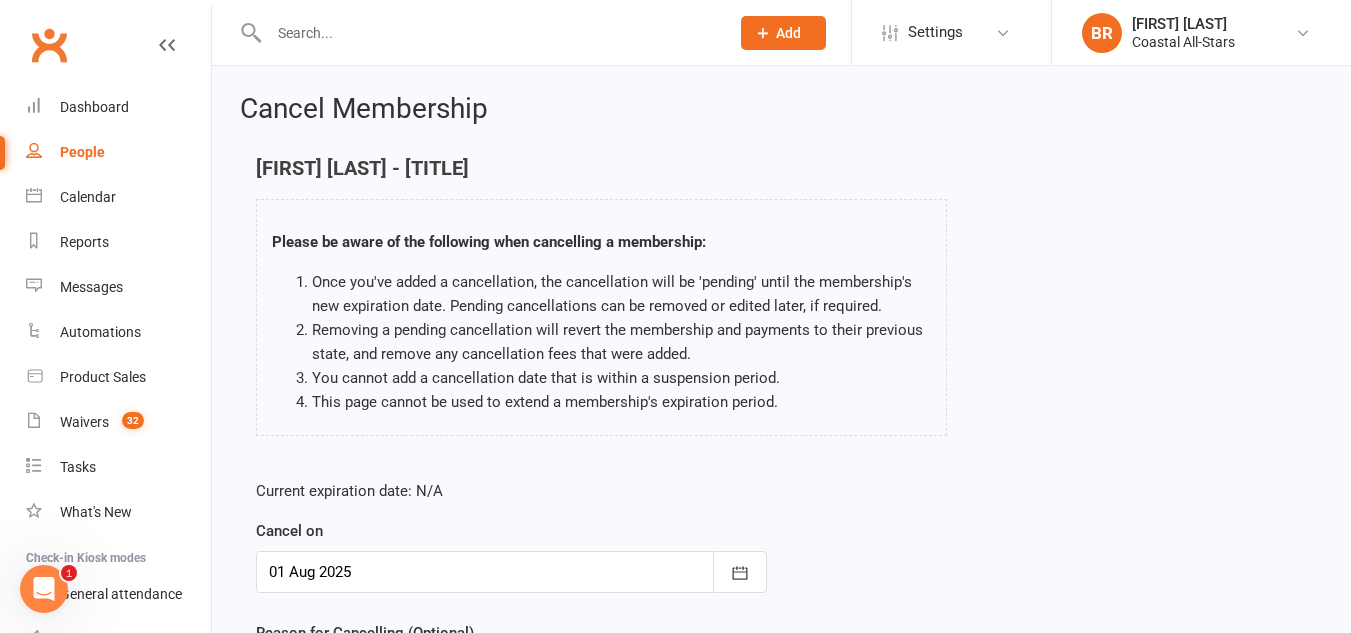 scroll, scrollTop: 231, scrollLeft: 0, axis: vertical 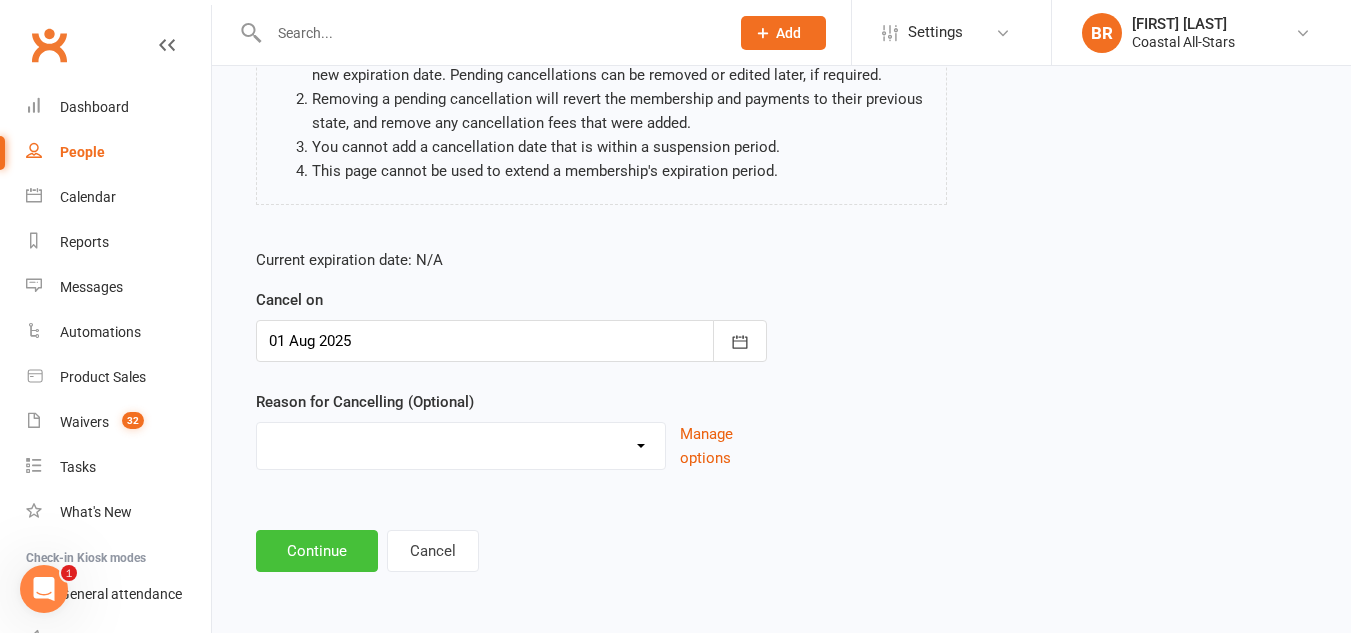 click on "Continue" at bounding box center (317, 551) 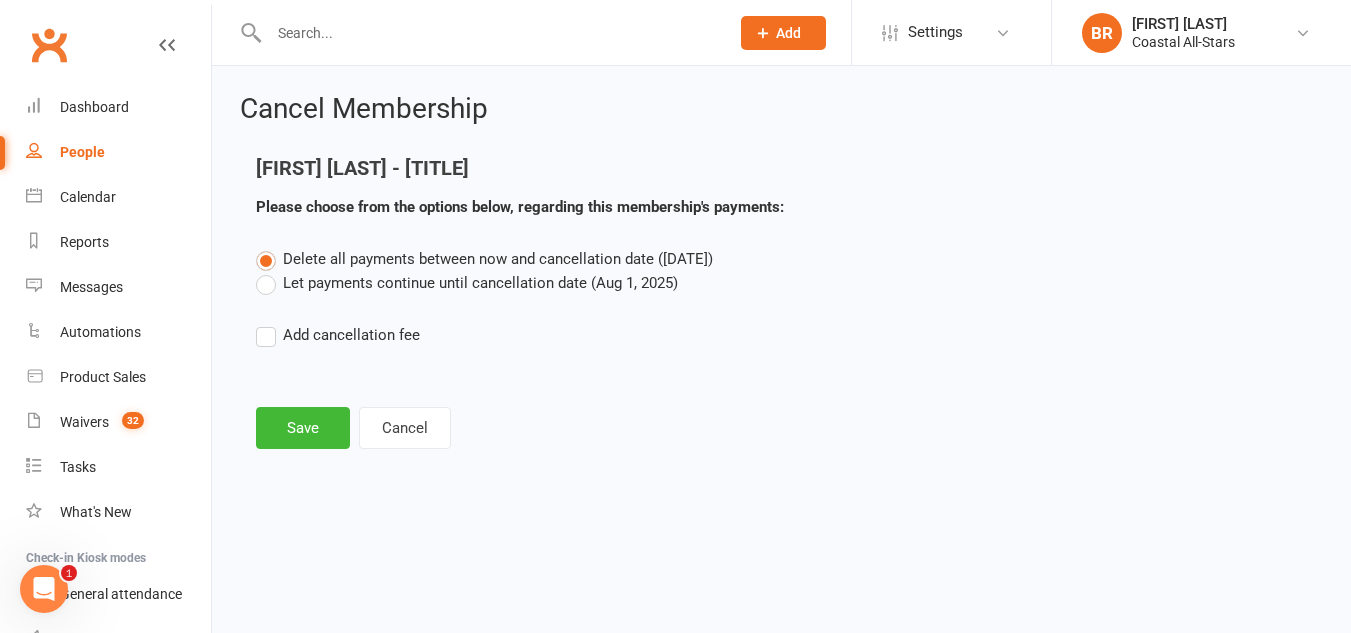 scroll, scrollTop: 0, scrollLeft: 0, axis: both 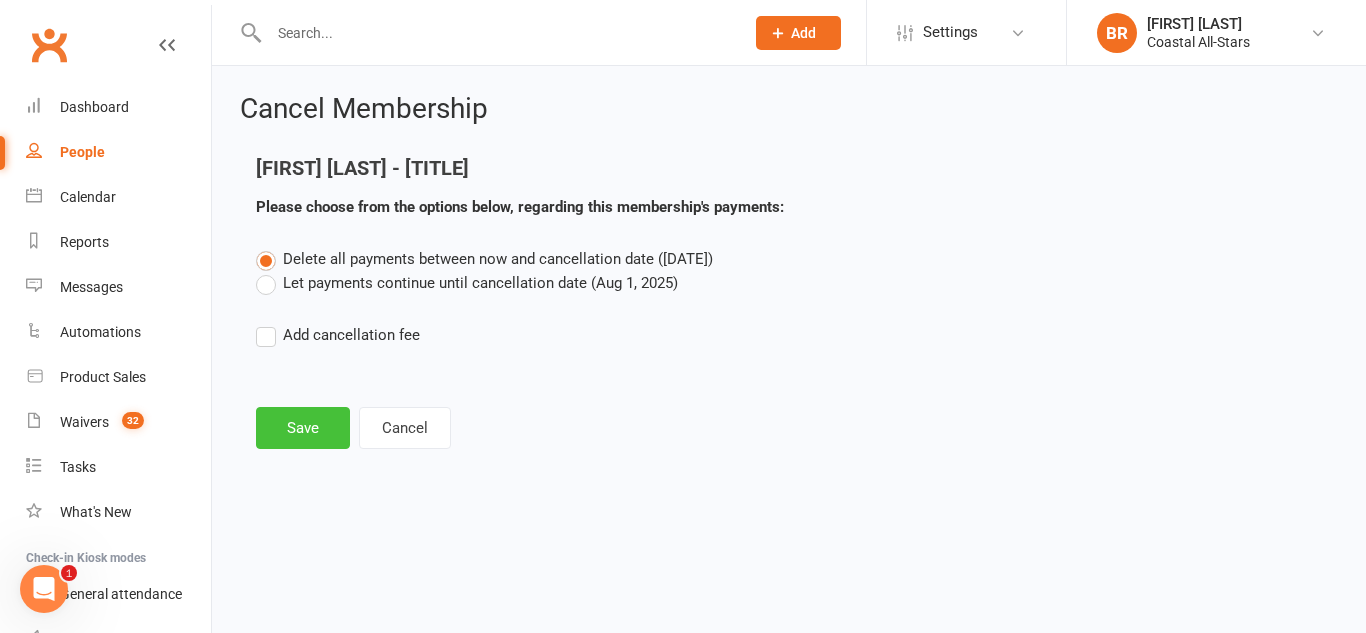 click on "Save" at bounding box center [303, 428] 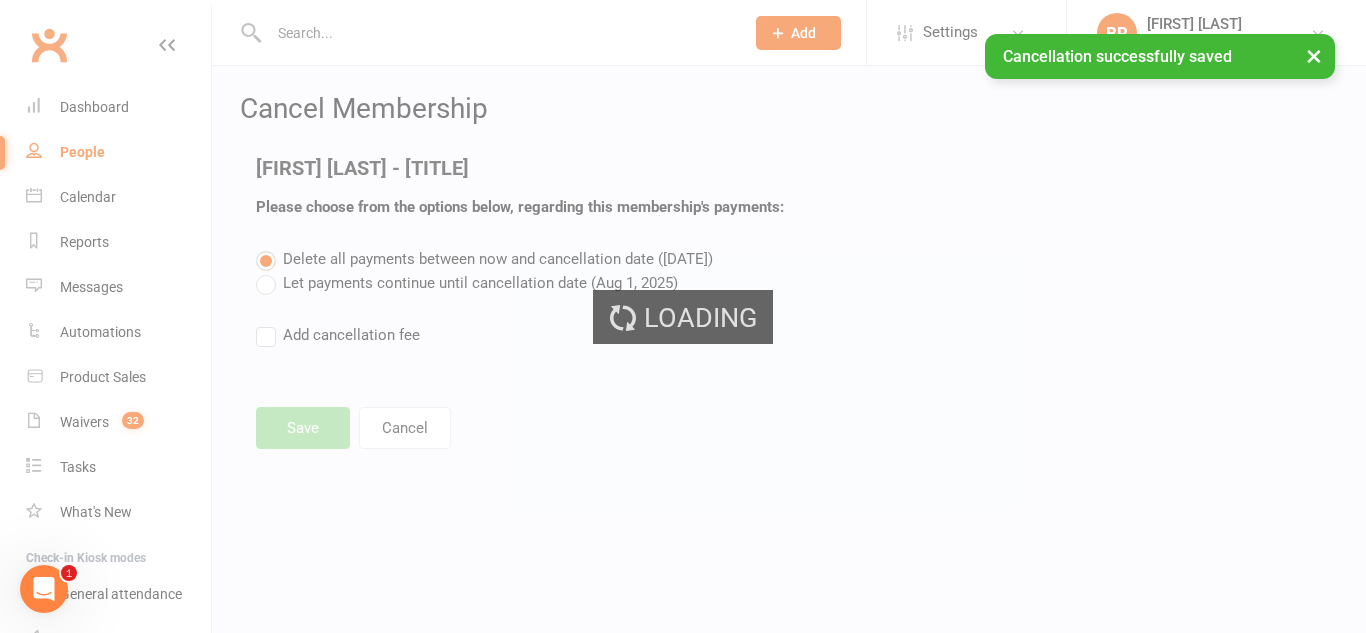 select on "3" 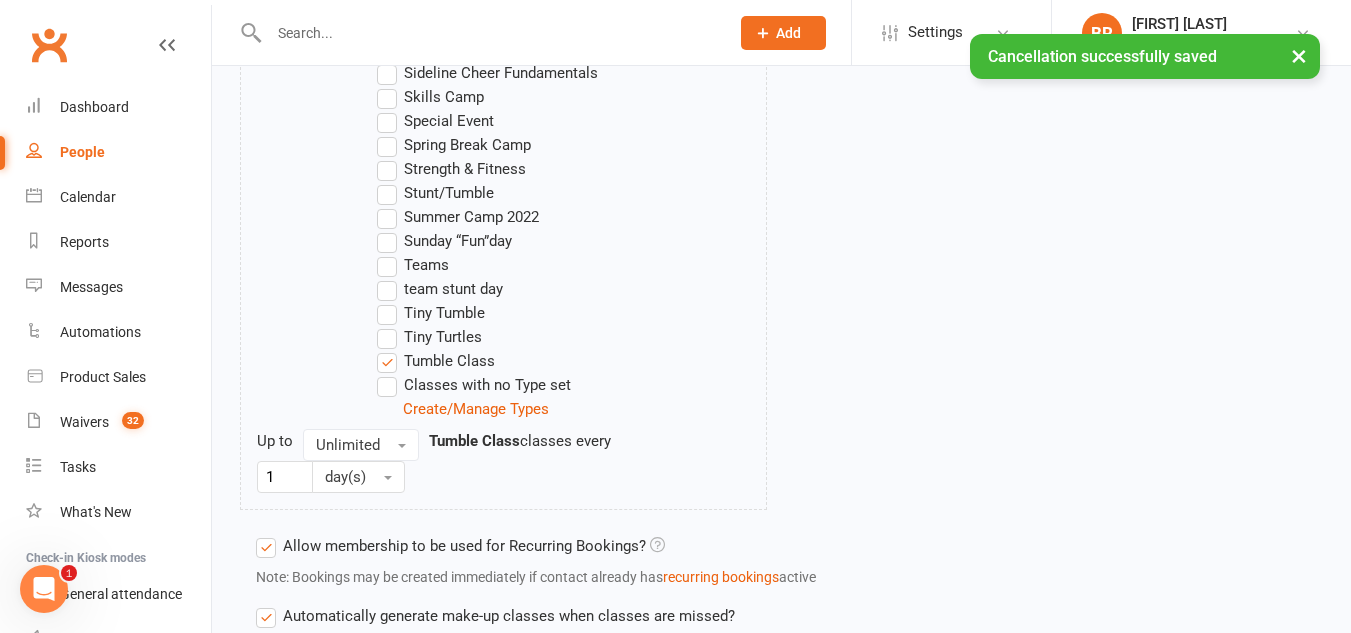 scroll, scrollTop: 2292, scrollLeft: 0, axis: vertical 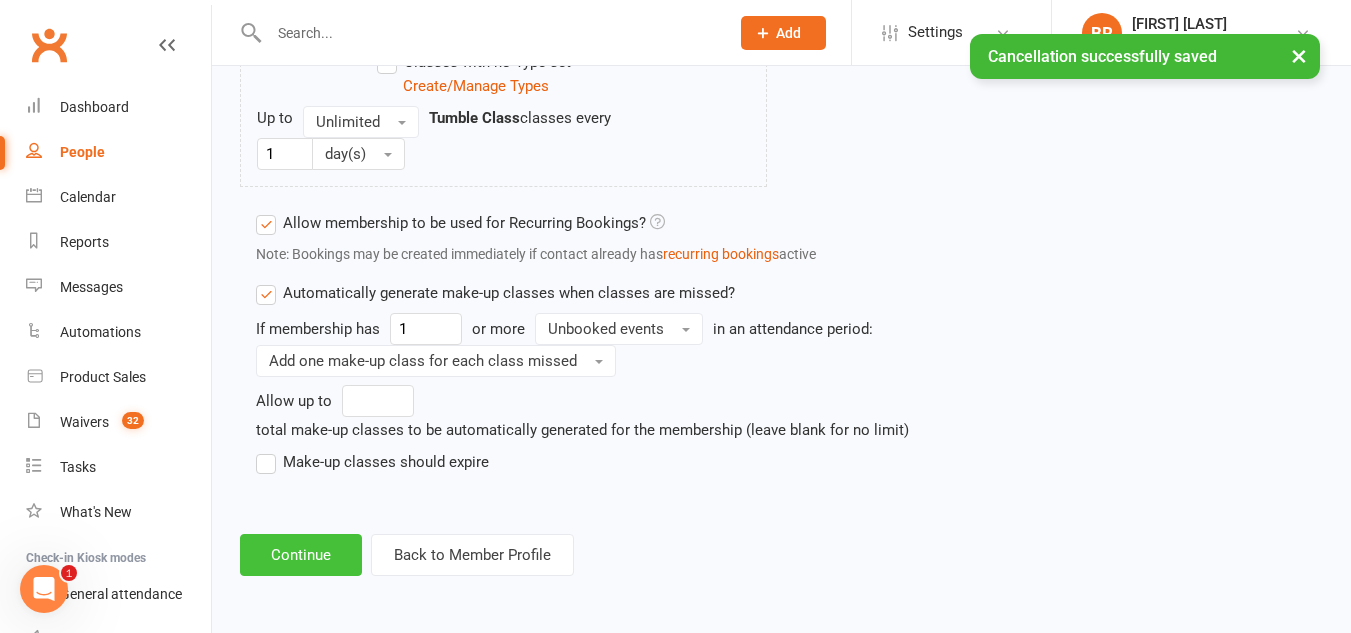 click on "Continue" at bounding box center [301, 555] 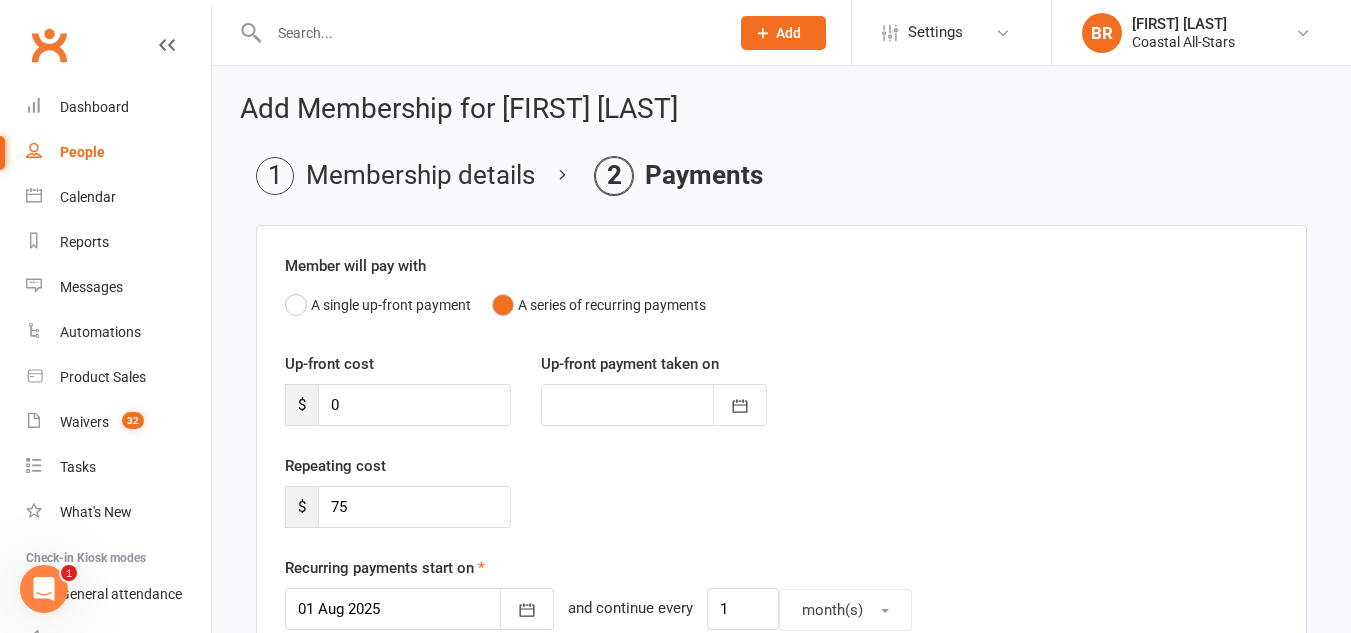 scroll, scrollTop: 821, scrollLeft: 0, axis: vertical 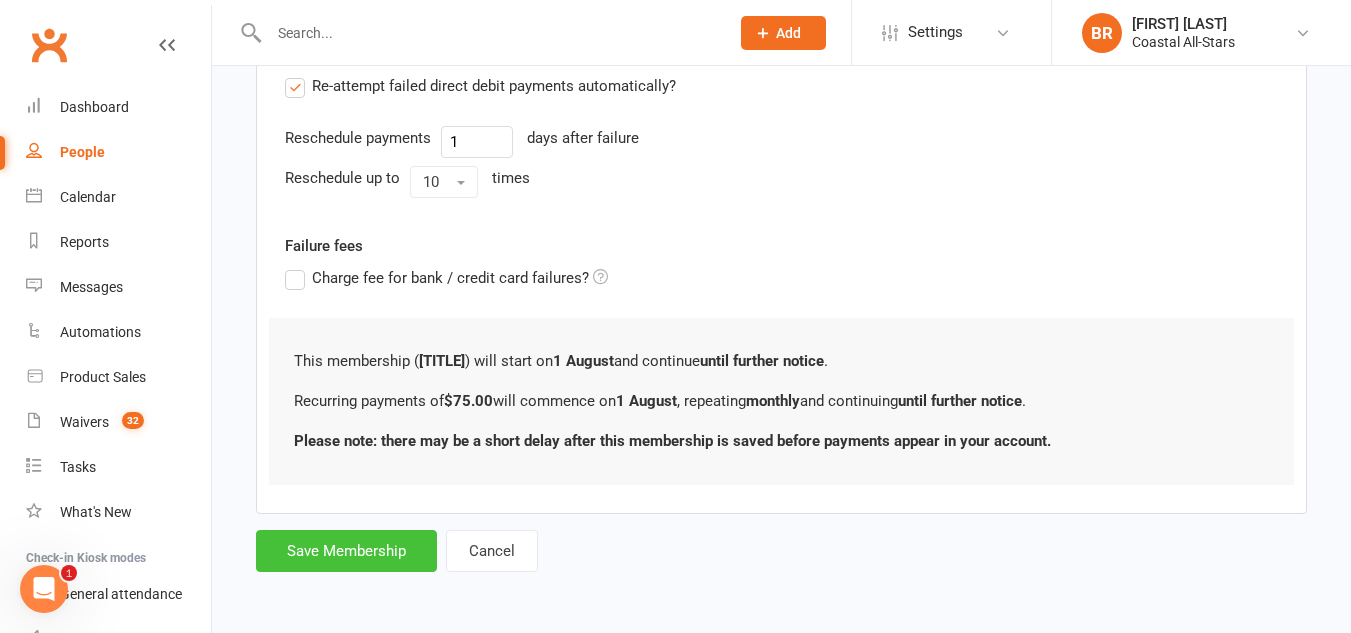 click on "Save Membership" at bounding box center [346, 551] 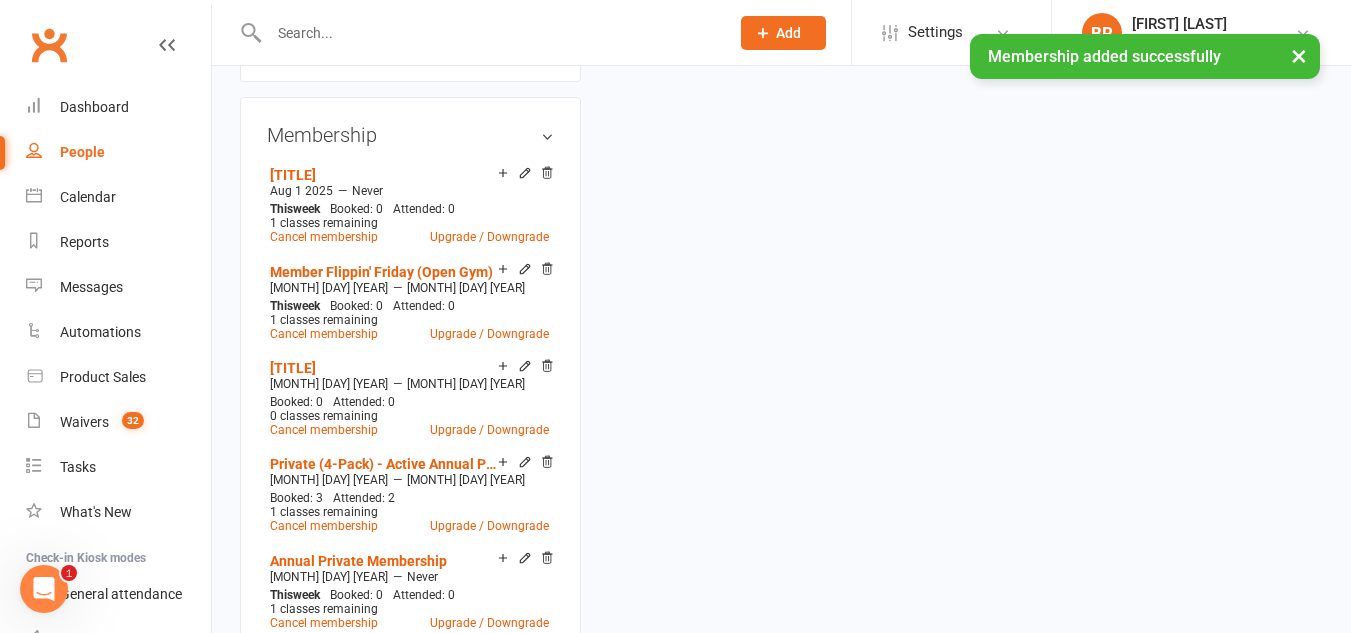 scroll, scrollTop: 0, scrollLeft: 0, axis: both 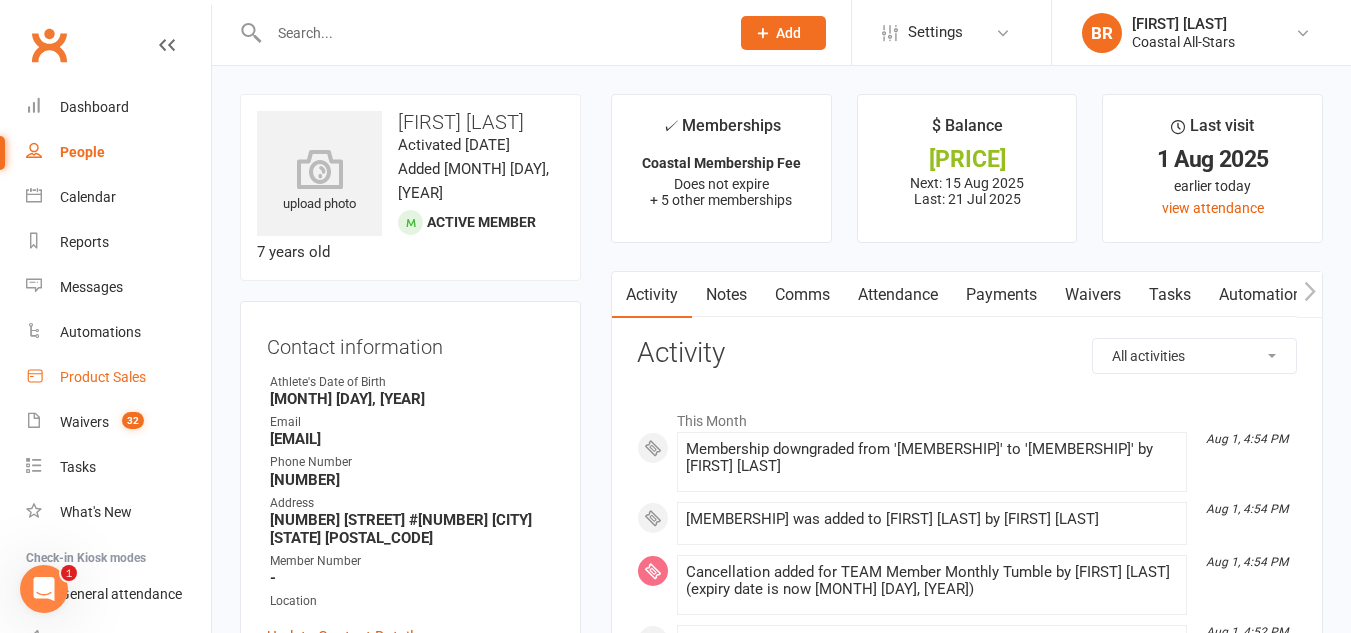 click on "Product Sales" at bounding box center [118, 377] 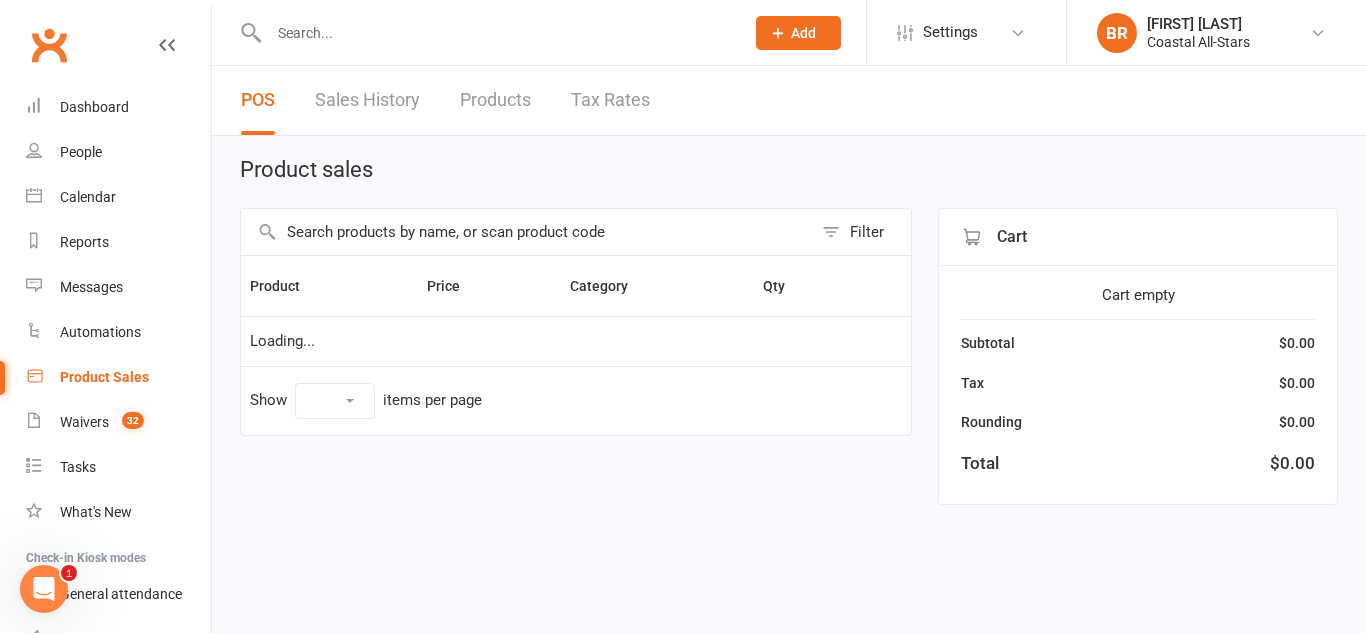 select on "10" 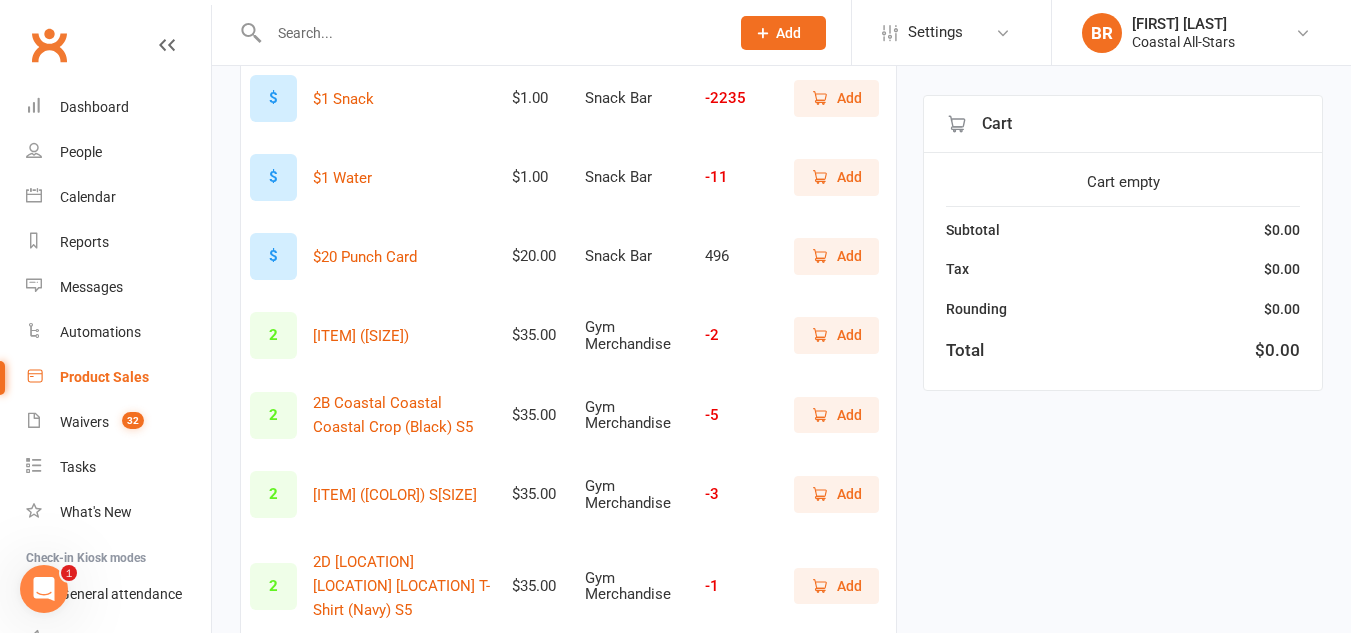 scroll, scrollTop: 516, scrollLeft: 0, axis: vertical 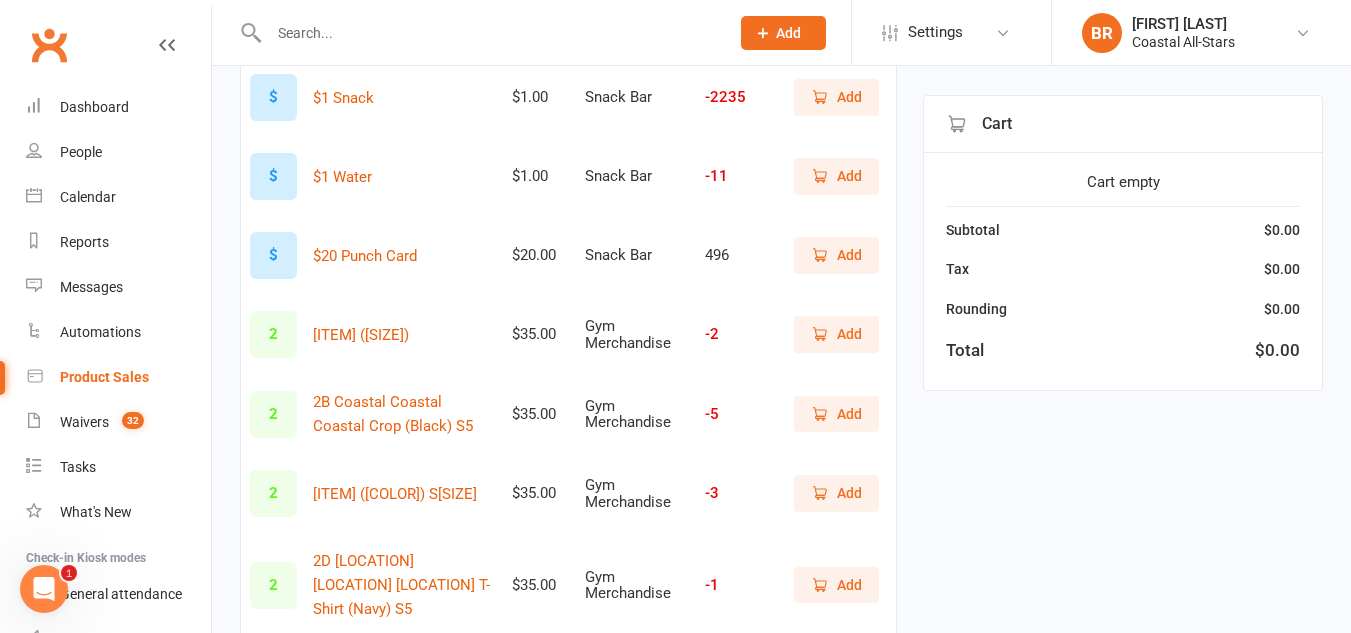 click on "Add" at bounding box center (836, 255) 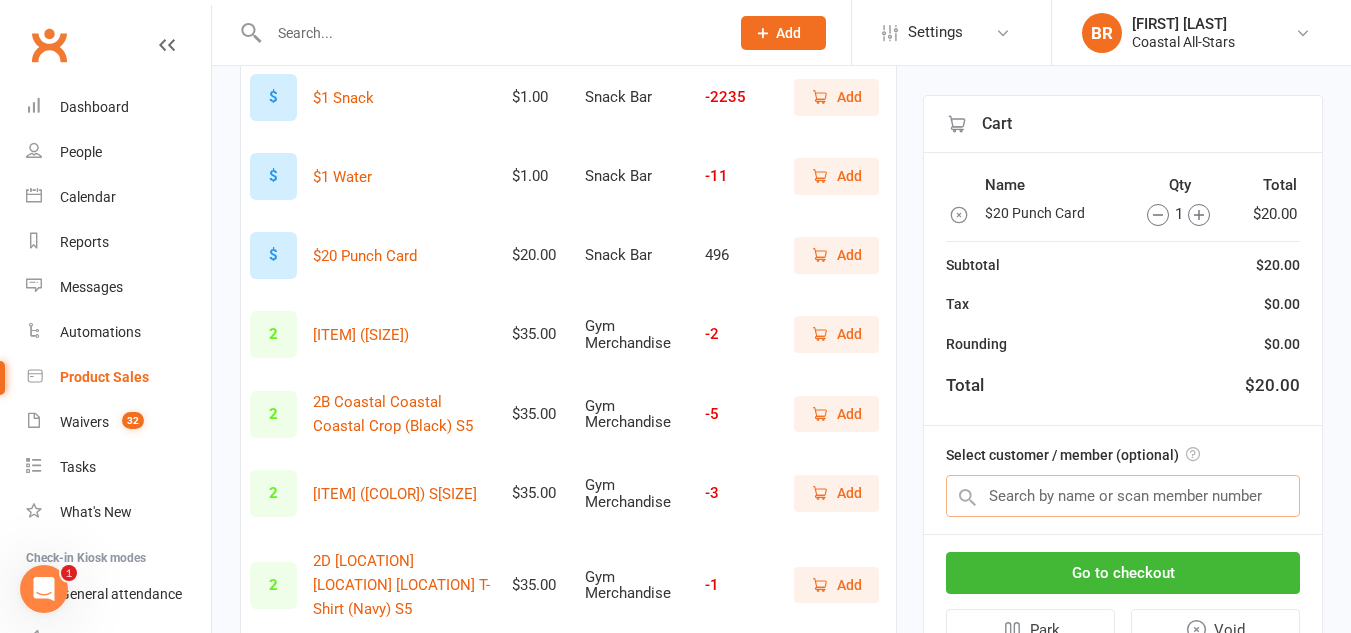 click at bounding box center [1123, 496] 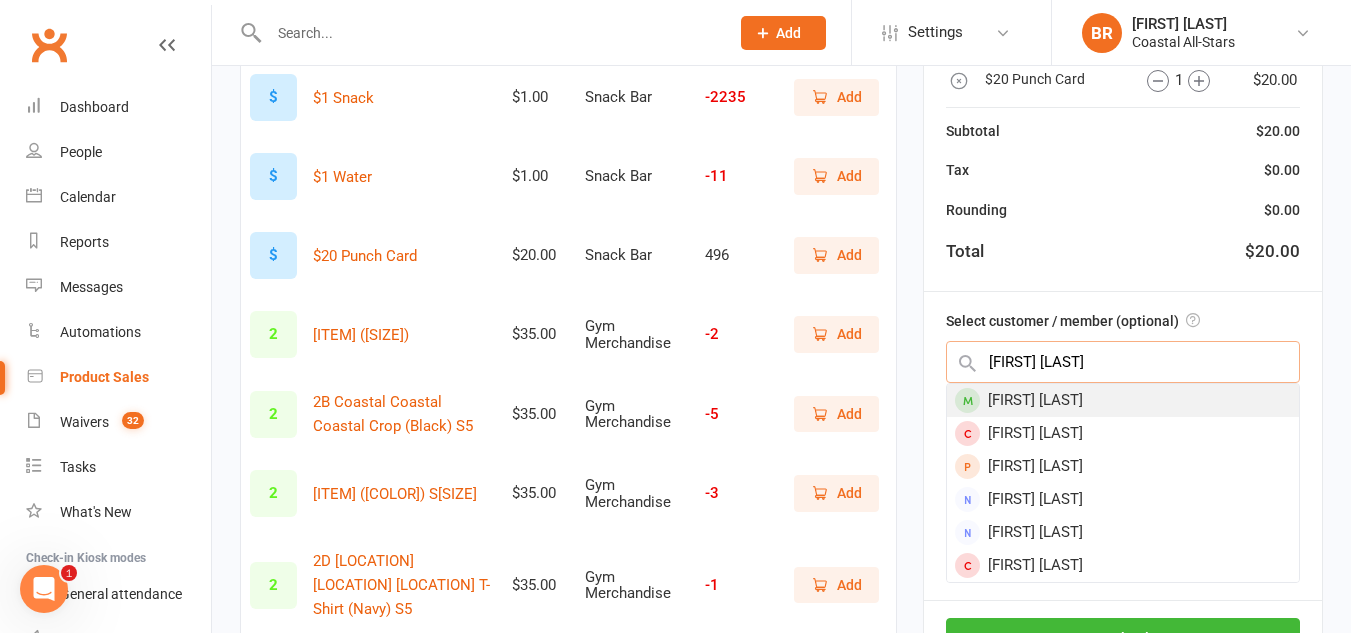type on "ava john" 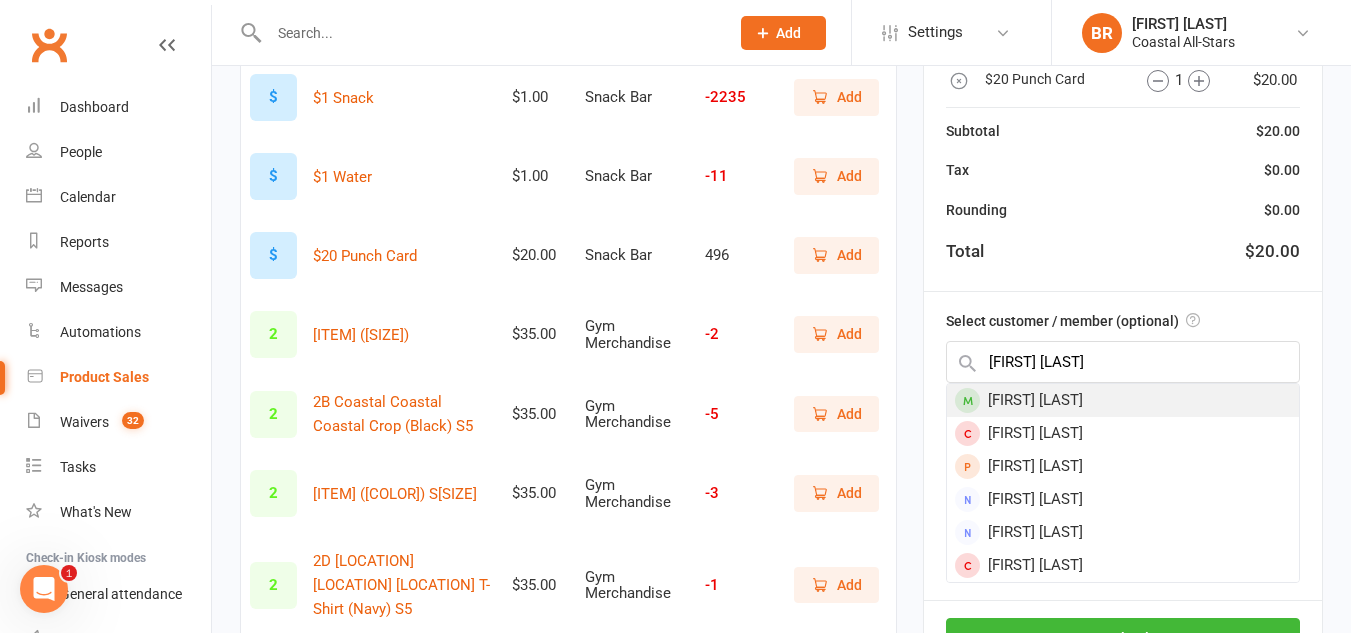 click at bounding box center (967, 400) 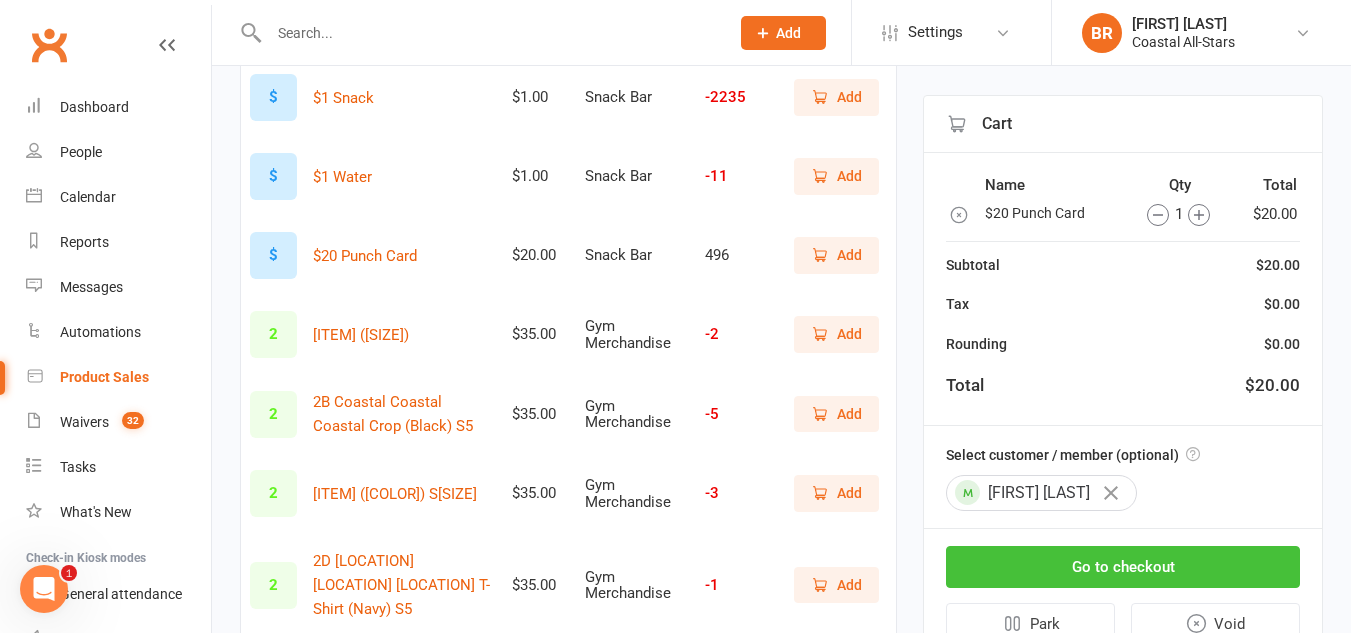 click on "Go to checkout" at bounding box center [1123, 567] 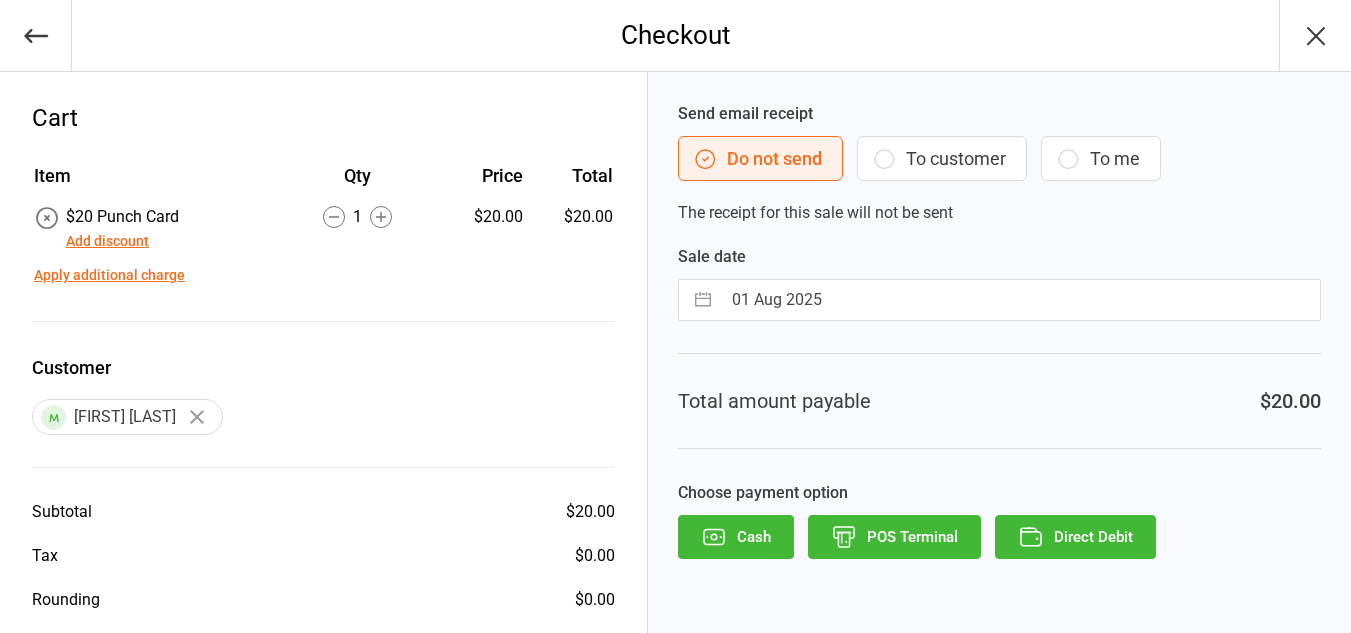 scroll, scrollTop: 0, scrollLeft: 0, axis: both 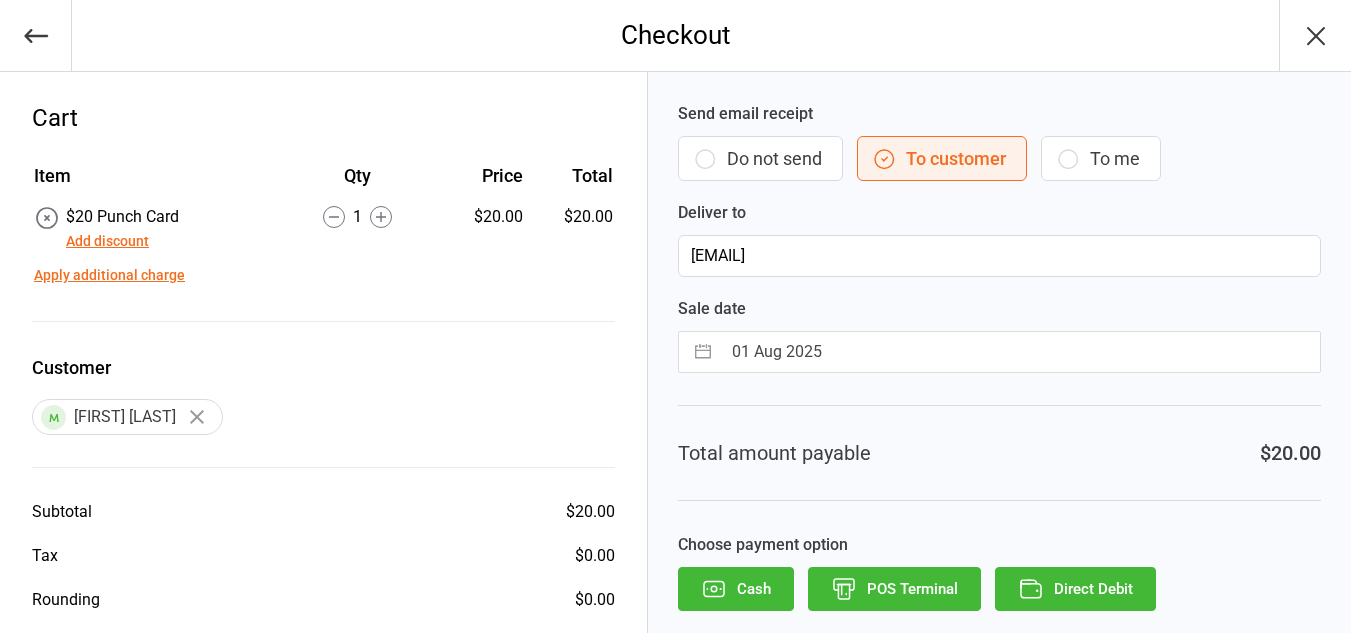 click 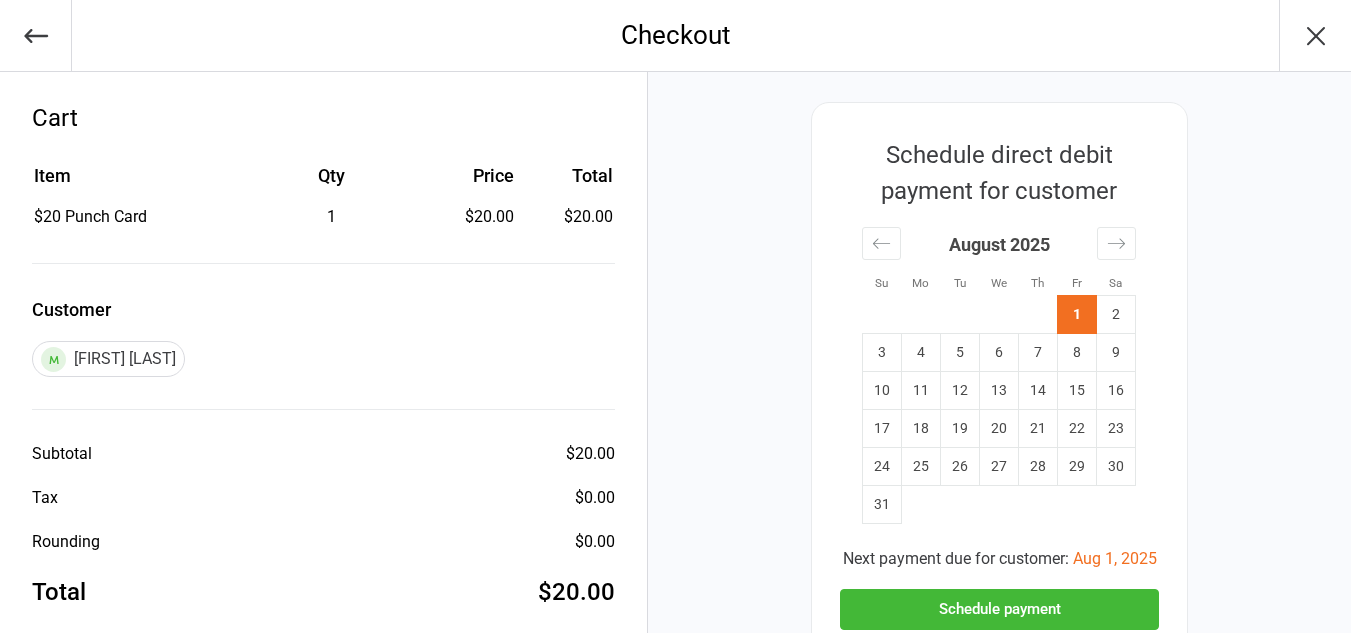 click on "Schedule payment" at bounding box center (999, 609) 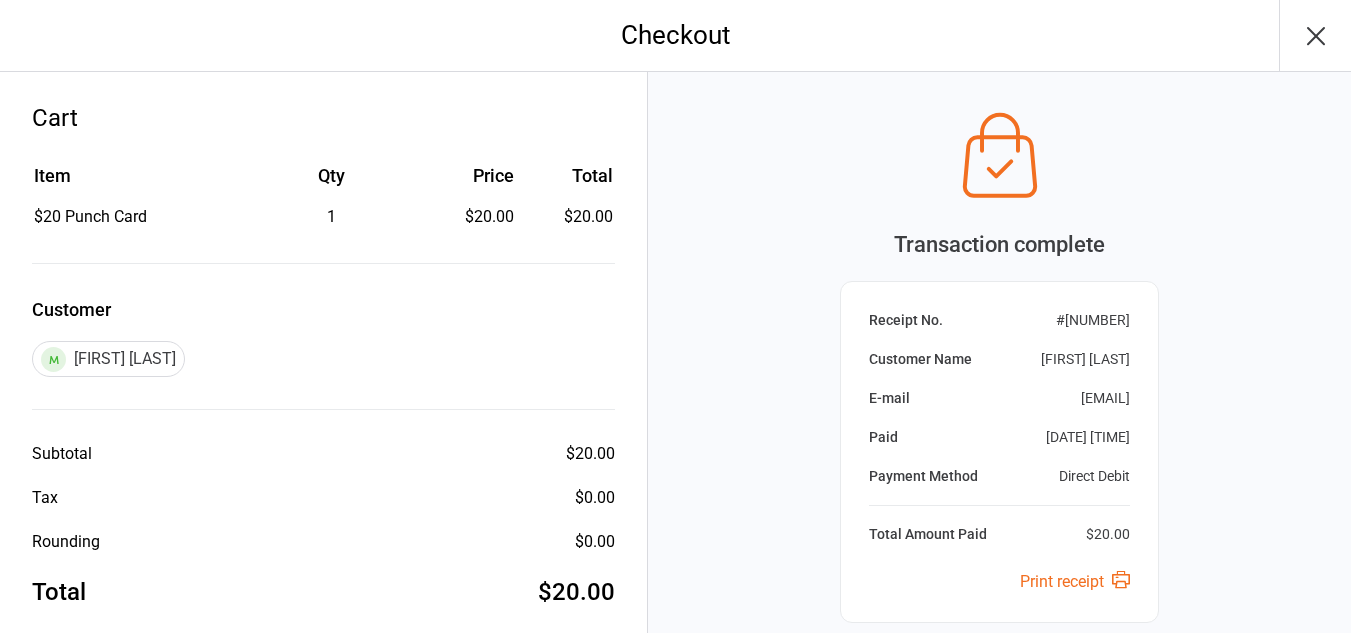 scroll, scrollTop: 133, scrollLeft: 0, axis: vertical 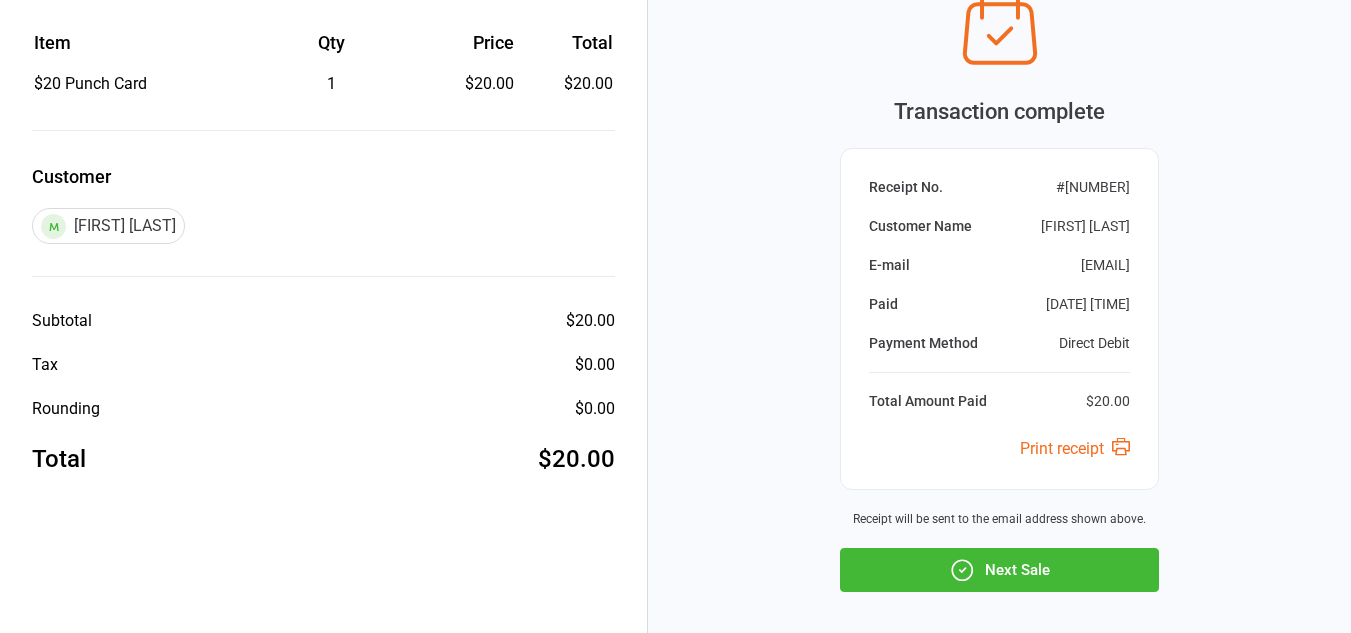 click on "Next Sale" at bounding box center (999, 570) 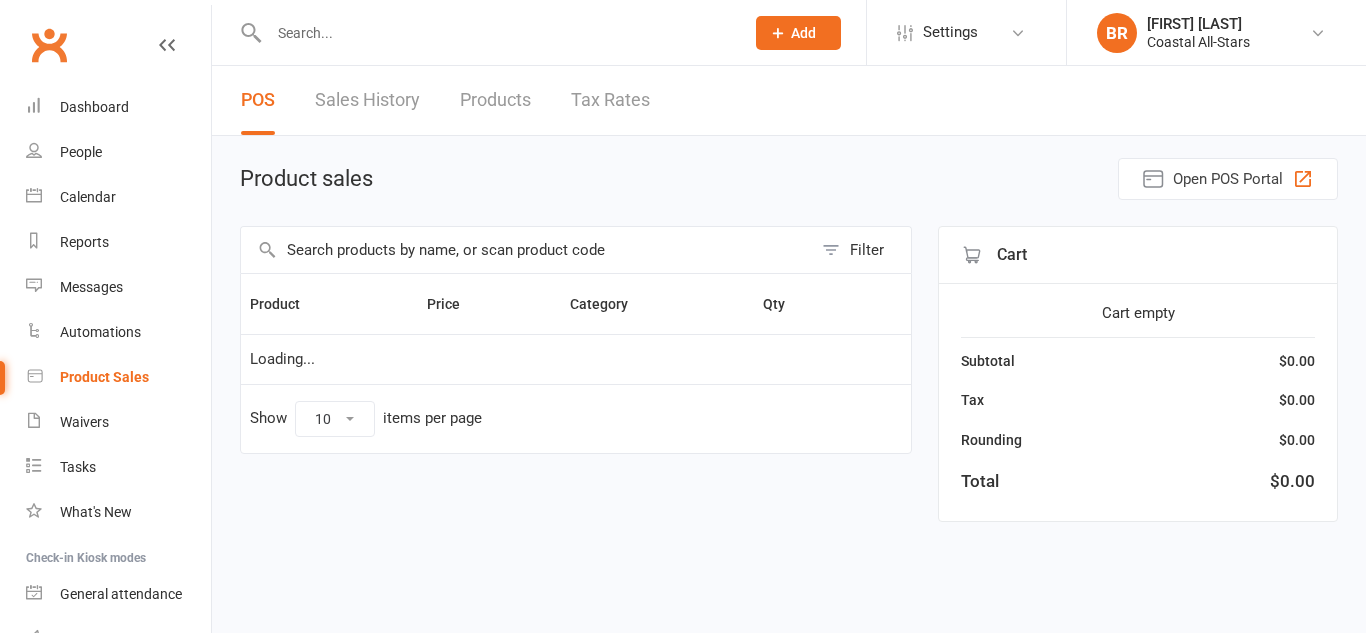 scroll, scrollTop: 0, scrollLeft: 0, axis: both 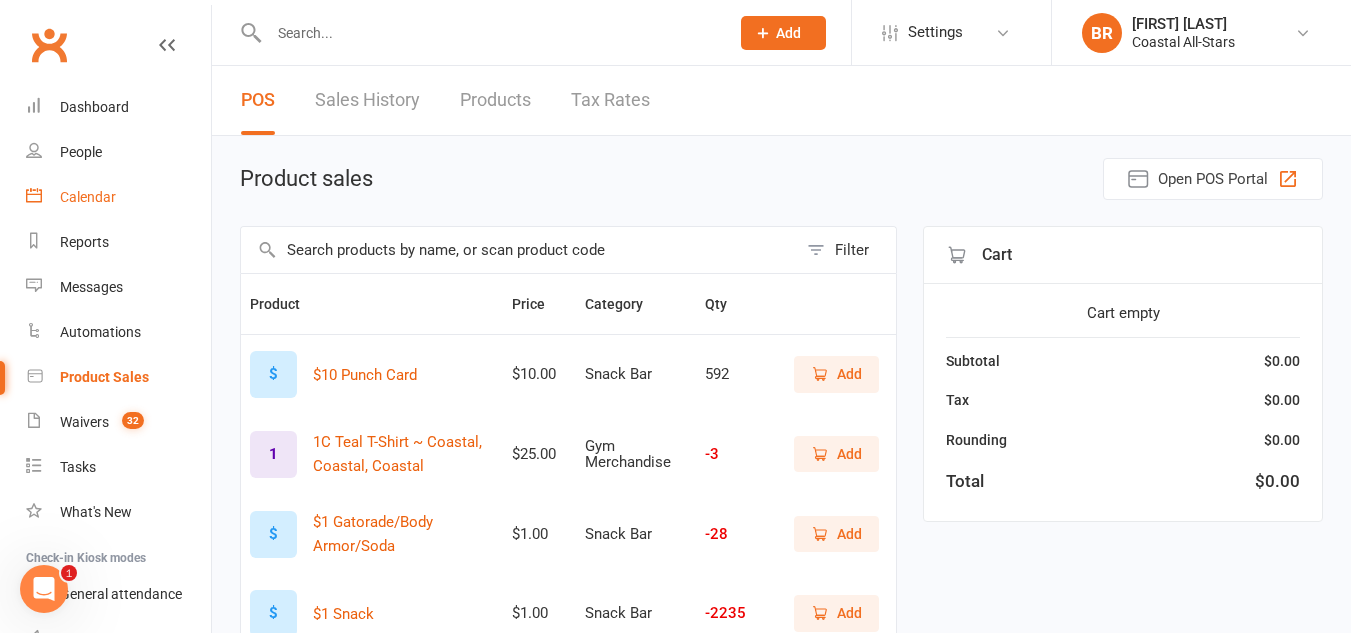 click on "Calendar" at bounding box center [88, 197] 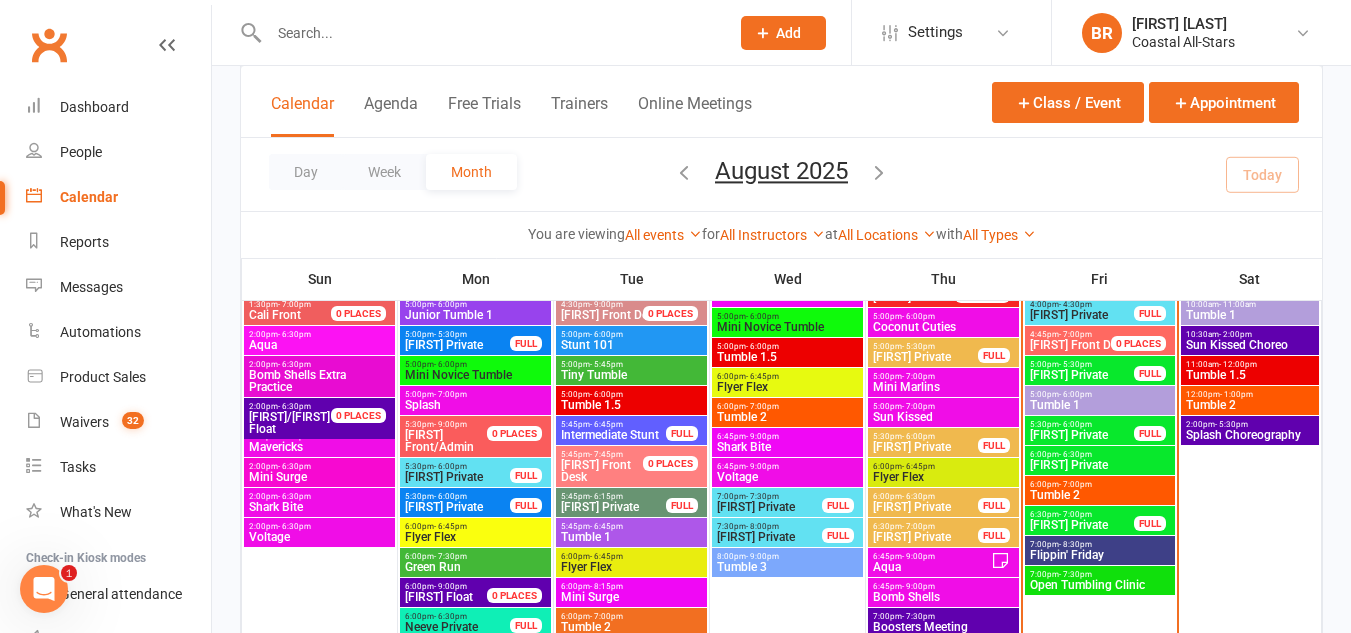 scroll, scrollTop: 342, scrollLeft: 0, axis: vertical 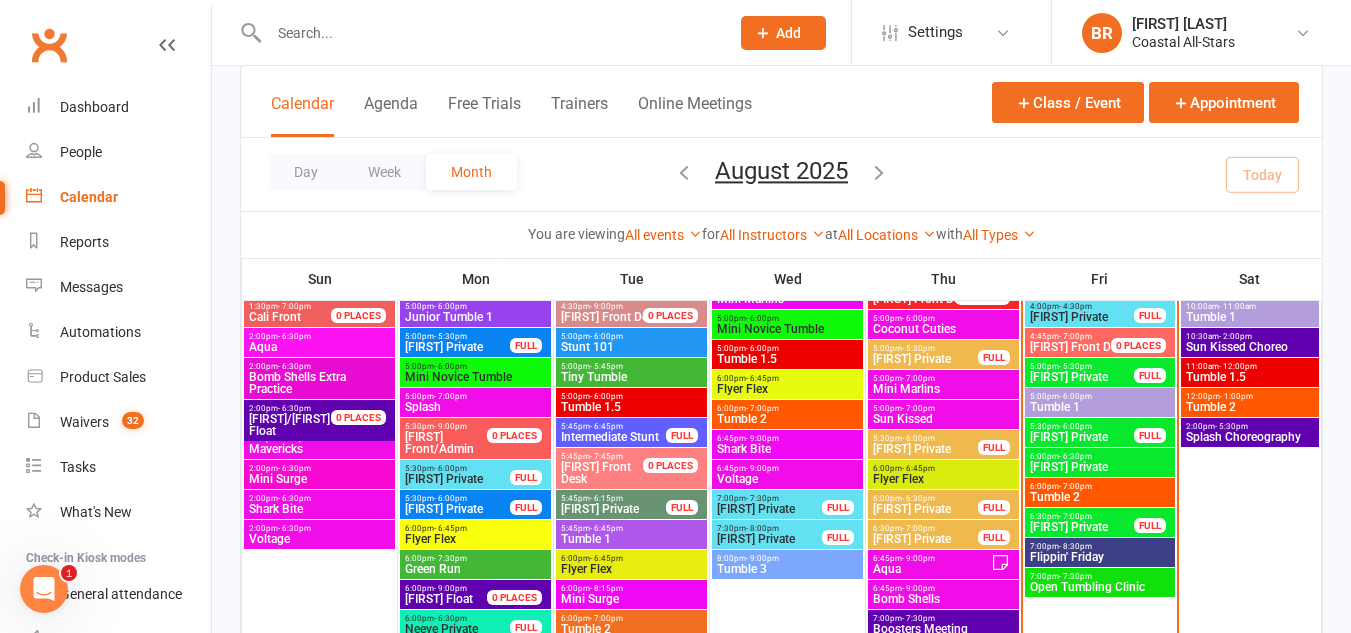 click on "Tumble 1" at bounding box center (1100, 407) 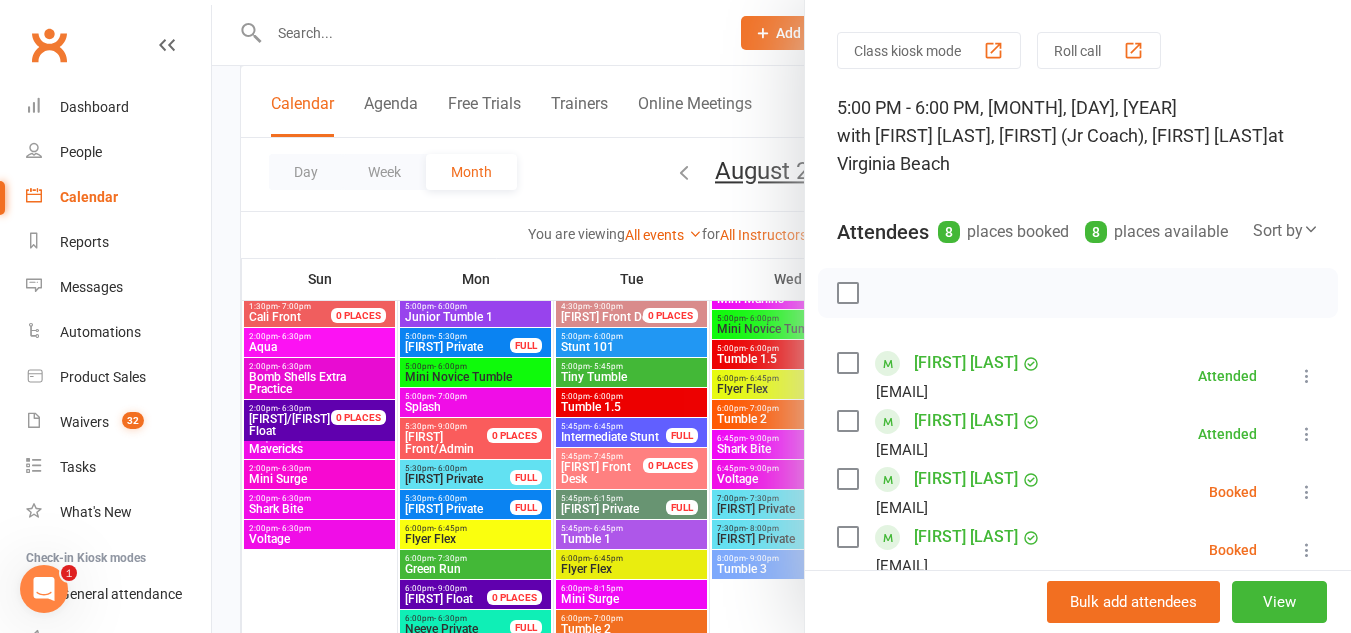 scroll, scrollTop: 49, scrollLeft: 0, axis: vertical 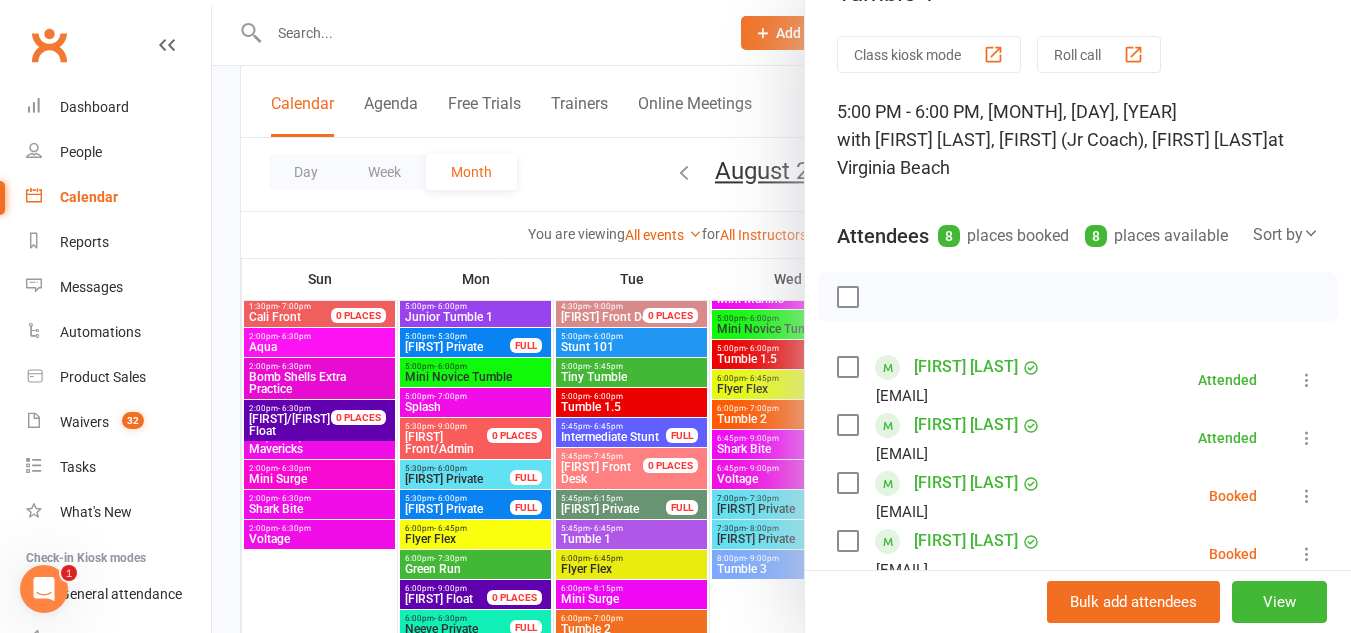 click on "Class kiosk mode" at bounding box center [929, 54] 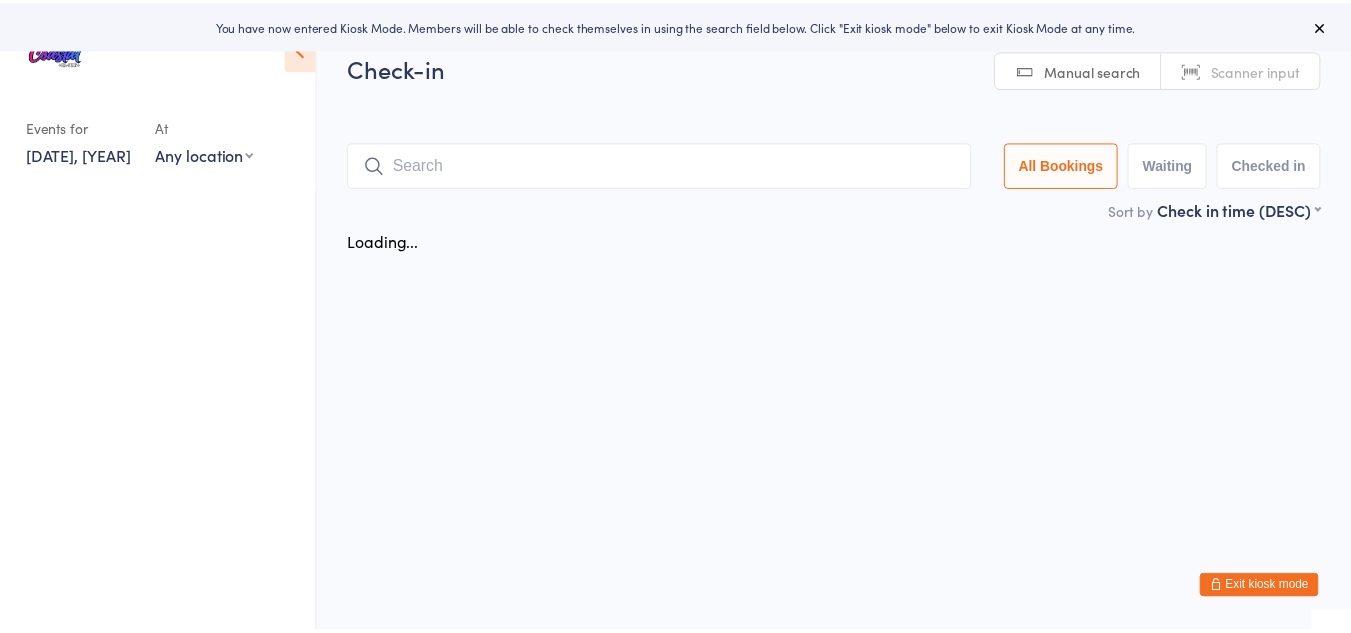 scroll, scrollTop: 0, scrollLeft: 0, axis: both 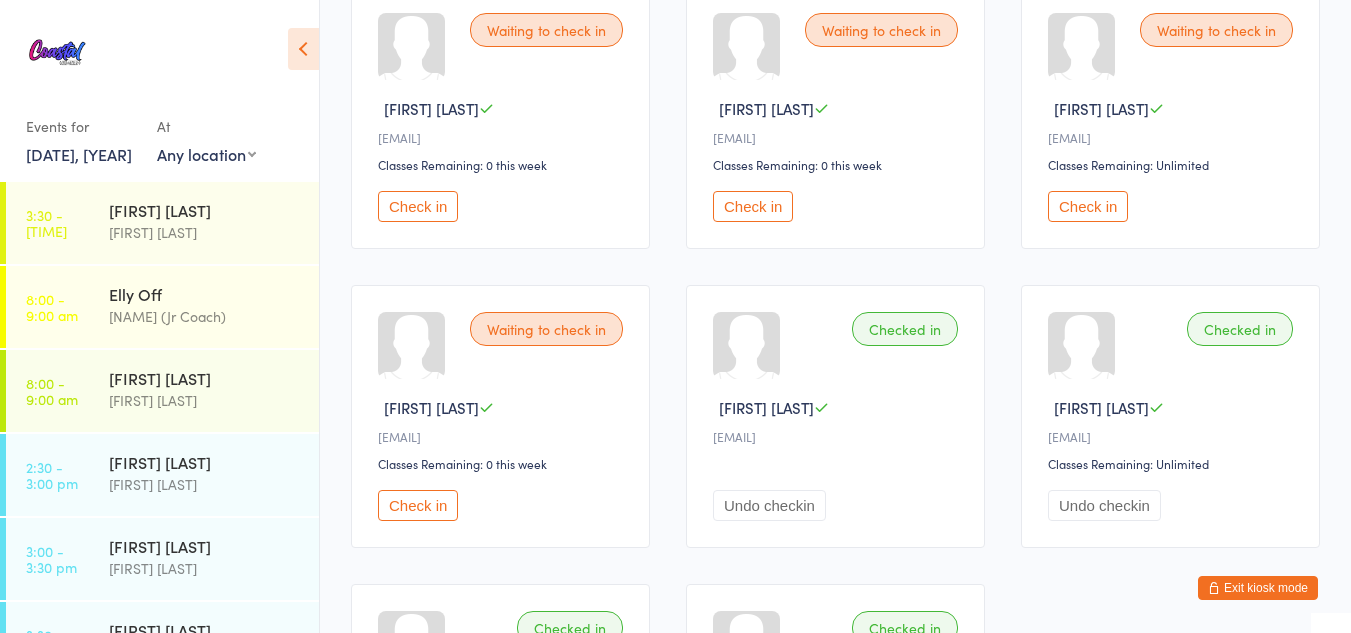click on "Check in" at bounding box center [418, 505] 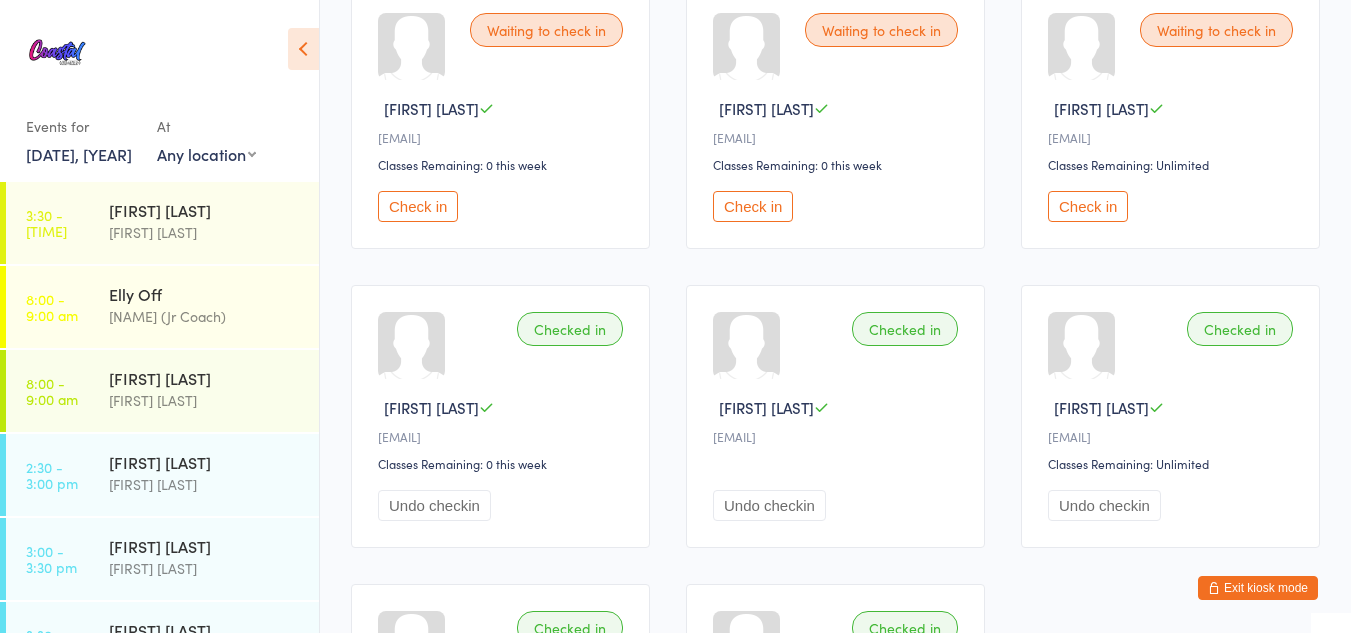 click on "Check in" at bounding box center [1088, 206] 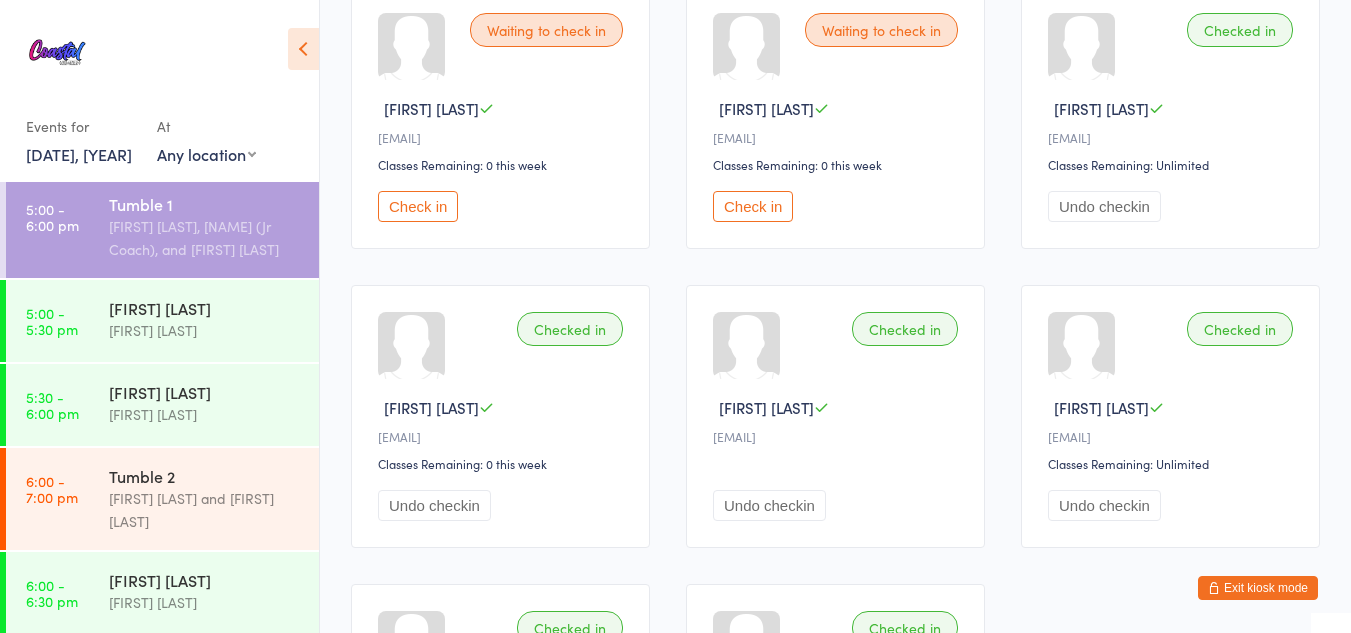 scroll, scrollTop: 679, scrollLeft: 0, axis: vertical 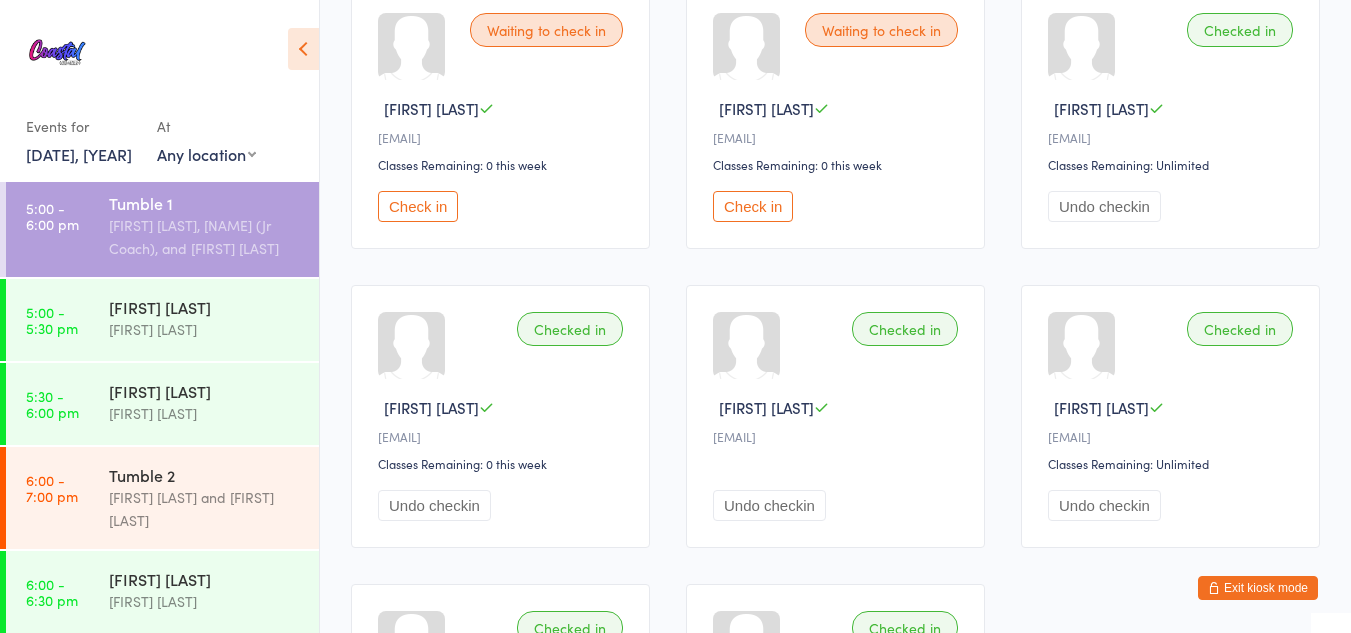 click on "Exit kiosk mode" at bounding box center (1258, 588) 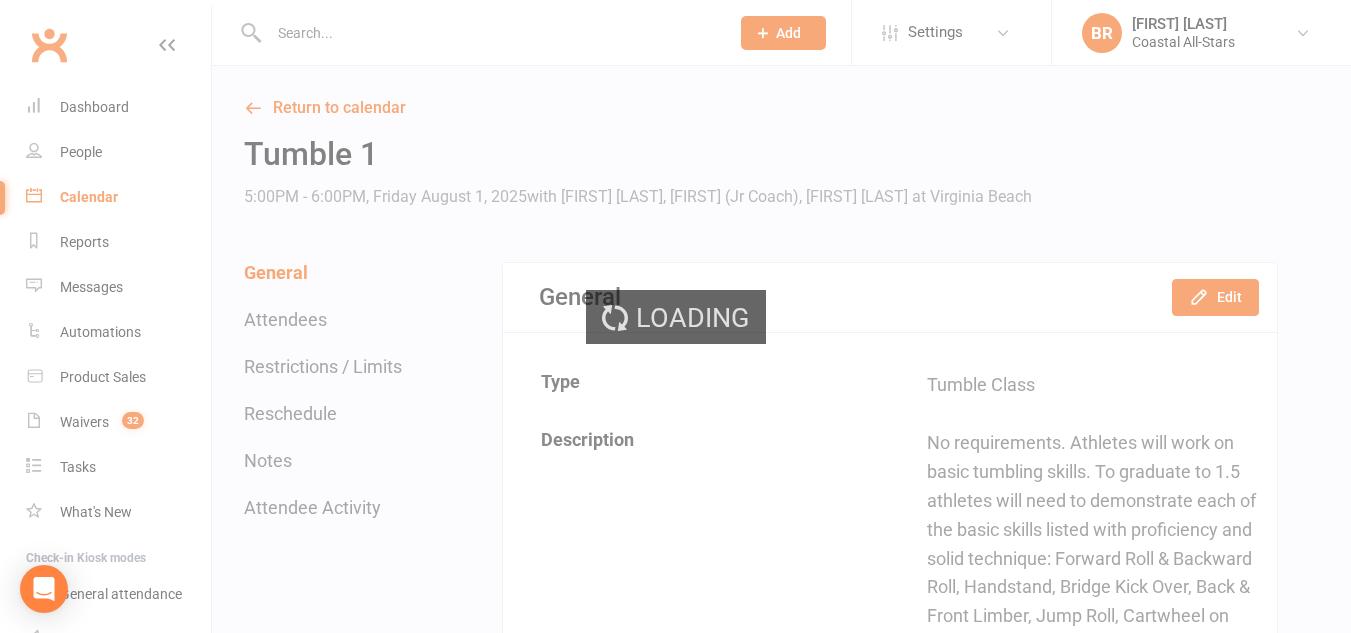 scroll, scrollTop: 0, scrollLeft: 0, axis: both 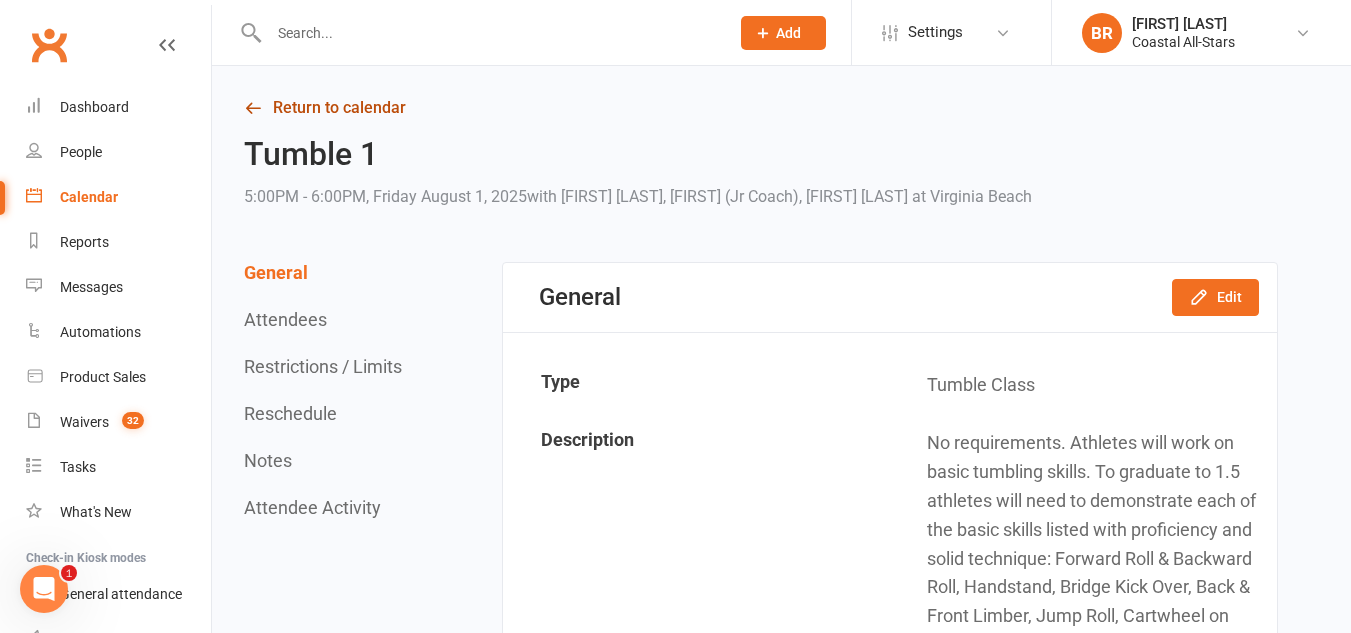 click on "Return to calendar" at bounding box center [761, 108] 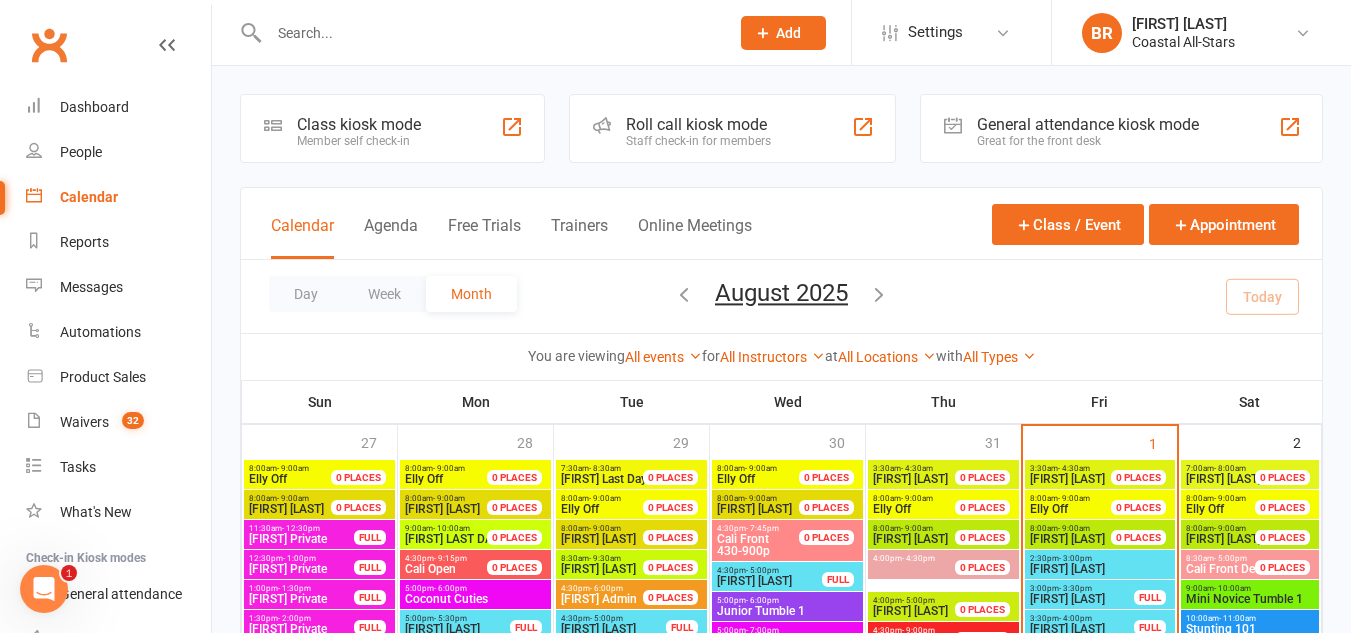 scroll, scrollTop: 448, scrollLeft: 0, axis: vertical 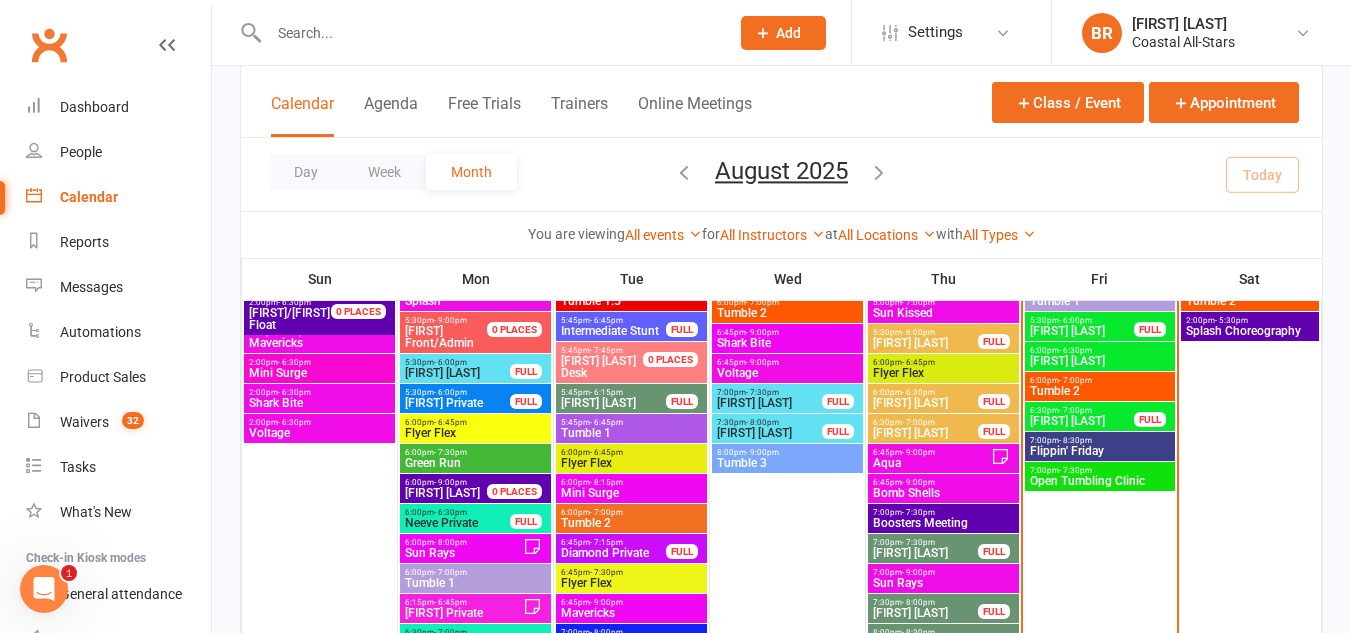 click on "5:30pm  - 6:00pm" at bounding box center [1082, 320] 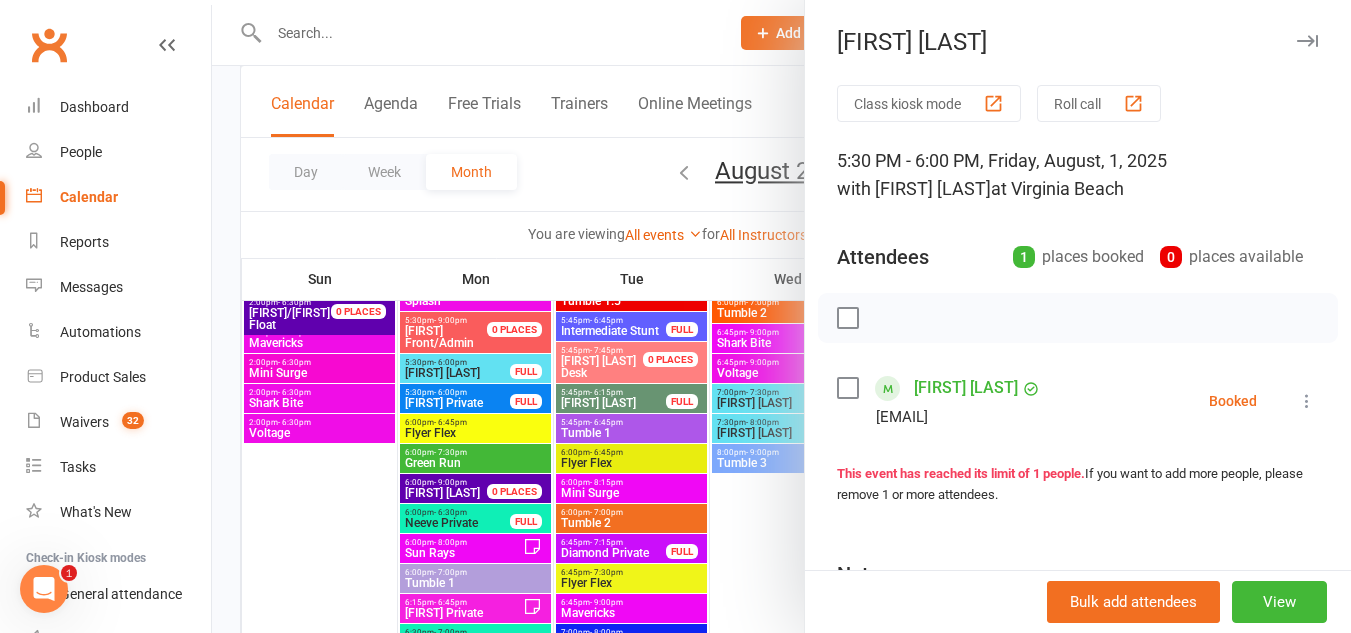 click on "Mica Flores  carol_flores17@yahoo.com" at bounding box center (943, 401) 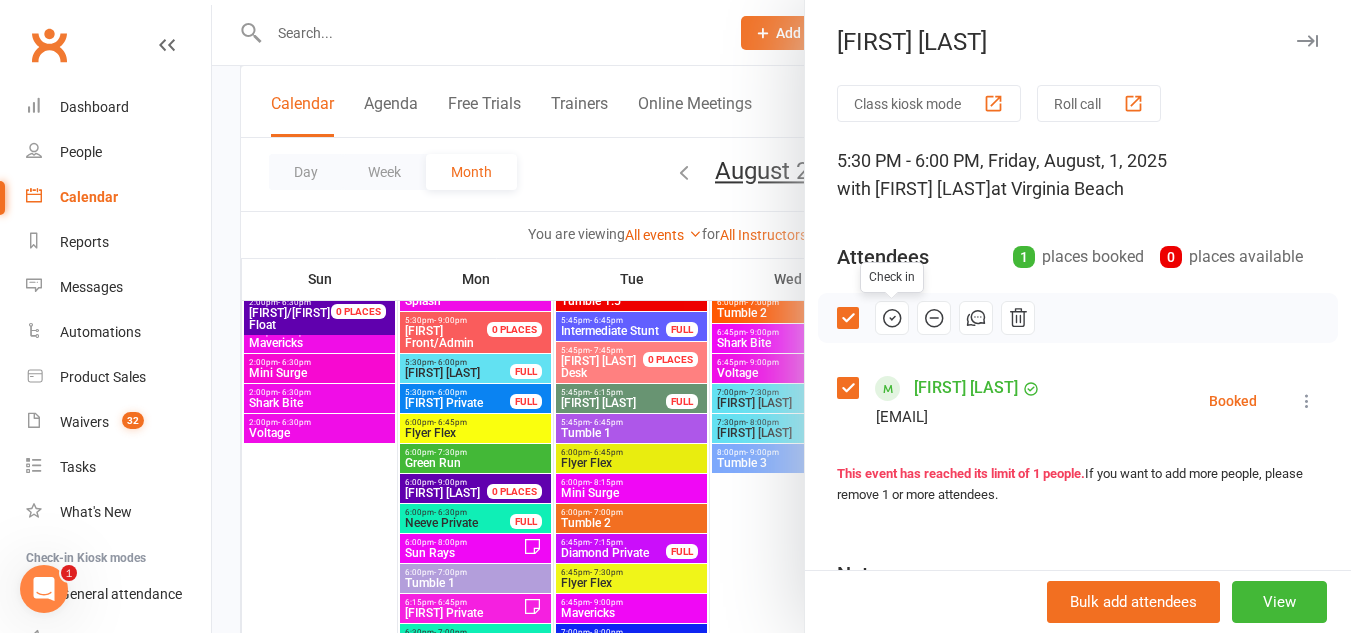 click 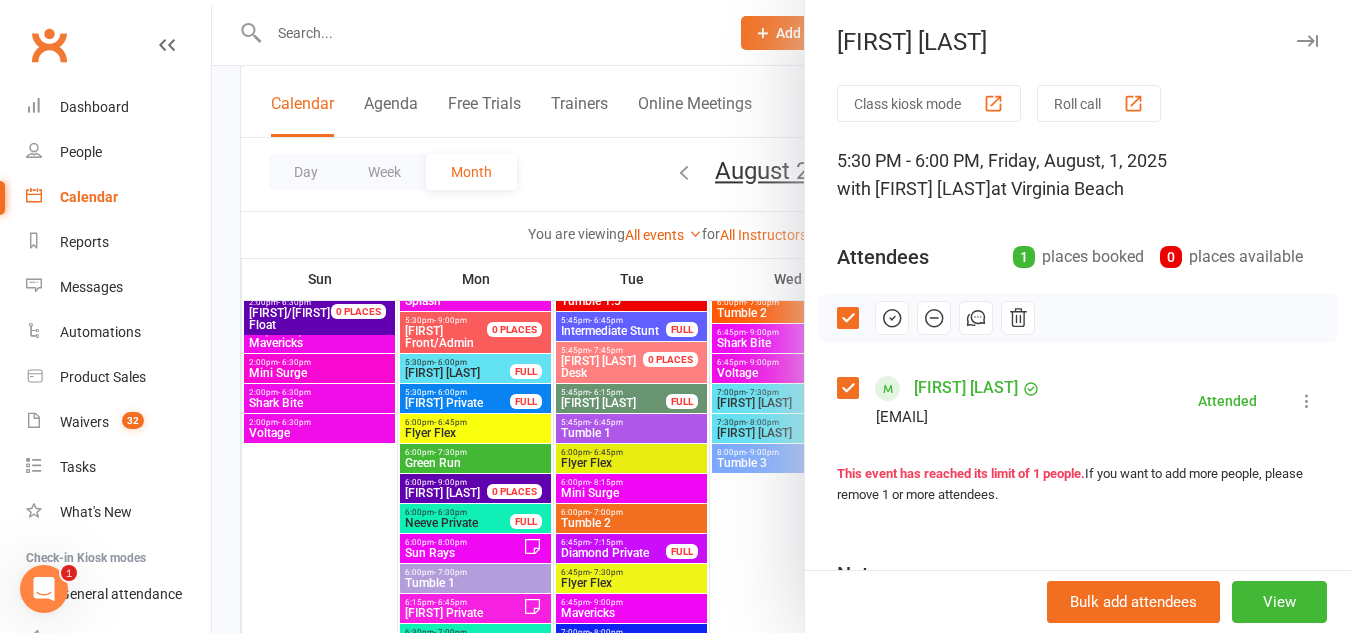 click at bounding box center (781, 316) 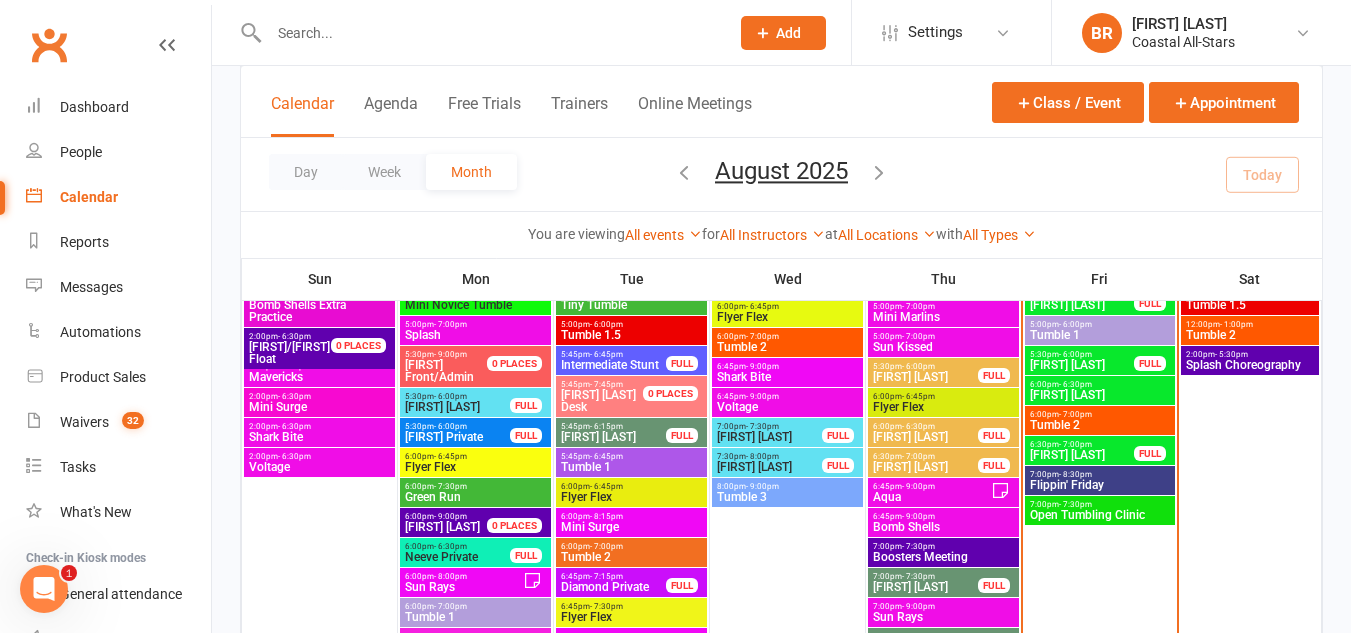 scroll, scrollTop: 413, scrollLeft: 0, axis: vertical 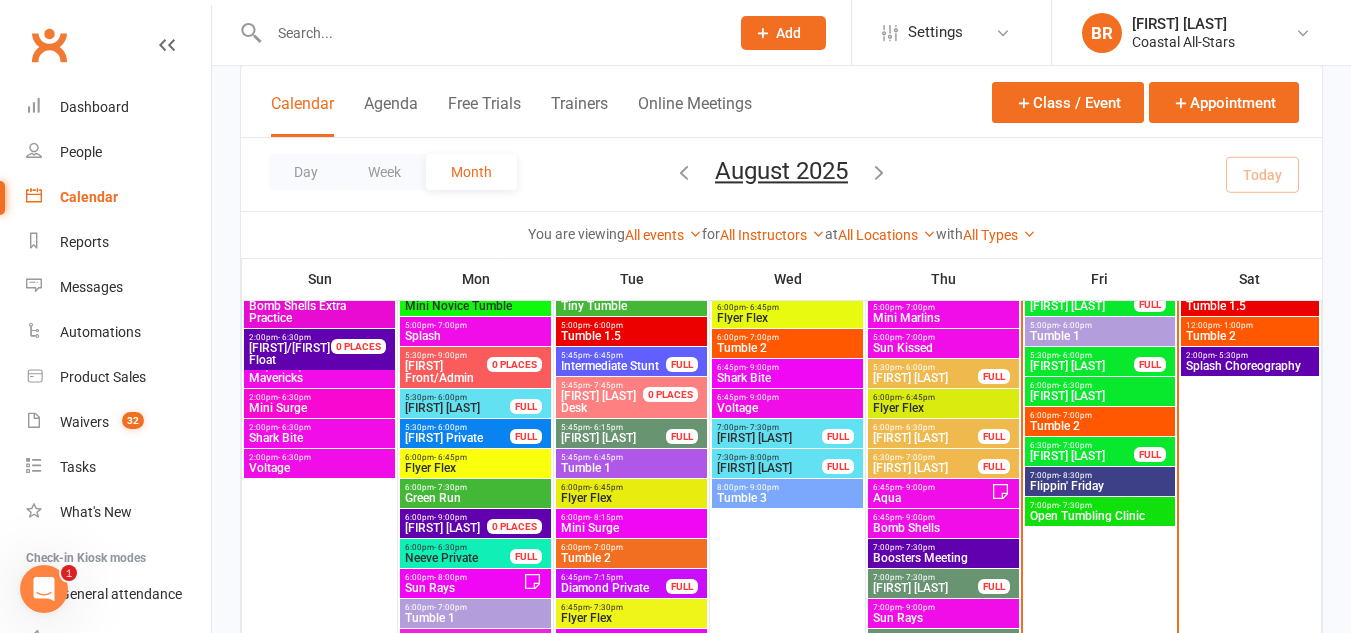 click on "[FIRST] Private" at bounding box center [1082, 306] 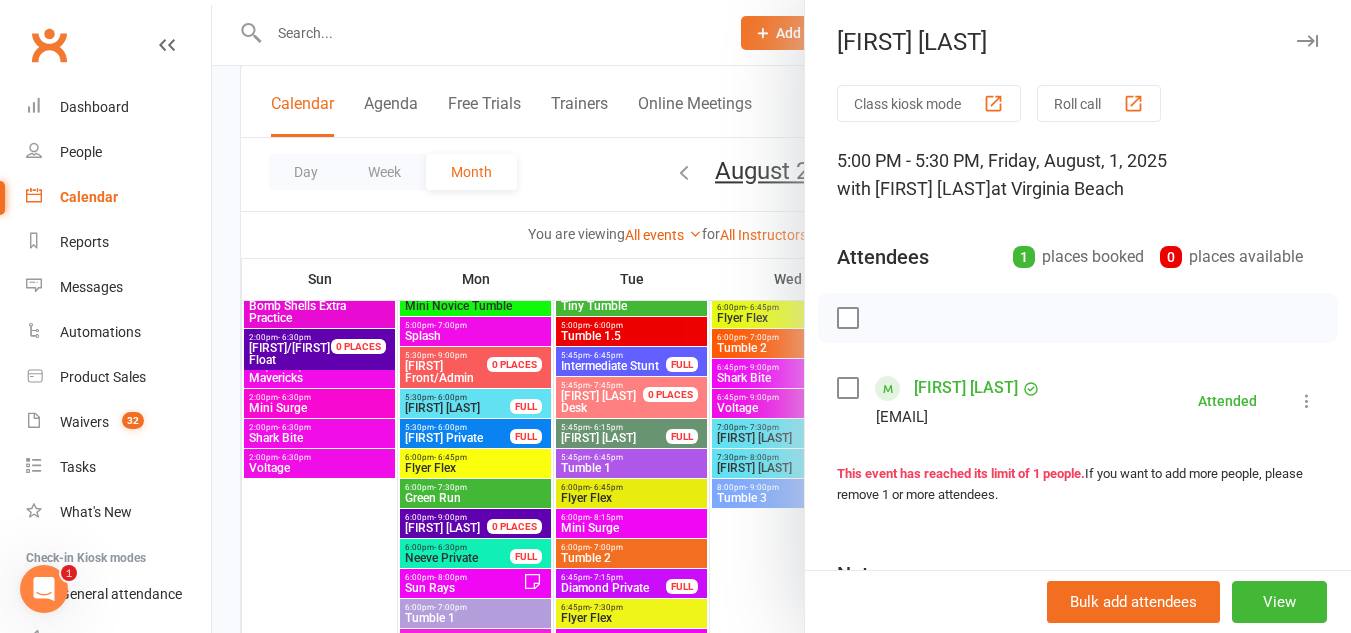 click at bounding box center [781, 316] 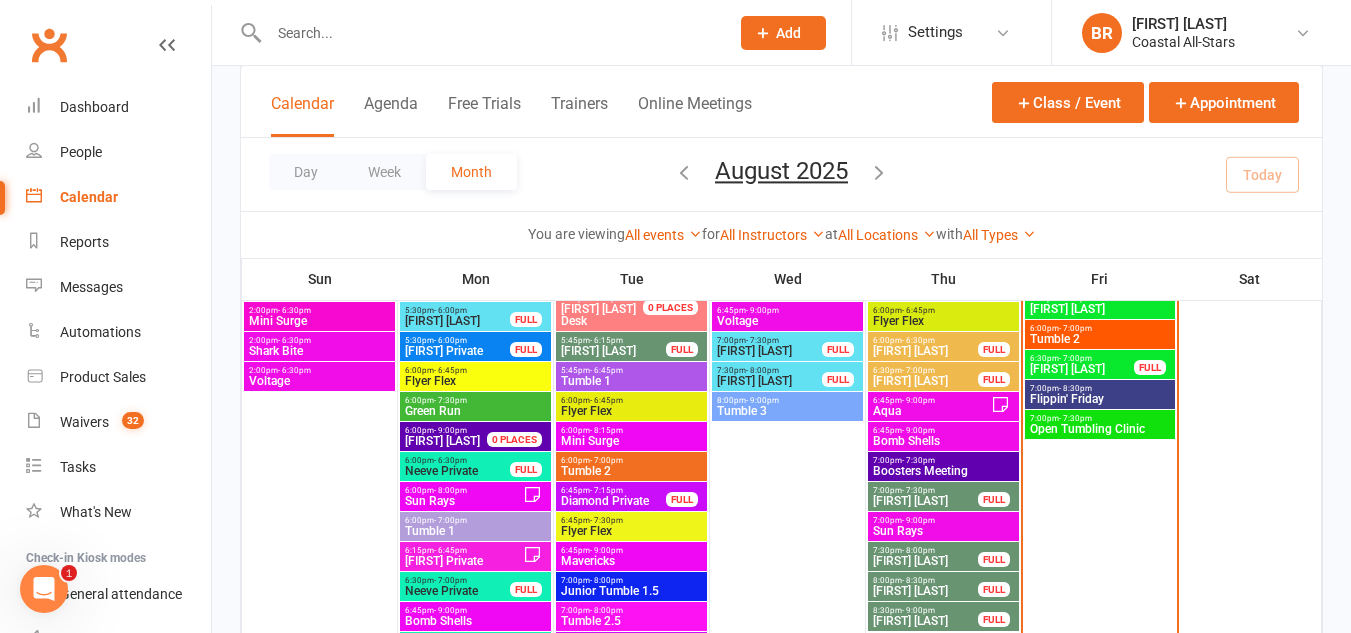 scroll, scrollTop: 480, scrollLeft: 0, axis: vertical 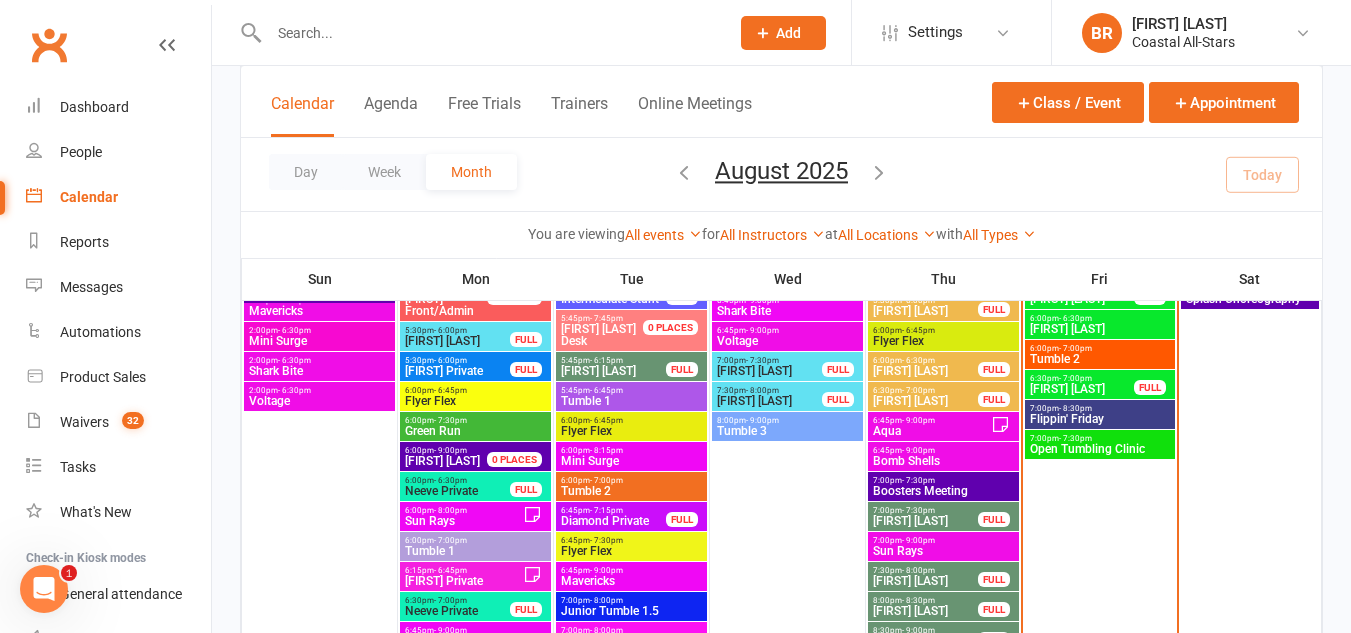 click on "6:00pm  - 7:00pm" at bounding box center [1100, 348] 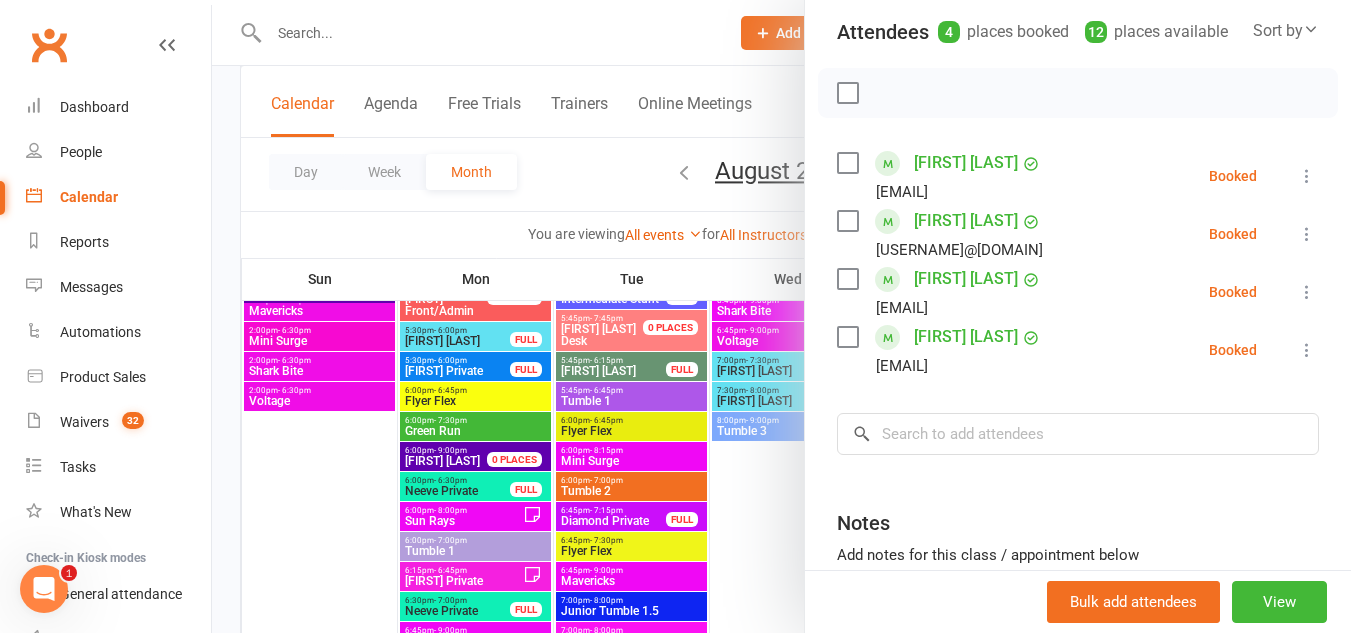 scroll, scrollTop: 226, scrollLeft: 0, axis: vertical 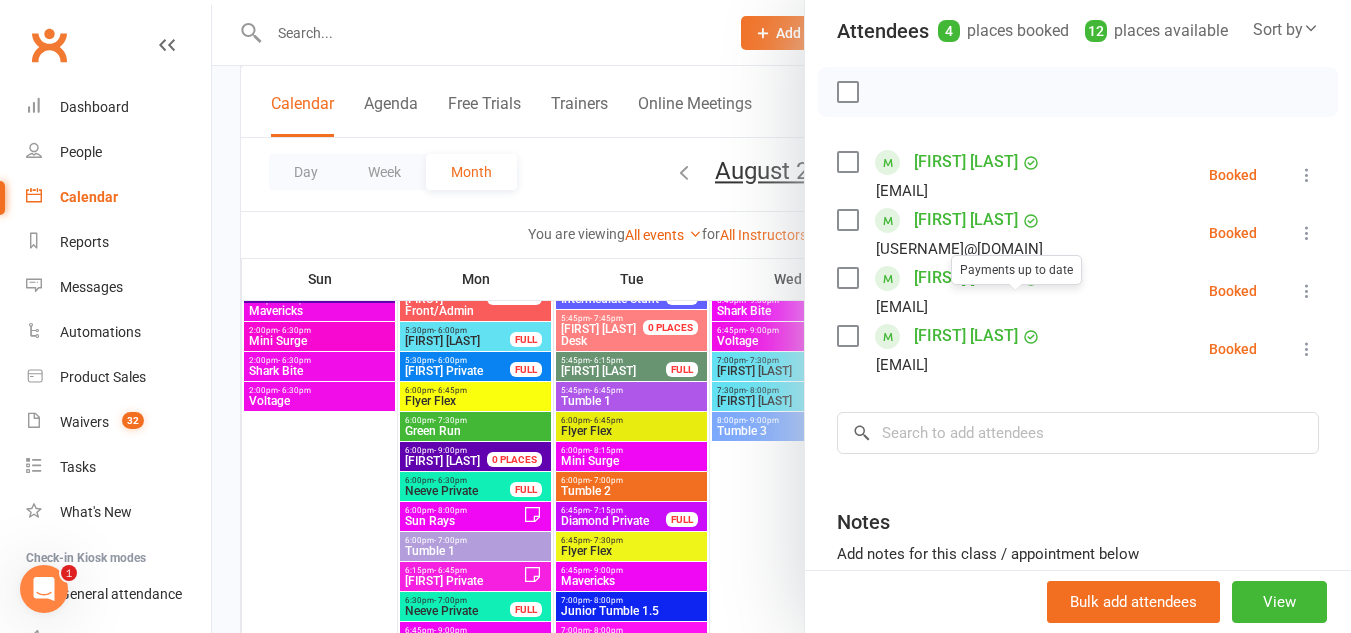 click at bounding box center (847, 162) 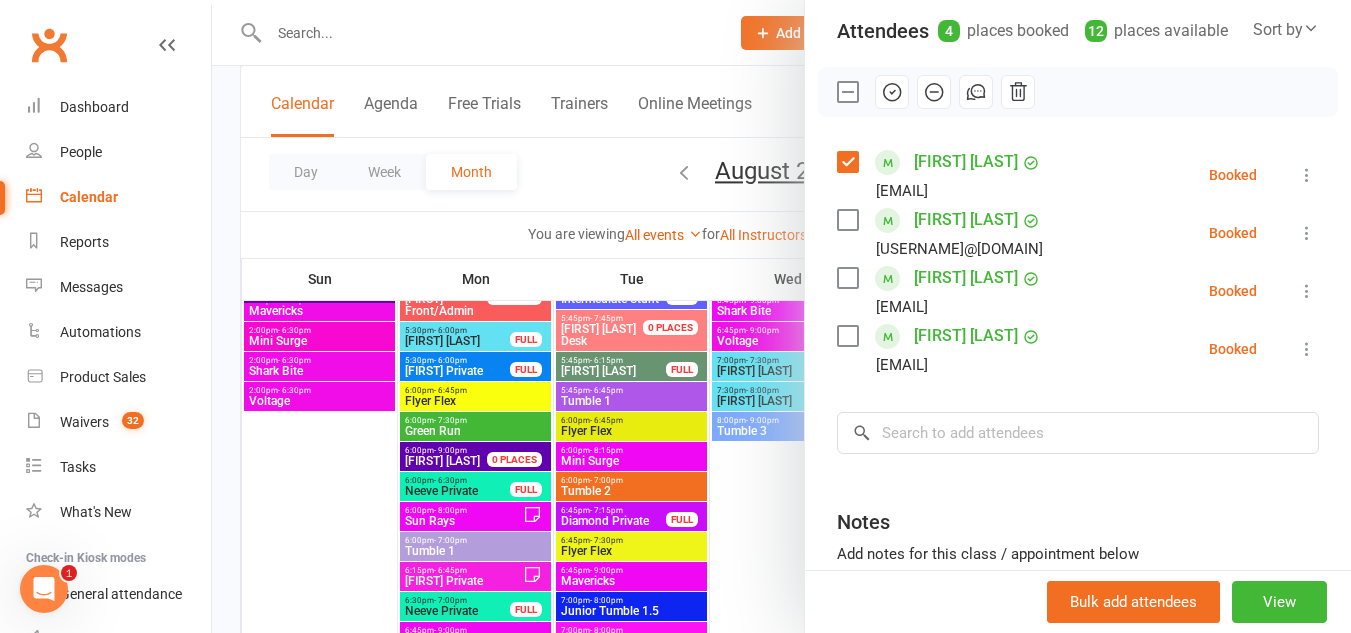 click at bounding box center (847, 220) 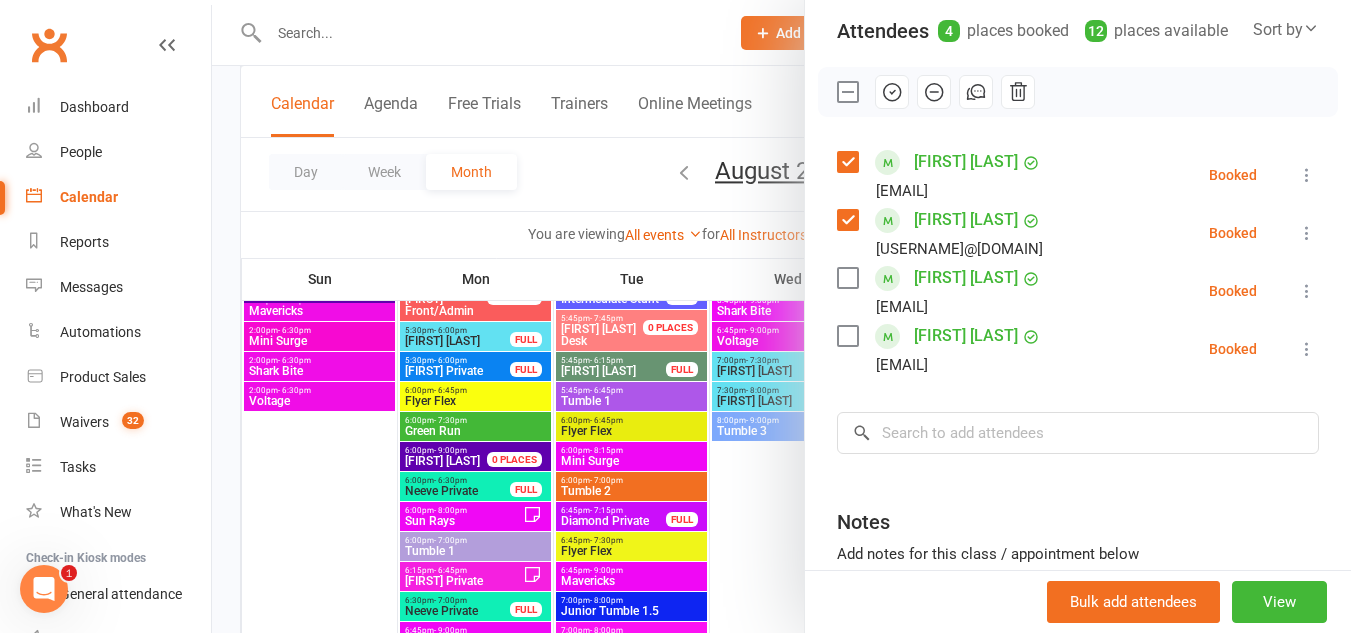 click 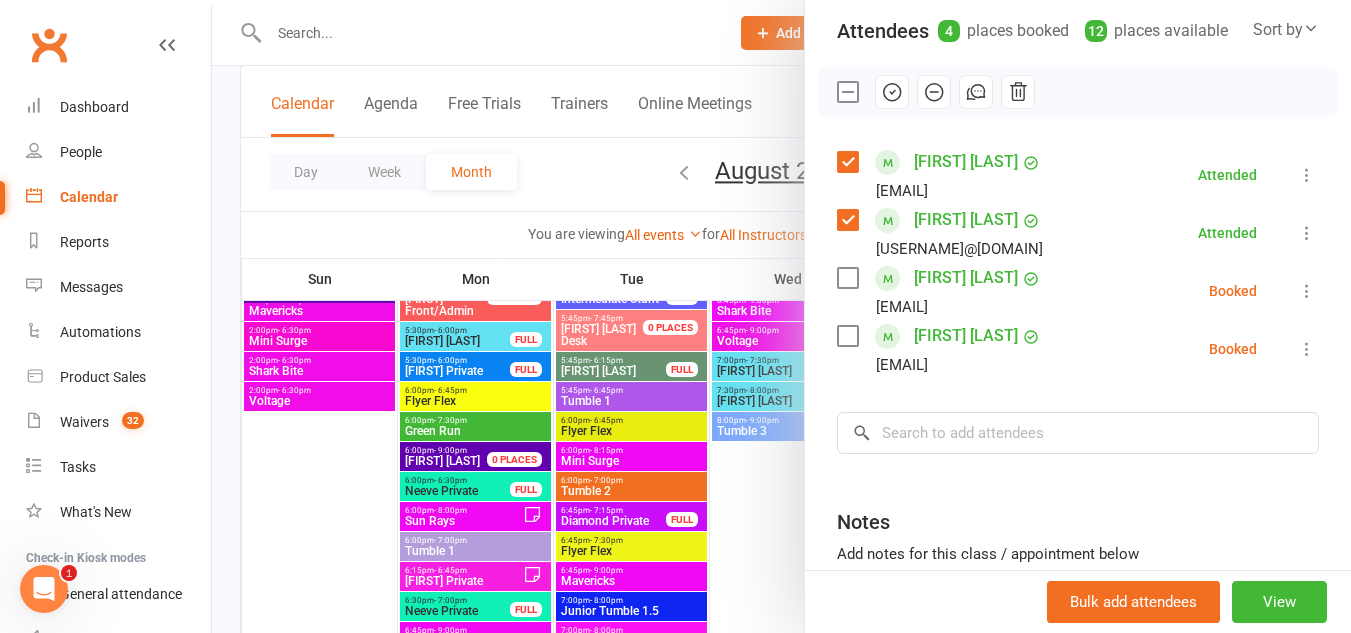 click at bounding box center [781, 316] 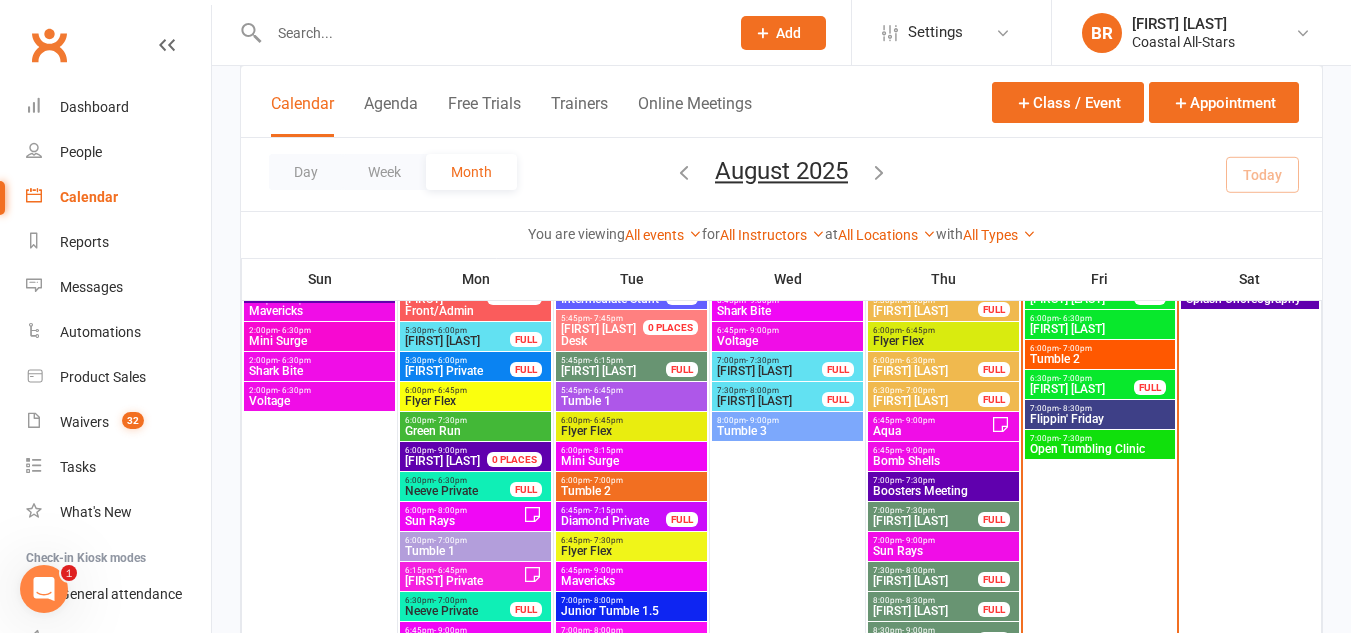 click on "7:00pm  - 8:30pm" at bounding box center (1100, 408) 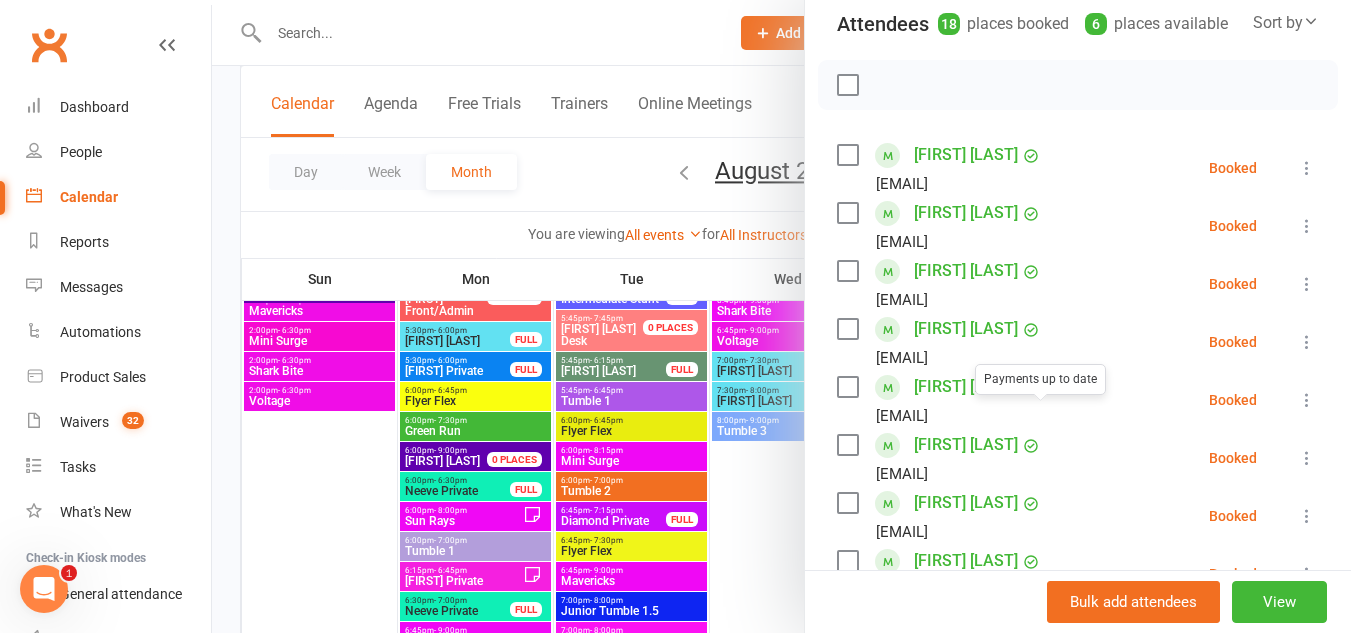 scroll, scrollTop: 366, scrollLeft: 0, axis: vertical 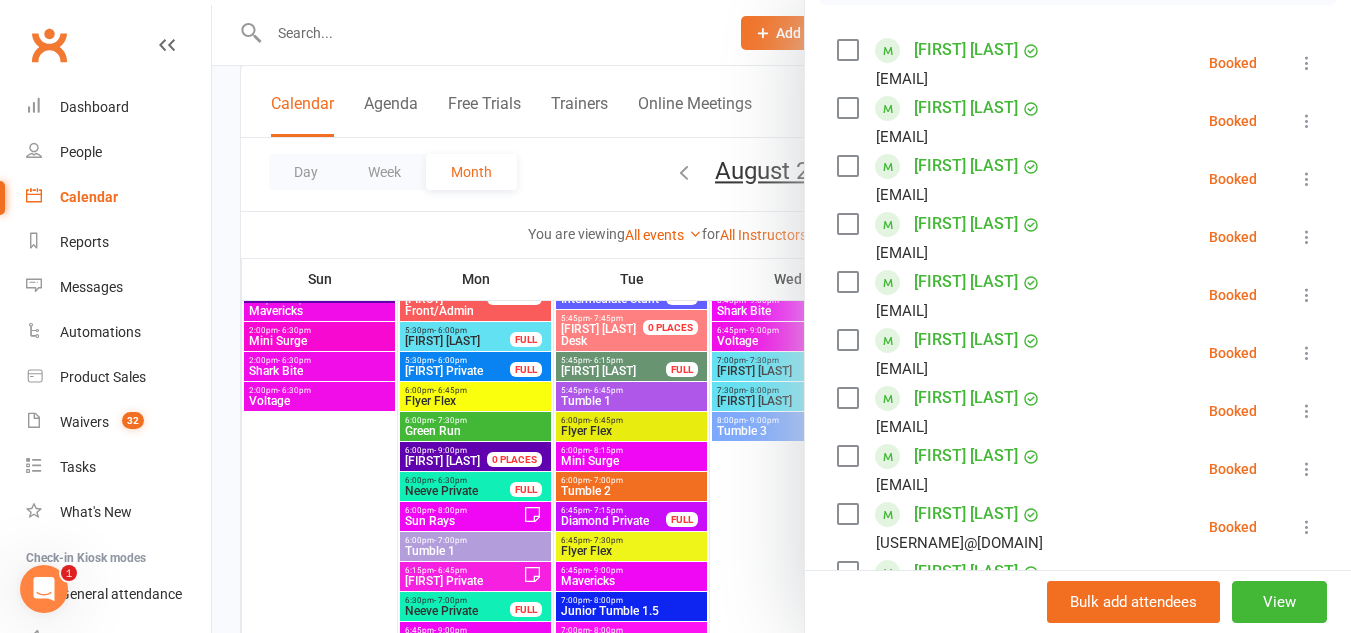 click at bounding box center (847, 50) 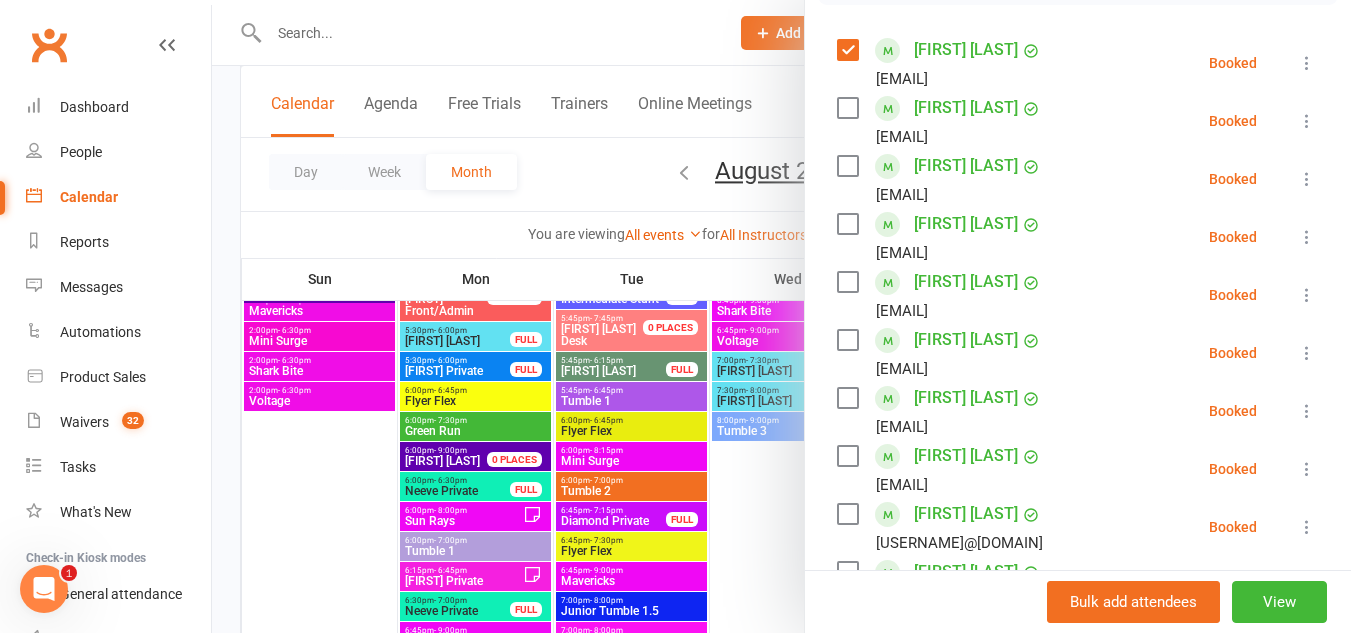 click at bounding box center [847, 108] 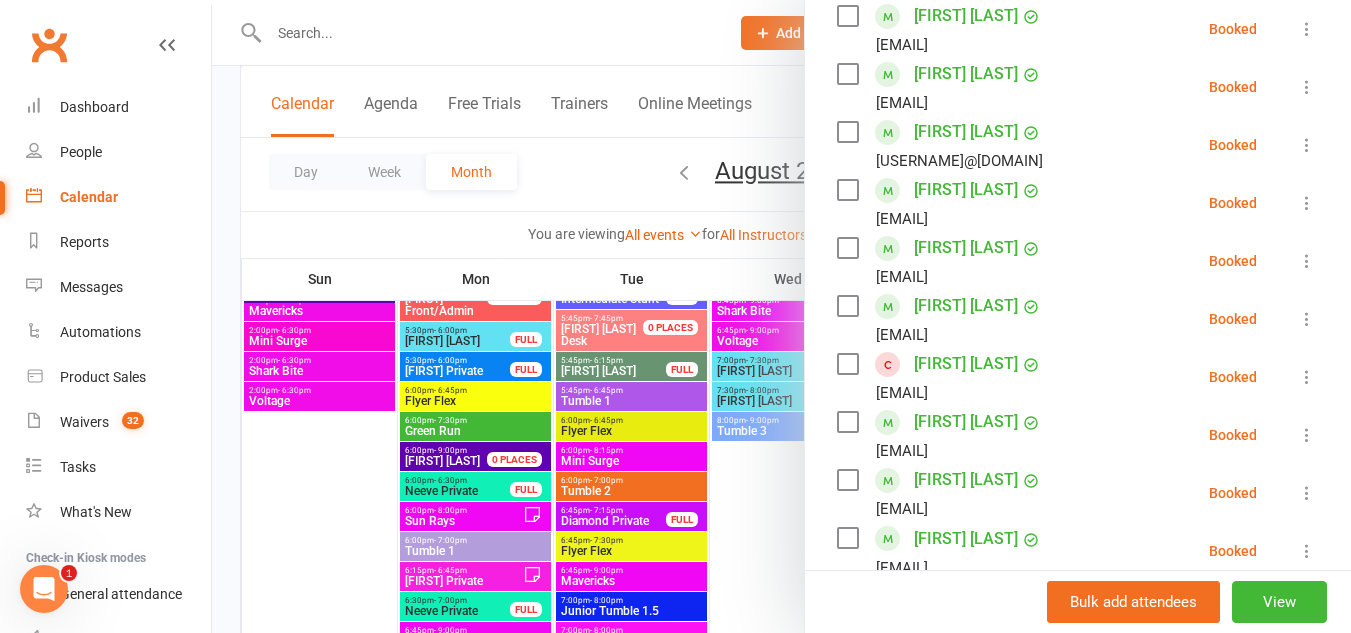 scroll, scrollTop: 753, scrollLeft: 0, axis: vertical 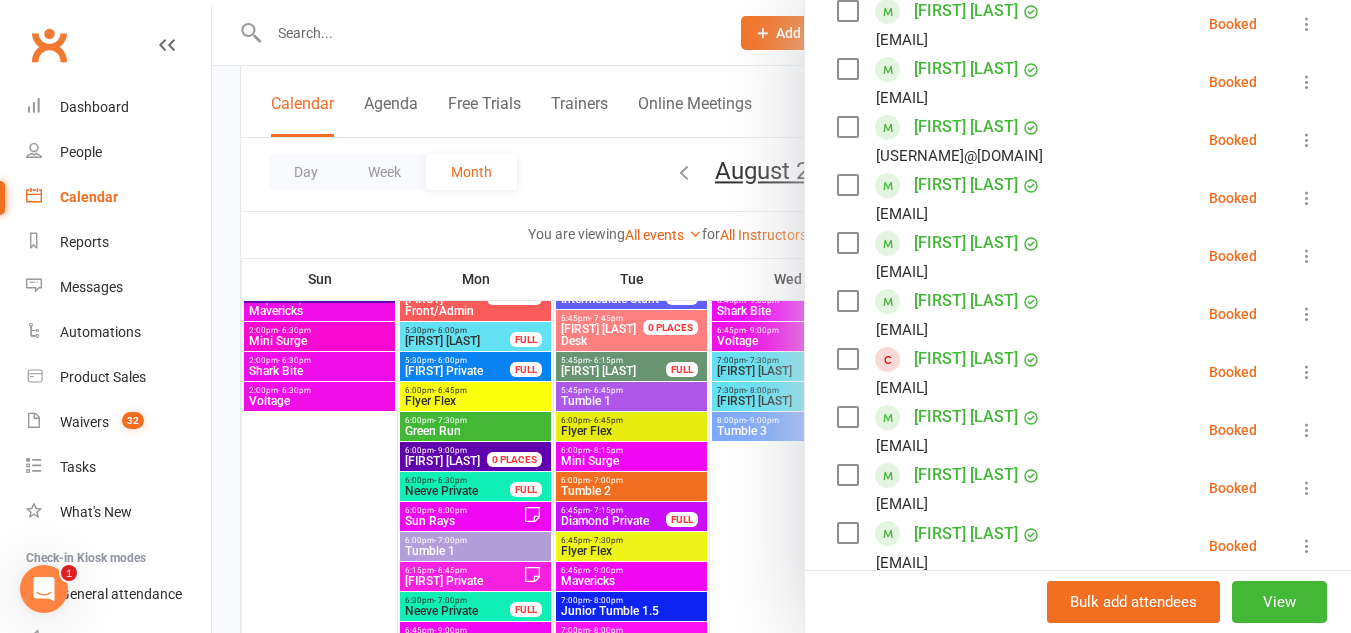click at bounding box center [847, 69] 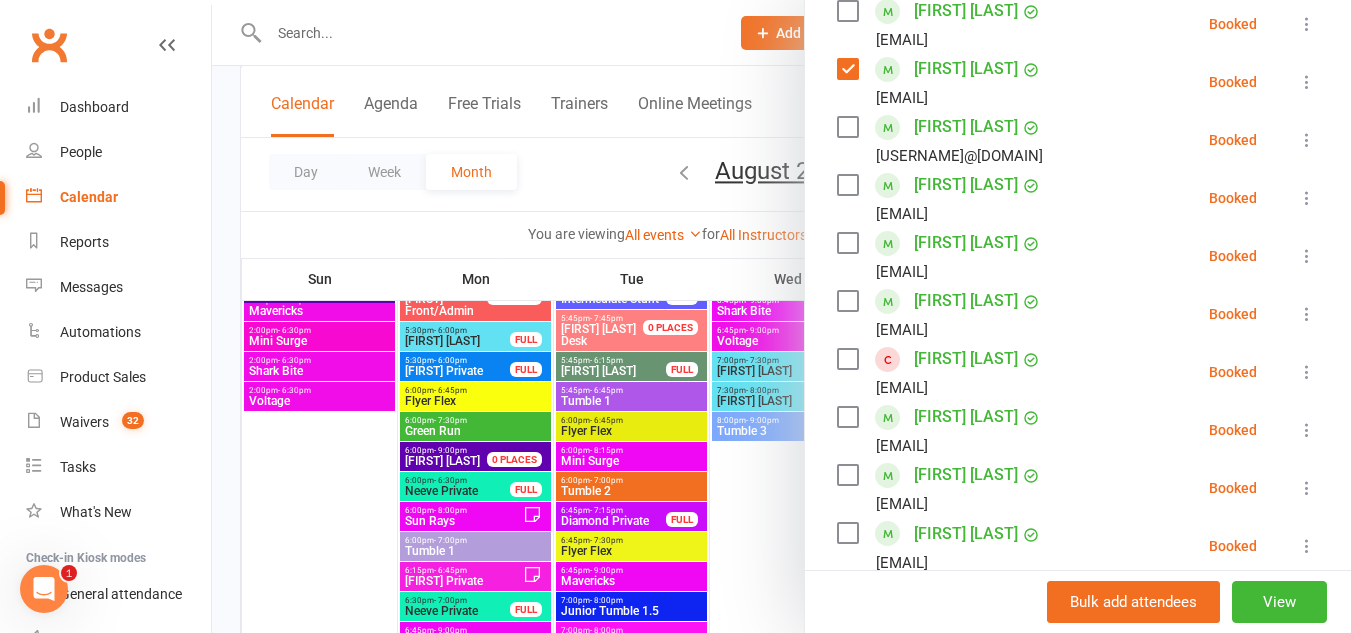 click at bounding box center [847, 127] 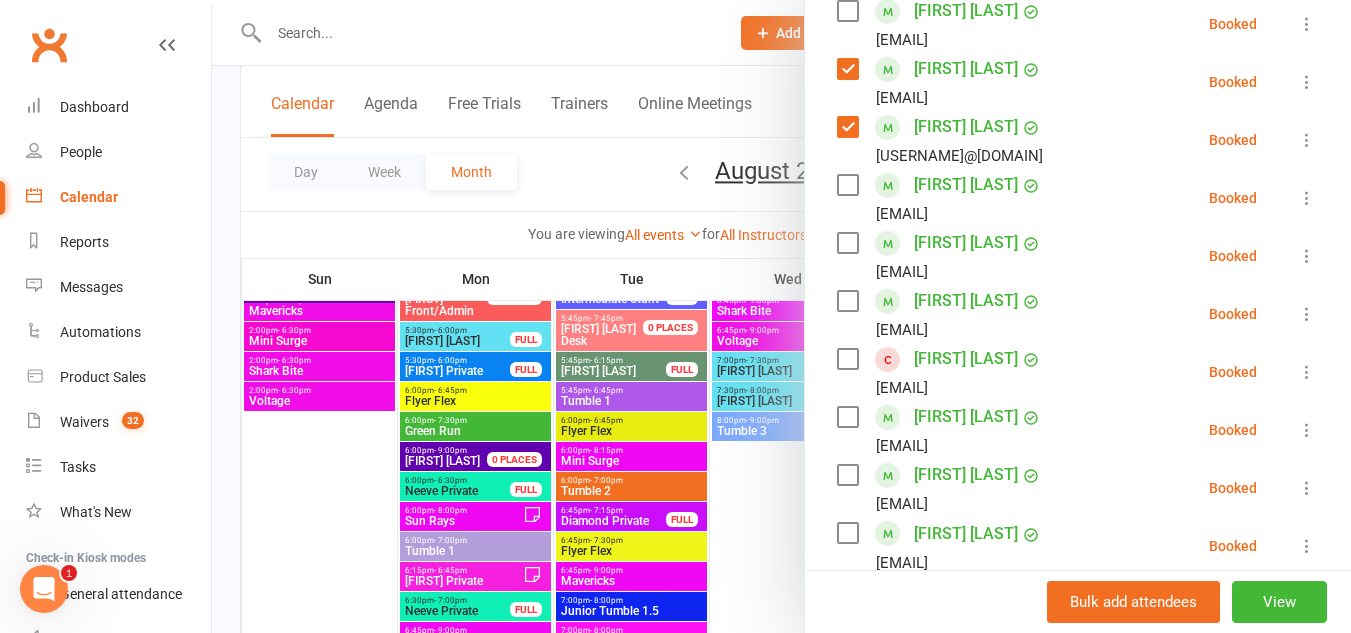 scroll, scrollTop: 0, scrollLeft: 0, axis: both 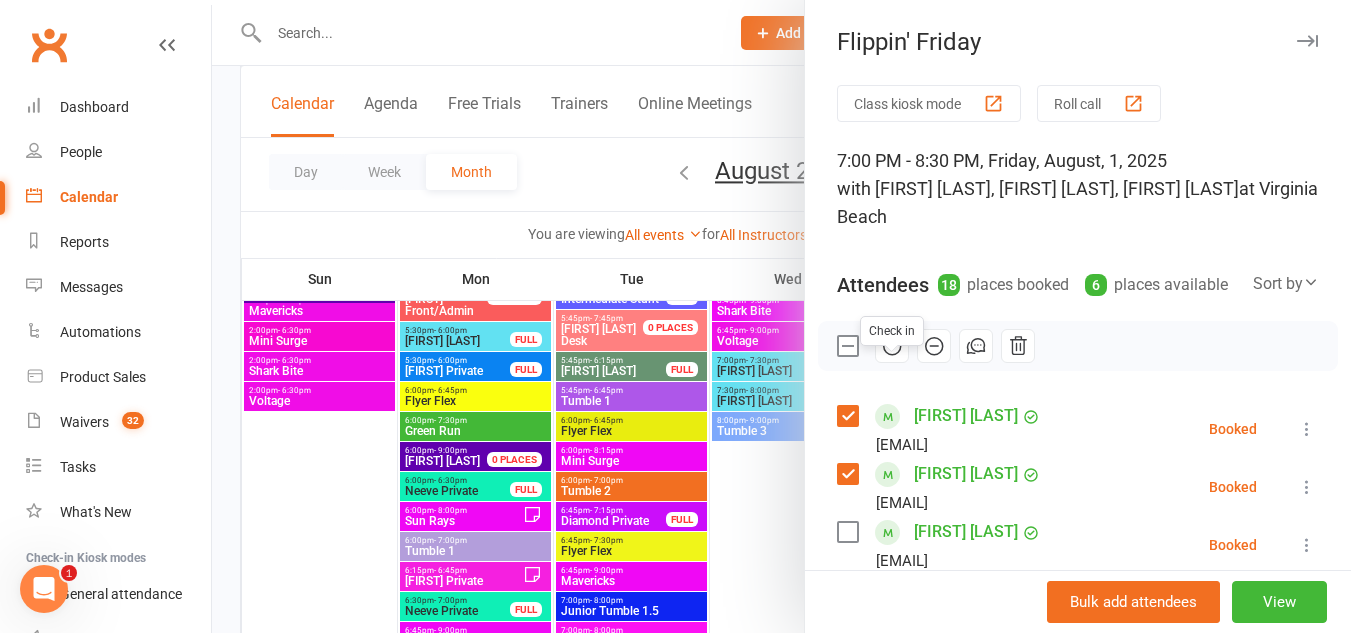 click 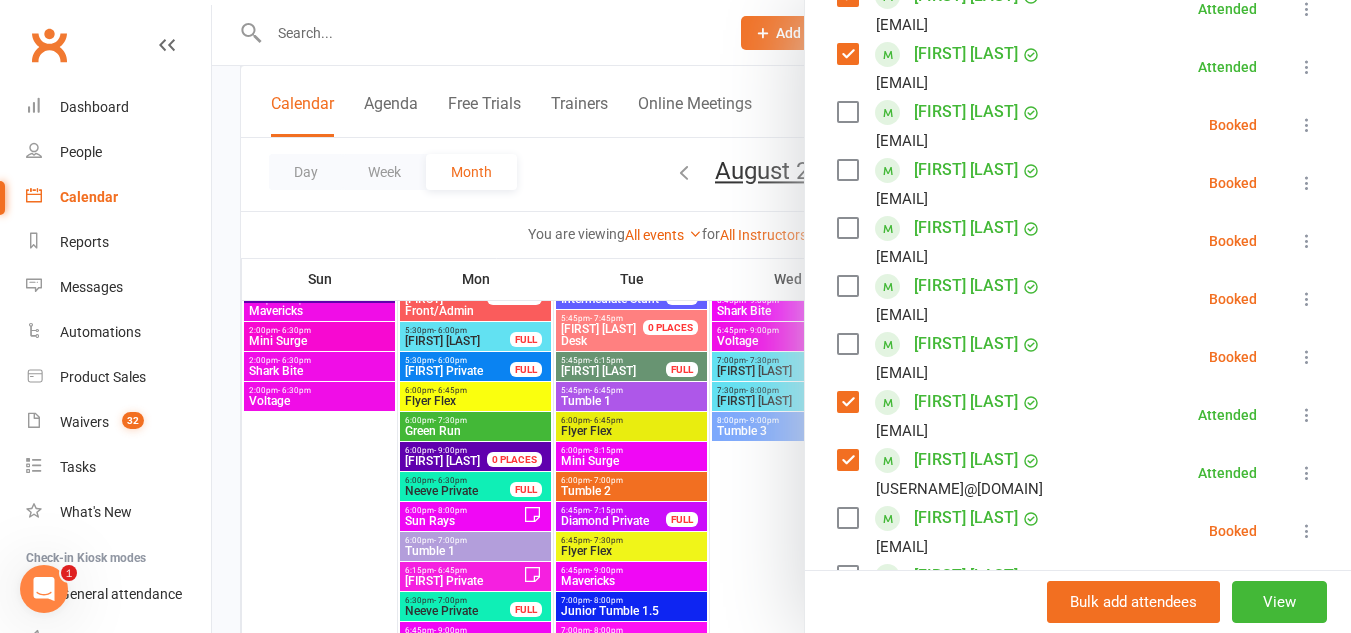 scroll, scrollTop: 423, scrollLeft: 0, axis: vertical 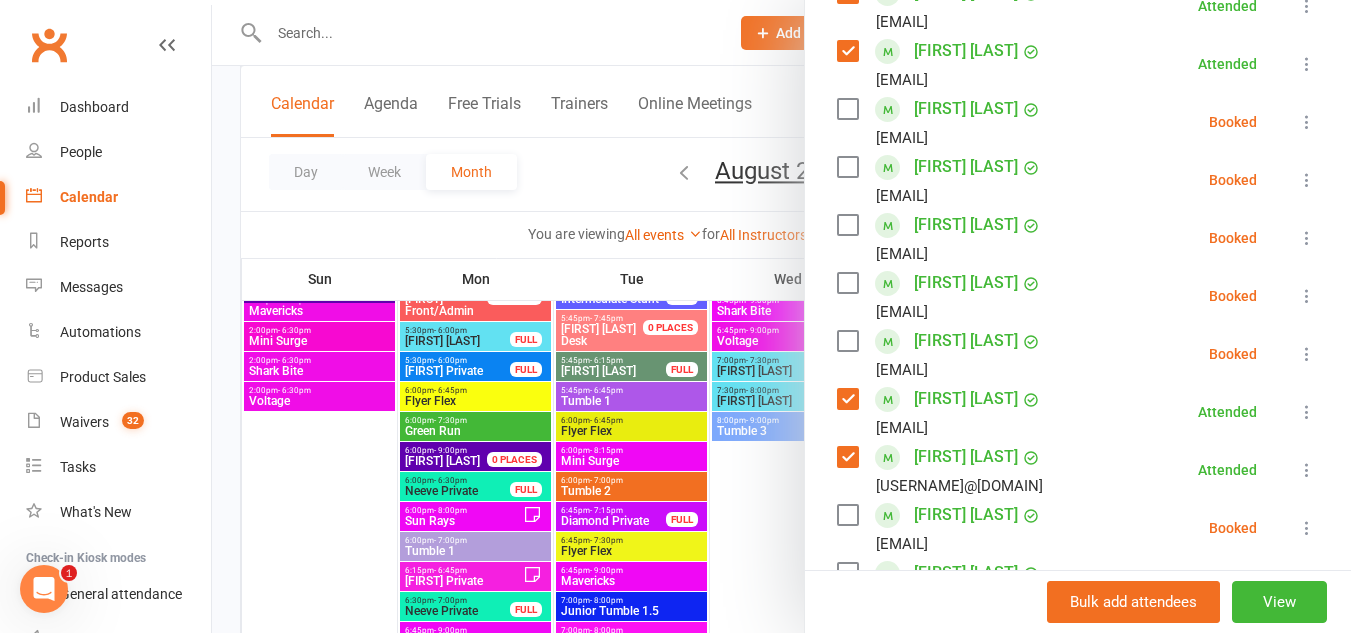 click at bounding box center [781, 316] 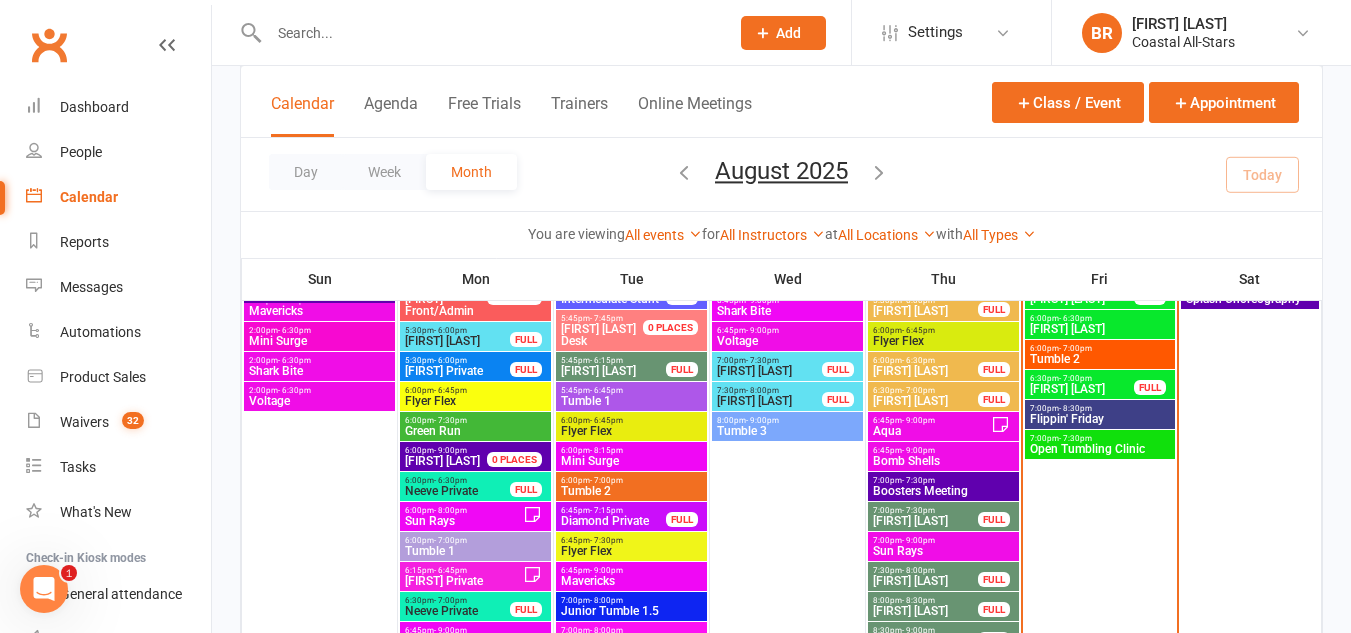 click on "- 7:00pm" at bounding box center (1075, 378) 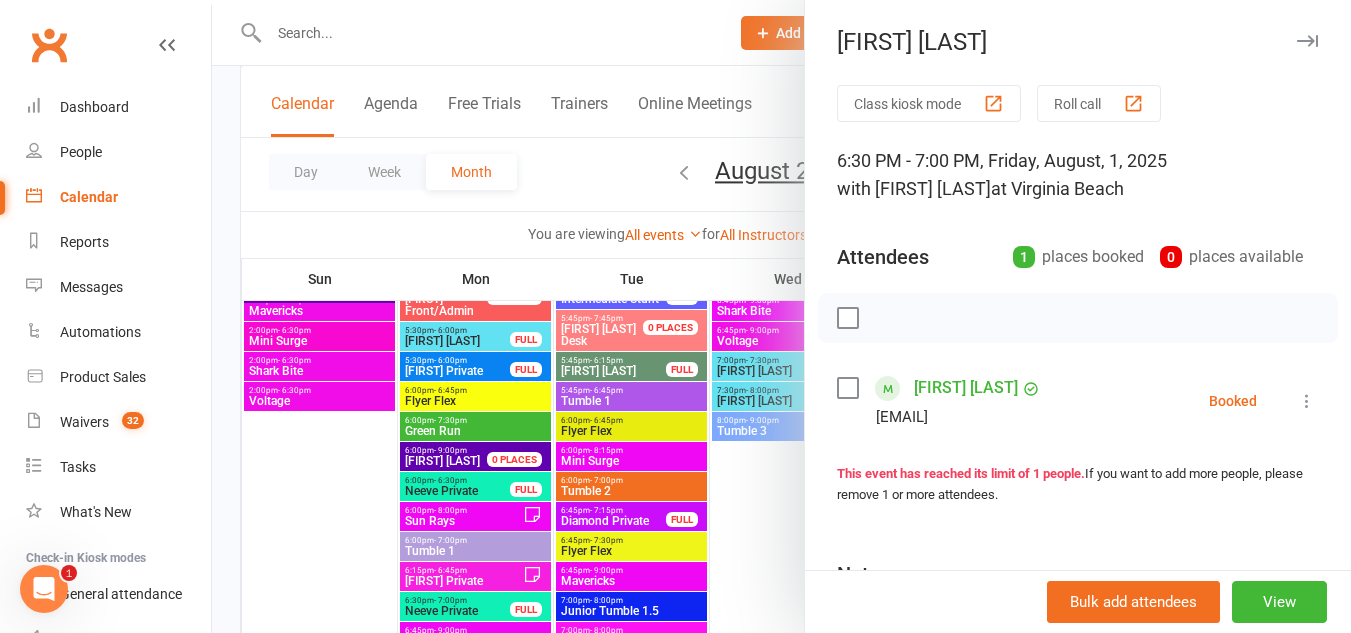 click at bounding box center (781, 316) 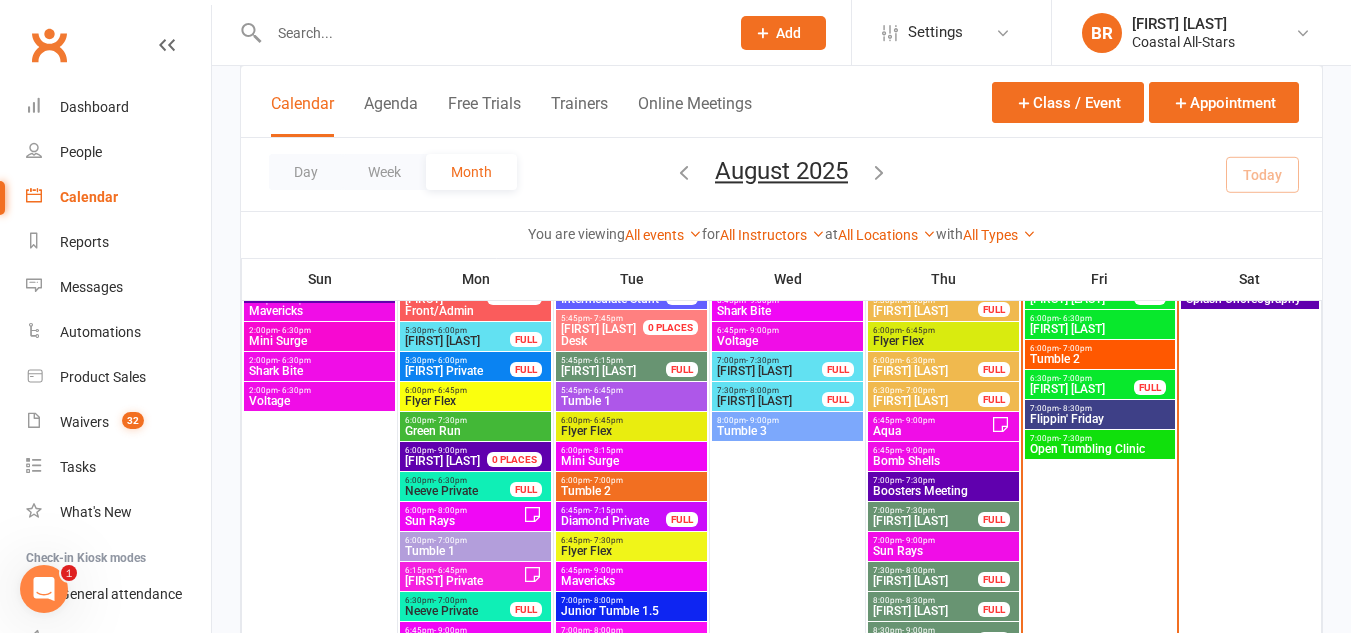 click on "6:00pm  - 6:30pm" at bounding box center [1100, 318] 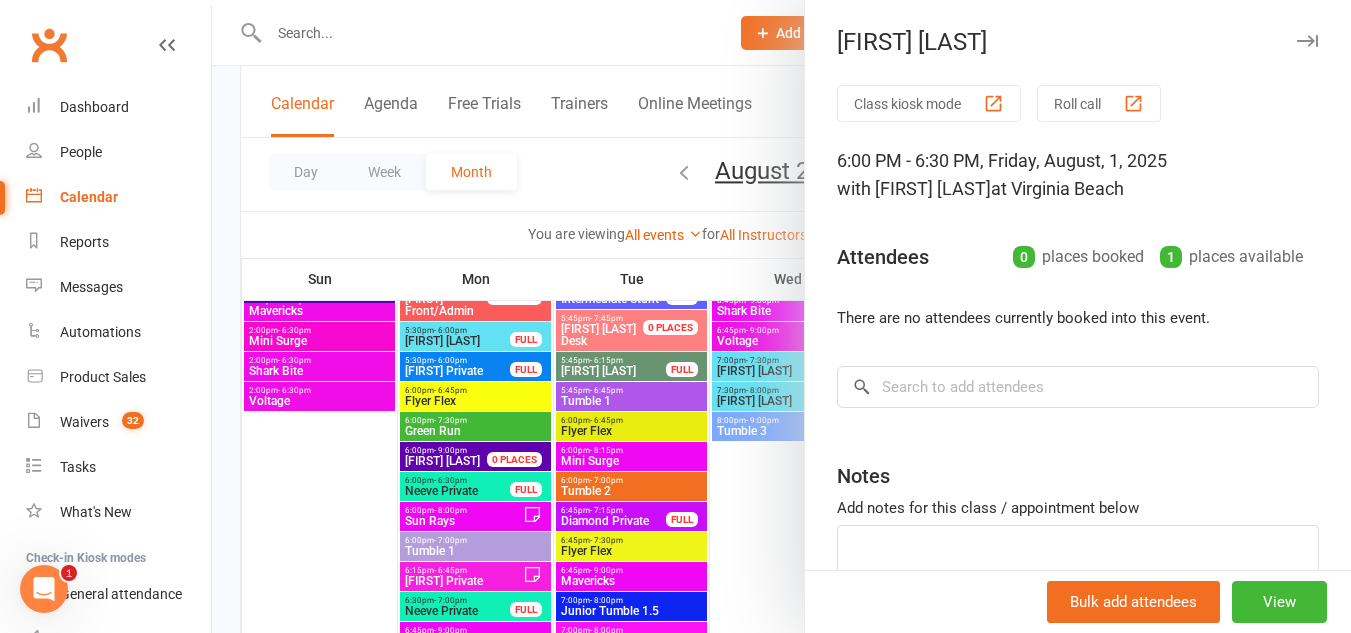 click at bounding box center [781, 316] 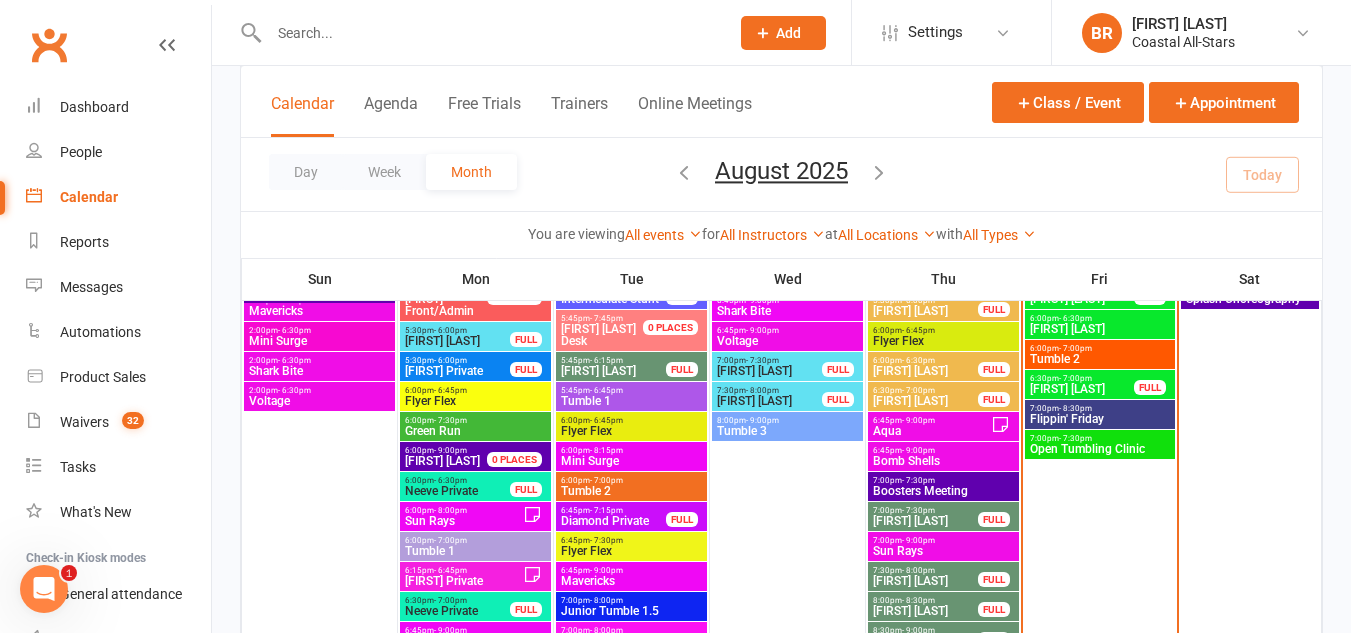 click on "- 7:00pm" at bounding box center (1075, 348) 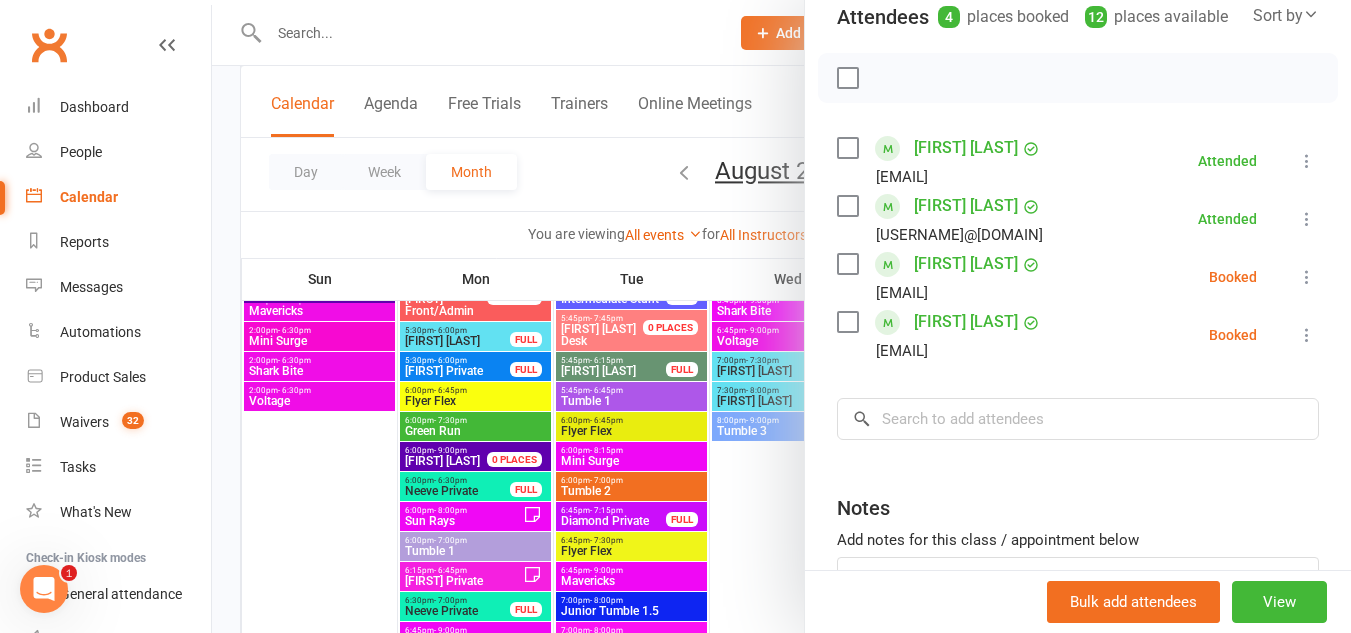 scroll, scrollTop: 258, scrollLeft: 0, axis: vertical 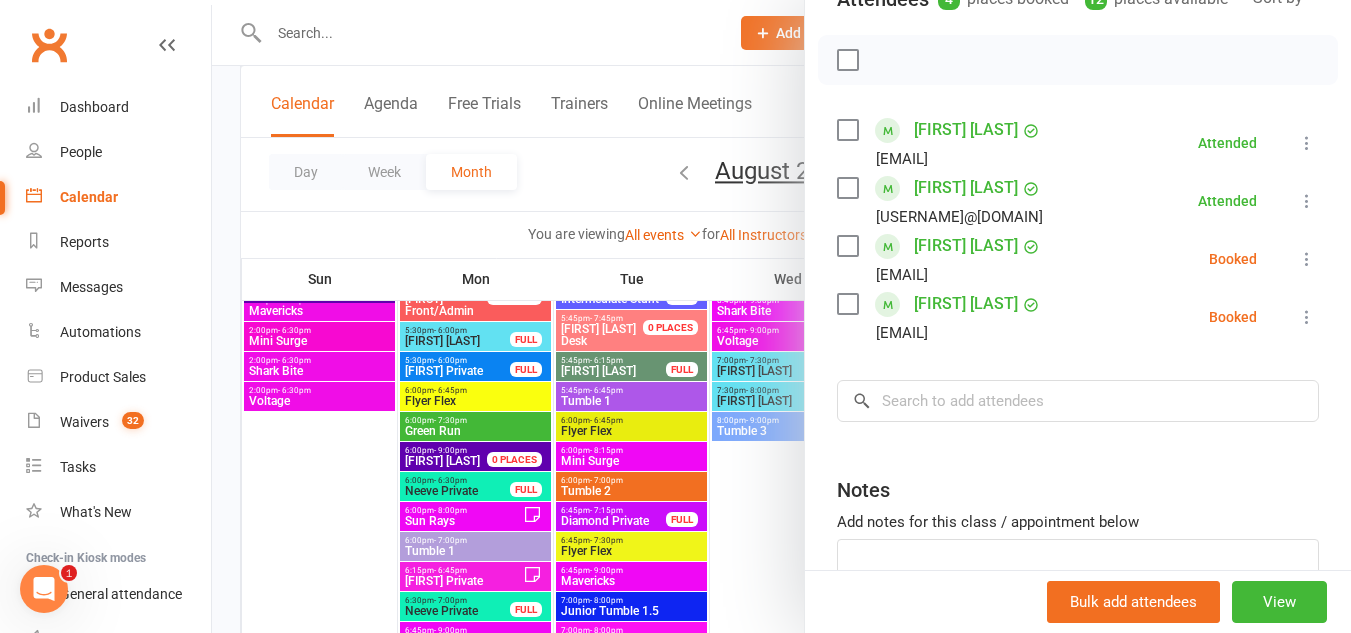 click at bounding box center [847, 246] 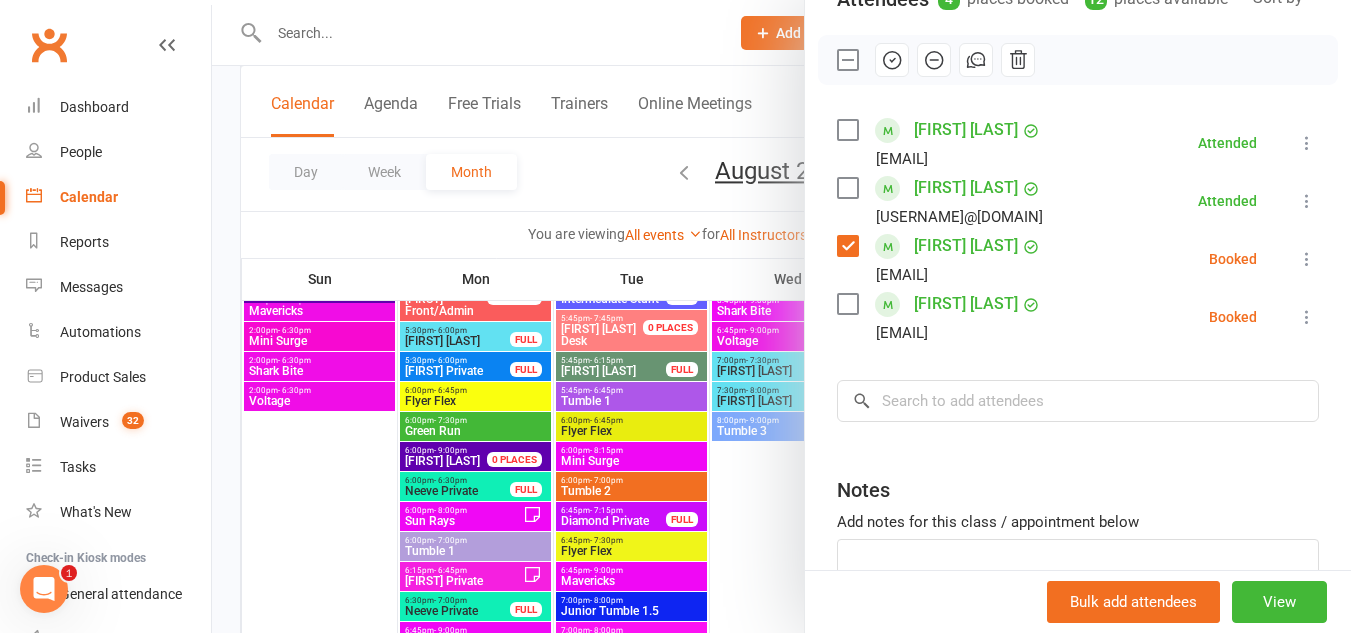 click 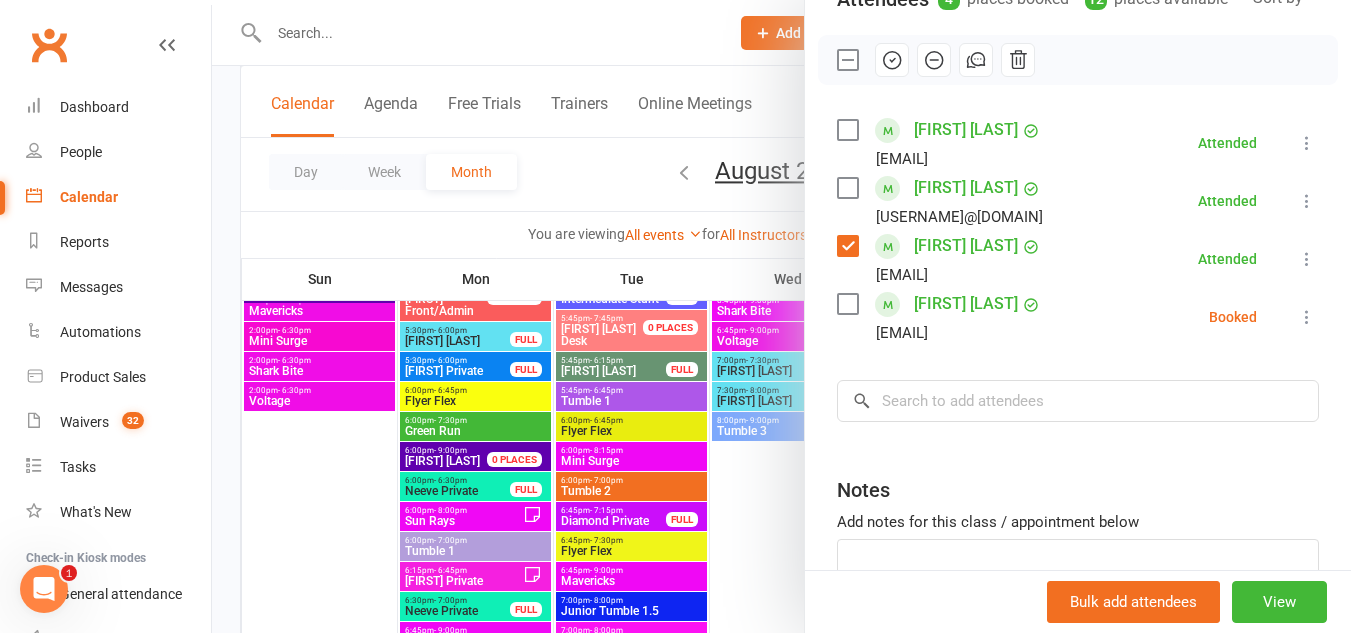 click at bounding box center (781, 316) 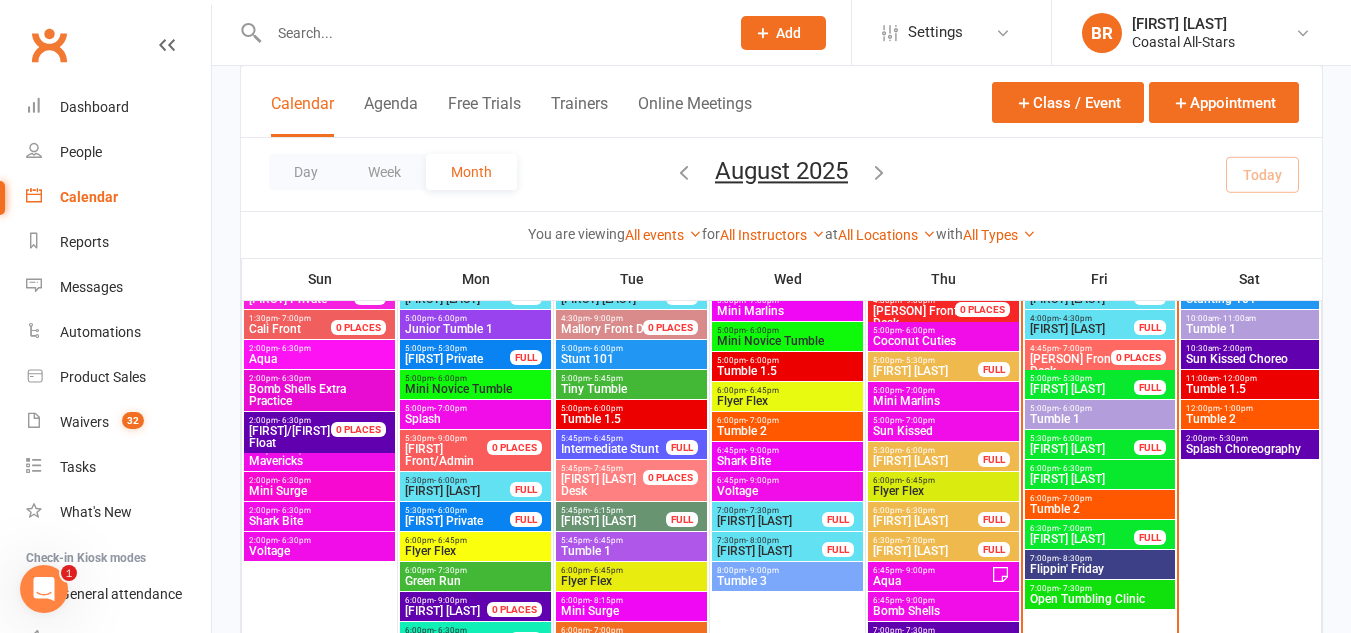 scroll, scrollTop: 314, scrollLeft: 0, axis: vertical 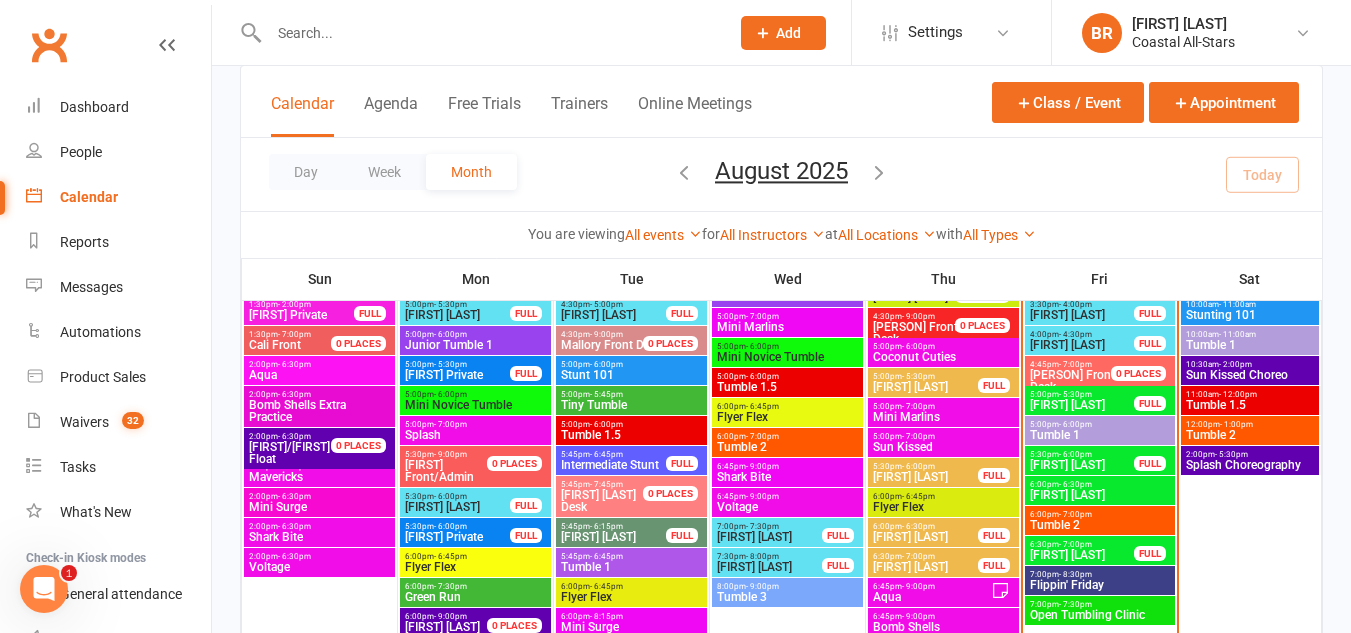 click on "5:00pm  - 6:00pm" at bounding box center (1100, 424) 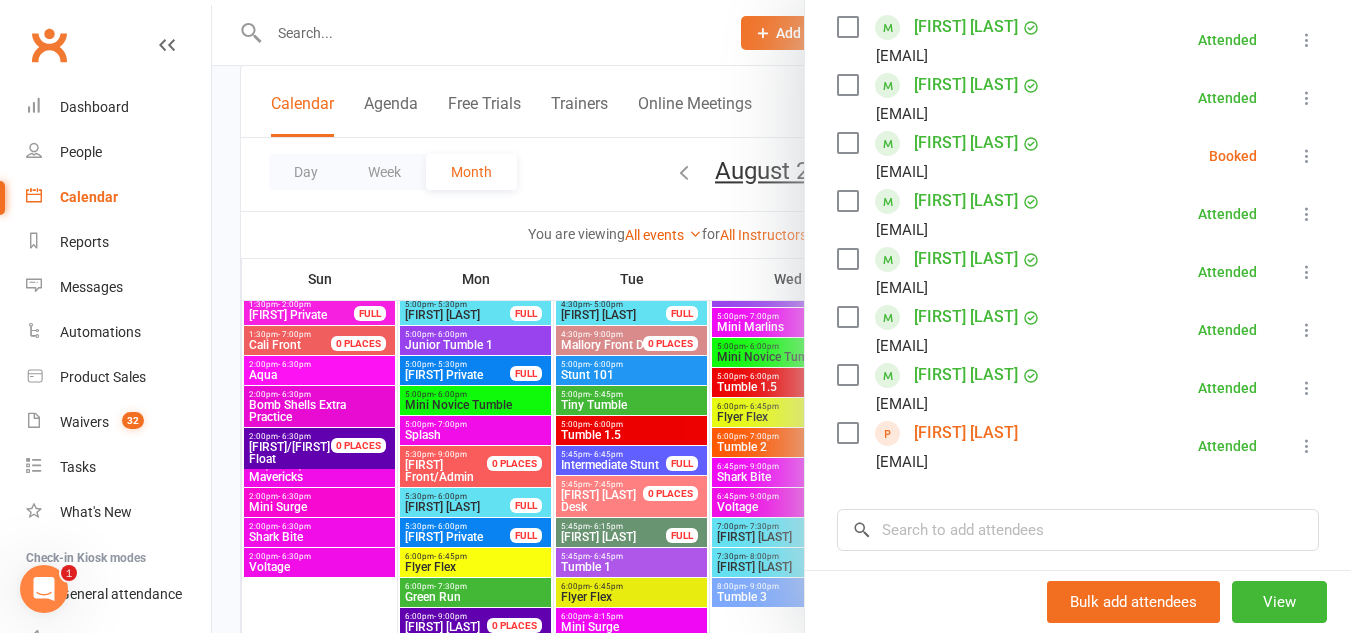 scroll, scrollTop: 390, scrollLeft: 0, axis: vertical 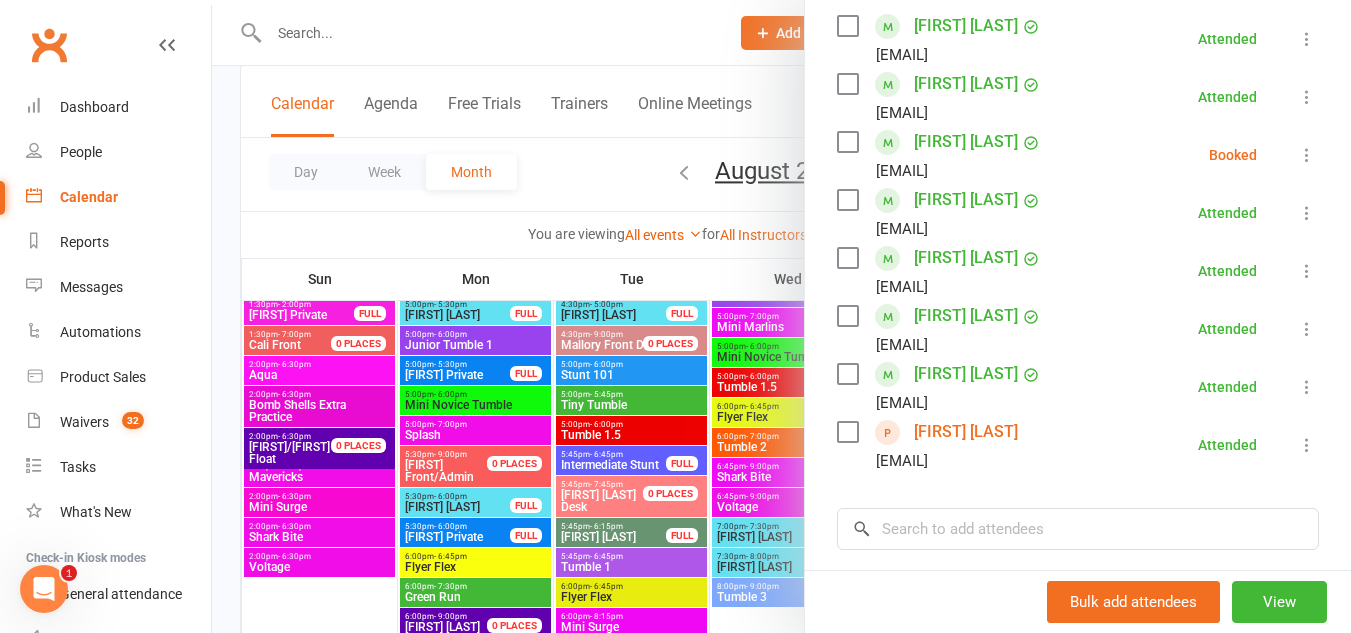 click at bounding box center (1307, 155) 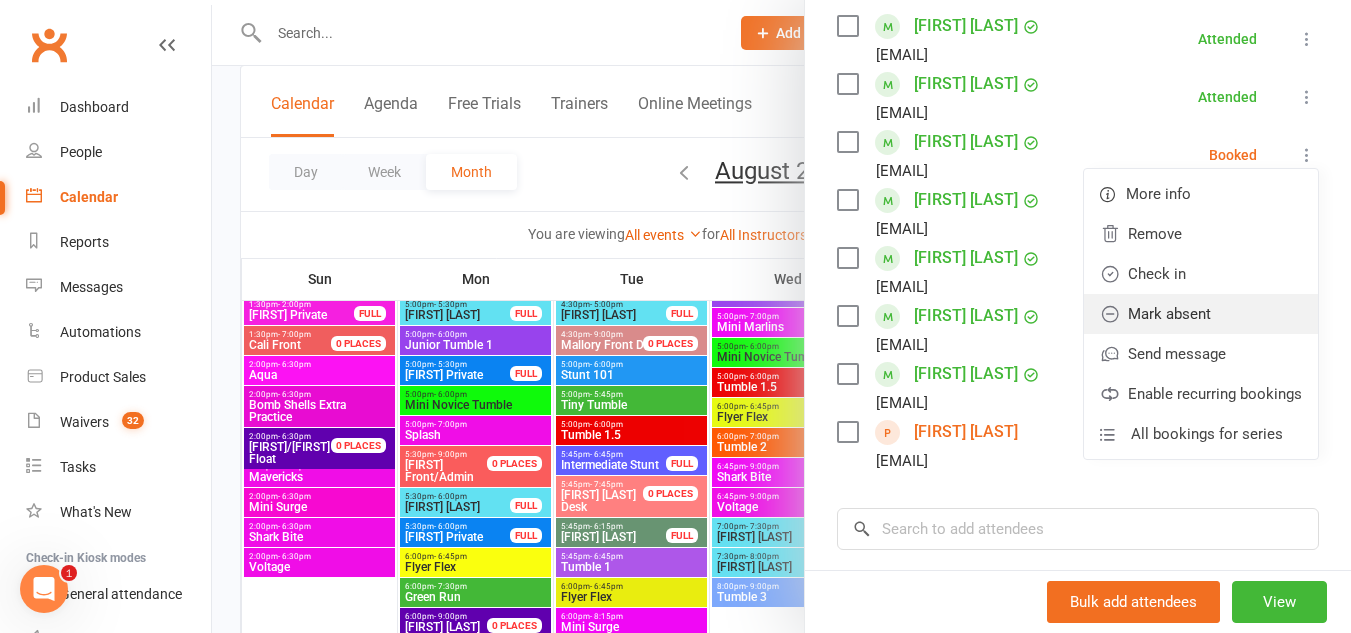 click on "Mark absent" at bounding box center [1201, 314] 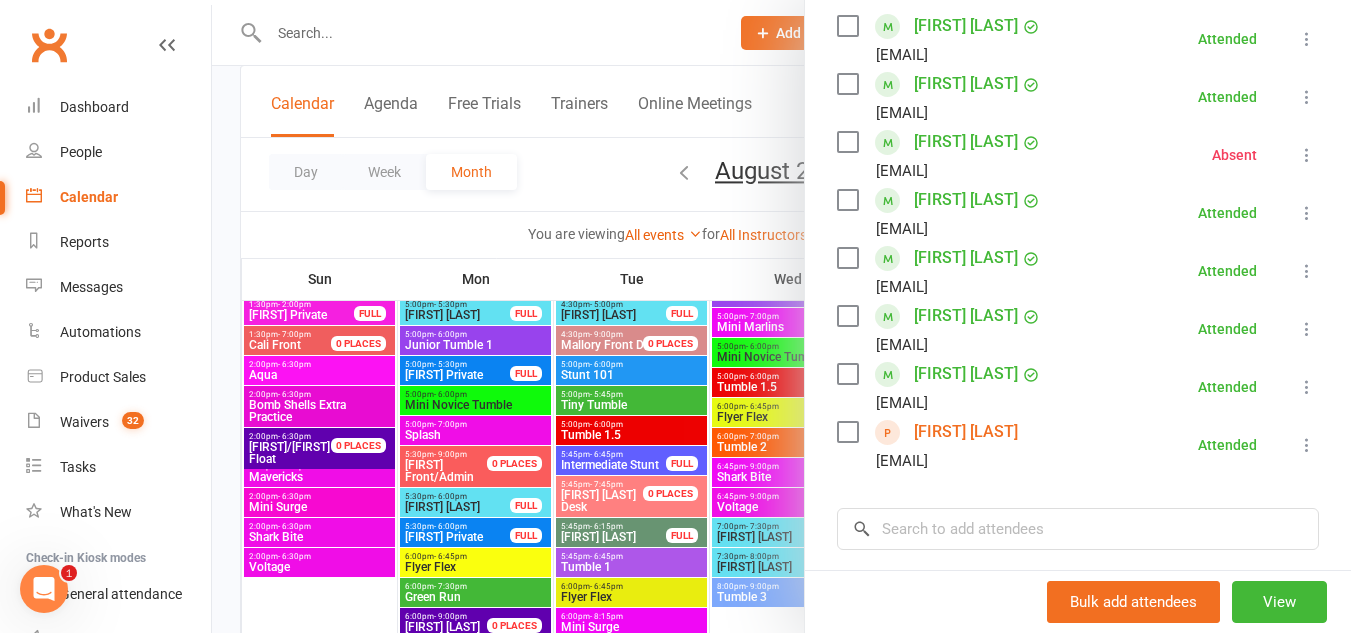 click at bounding box center (781, 316) 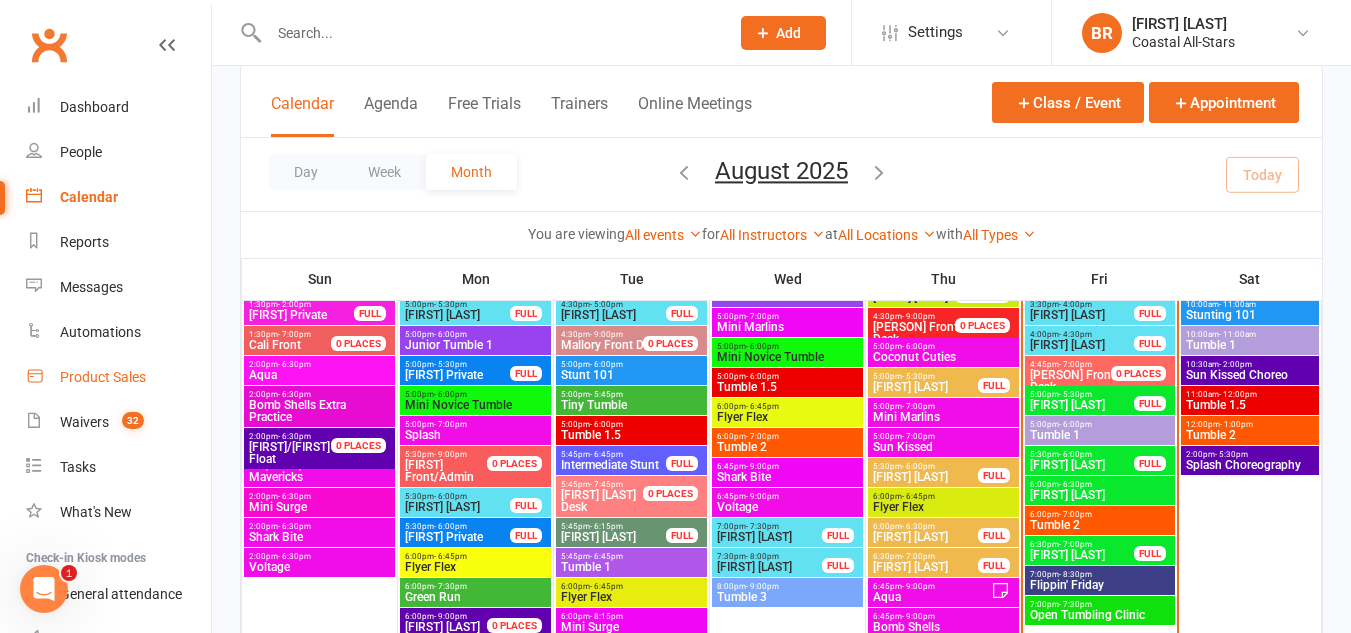 click on "Product Sales" at bounding box center (103, 377) 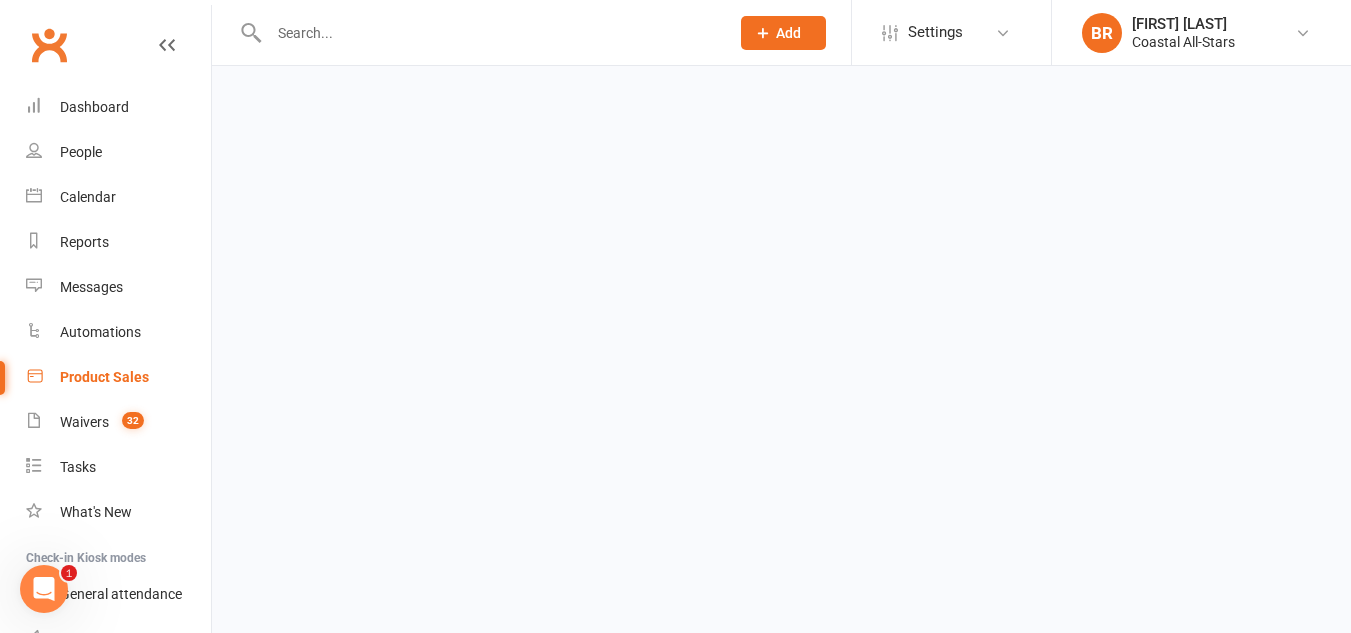 scroll, scrollTop: 0, scrollLeft: 0, axis: both 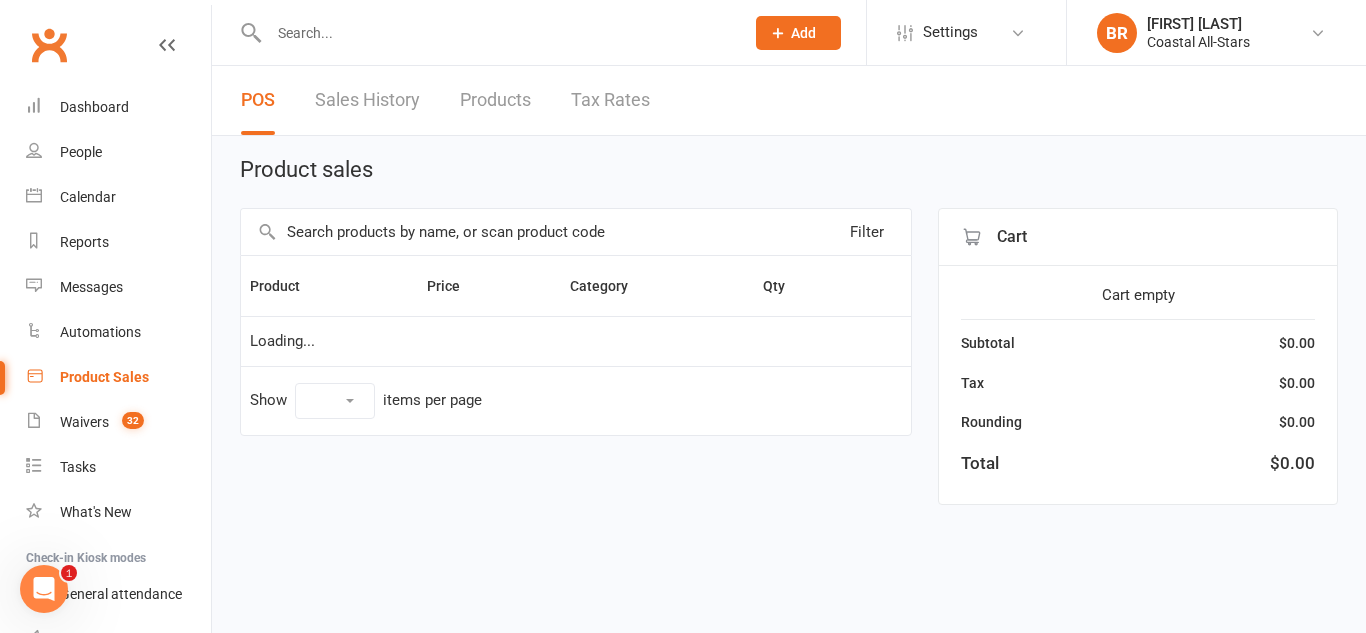 select on "10" 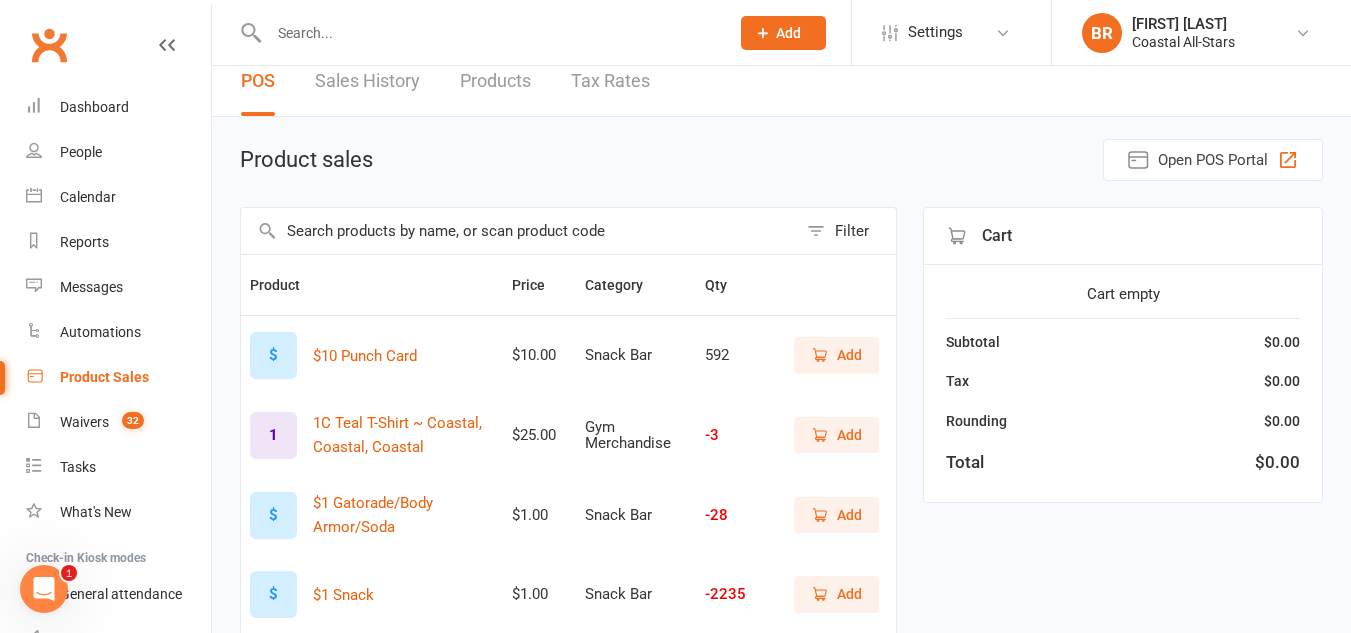 scroll, scrollTop: 15, scrollLeft: 0, axis: vertical 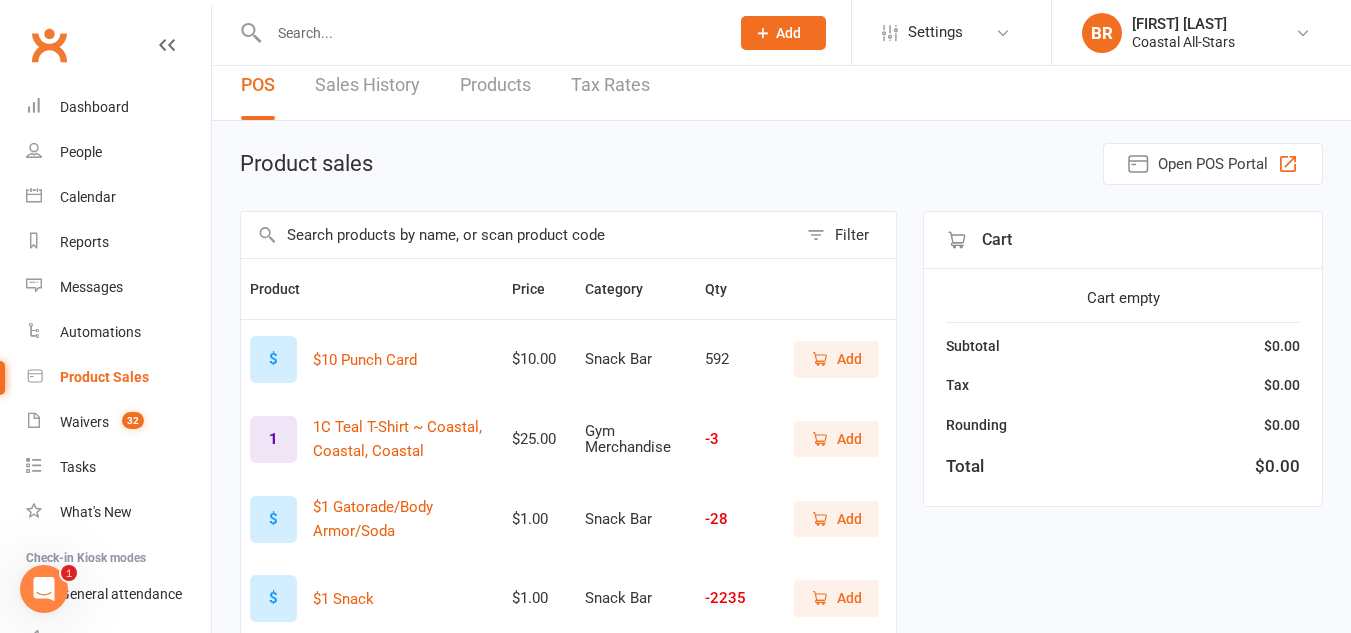 click at bounding box center [519, 235] 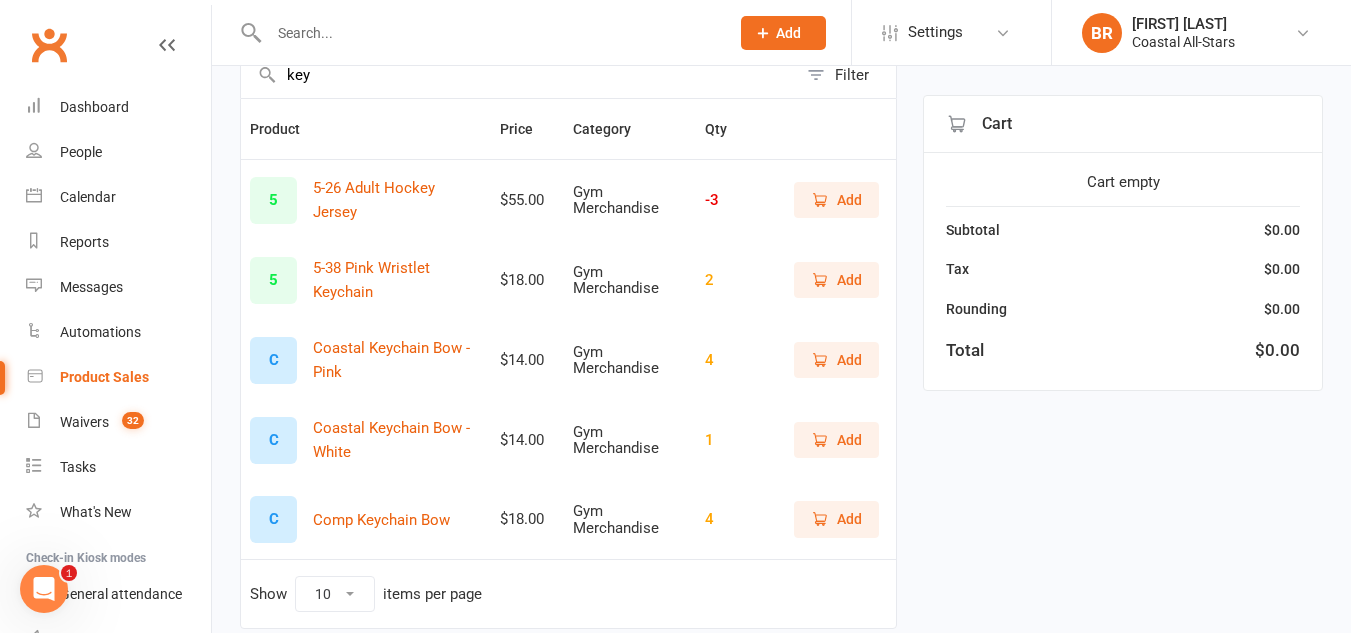 scroll, scrollTop: 177, scrollLeft: 0, axis: vertical 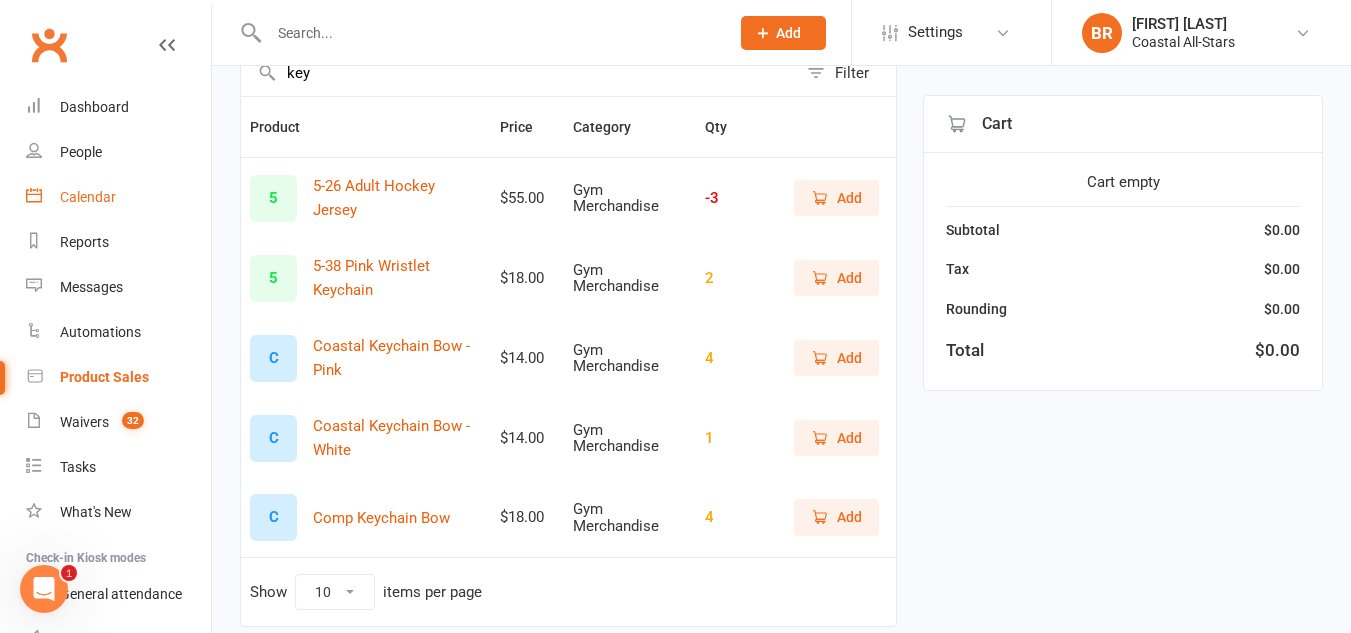 type on "key" 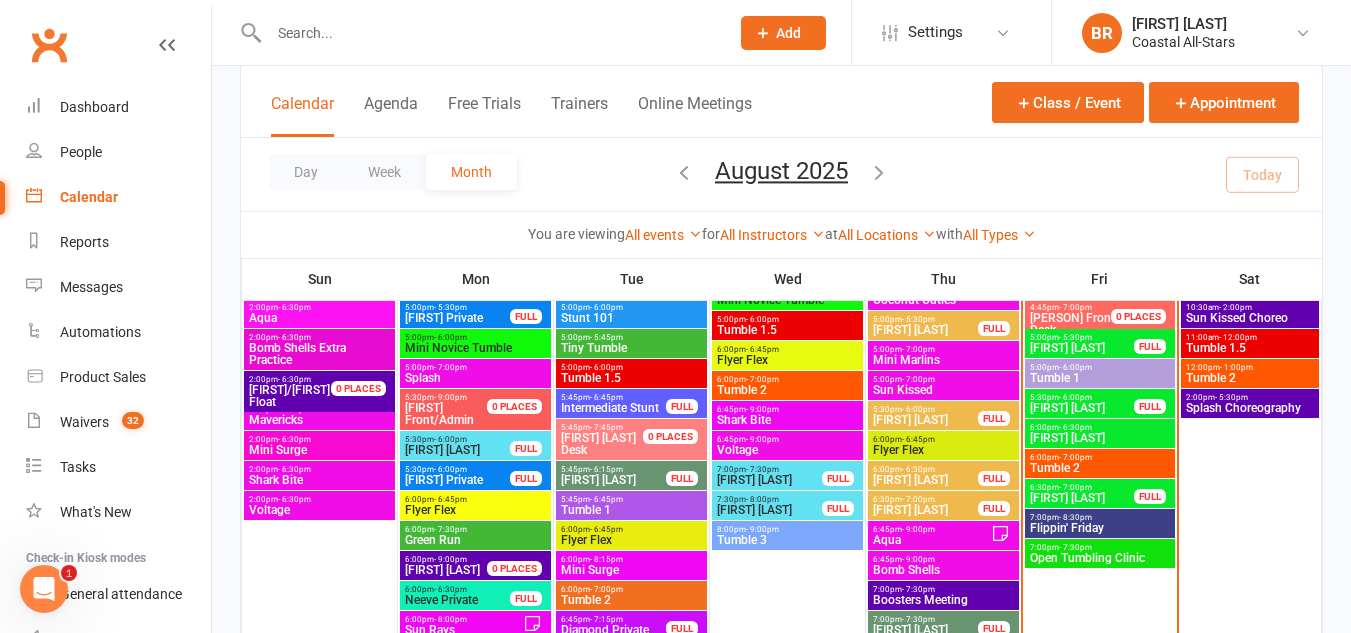 scroll, scrollTop: 370, scrollLeft: 0, axis: vertical 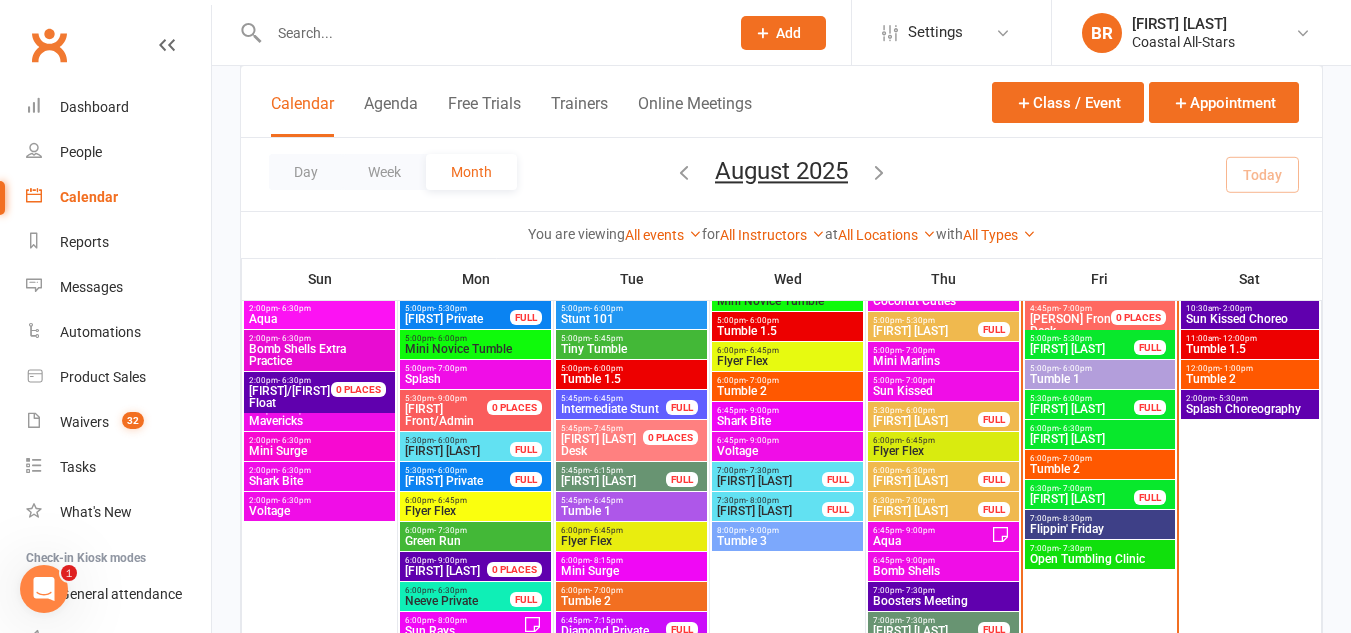 drag, startPoint x: 1079, startPoint y: 372, endPoint x: 1128, endPoint y: 372, distance: 49 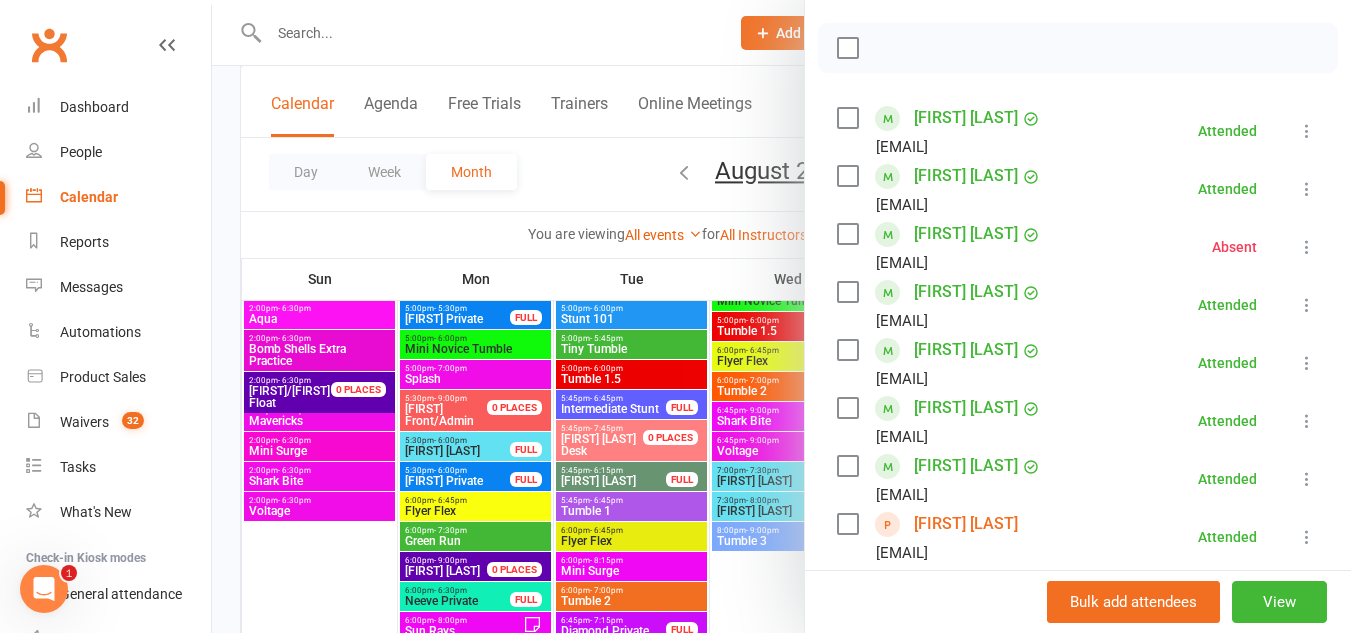 scroll, scrollTop: 299, scrollLeft: 0, axis: vertical 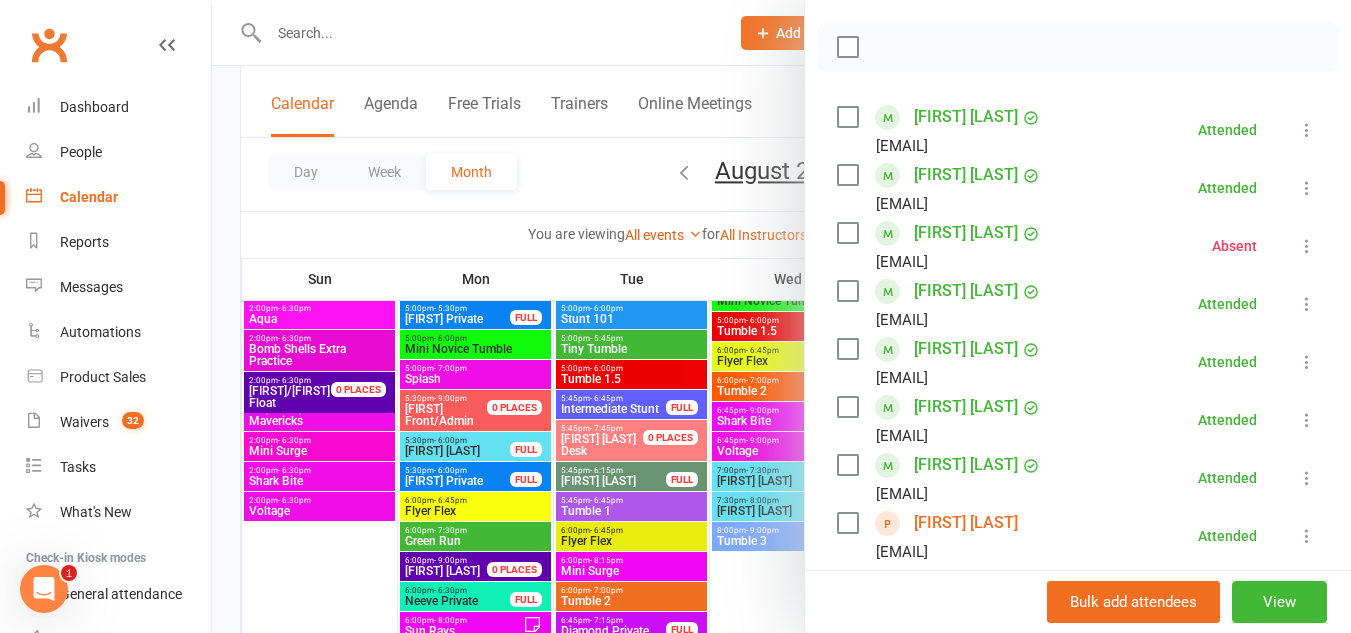 click at bounding box center (781, 316) 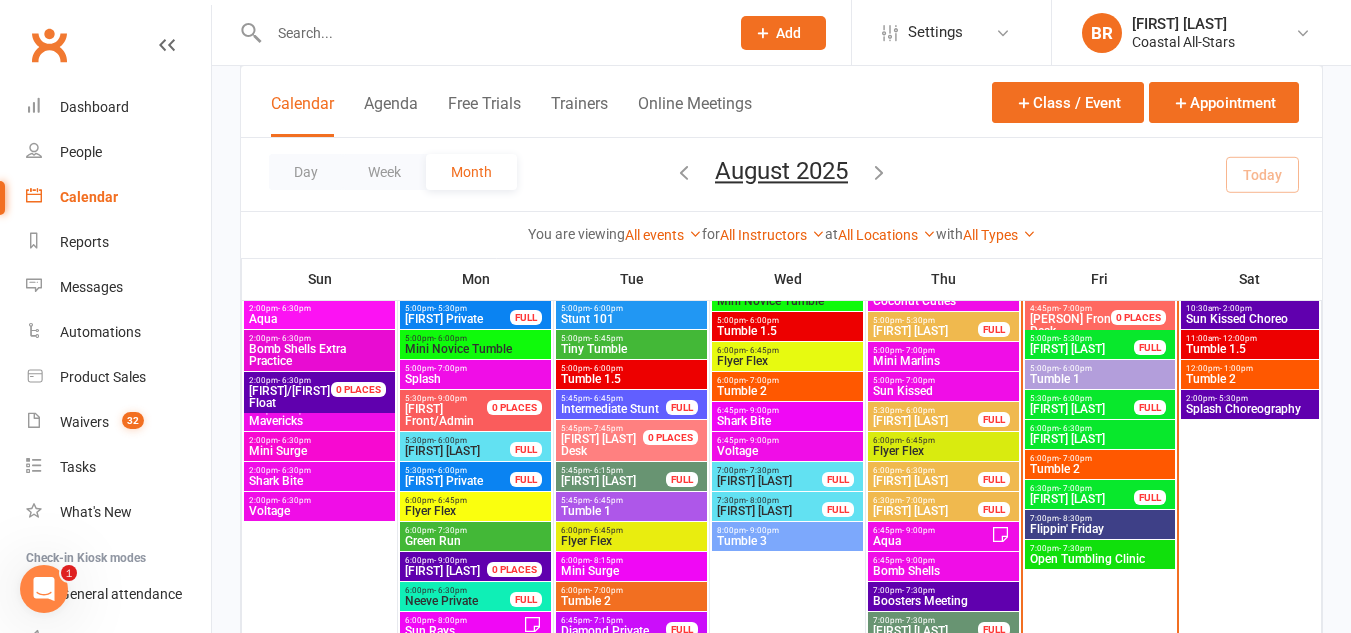 click on "- 7:00pm" at bounding box center (1075, 458) 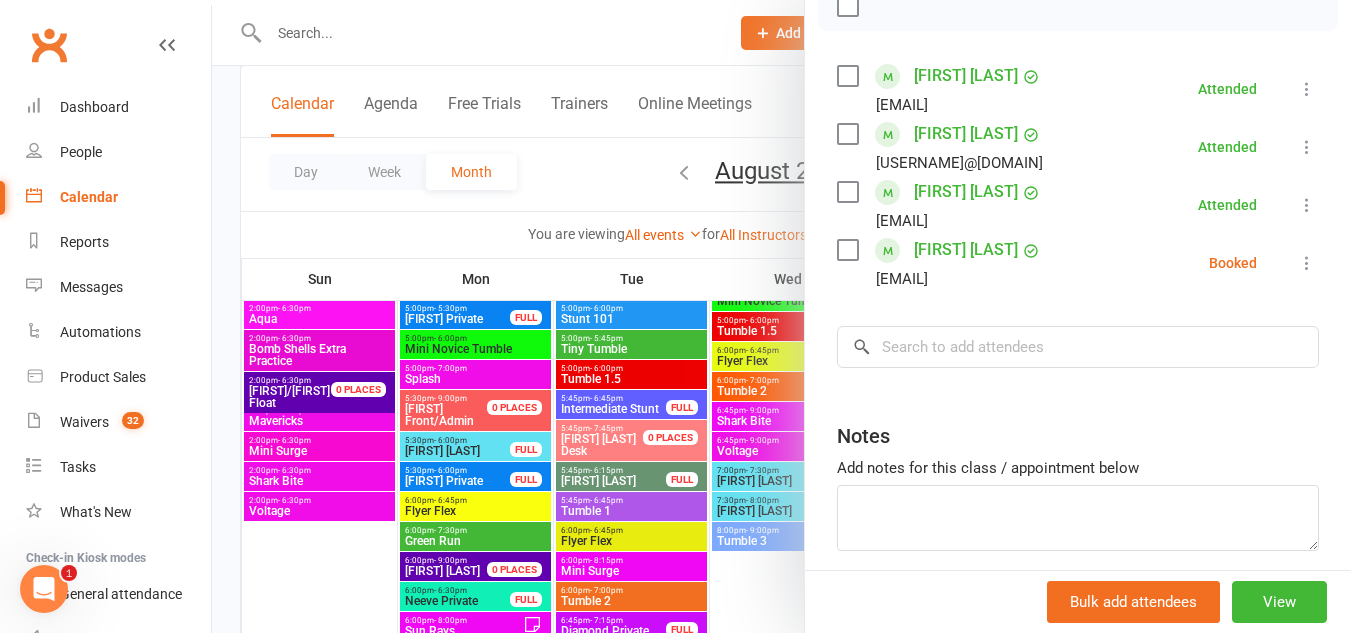 scroll, scrollTop: 317, scrollLeft: 0, axis: vertical 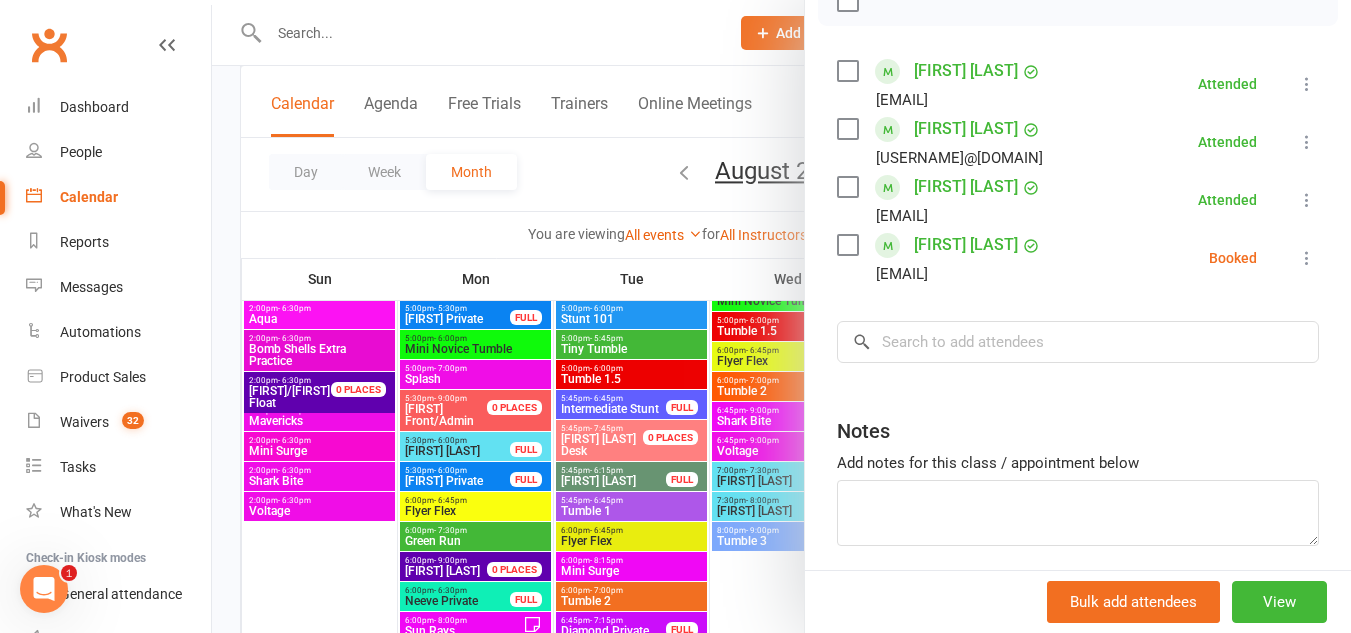 click on "Class kiosk mode  Roll call  6:00 PM - 7:00 PM, Friday, August, 1, 2025 with Kat Timothy, Jacob Westbrooks  at  Virginia Beach  Attendees  4  places booked 12  places available Sort by  Last name  First name  Booking created    Brielle Hovemeyer  Cmhov@hotmail.com Attended More info  Remove  Mark absent  Undo check-in  Send message  Enable recurring bookings  All bookings for series    Brooklynn Hovemeyer  Amandahovemeyer@gmail.com Attended More info  Remove  Mark absent  Undo check-in  Send message  Enable recurring bookings  All bookings for series    Sienna Jarm  NYankeesJMUGirl@gmail.com Attended More info  Remove  Mark absent  Undo check-in  Send message  Enable recurring bookings  All bookings for series    Landry Peden-Lopretto  Melissalopretto@yahoo.com Booked More info  Remove  Check in  Mark absent  Send message  Enable recurring bookings  All bookings for series  × No results
Notes  Add notes for this class / appointment below" at bounding box center (1078, 207) 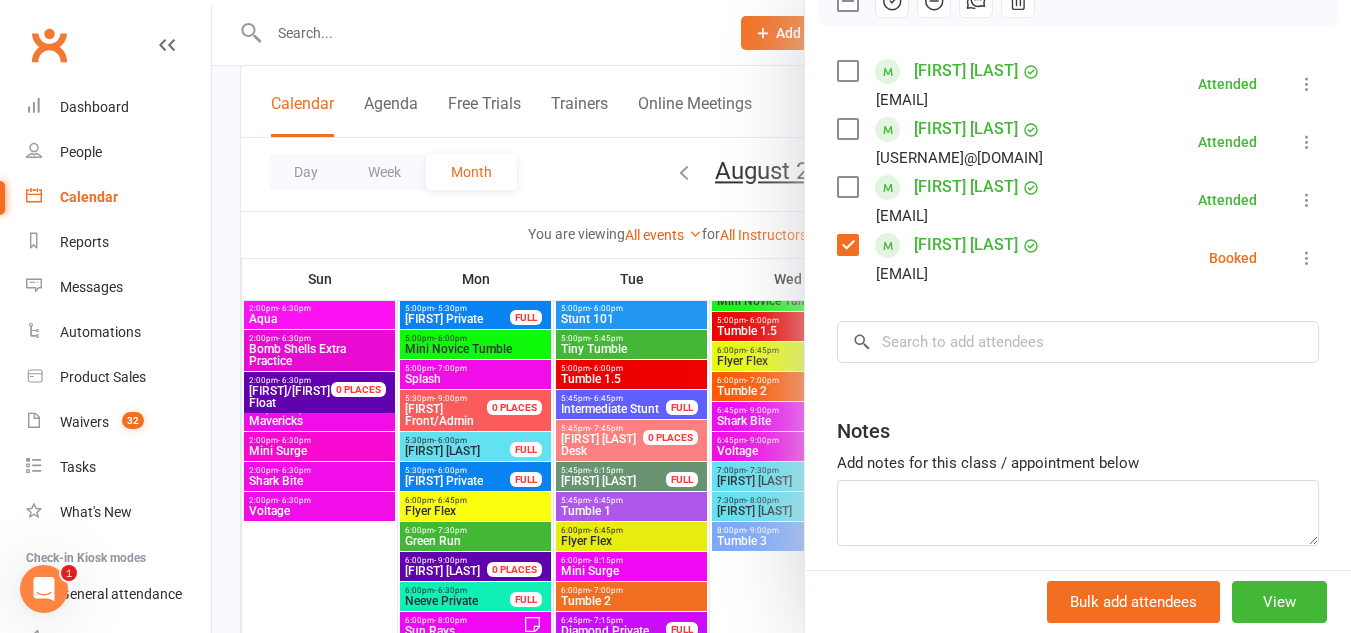 click 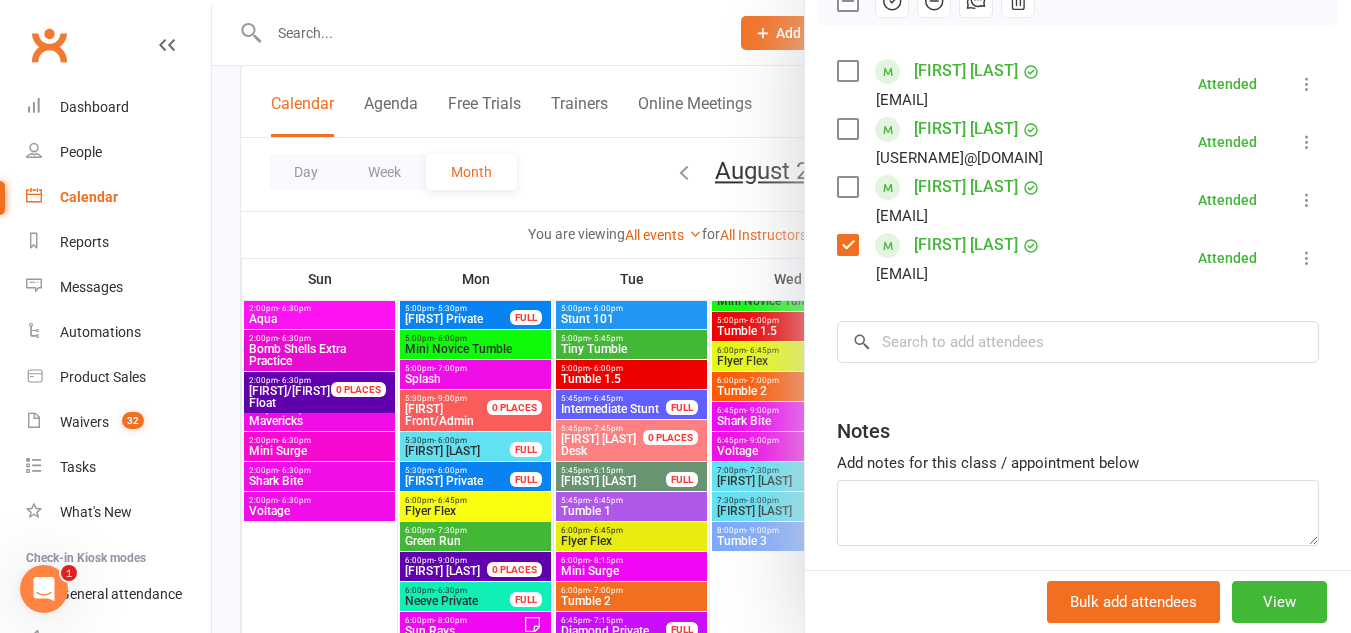 click at bounding box center (781, 316) 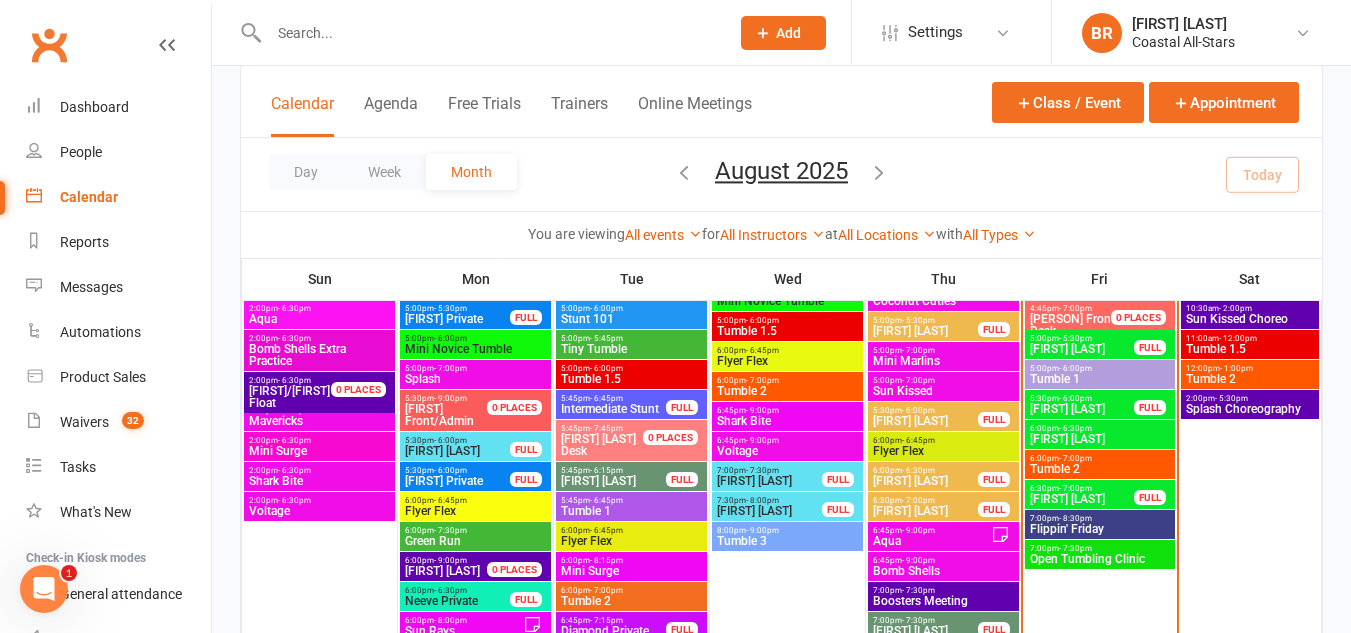 click at bounding box center (489, 33) 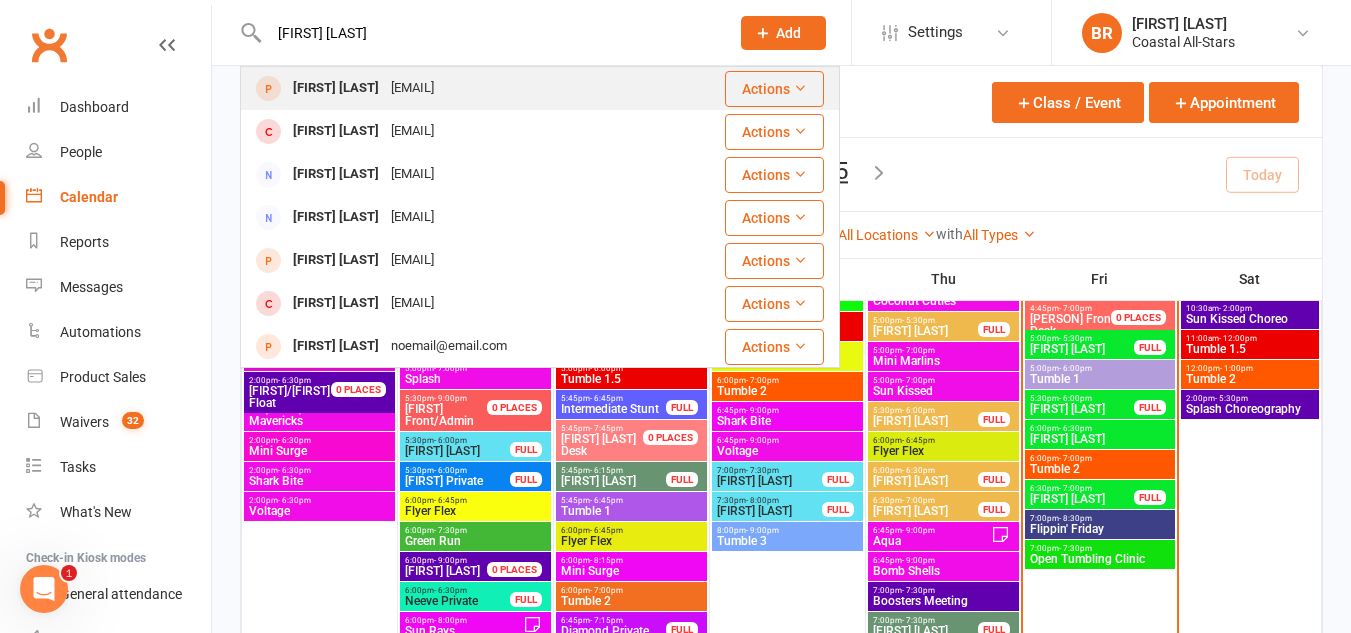 type on "raider townsend" 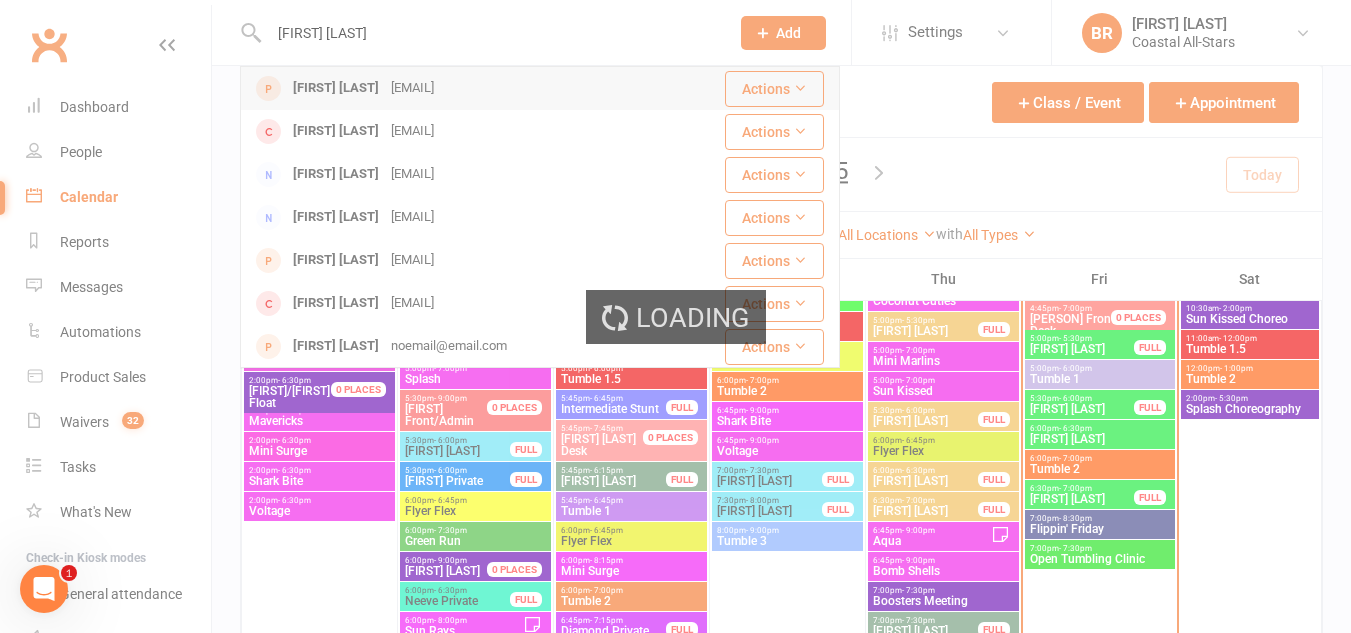 type 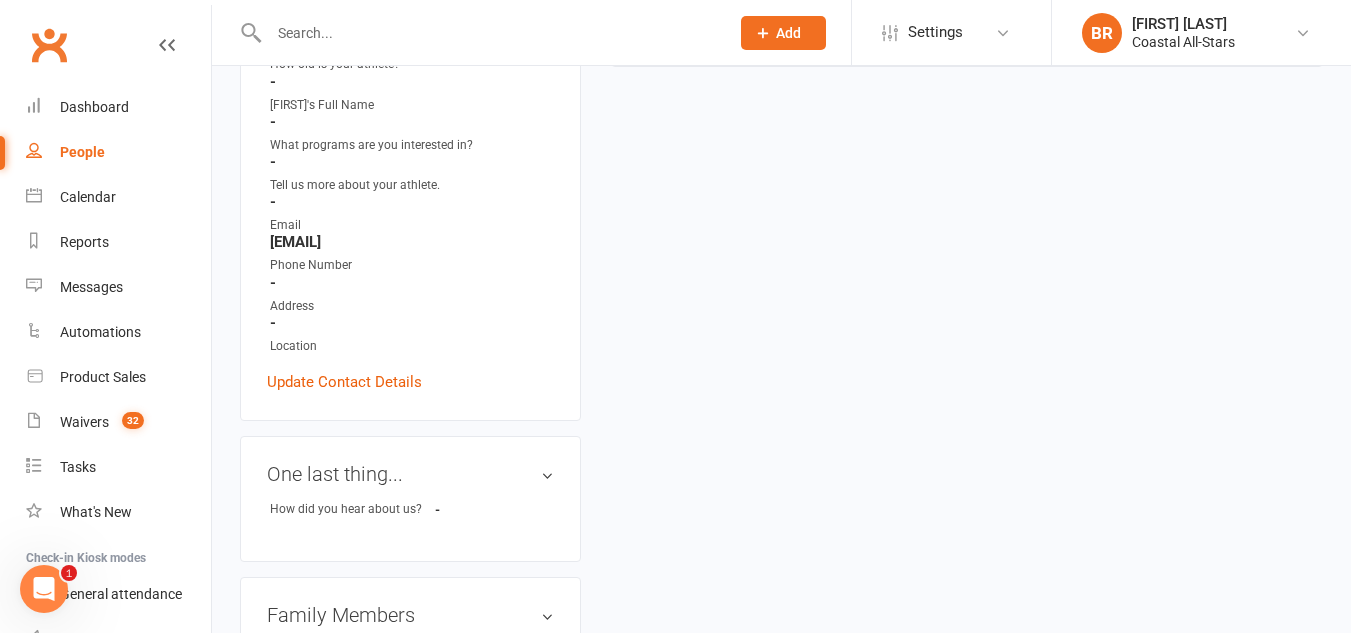 scroll, scrollTop: 0, scrollLeft: 0, axis: both 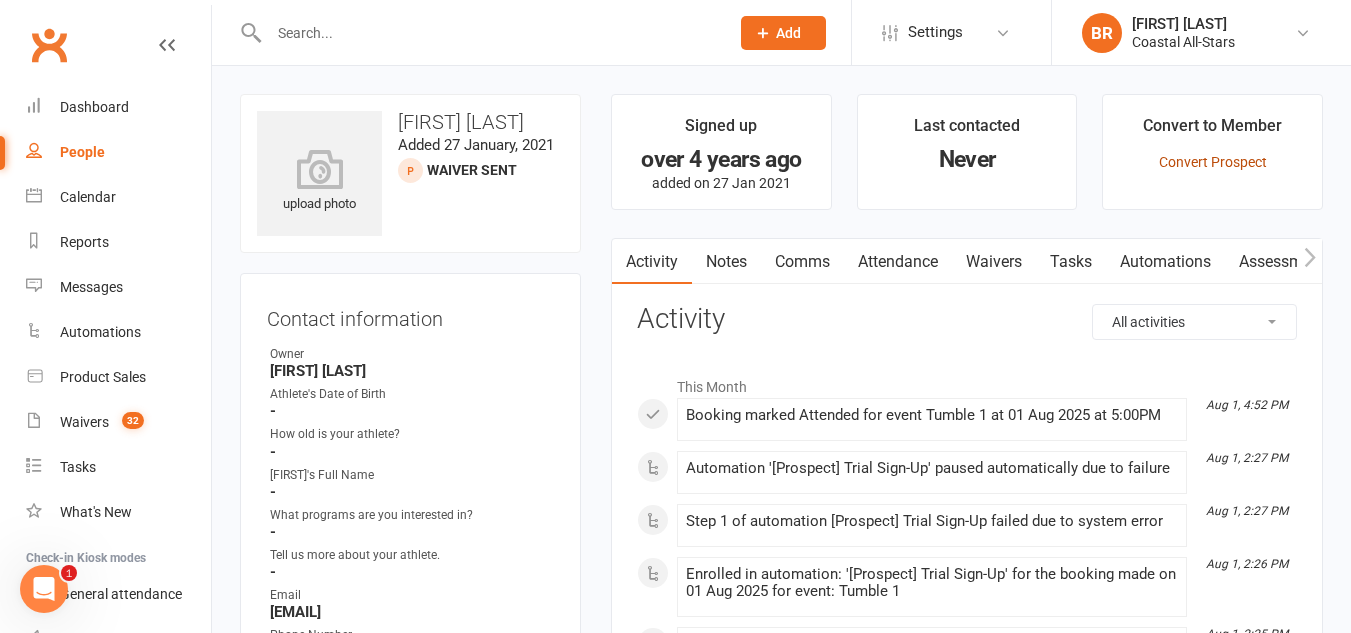 click on "Convert Prospect" at bounding box center (1213, 162) 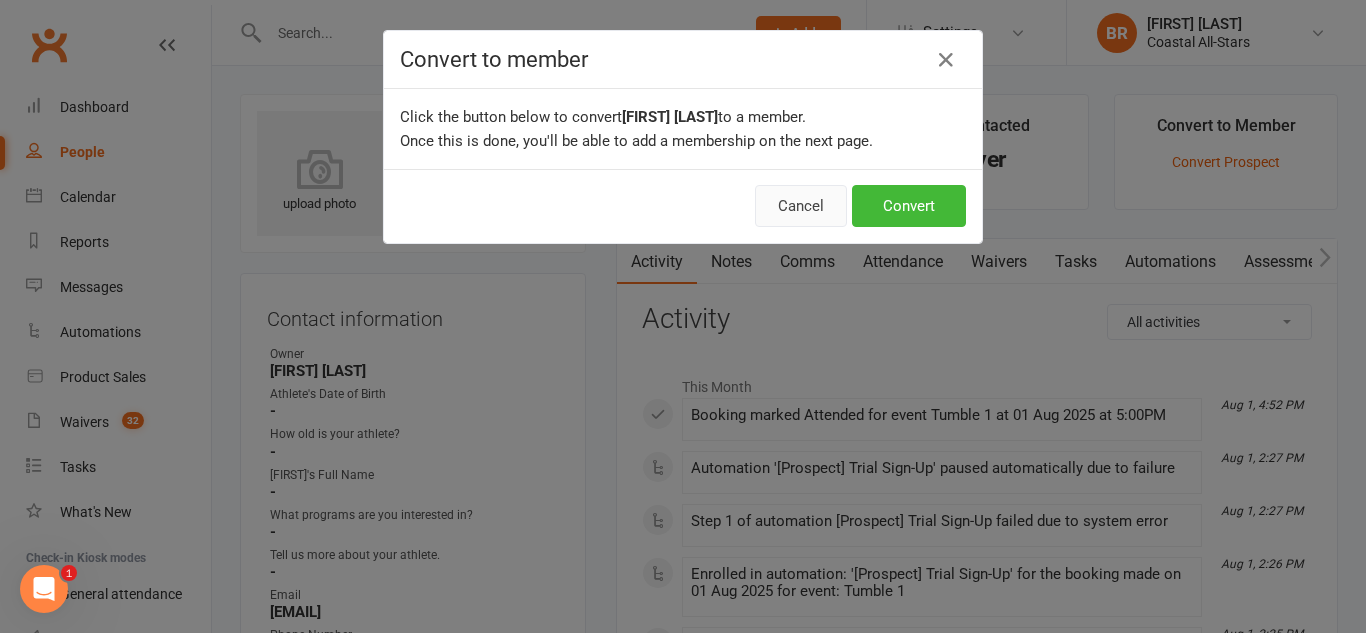 click on "Cancel" at bounding box center (801, 206) 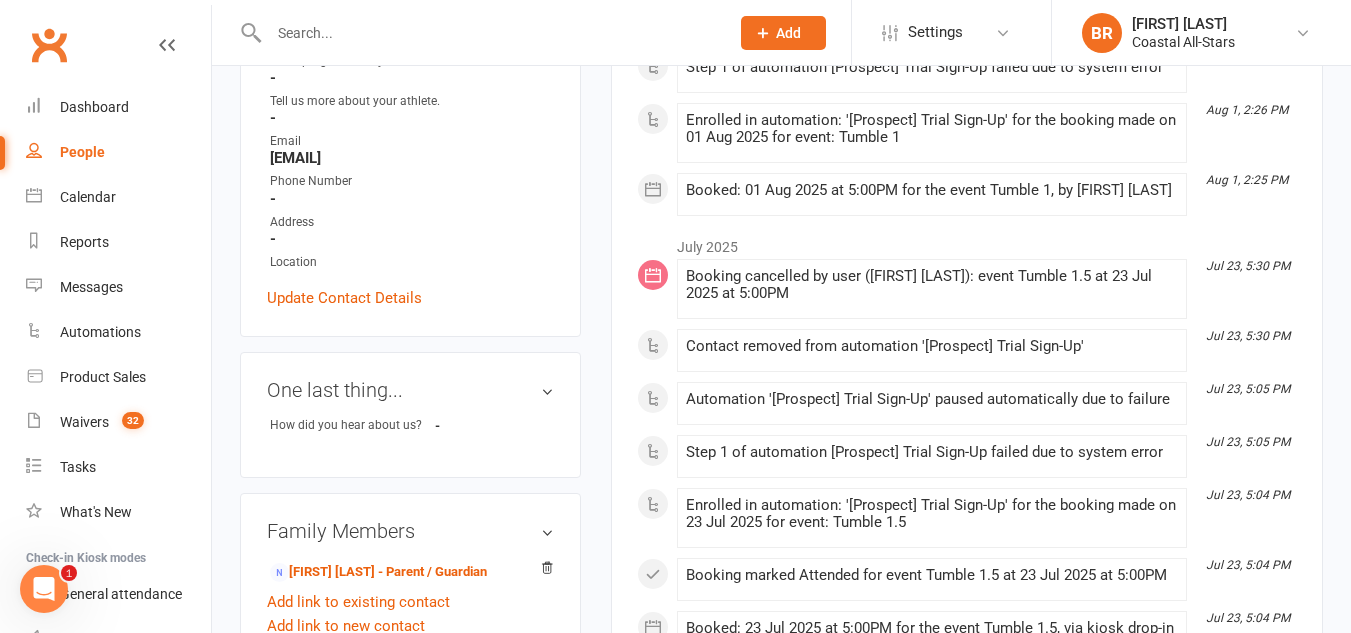 scroll, scrollTop: 0, scrollLeft: 0, axis: both 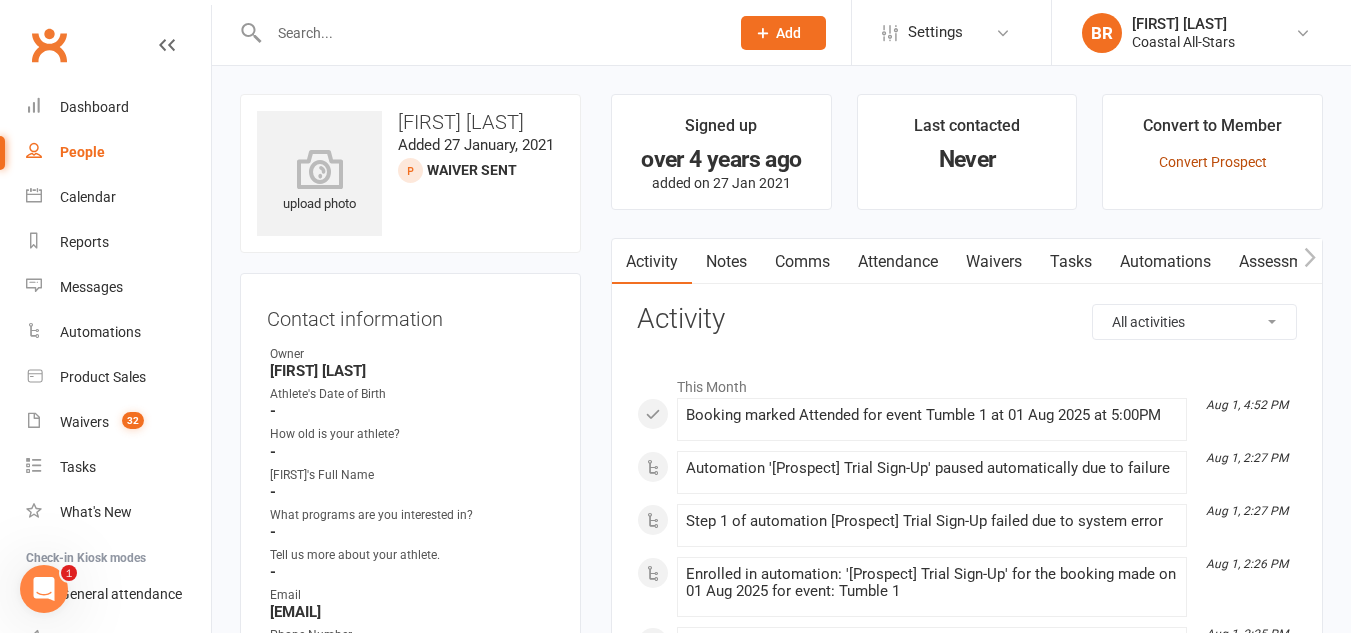 click on "Convert Prospect" at bounding box center (1213, 162) 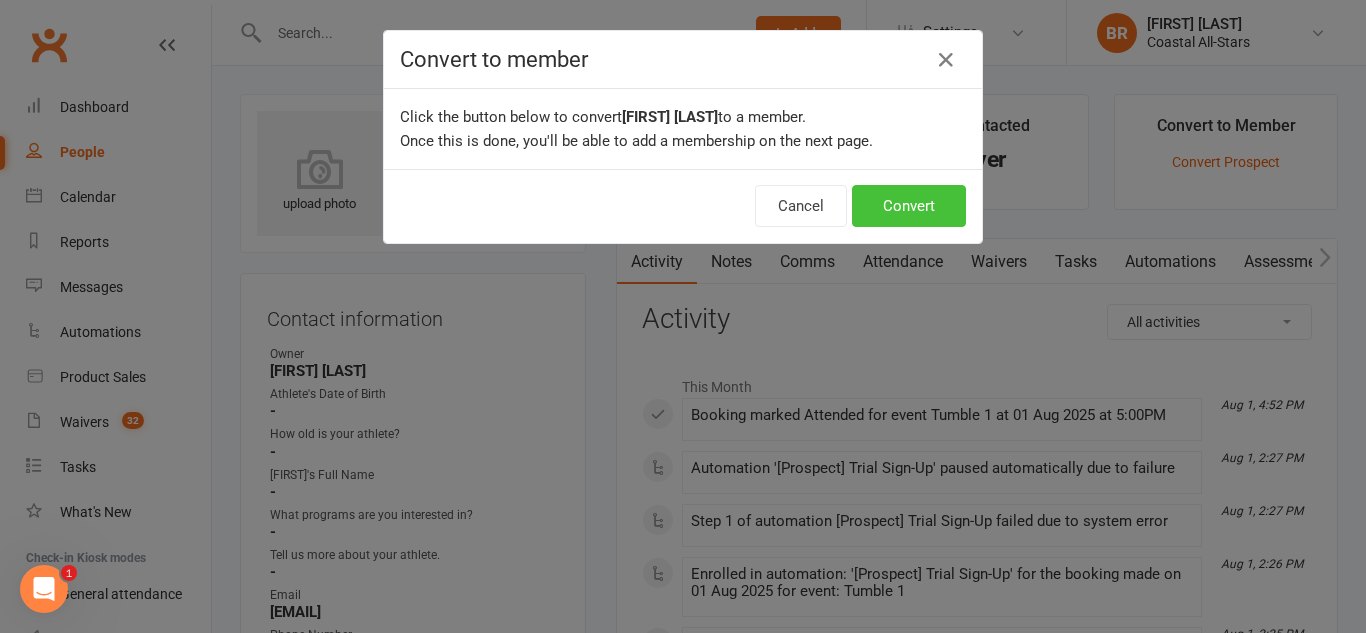 click on "Convert" at bounding box center (909, 206) 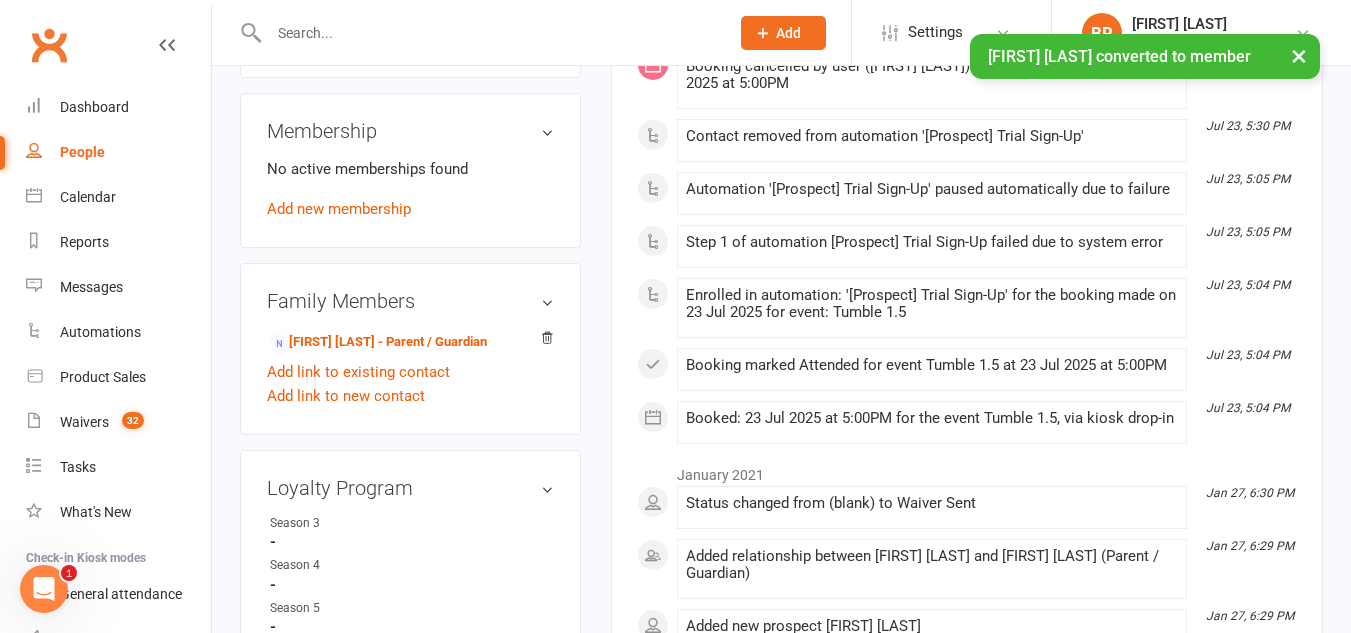 scroll, scrollTop: 780, scrollLeft: 0, axis: vertical 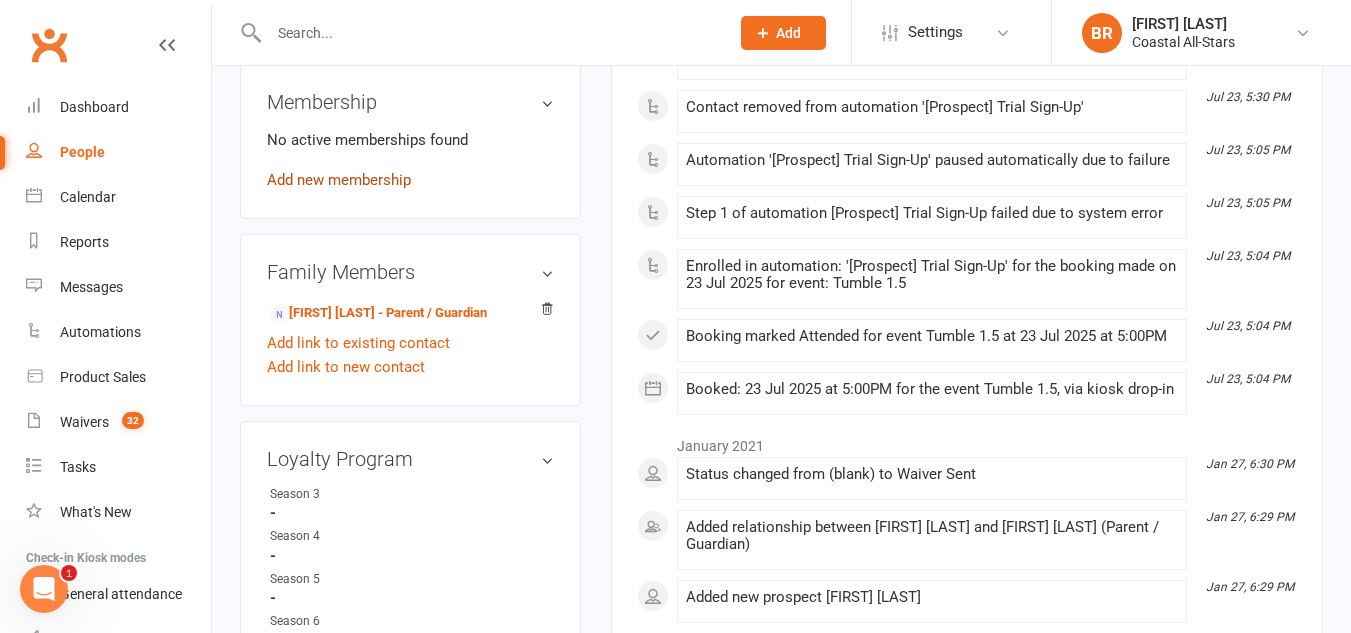 click on "Add new membership" at bounding box center [339, 180] 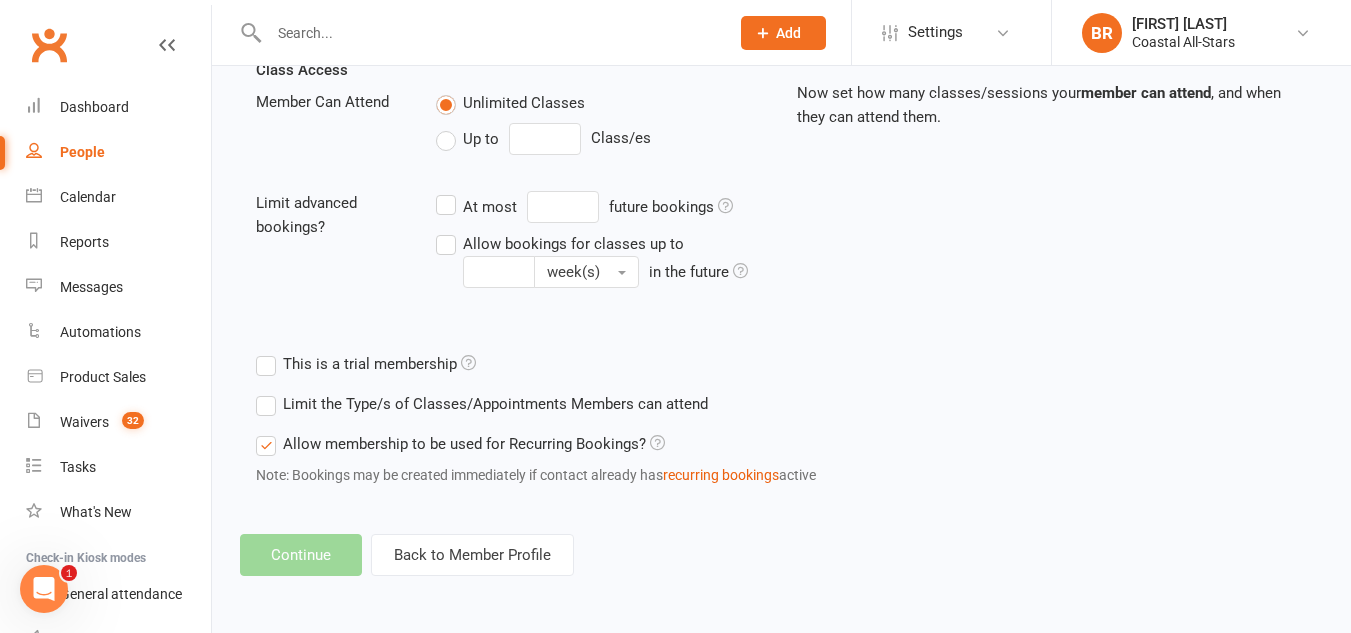 scroll, scrollTop: 0, scrollLeft: 0, axis: both 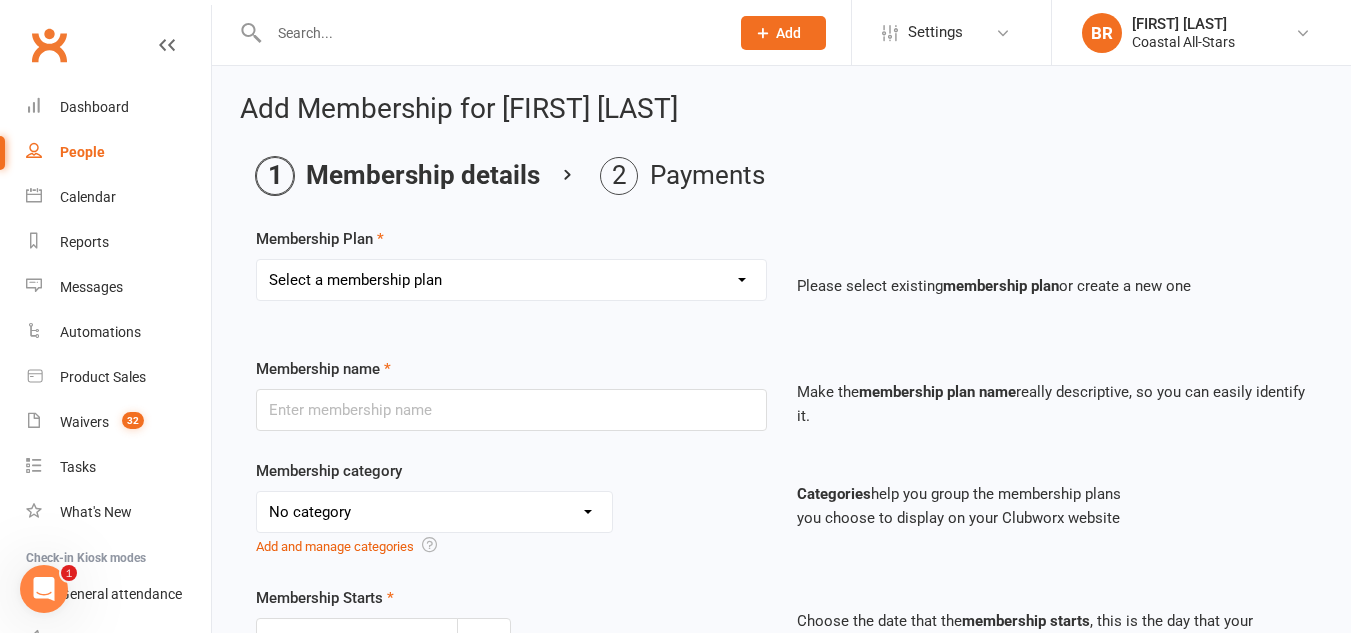 click on "Select a membership plan Create new Membership Plan Trial Class Coastal Membership Fee Annual Registration Evaluations Fitness Class (Drop-In) Flexibility Class (Drop-In) Jump Class (Drop-in) Stunt Class (Drop-In) Stunt Class (4 Pack) Tiny Tumble (Drop-In) Tumble (Drop-In) Weekly Tumble Monthly Tumble Tiny Tumble Flippin' Friday (Open Gym) TEAM Member Tumble (Drop-In) TEAM Member Flexibility Class TEAM Mandatory Flexibility Class TEAM Member Fitness Class TEAM Member Group Stunt Class (Drop-In) TEAM Member Group Stunt Class (4 Pack) TEAM Member Group Stunt Class (8 Pack) TEAM Member Jump Class (Drop-In) Partner Stunt Class (8 Pack) TEAM Member Weekly Tumble TEAM Member Monthly Tumble Team Member Any 3 Classes Member Flippin' Friday (Open Gym) Annual Private Membership Walkover Tumbling Clinic Summer Camp (Day Pass) Summer Camp (3-day Pass) Summer Camp (5-day Pass) Pay in Full - Tiny Tiny Tuition Tiny Tuition (1yr Loyalty) Tiny Tuition (2yr Loyalty) Tiny Comp, Choreo, Music, & Travel Fees Novice Tuition Pearls" at bounding box center [511, 280] 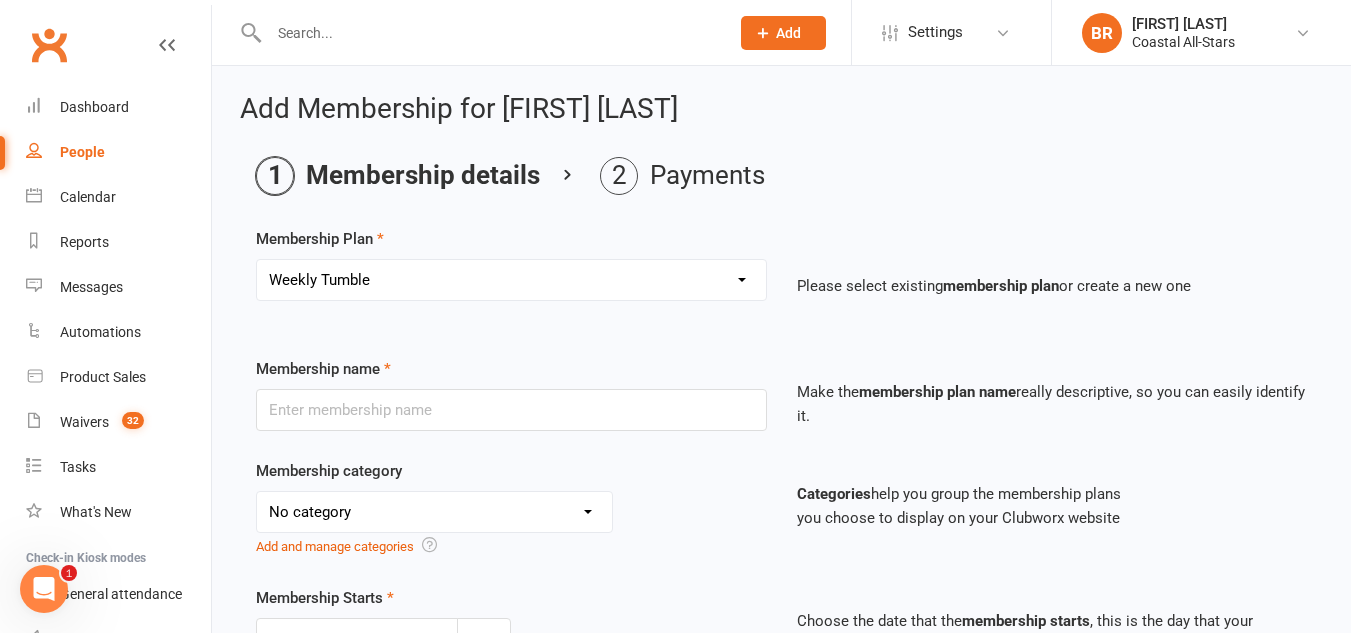 click on "Select a membership plan Create new Membership Plan Trial Class Coastal Membership Fee Annual Registration Evaluations Fitness Class (Drop-In) Flexibility Class (Drop-In) Jump Class (Drop-in) Stunt Class (Drop-In) Stunt Class (4 Pack) Tiny Tumble (Drop-In) Tumble (Drop-In) Weekly Tumble Monthly Tumble Tiny Tumble Flippin' Friday (Open Gym) TEAM Member Tumble (Drop-In) TEAM Member Flexibility Class TEAM Mandatory Flexibility Class TEAM Member Fitness Class TEAM Member Group Stunt Class (Drop-In) TEAM Member Group Stunt Class (4 Pack) TEAM Member Group Stunt Class (8 Pack) TEAM Member Jump Class (Drop-In) Partner Stunt Class (8 Pack) TEAM Member Weekly Tumble TEAM Member Monthly Tumble Team Member Any 3 Classes Member Flippin' Friday (Open Gym) Annual Private Membership Walkover Tumbling Clinic Summer Camp (Day Pass) Summer Camp (3-day Pass) Summer Camp (5-day Pass) Pay in Full - Tiny Tiny Tuition Tiny Tuition (1yr Loyalty) Tiny Tuition (2yr Loyalty) Tiny Comp, Choreo, Music, & Travel Fees Novice Tuition Pearls" at bounding box center (511, 280) 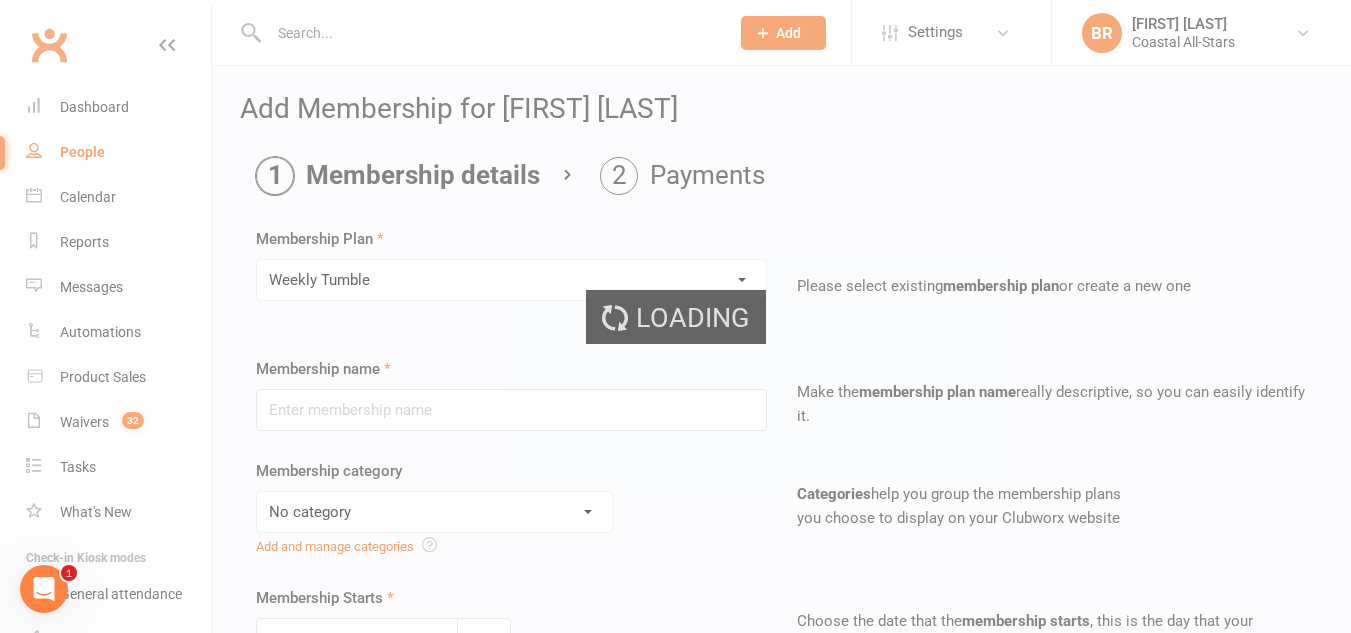 type on "Weekly Tumble" 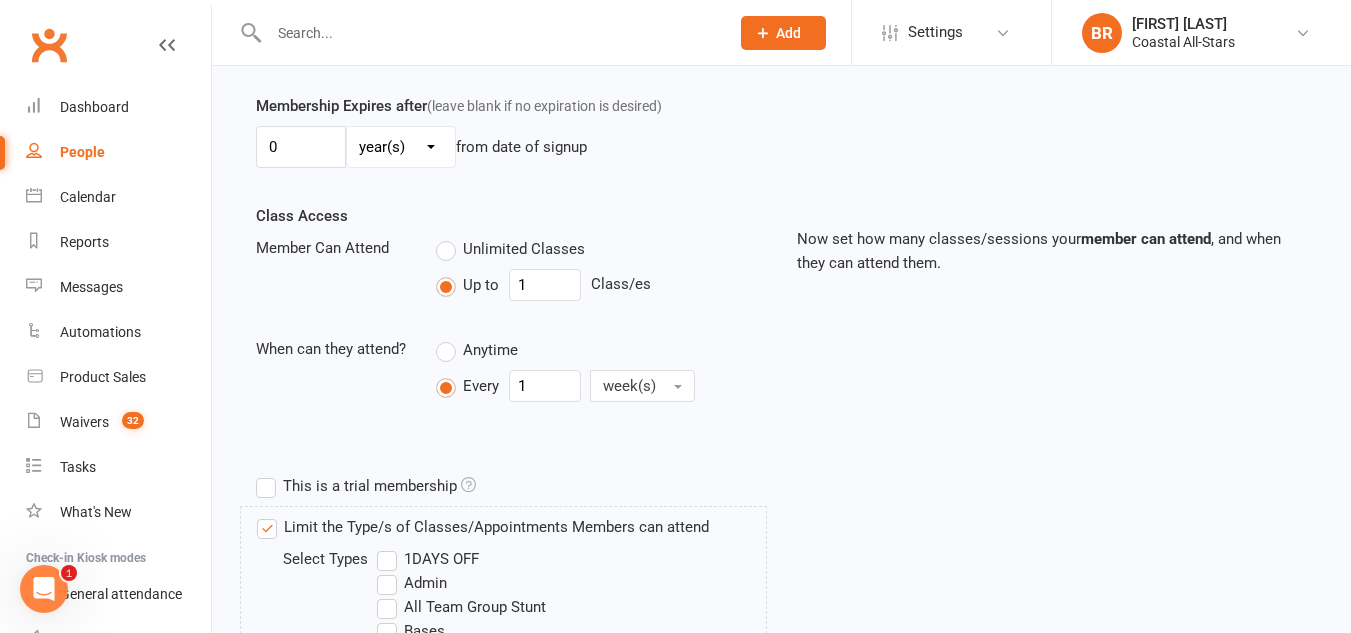scroll, scrollTop: 593, scrollLeft: 0, axis: vertical 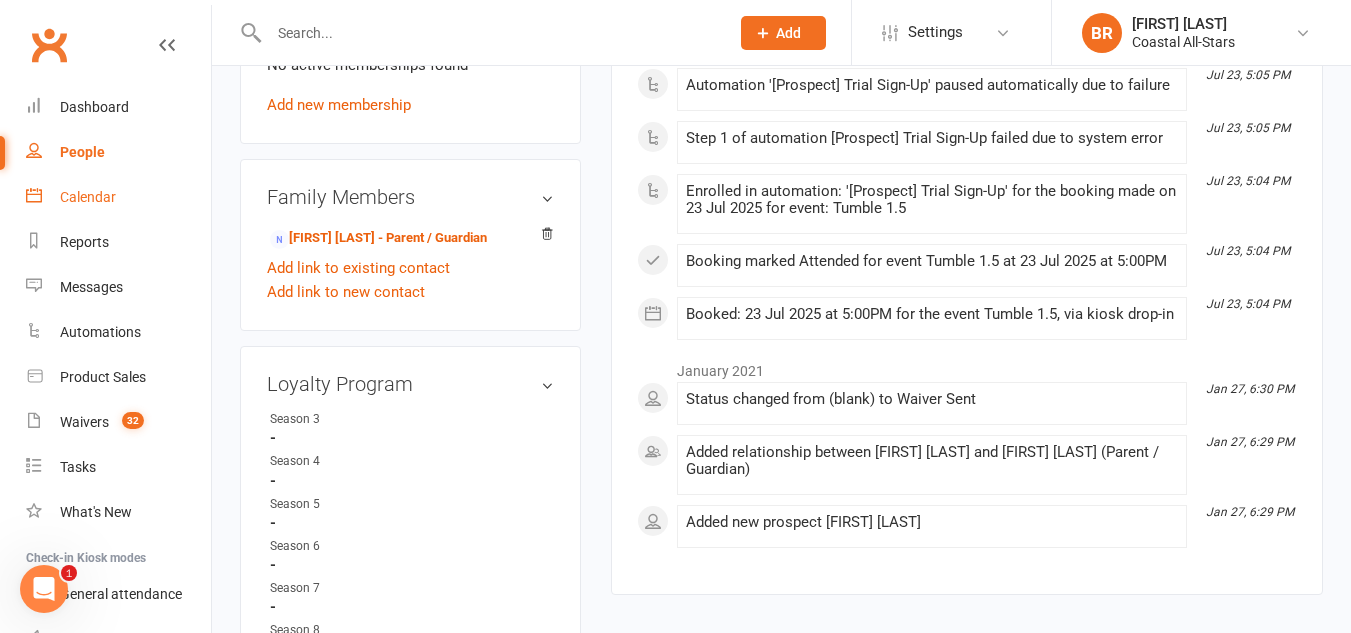 click on "Calendar" at bounding box center [88, 197] 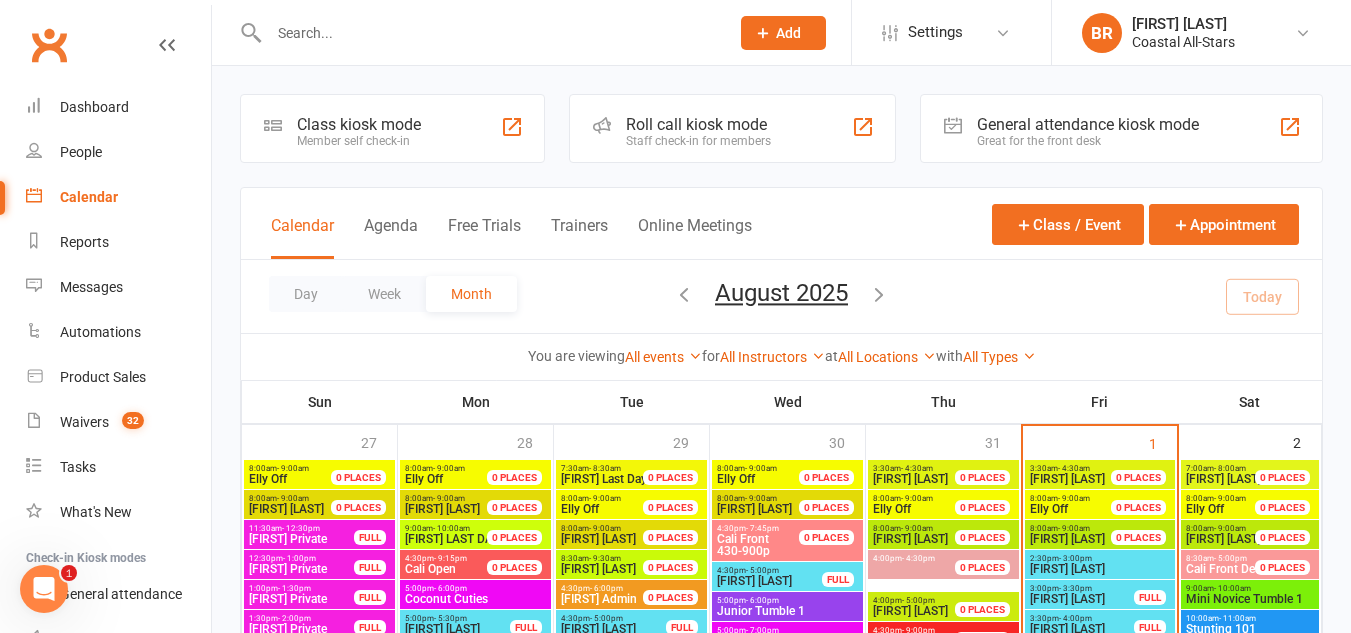 scroll, scrollTop: 503, scrollLeft: 0, axis: vertical 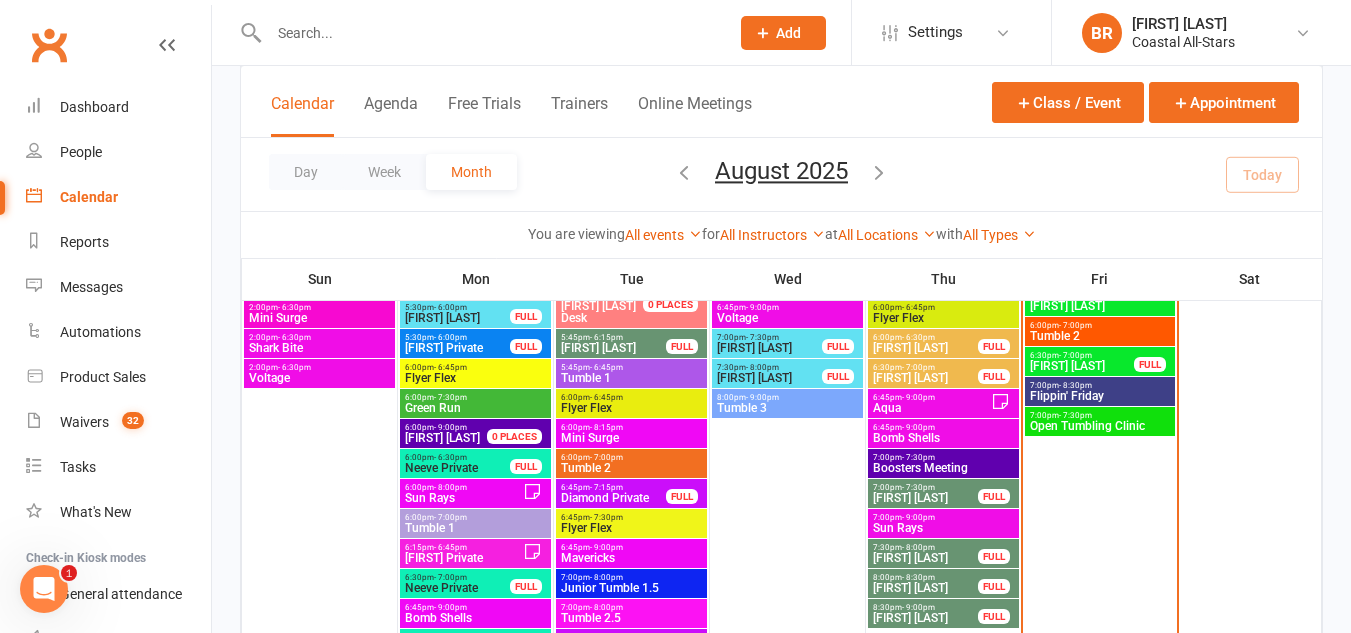 click on "Add" 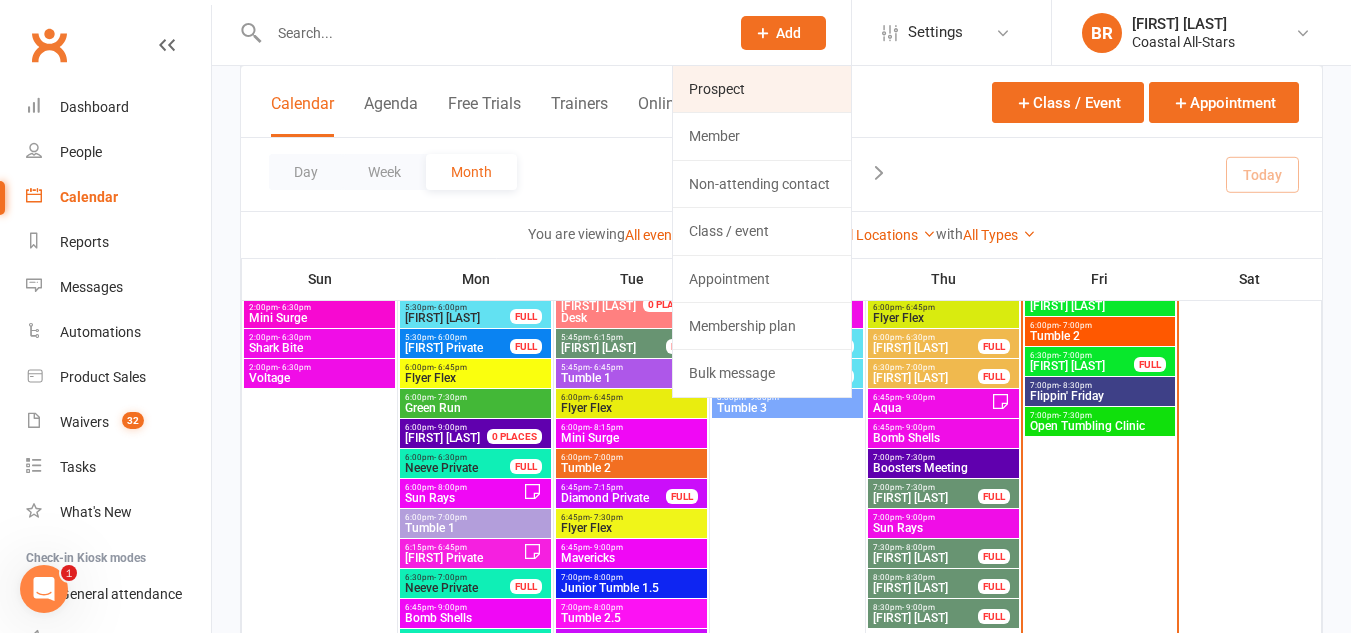click on "Prospect" 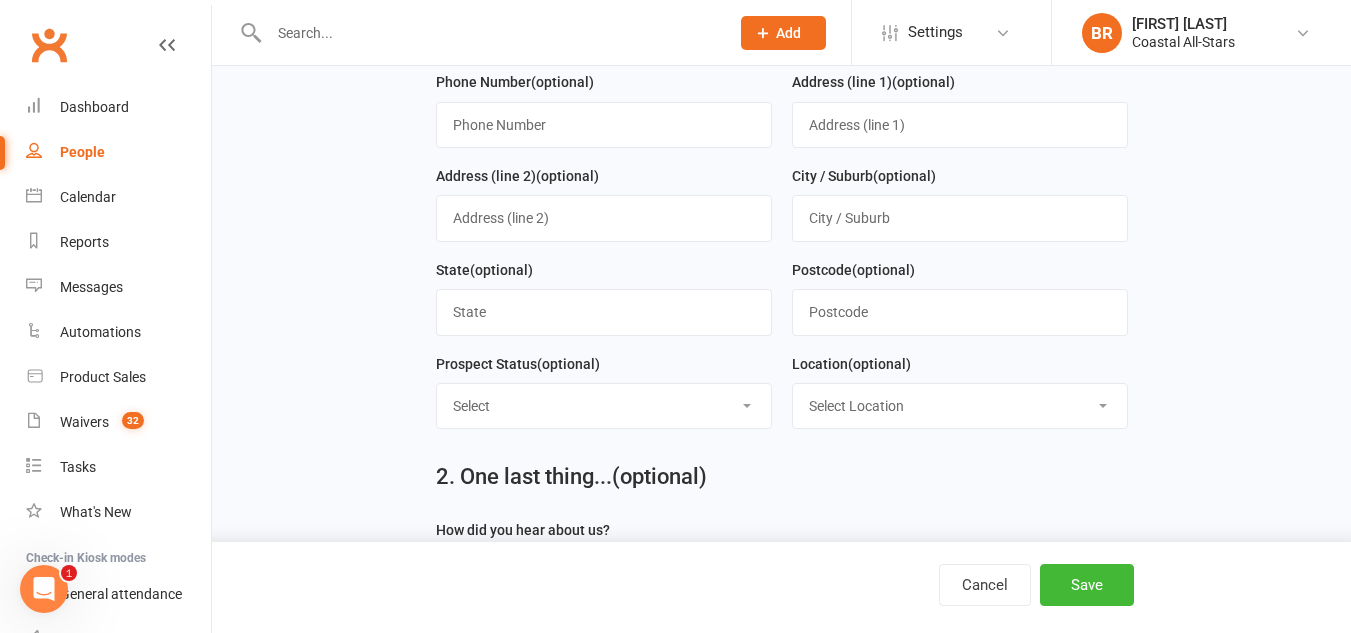 scroll, scrollTop: 0, scrollLeft: 0, axis: both 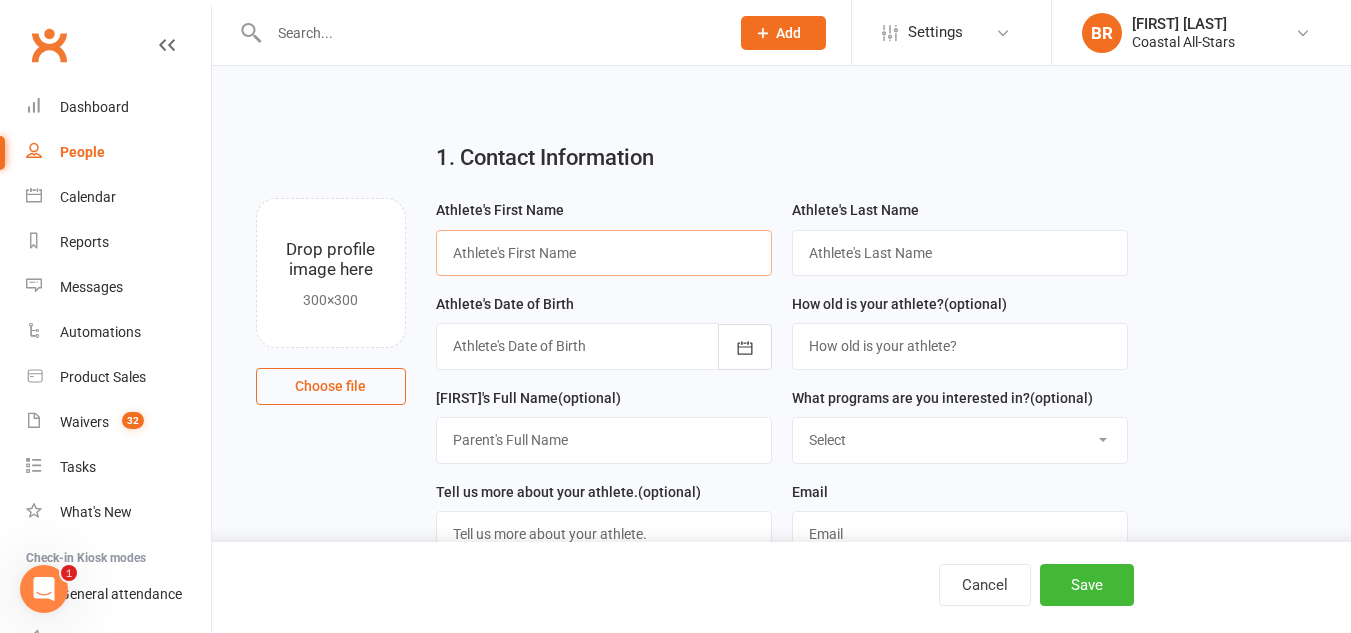 click at bounding box center (604, 253) 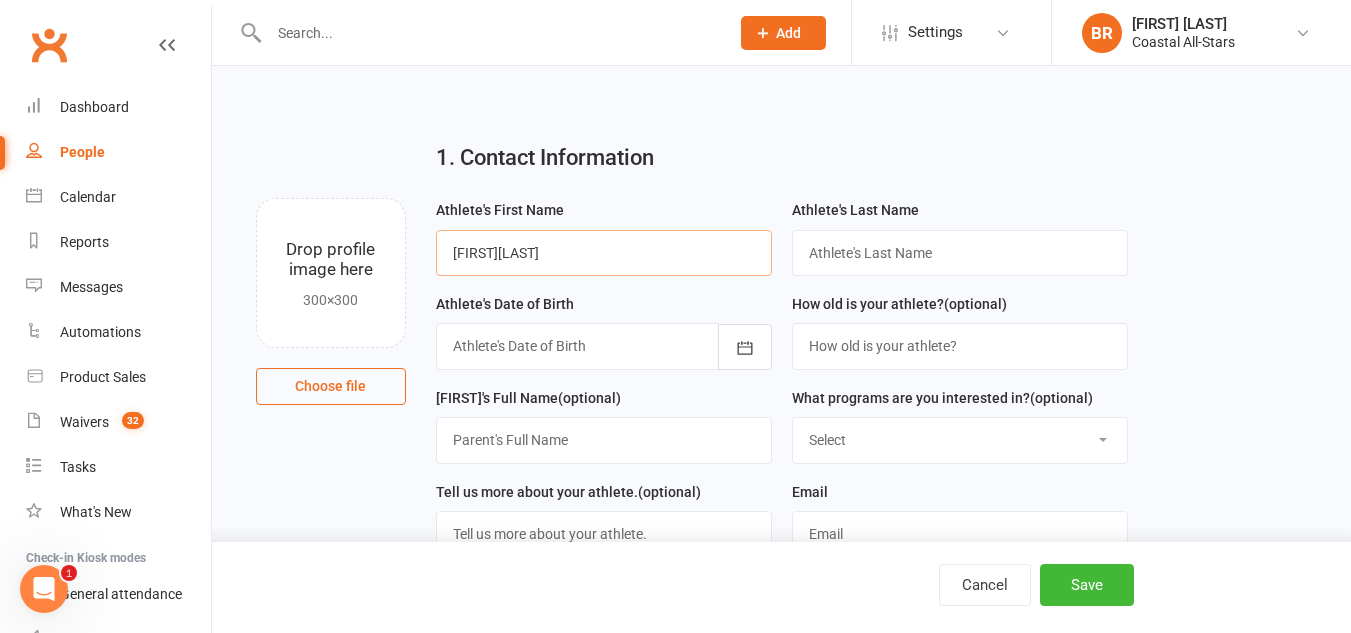 click on "samnatha" at bounding box center [604, 253] 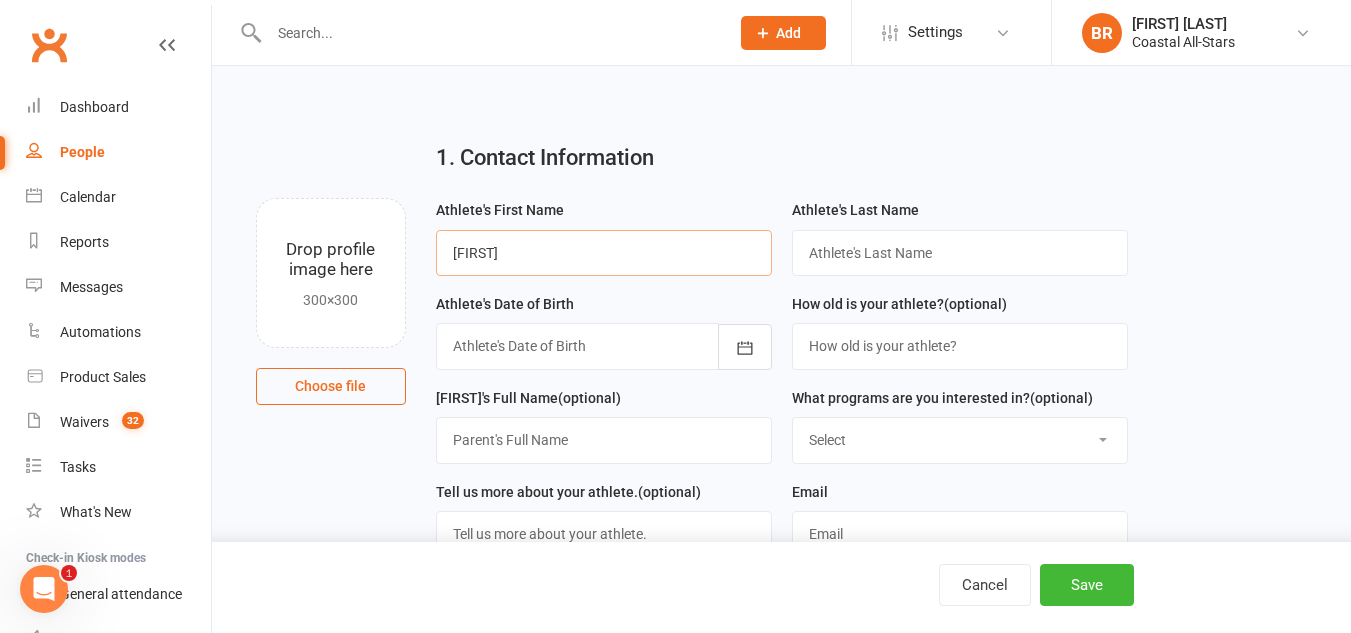 type on "samantha" 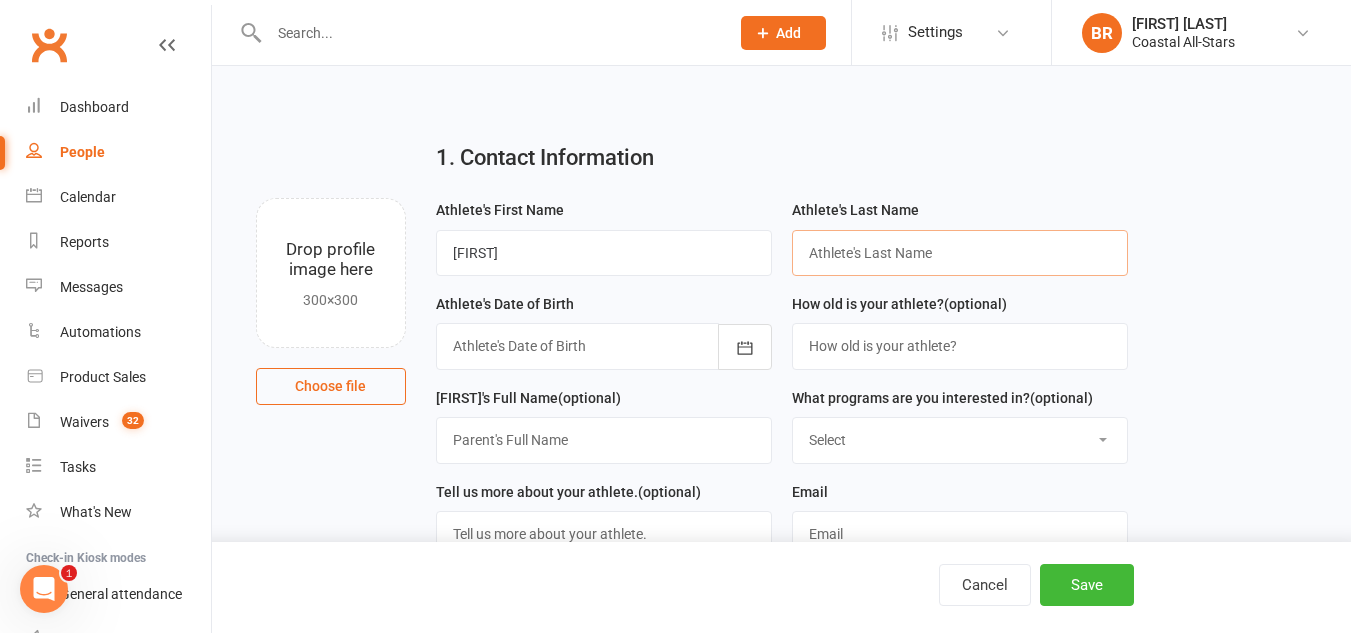 click at bounding box center (960, 253) 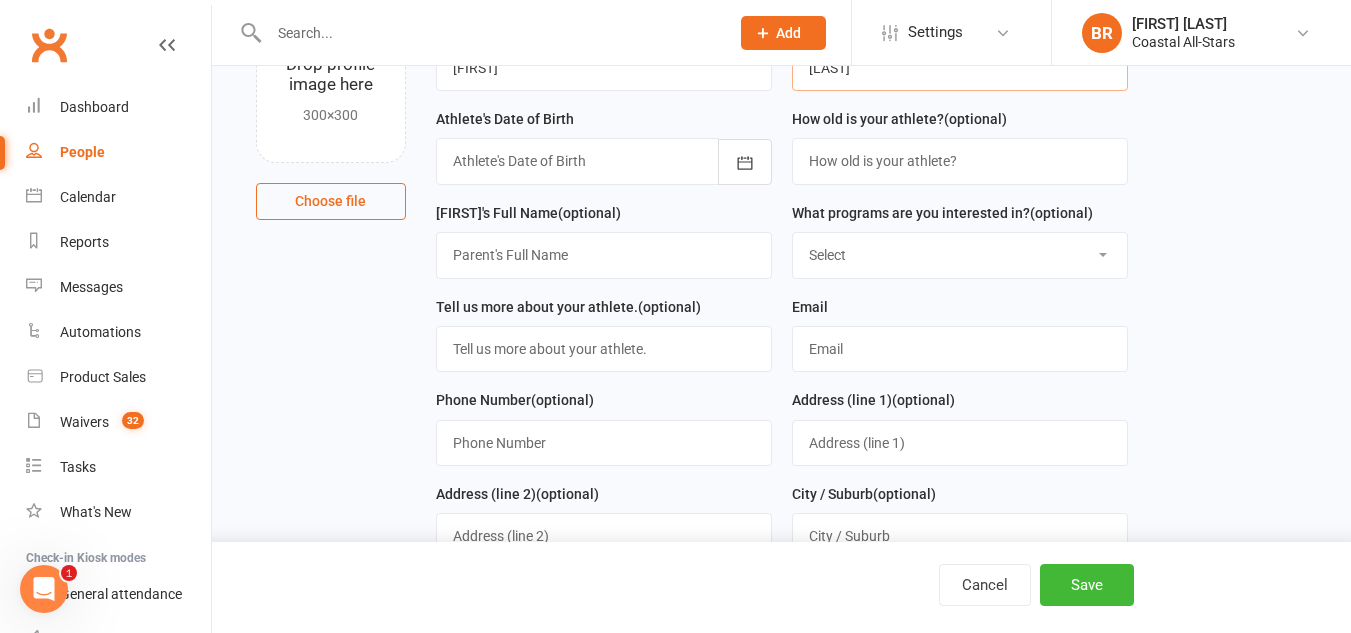 scroll, scrollTop: 186, scrollLeft: 0, axis: vertical 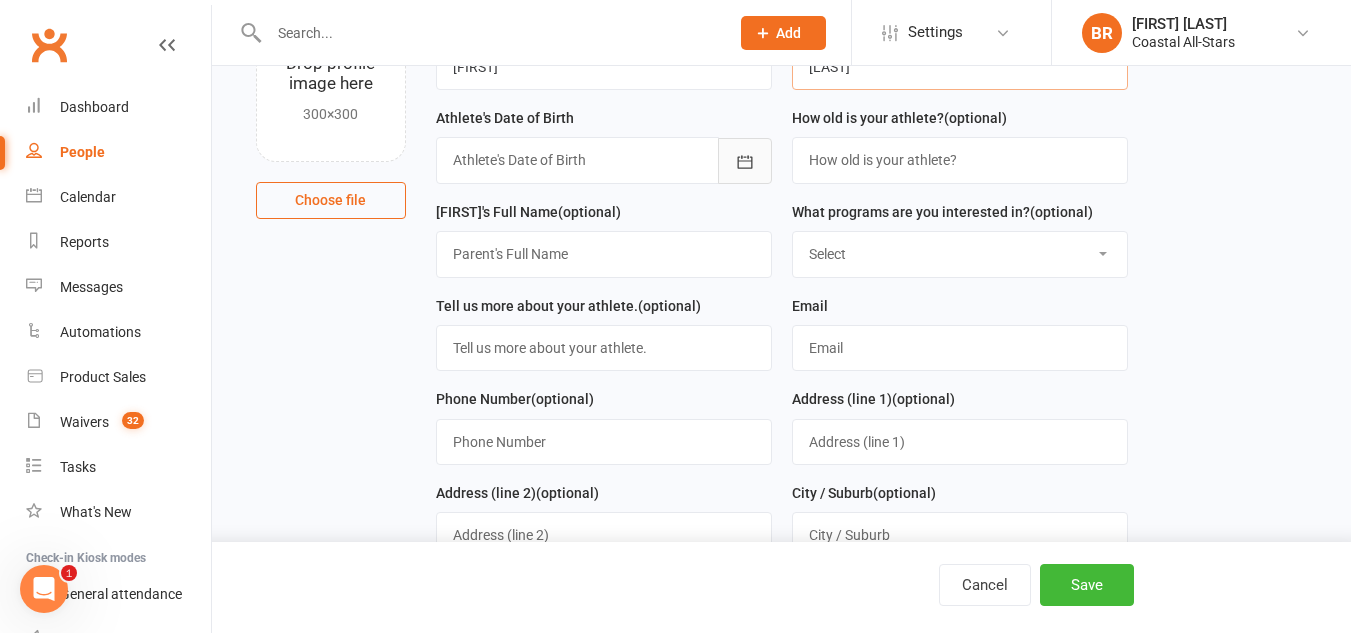 type on "smead" 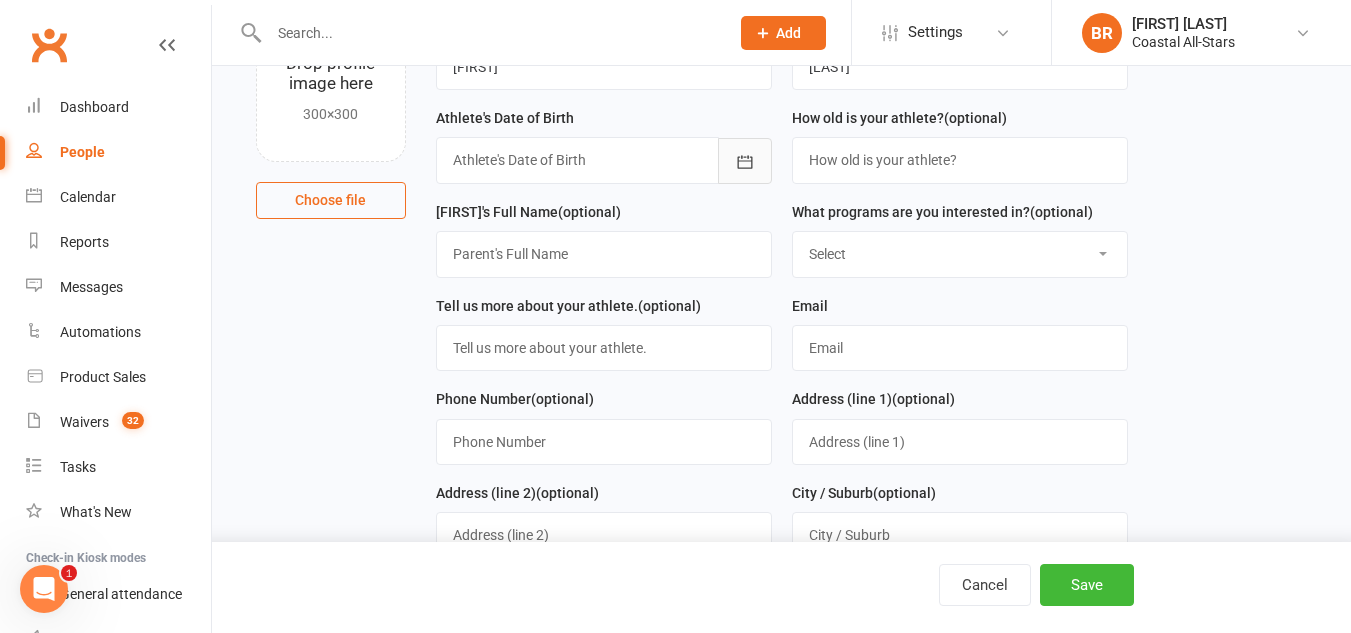 click at bounding box center (745, 161) 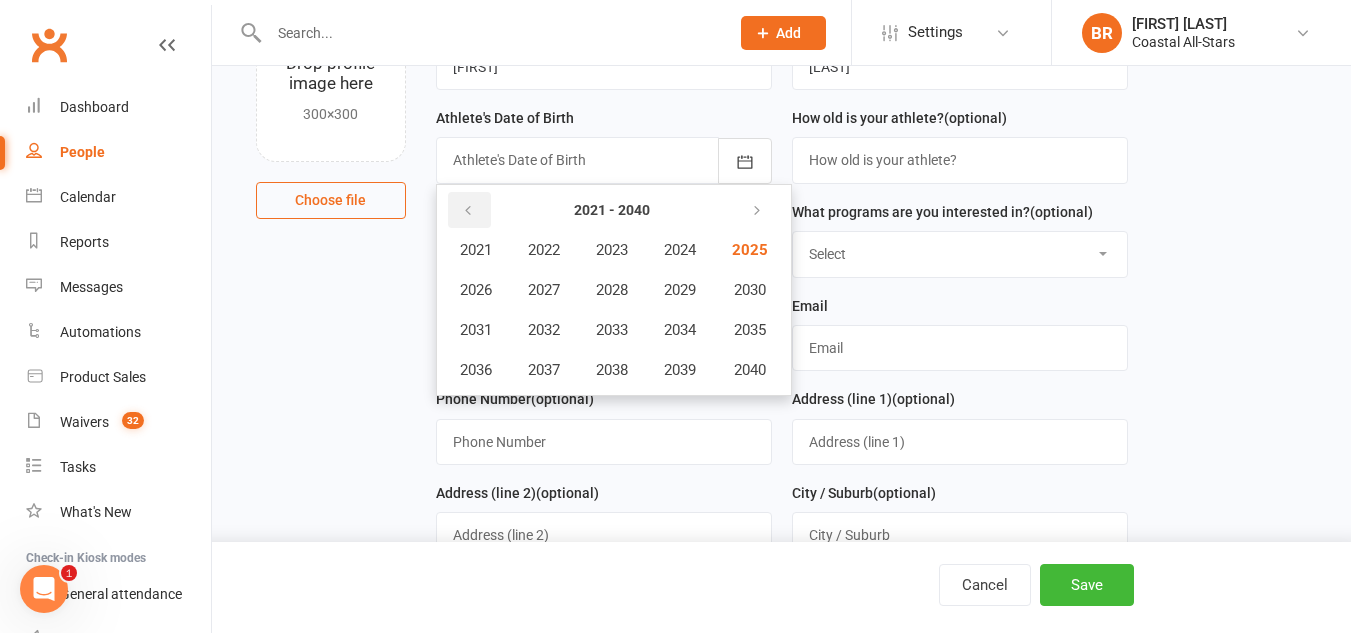 click at bounding box center [468, 211] 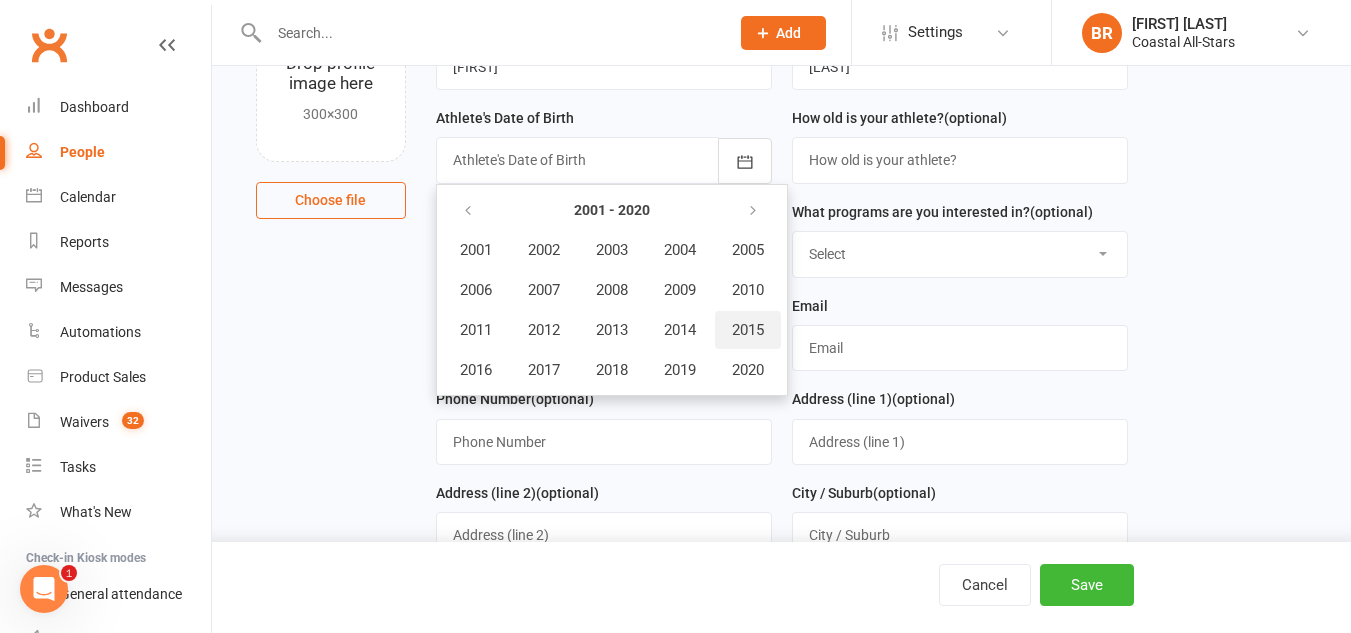click on "2015" at bounding box center (748, 330) 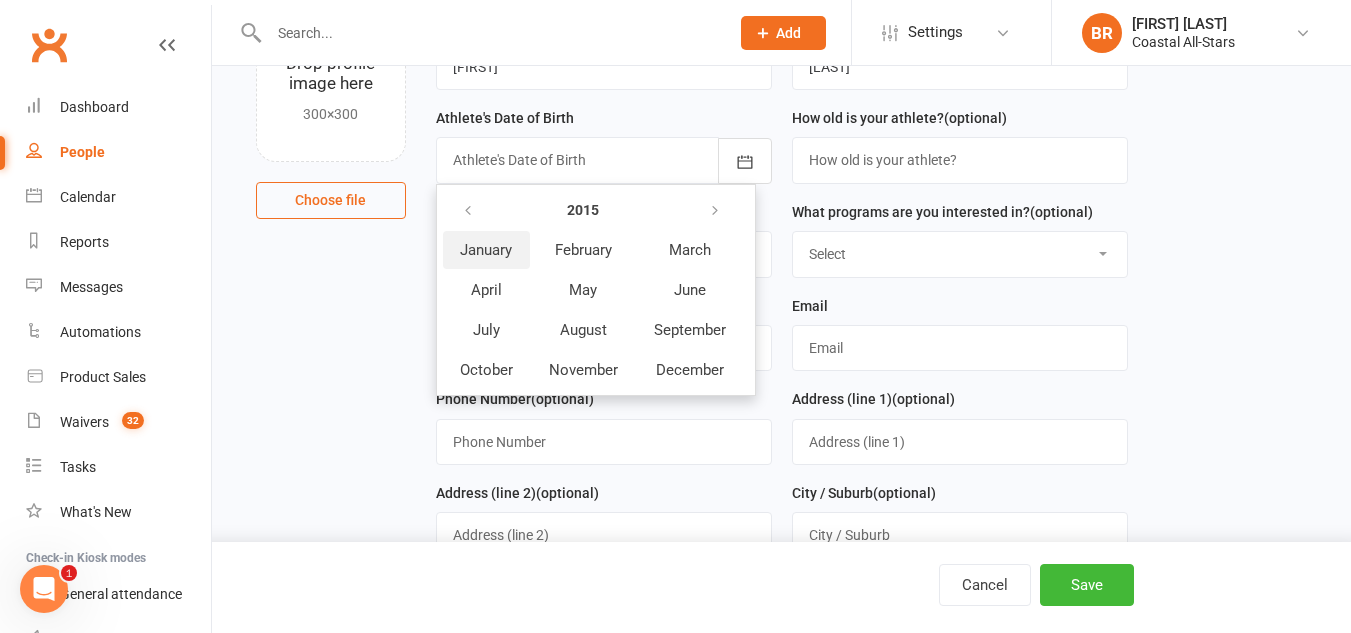click on "January" at bounding box center [486, 250] 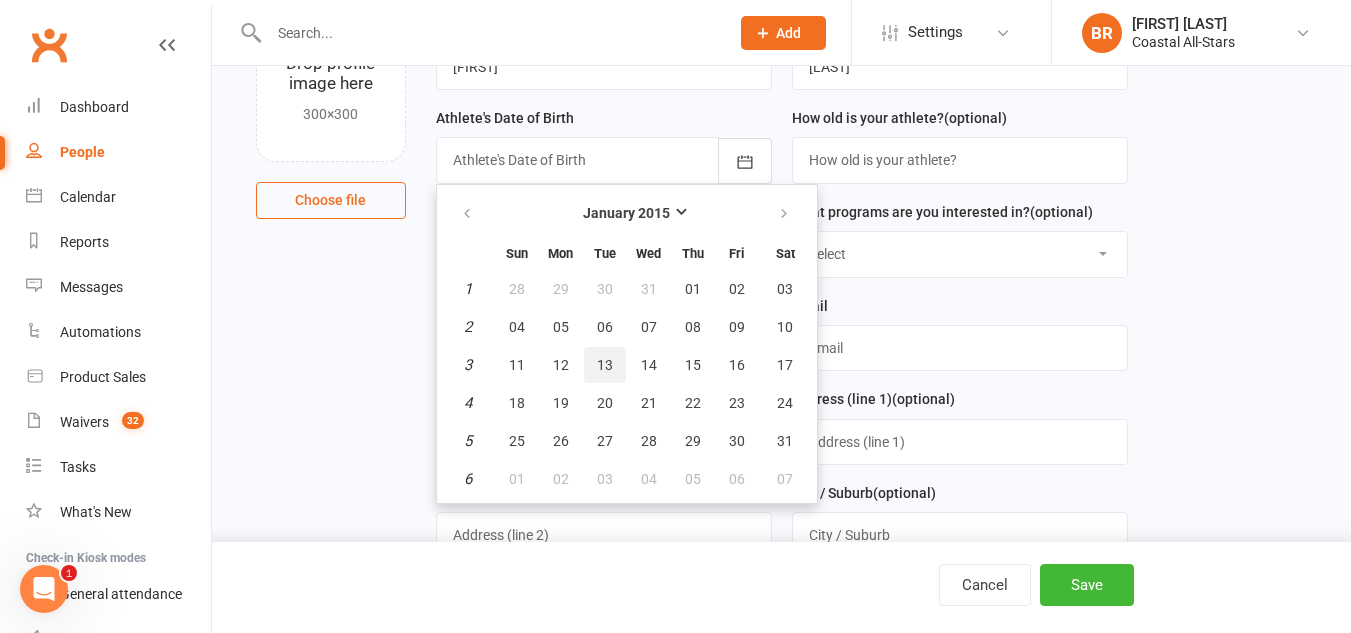 click on "13" at bounding box center (605, 365) 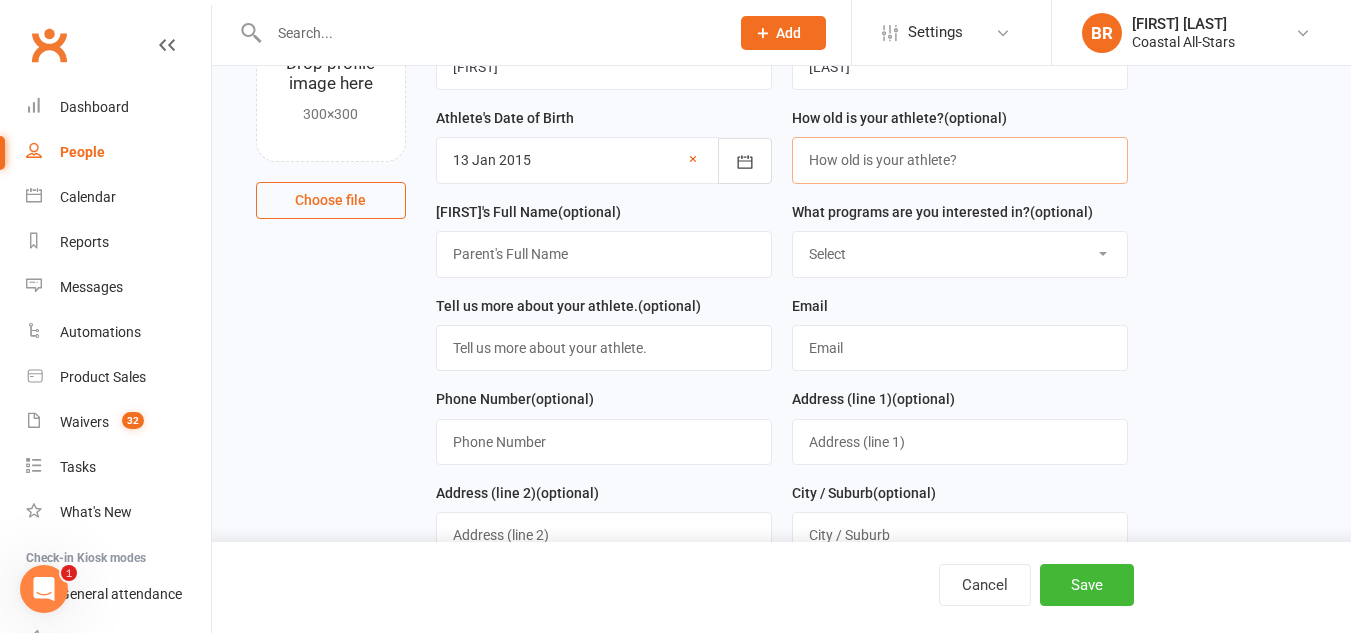 click at bounding box center (960, 160) 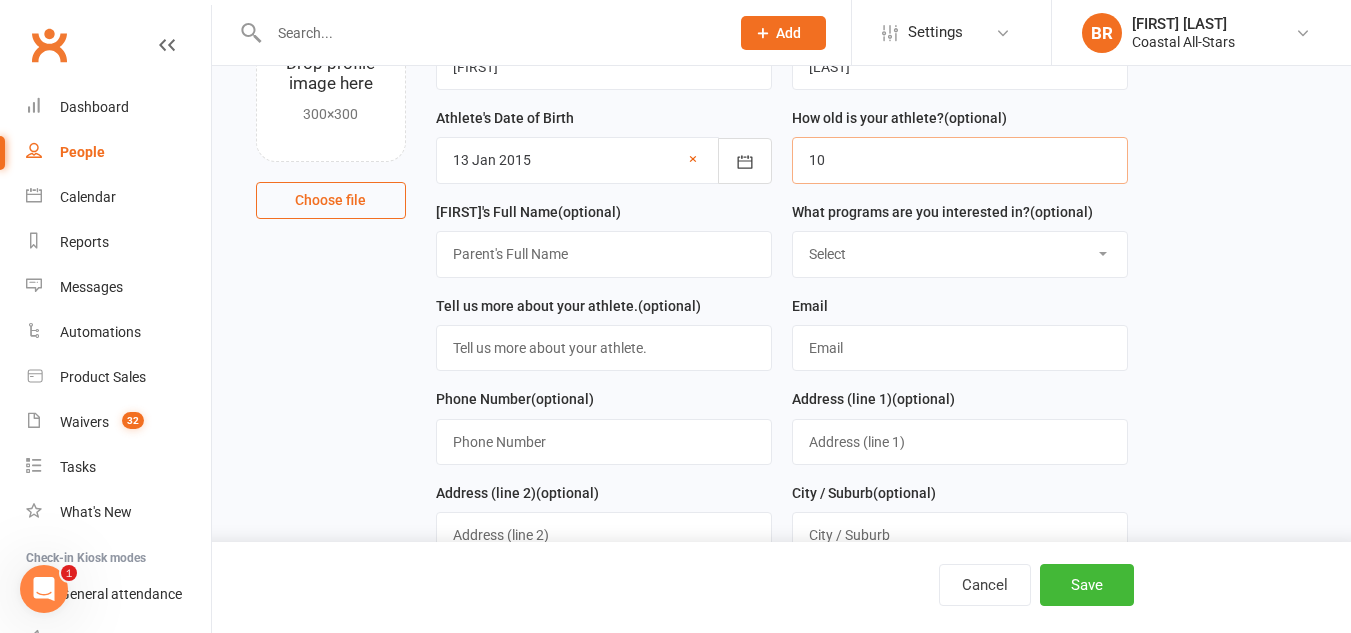 type on "10" 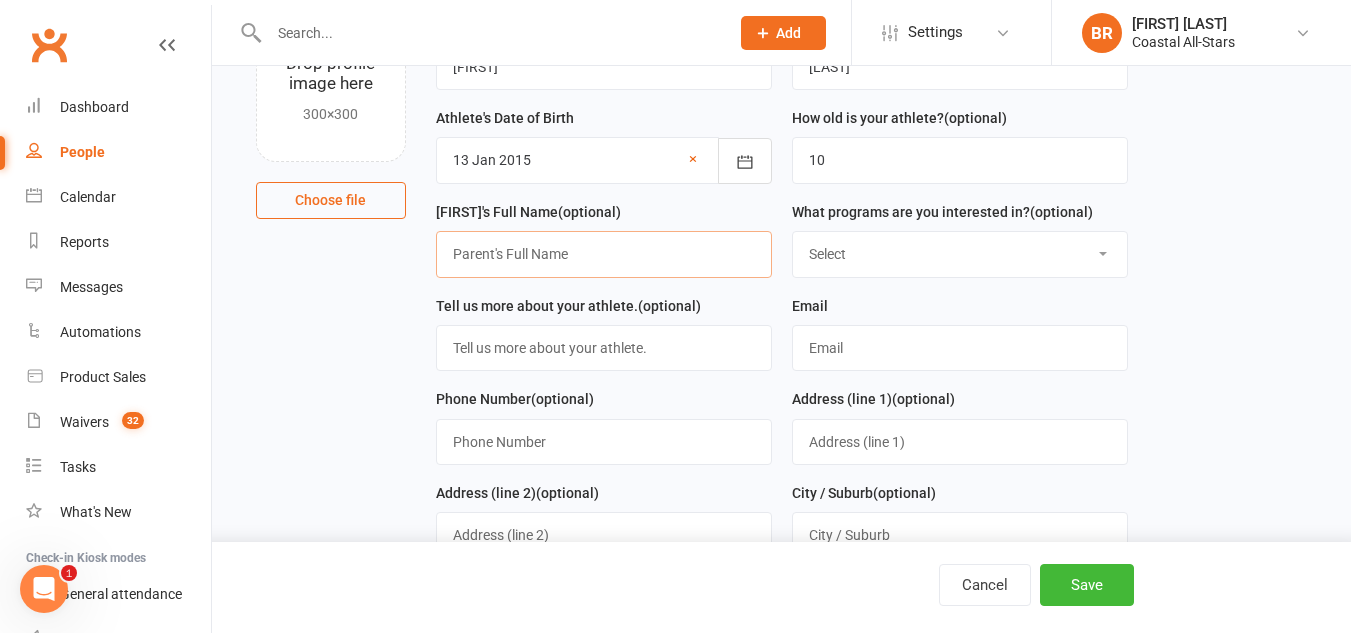 click at bounding box center (604, 254) 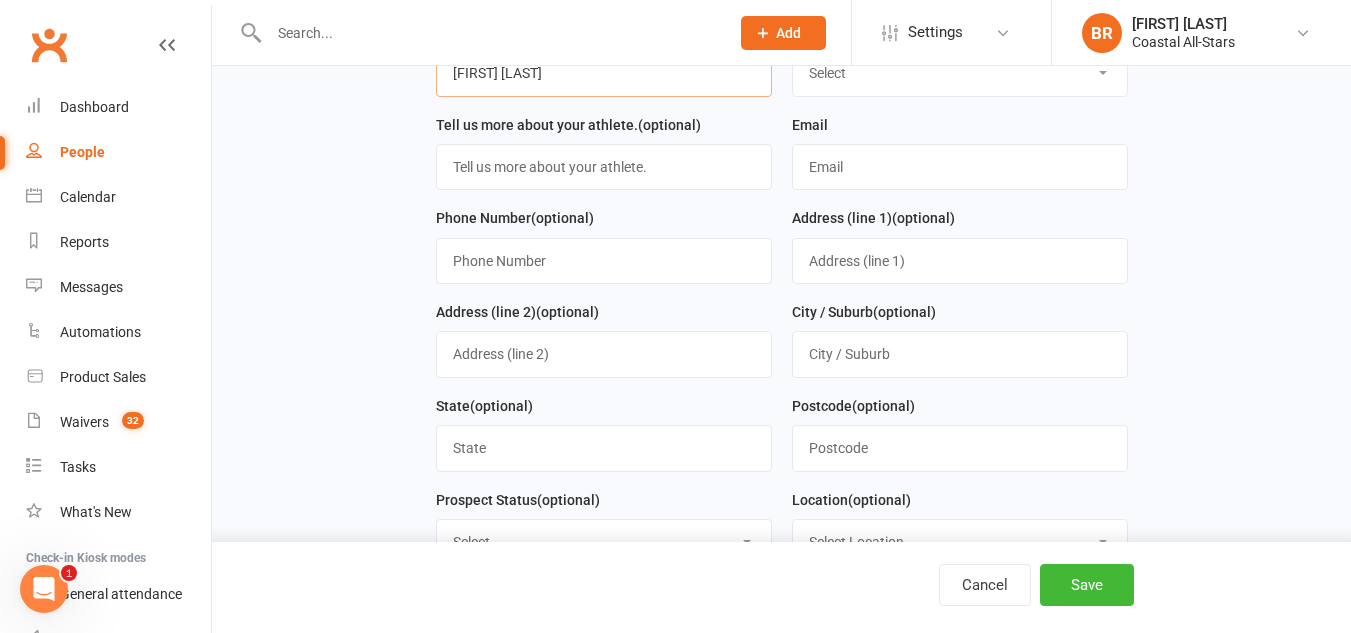 scroll, scrollTop: 368, scrollLeft: 0, axis: vertical 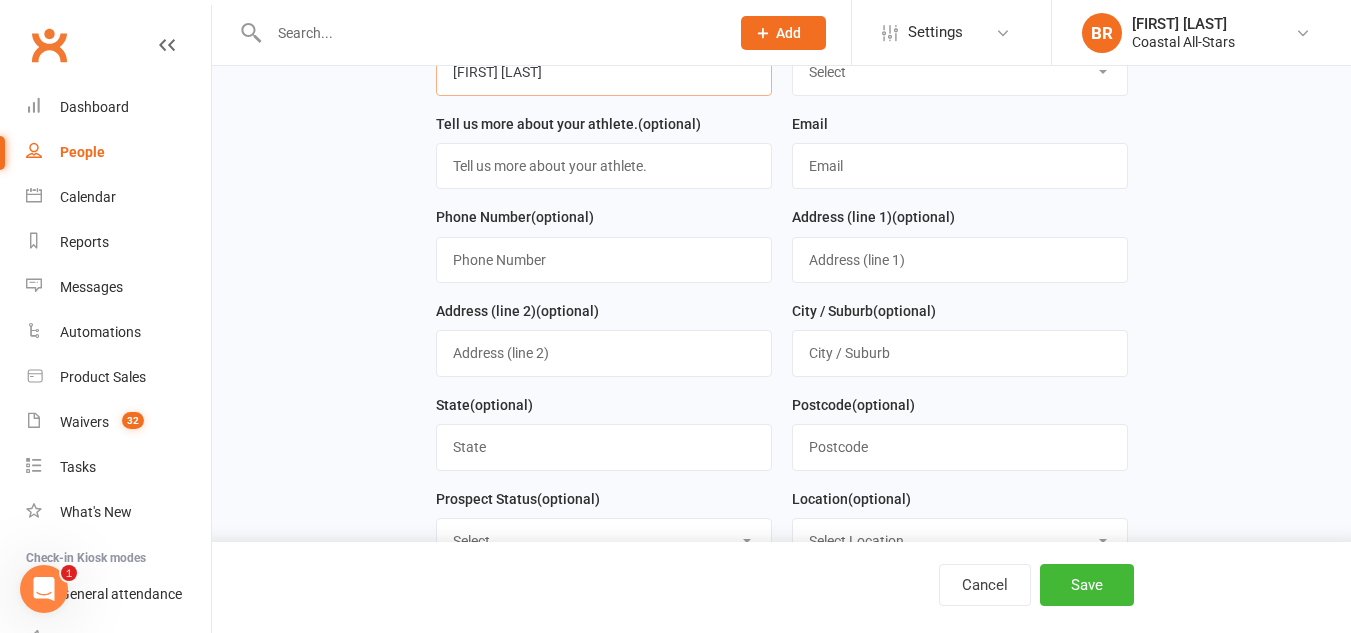 type on "julie smead" 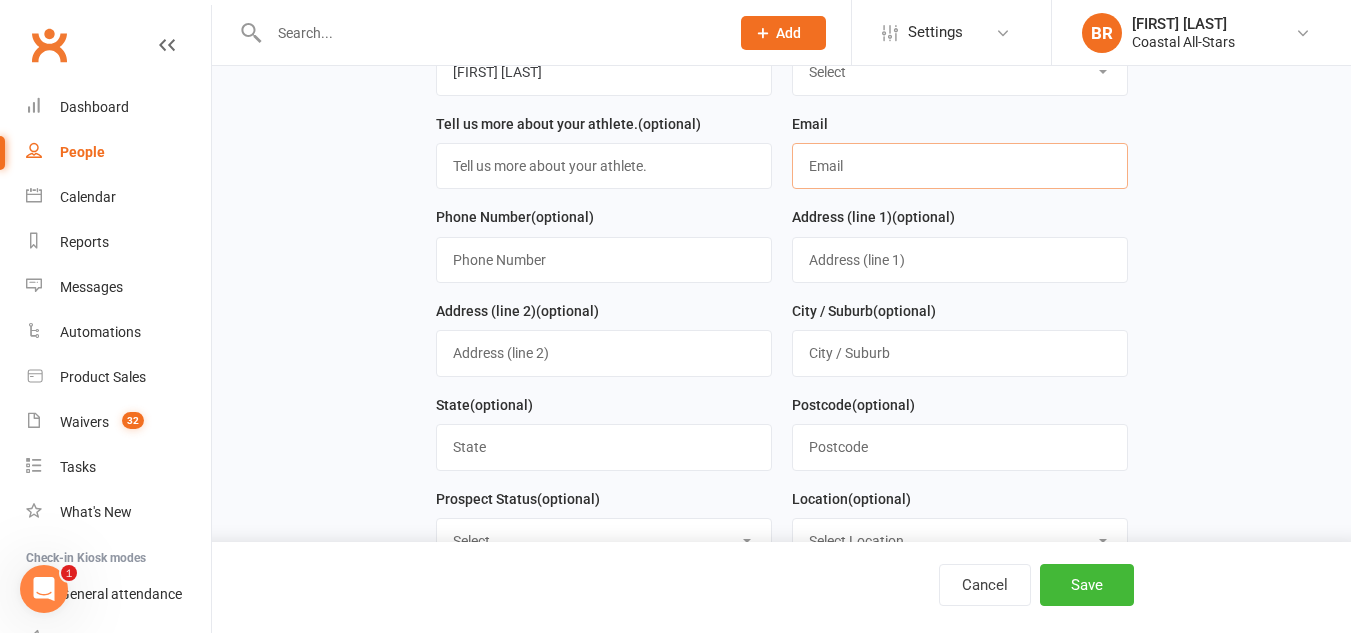 click at bounding box center [960, 166] 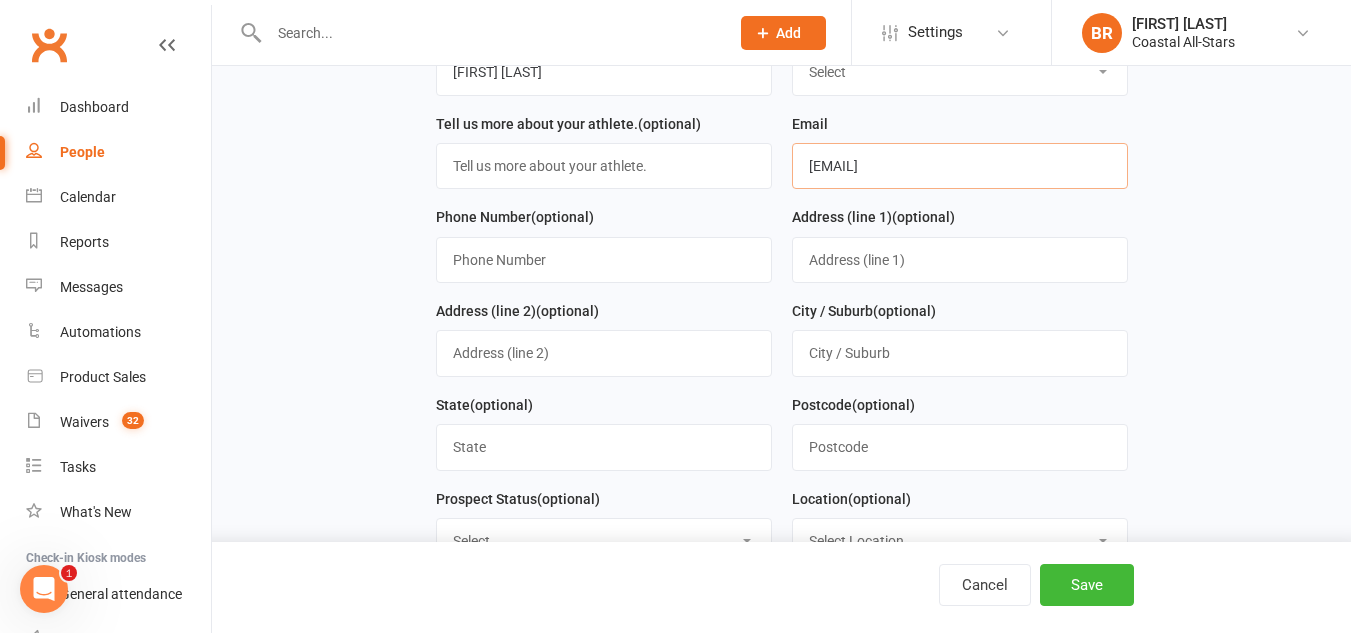 type on "juilesmead@yahoo.com" 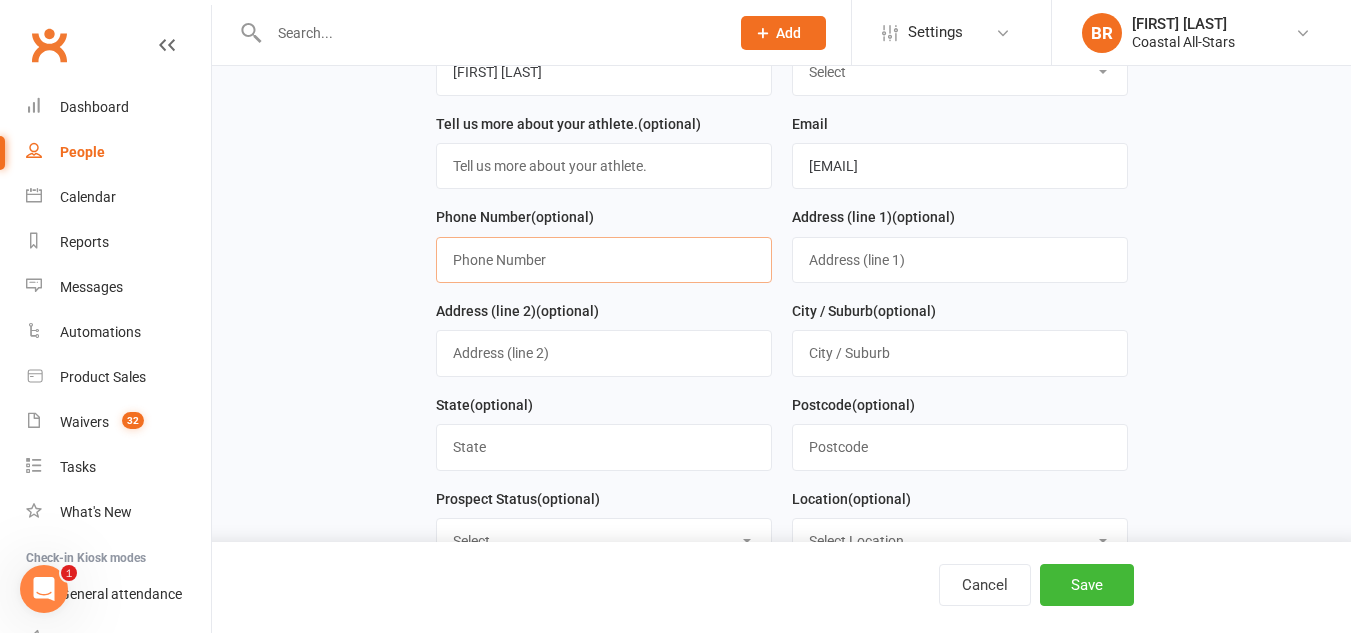 click at bounding box center (604, 260) 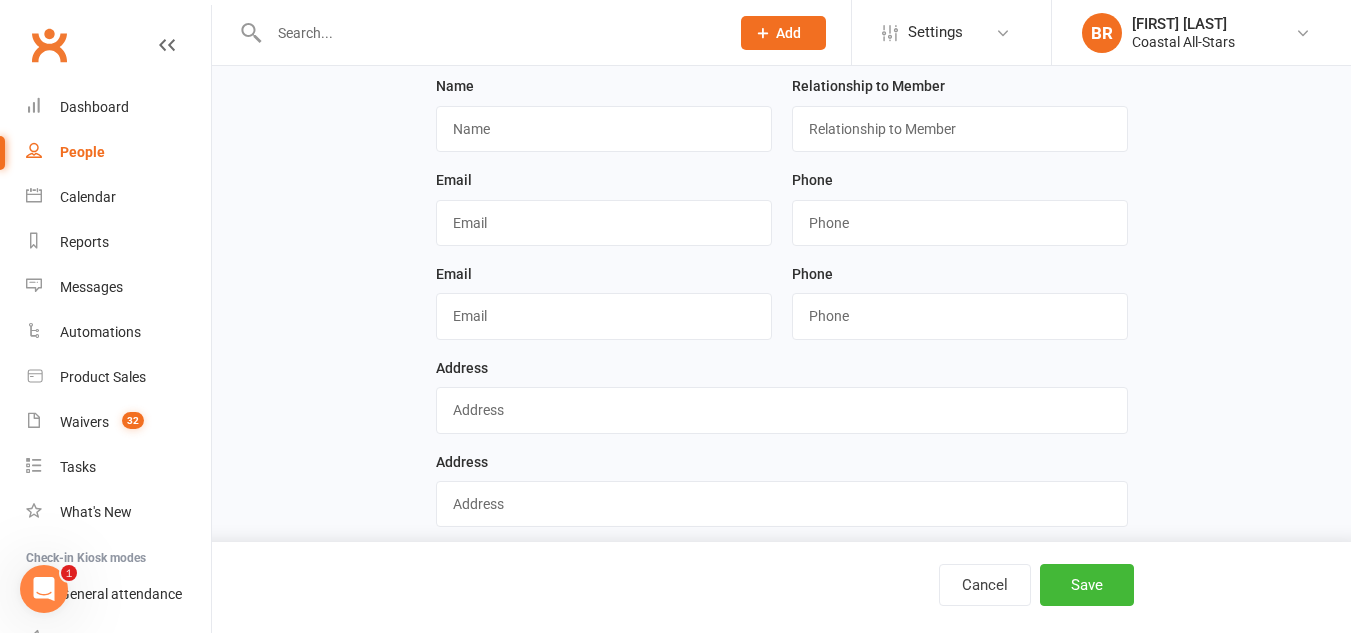 scroll, scrollTop: 1242, scrollLeft: 0, axis: vertical 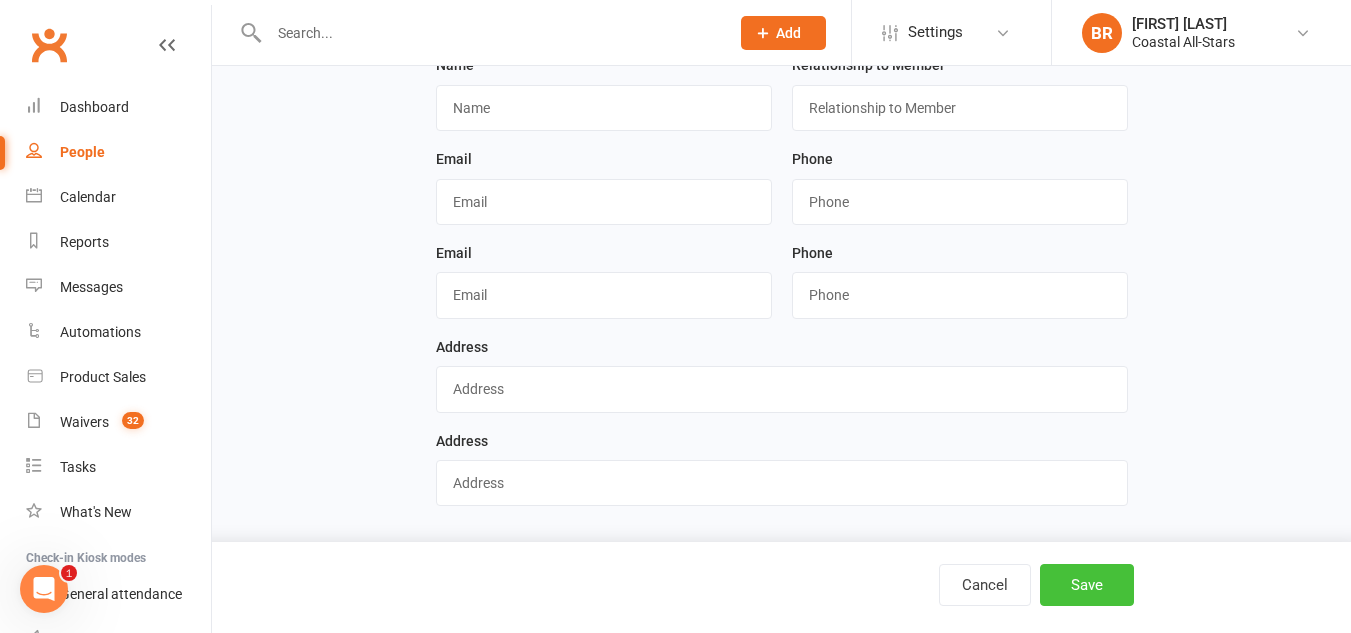 type on "7575023722" 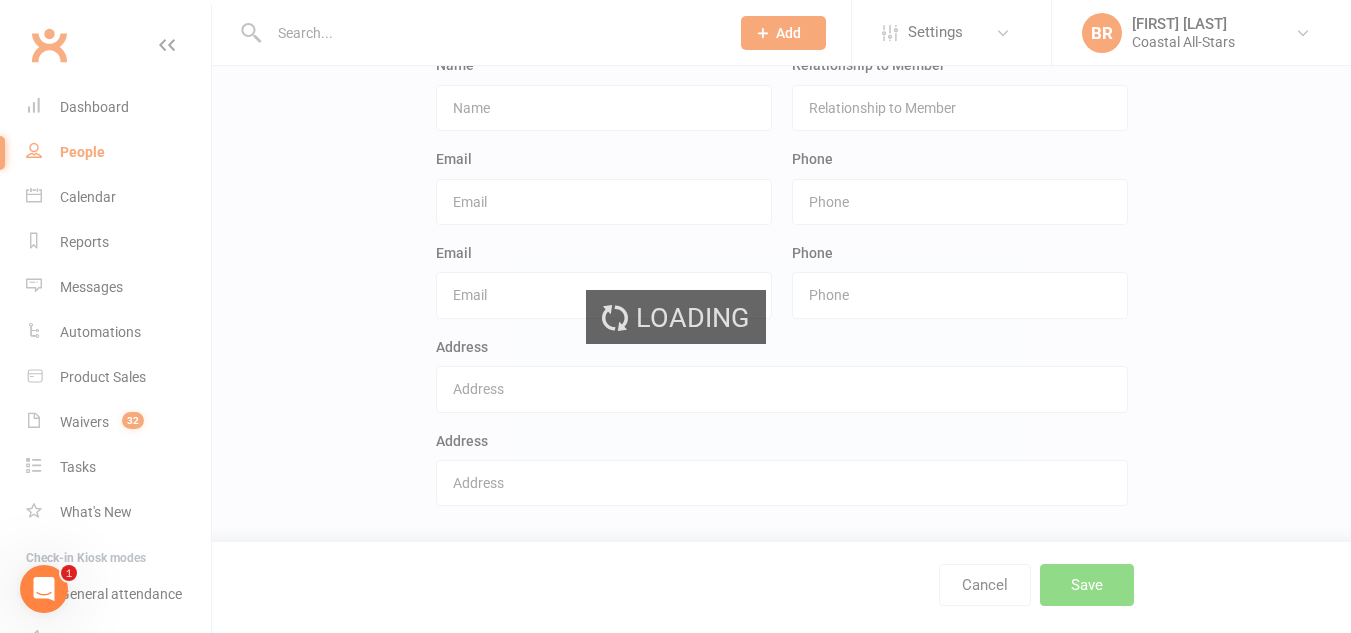 scroll, scrollTop: 0, scrollLeft: 0, axis: both 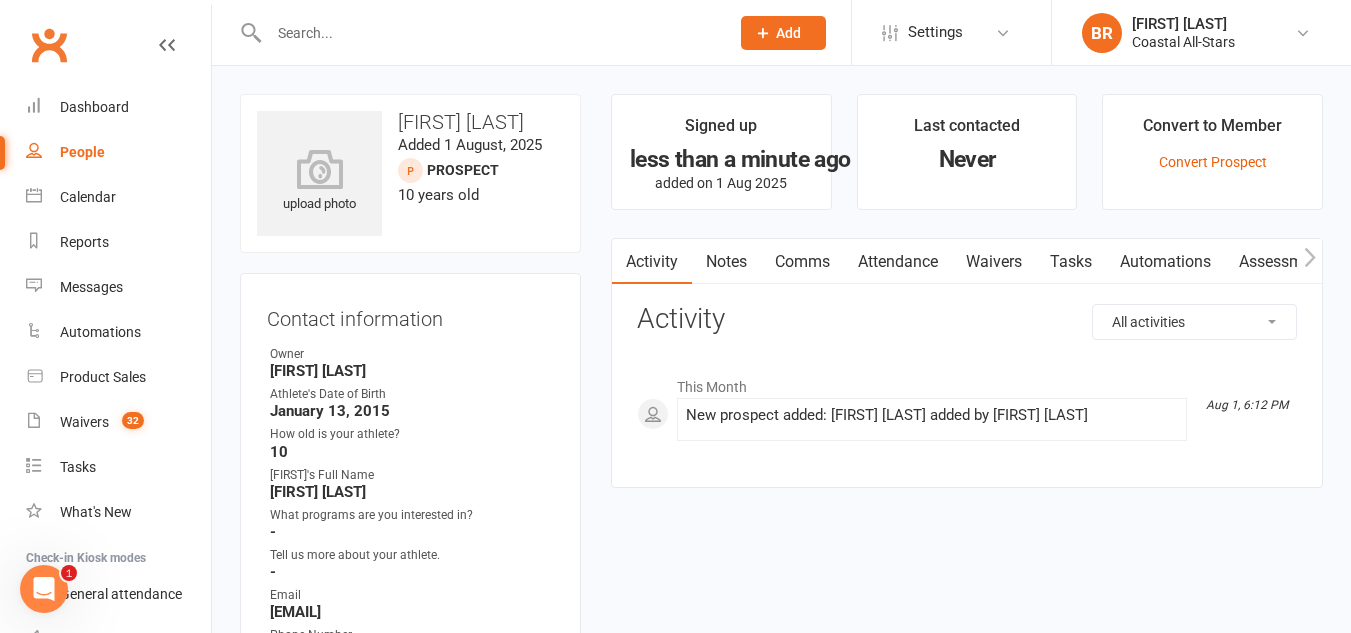 click on "Waivers" at bounding box center (994, 262) 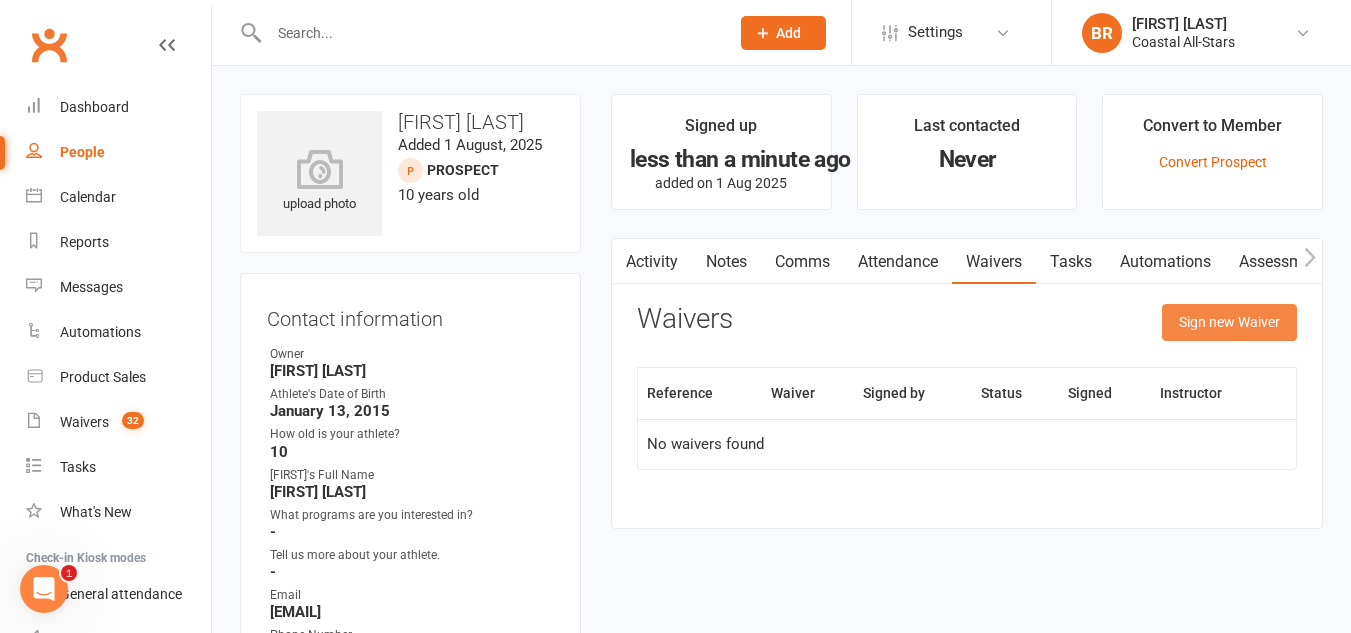 click on "Sign new Waiver" at bounding box center [1229, 322] 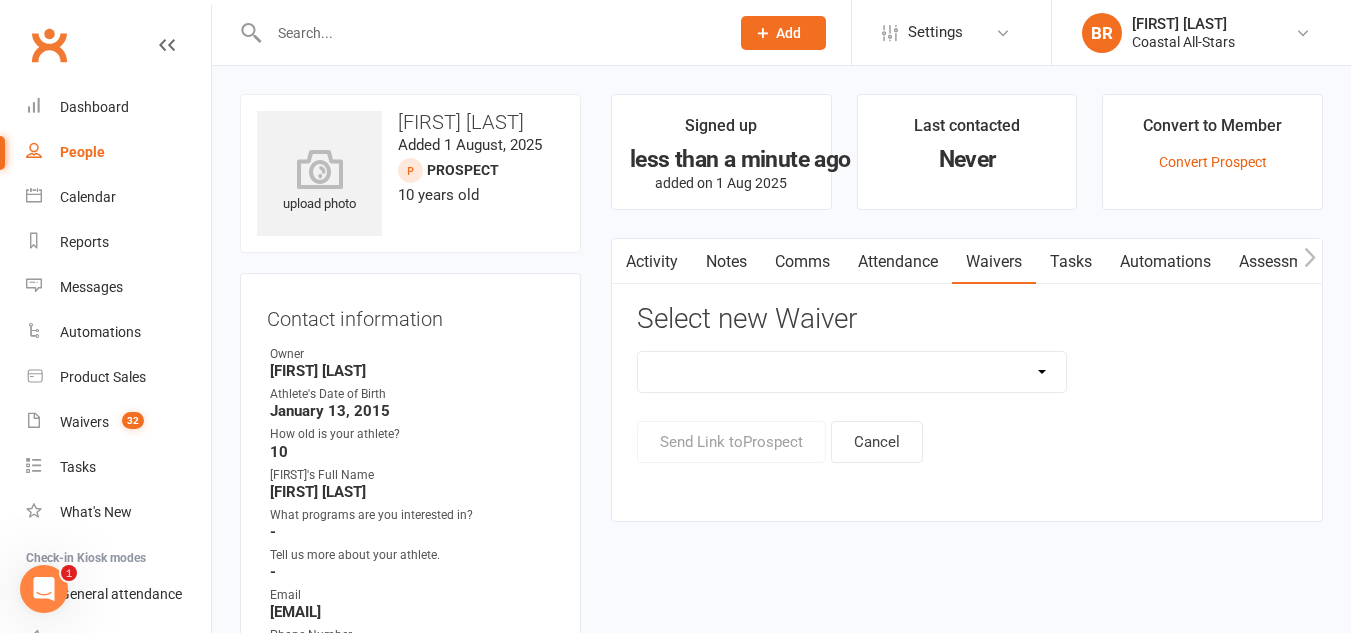 click on "AcroYoga 757 Special Event Waiver ACS Event Waiver (03/31/23) Adult 757 Event Waiver Birthday Party Rental Agreement And Liability Release Form (2025) Sienna Birthday Party/Special Event Rental Agreement And Liability Release Form Birthday Party/Special Event Rental Agreement And Liability Release Form (2025) Birthday/Special Event Waiver (03.15.25) Birthday/Special Event Waiver (06.07.25) Landry Birthday/Special Event Waiver (07.13.25) Birthday/Special Event Waiver (08.16.25) Birthday/Special Event Waiver (09.13.25) Birthday/Special Event Waiver (12/21/24) Birthday/Special Event Waiver (12.30.23) Birthday/Special Event Waiver (1.24.25) Birthday/Special Event Waiver (Woodbridge) Bring a Friend Special Event Waiver Camps & Clinics Class Registration Packet (For Adult Athletes) Class Registration Packet (For Minor Athletes) (2025) Class Registration Packet (For Minor Athletes) Prior Years Cole Academy Event Waiver (06/11/24) Credit Card Update Form Diamond Extreme Special Event Waiver (03/31)" at bounding box center [852, 372] 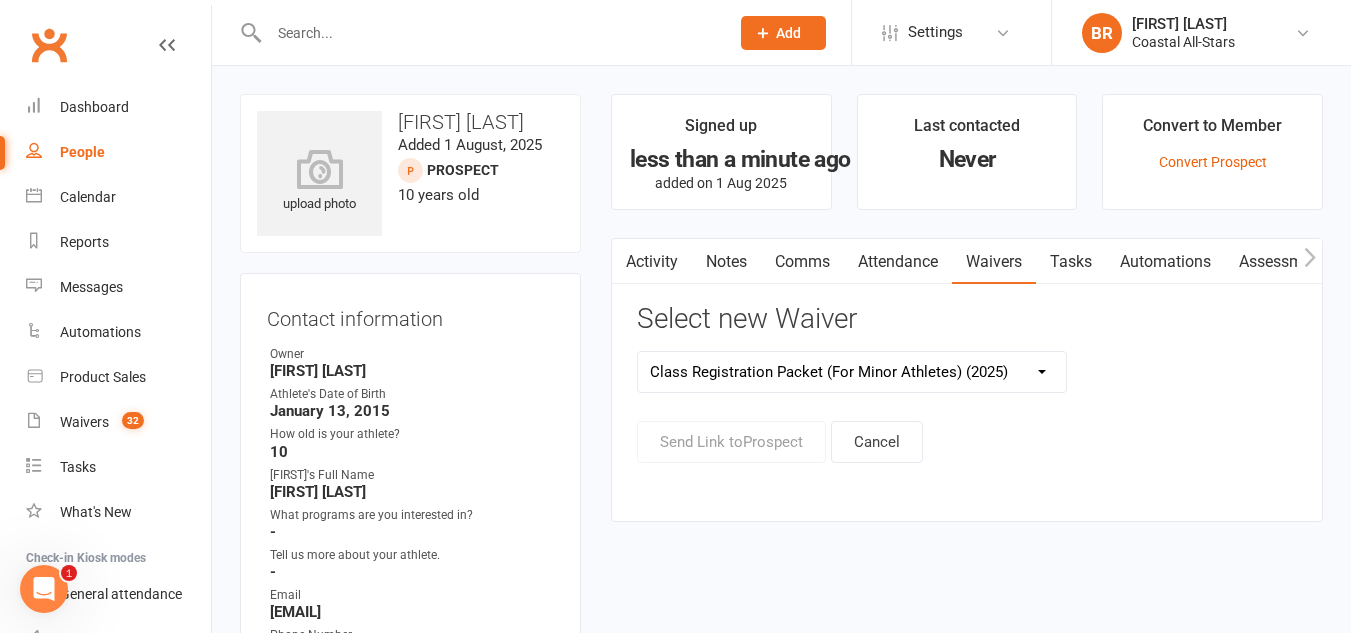 click on "AcroYoga 757 Special Event Waiver ACS Event Waiver (03/31/23) Adult 757 Event Waiver Birthday Party Rental Agreement And Liability Release Form (2025) Sienna Birthday Party/Special Event Rental Agreement And Liability Release Form Birthday Party/Special Event Rental Agreement And Liability Release Form (2025) Birthday/Special Event Waiver (03.15.25) Birthday/Special Event Waiver (06.07.25) Landry Birthday/Special Event Waiver (07.13.25) Birthday/Special Event Waiver (08.16.25) Birthday/Special Event Waiver (09.13.25) Birthday/Special Event Waiver (12/21/24) Birthday/Special Event Waiver (12.30.23) Birthday/Special Event Waiver (1.24.25) Birthday/Special Event Waiver (Woodbridge) Bring a Friend Special Event Waiver Camps & Clinics Class Registration Packet (For Adult Athletes) Class Registration Packet (For Minor Athletes) (2025) Class Registration Packet (For Minor Athletes) Prior Years Cole Academy Event Waiver (06/11/24) Credit Card Update Form Diamond Extreme Special Event Waiver (03/31)" at bounding box center (852, 372) 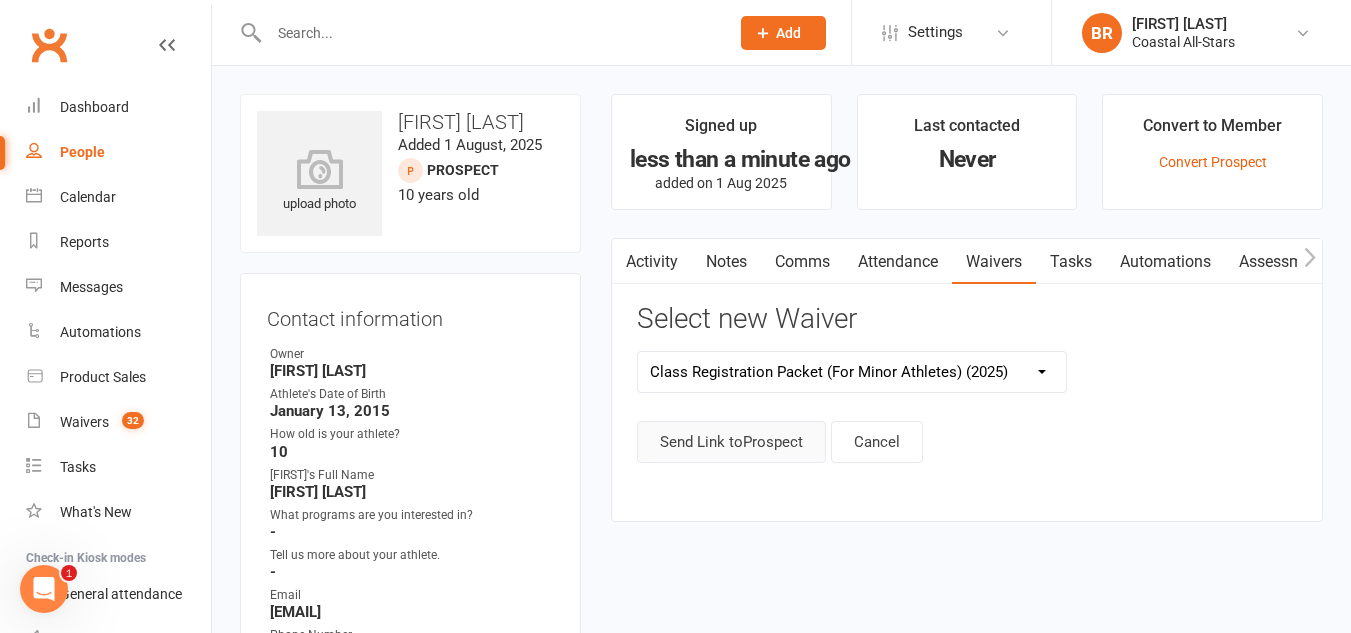 click on "Send Link to  Prospect" at bounding box center [731, 442] 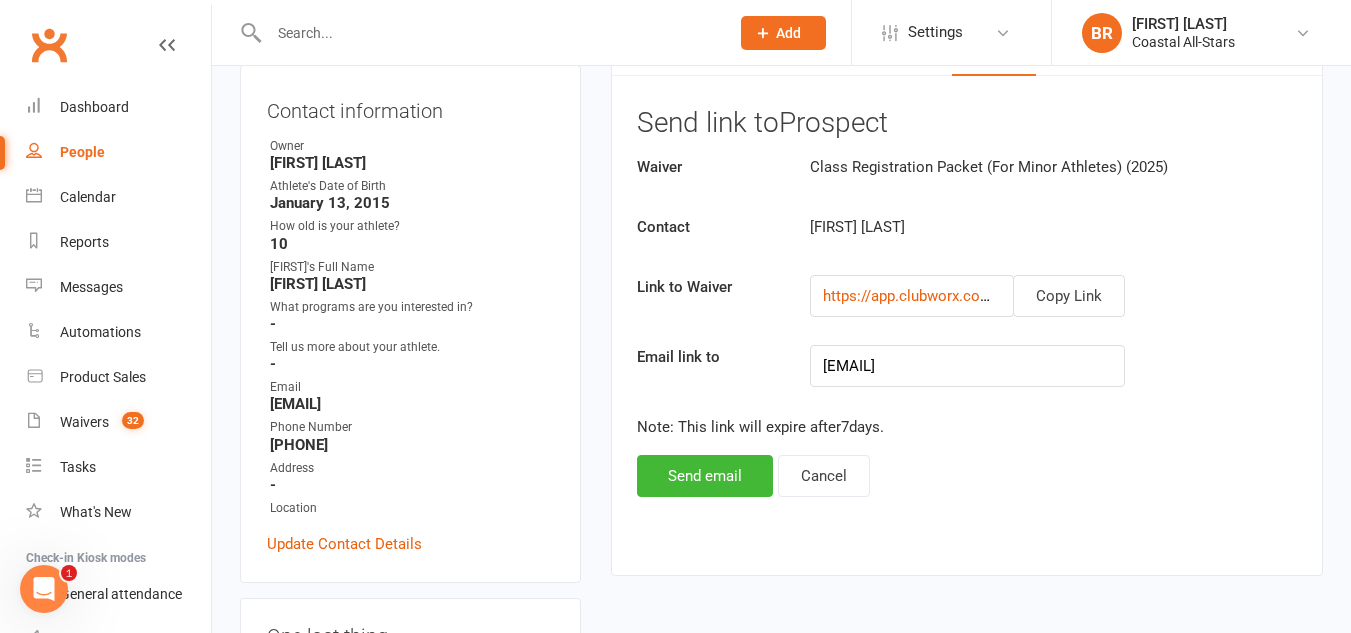 scroll, scrollTop: 210, scrollLeft: 0, axis: vertical 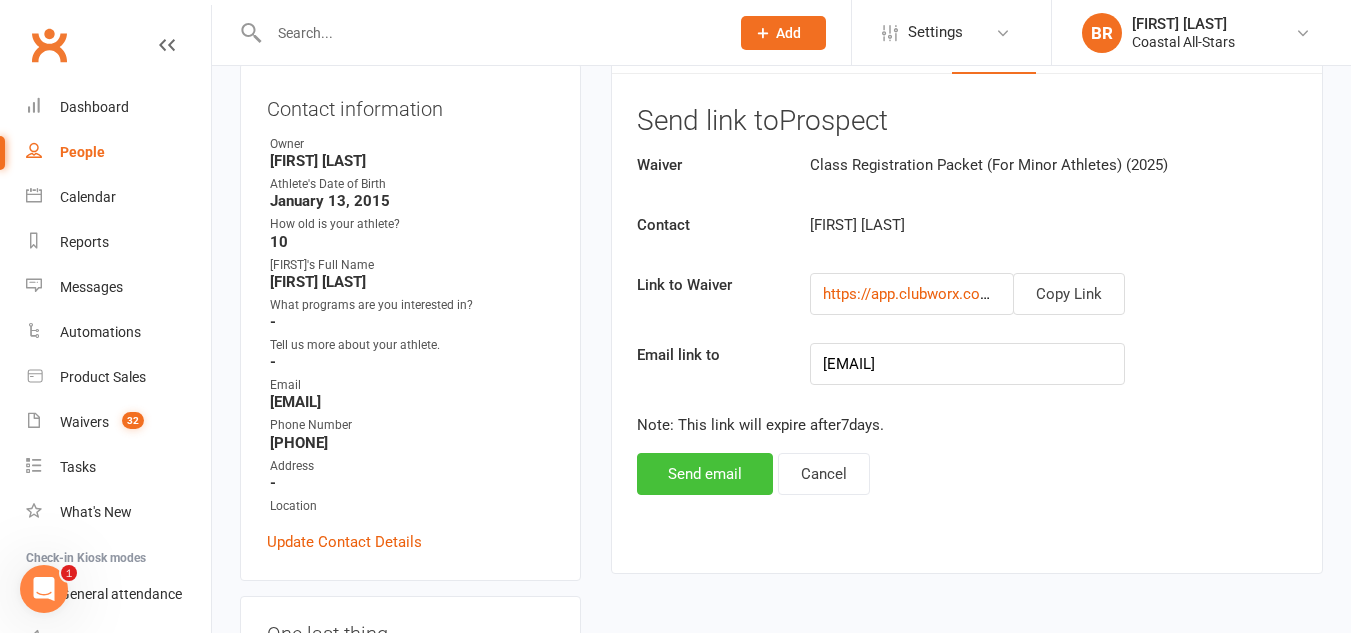 click on "Send email" at bounding box center (705, 474) 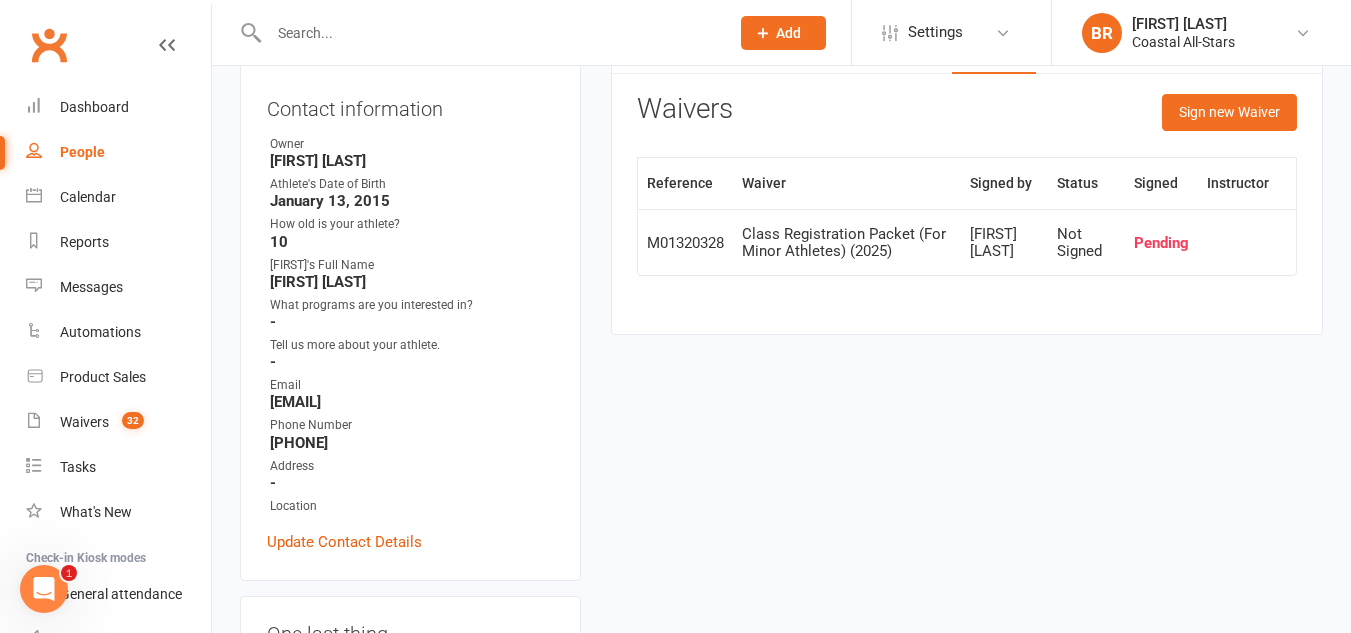 scroll, scrollTop: 0, scrollLeft: 0, axis: both 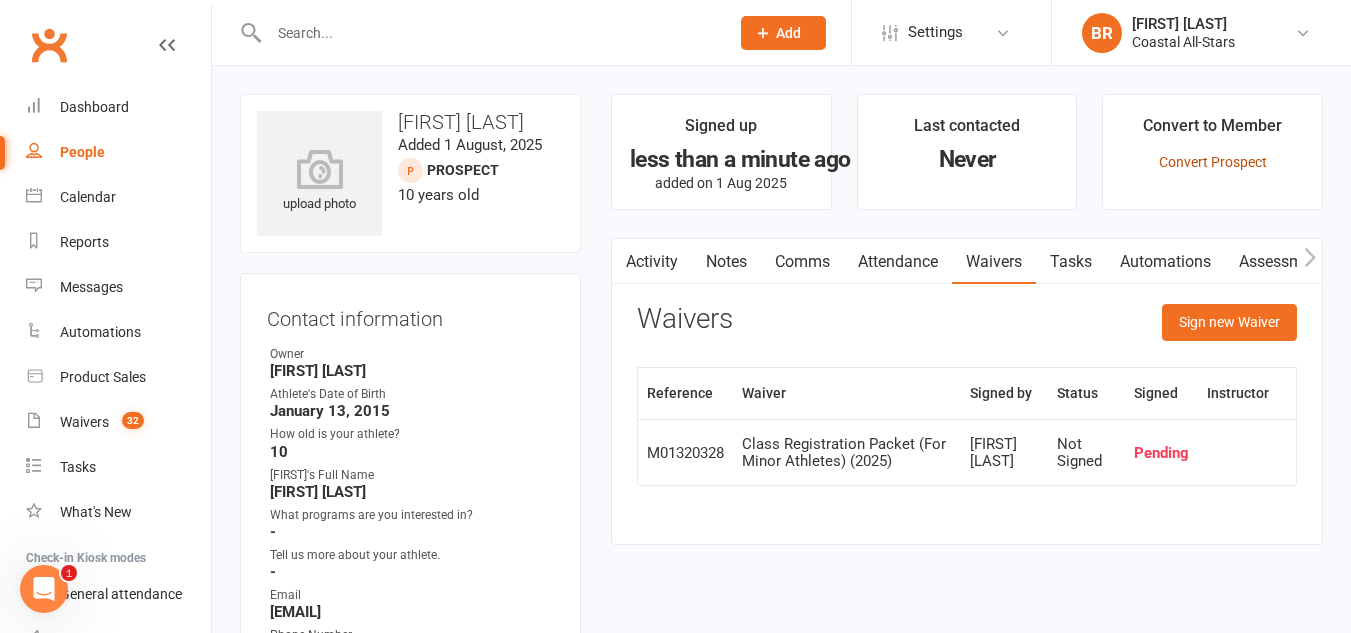click on "Convert Prospect" at bounding box center (1213, 162) 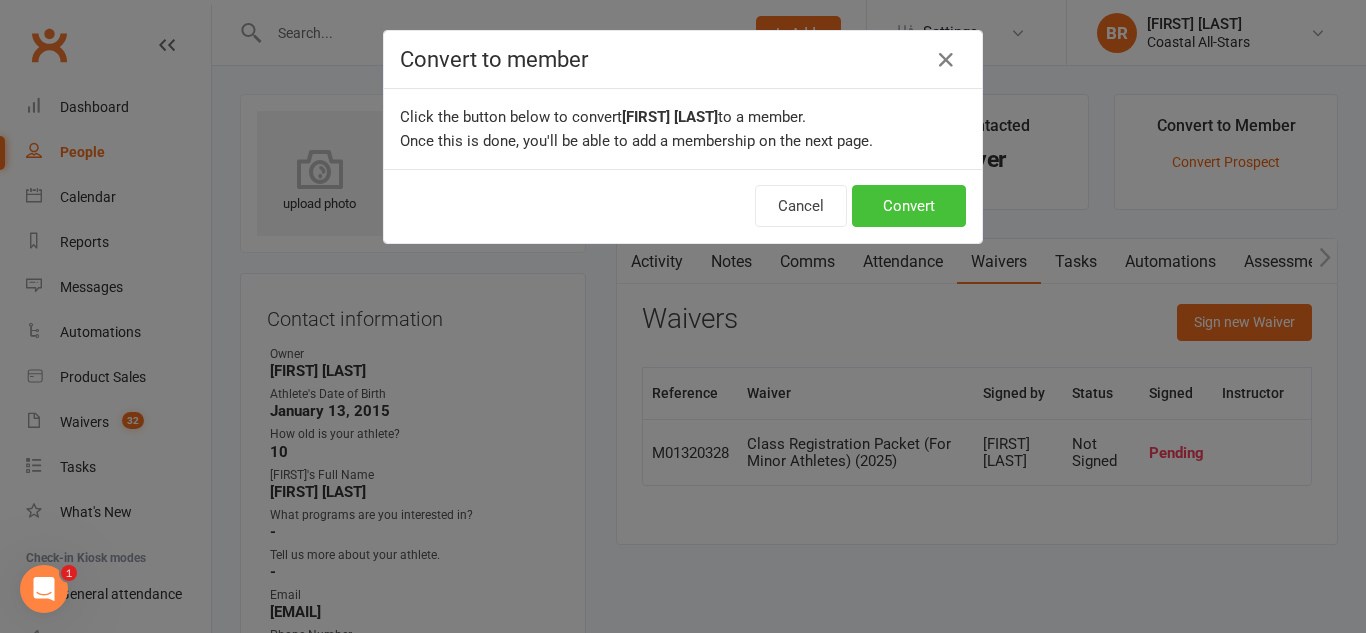 click on "Convert" at bounding box center [909, 206] 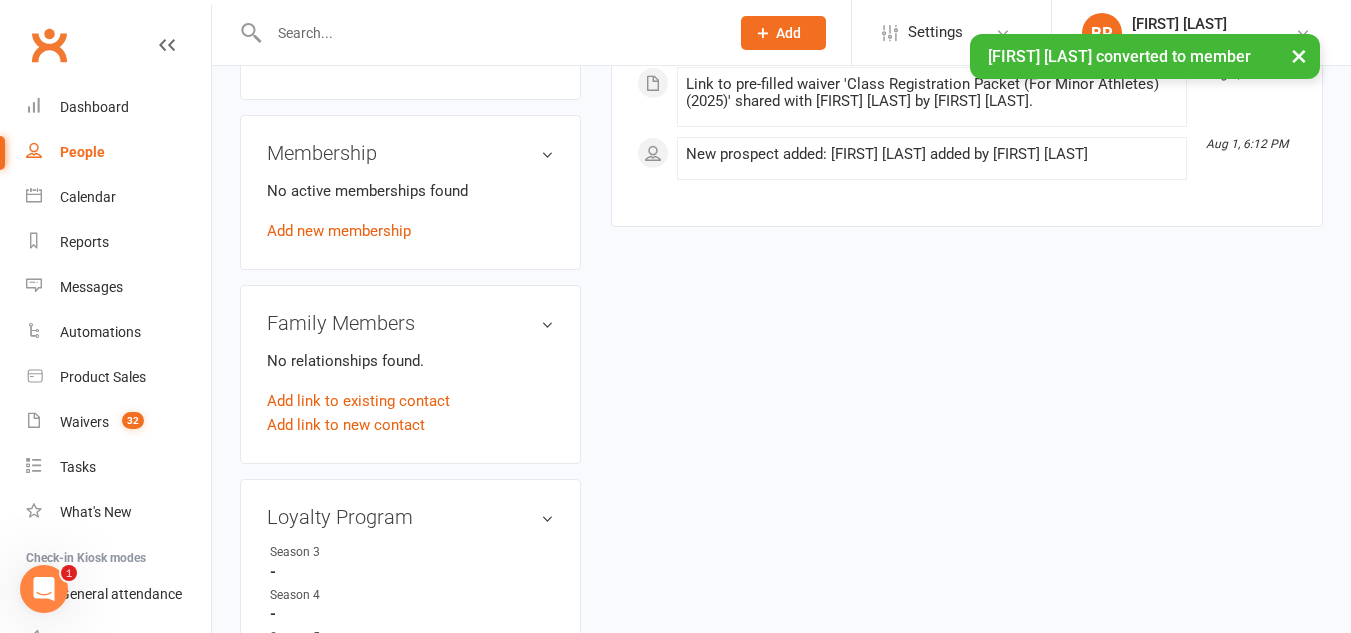 scroll, scrollTop: 725, scrollLeft: 0, axis: vertical 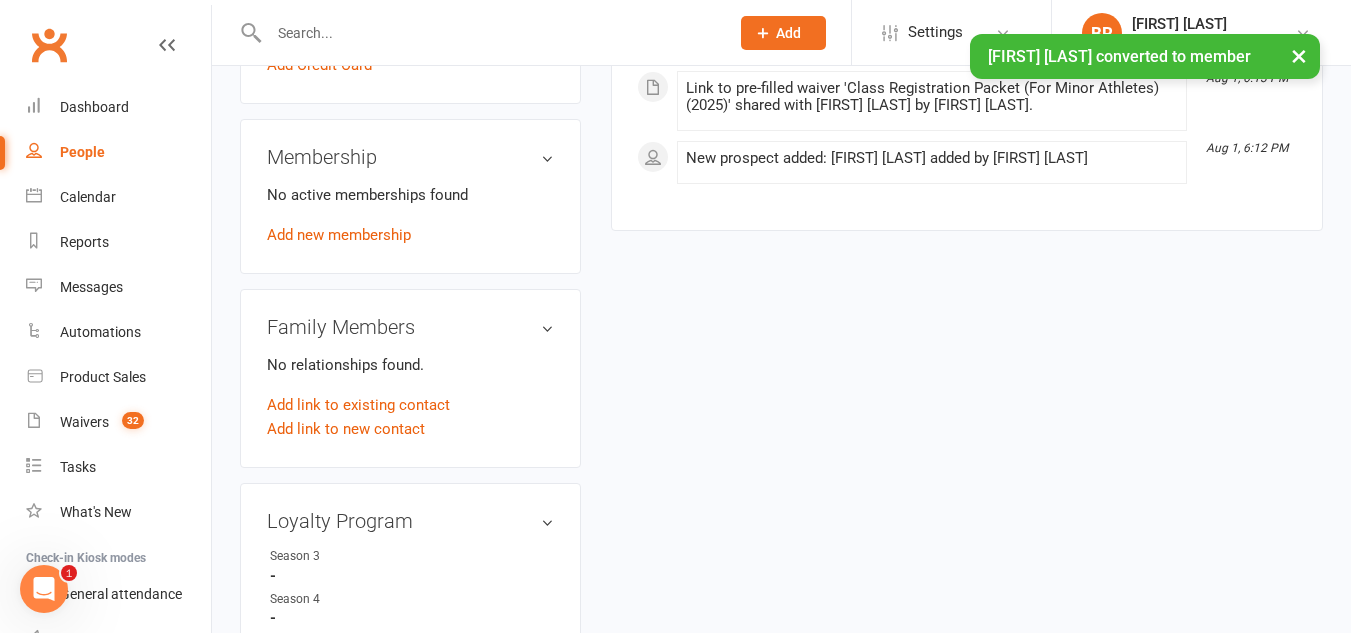 click on "No active memberships found Add new membership" at bounding box center [410, 215] 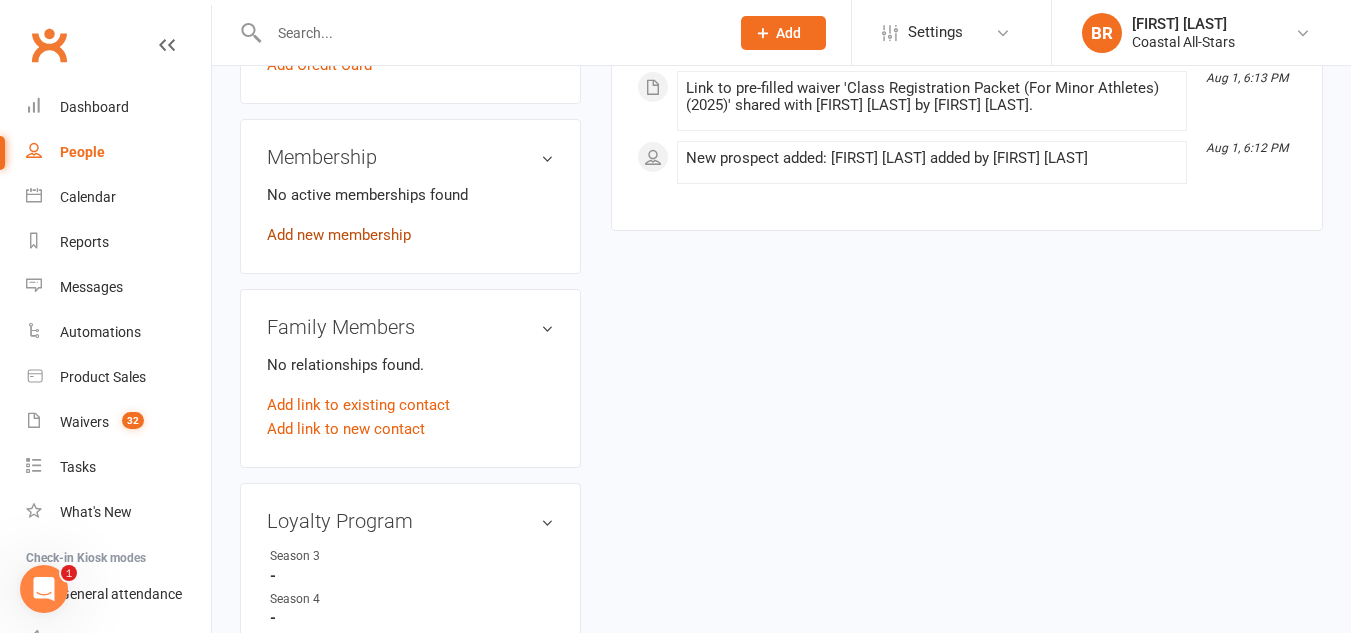 click on "Add new membership" at bounding box center (339, 235) 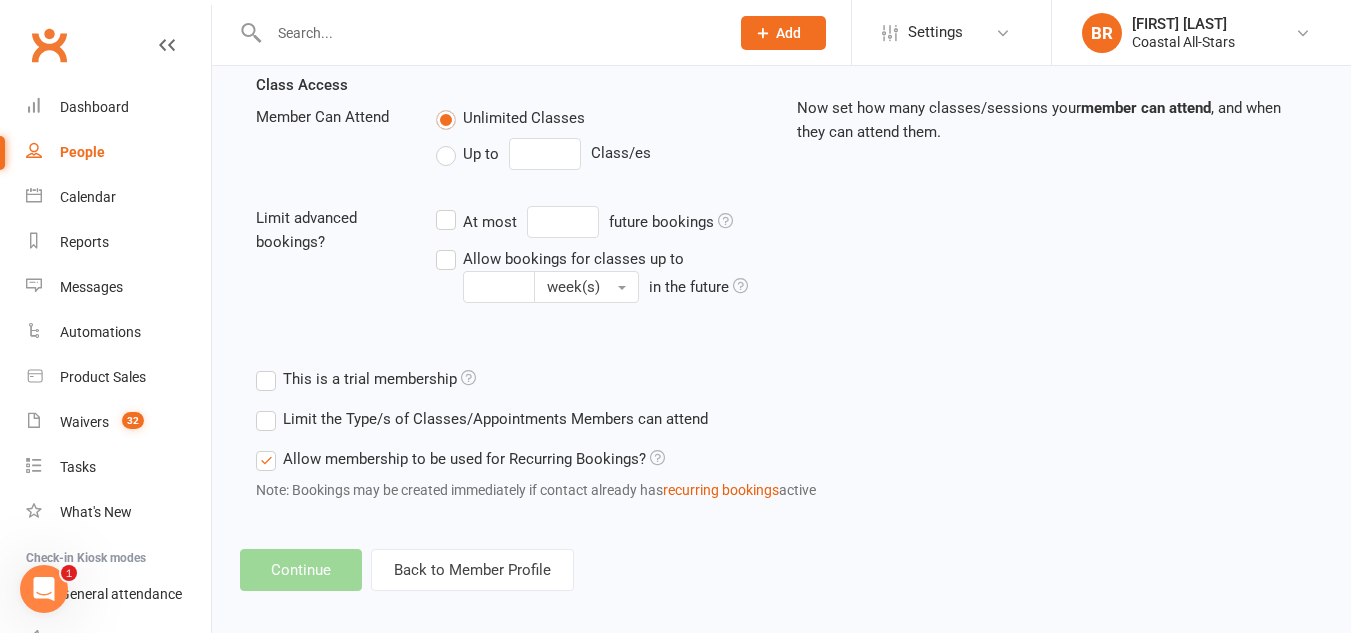 scroll, scrollTop: 0, scrollLeft: 0, axis: both 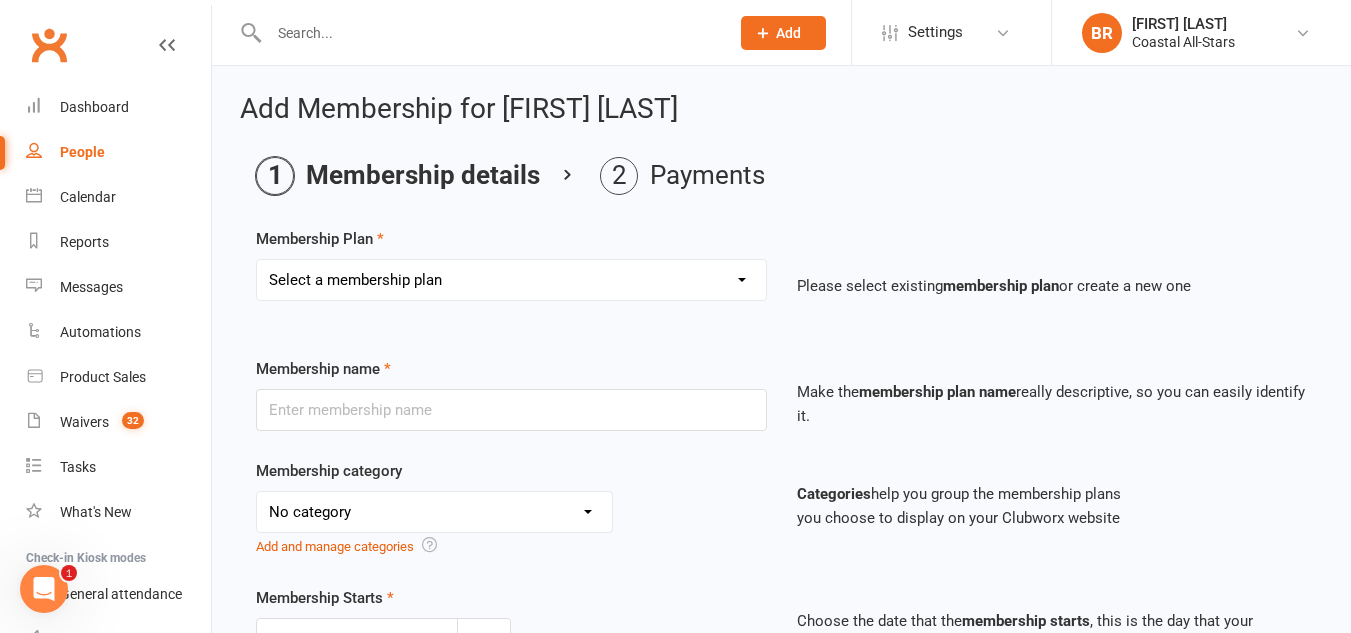 click on "Select a membership plan Create new Membership Plan Trial Class Coastal Membership Fee Annual Registration Evaluations Fitness Class (Drop-In) Flexibility Class (Drop-In) Jump Class (Drop-in) Stunt Class (Drop-In) Stunt Class (4 Pack) Tiny Tumble (Drop-In) Tumble (Drop-In) Weekly Tumble Monthly Tumble Tiny Tumble Flippin' Friday (Open Gym) TEAM Member Tumble (Drop-In) TEAM Member Flexibility Class TEAM Mandatory Flexibility Class TEAM Member Fitness Class TEAM Member Group Stunt Class (Drop-In) TEAM Member Group Stunt Class (4 Pack) TEAM Member Group Stunt Class (8 Pack) TEAM Member Jump Class (Drop-In) Partner Stunt Class (8 Pack) TEAM Member Weekly Tumble TEAM Member Monthly Tumble Team Member Any 3 Classes Member Flippin' Friday (Open Gym) Annual Private Membership Walkover Tumbling Clinic Summer Camp (Day Pass) Summer Camp (3-day Pass) Summer Camp (5-day Pass) Pay in Full - Tiny Tiny Tuition Tiny Tuition (1yr Loyalty) Tiny Tuition (2yr Loyalty) Tiny Comp, Choreo, Music, & Travel Fees Novice Tuition Pearls" at bounding box center [511, 280] 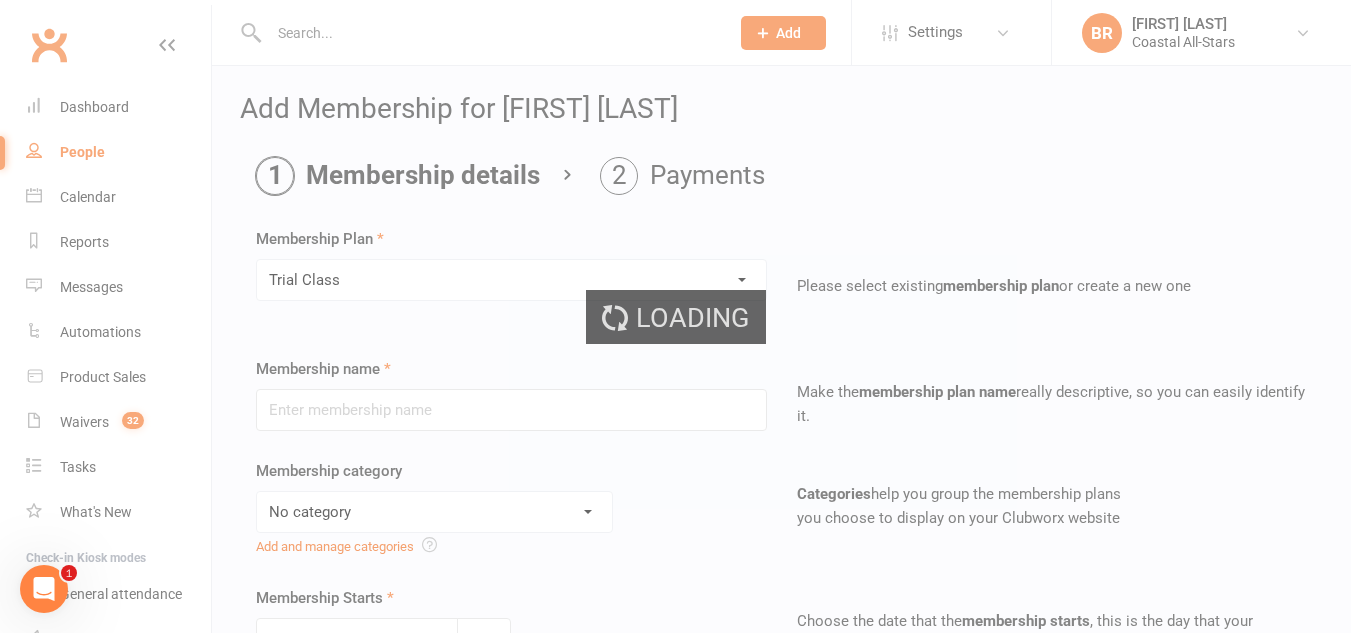 click on "Loading" at bounding box center (675, 316) 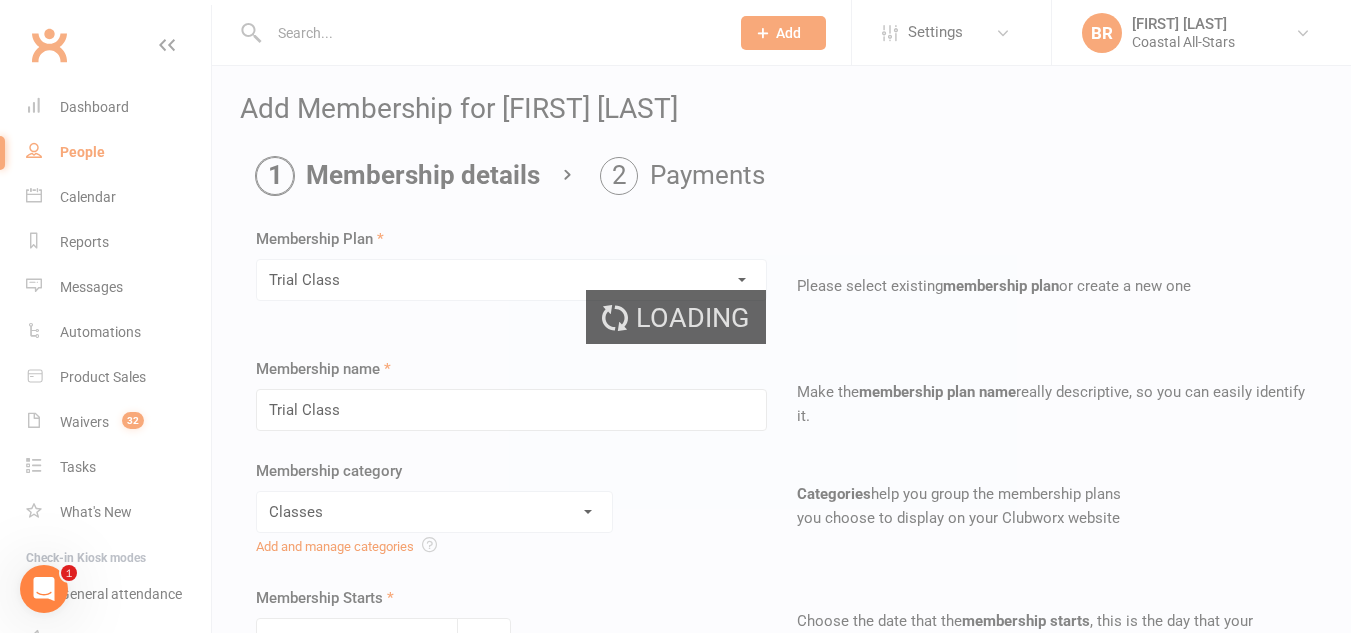 type on "1" 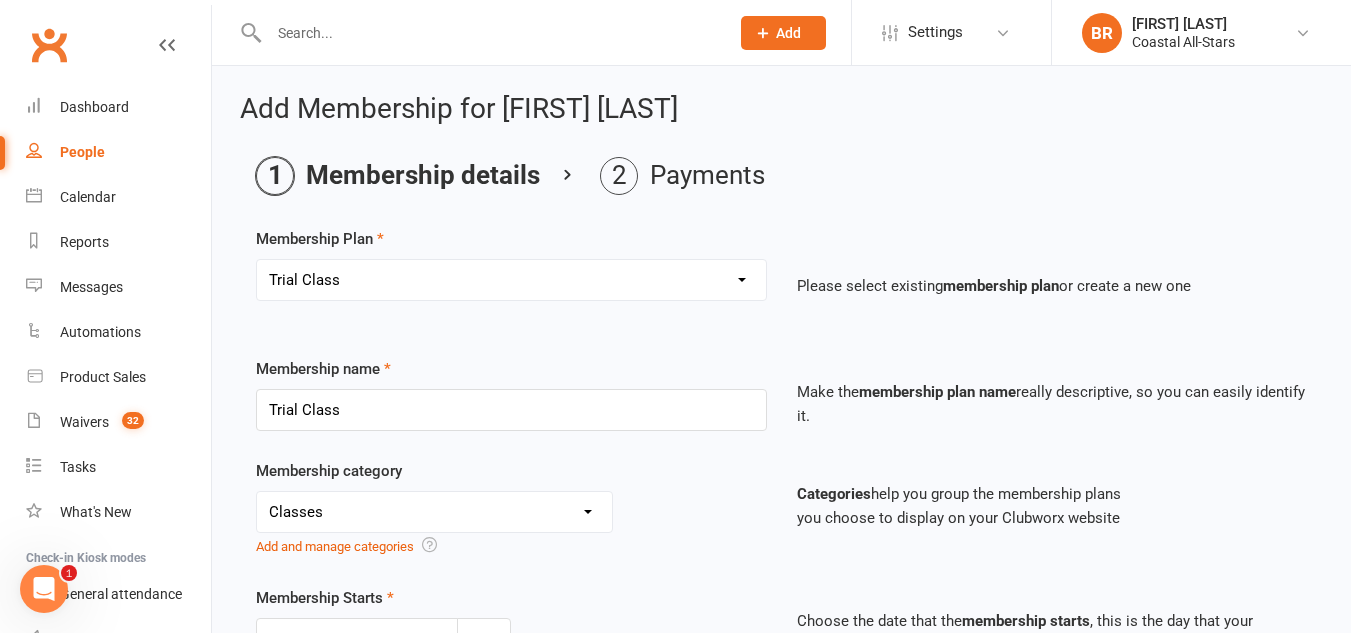 click on "Select a membership plan Create new Membership Plan Trial Class Coastal Membership Fee Annual Registration Evaluations Fitness Class (Drop-In) Flexibility Class (Drop-In) Jump Class (Drop-in) Stunt Class (Drop-In) Stunt Class (4 Pack) Tiny Tumble (Drop-In) Tumble (Drop-In) Weekly Tumble Monthly Tumble Tiny Tumble Flippin' Friday (Open Gym) TEAM Member Tumble (Drop-In) TEAM Member Flexibility Class TEAM Mandatory Flexibility Class TEAM Member Fitness Class TEAM Member Group Stunt Class (Drop-In) TEAM Member Group Stunt Class (4 Pack) TEAM Member Group Stunt Class (8 Pack) TEAM Member Jump Class (Drop-In) Partner Stunt Class (8 Pack) TEAM Member Weekly Tumble TEAM Member Monthly Tumble Team Member Any 3 Classes Member Flippin' Friday (Open Gym) Annual Private Membership Walkover Tumbling Clinic Summer Camp (Day Pass) Summer Camp (3-day Pass) Summer Camp (5-day Pass) Pay in Full - Tiny Tiny Tuition Tiny Tuition (1yr Loyalty) Tiny Tuition (2yr Loyalty) Tiny Comp, Choreo, Music, & Travel Fees Novice Tuition Pearls" at bounding box center (511, 280) 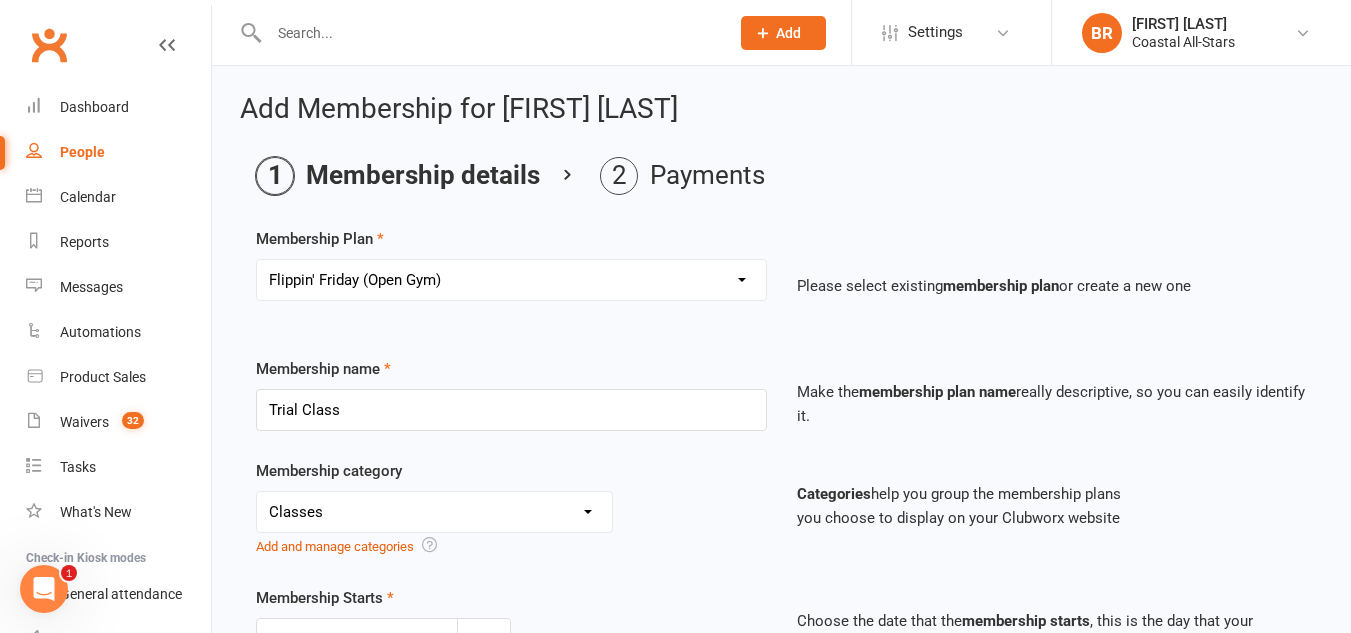 click on "Select a membership plan Create new Membership Plan Trial Class Coastal Membership Fee Annual Registration Evaluations Fitness Class (Drop-In) Flexibility Class (Drop-In) Jump Class (Drop-in) Stunt Class (Drop-In) Stunt Class (4 Pack) Tiny Tumble (Drop-In) Tumble (Drop-In) Weekly Tumble Monthly Tumble Tiny Tumble Flippin' Friday (Open Gym) TEAM Member Tumble (Drop-In) TEAM Member Flexibility Class TEAM Mandatory Flexibility Class TEAM Member Fitness Class TEAM Member Group Stunt Class (Drop-In) TEAM Member Group Stunt Class (4 Pack) TEAM Member Group Stunt Class (8 Pack) TEAM Member Jump Class (Drop-In) Partner Stunt Class (8 Pack) TEAM Member Weekly Tumble TEAM Member Monthly Tumble Team Member Any 3 Classes Member Flippin' Friday (Open Gym) Annual Private Membership Walkover Tumbling Clinic Summer Camp (Day Pass) Summer Camp (3-day Pass) Summer Camp (5-day Pass) Pay in Full - Tiny Tiny Tuition Tiny Tuition (1yr Loyalty) Tiny Tuition (2yr Loyalty) Tiny Comp, Choreo, Music, & Travel Fees Novice Tuition Pearls" at bounding box center [511, 280] 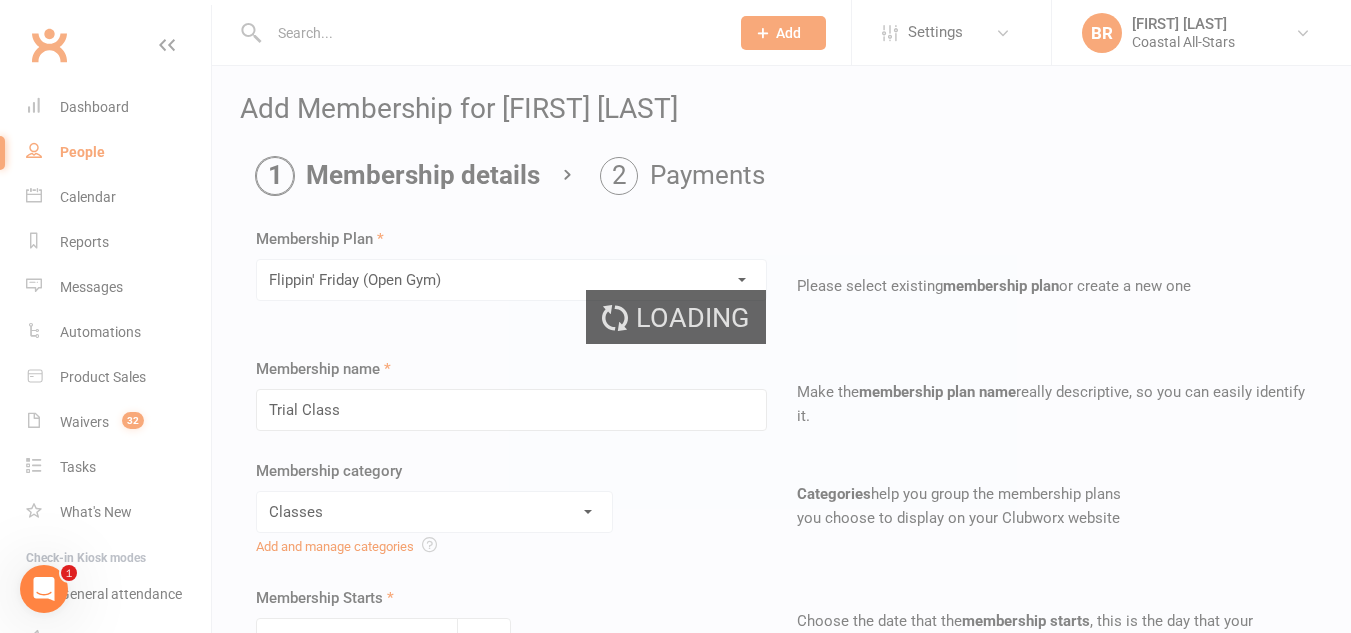 type on "Flippin' Friday (Open Gym)" 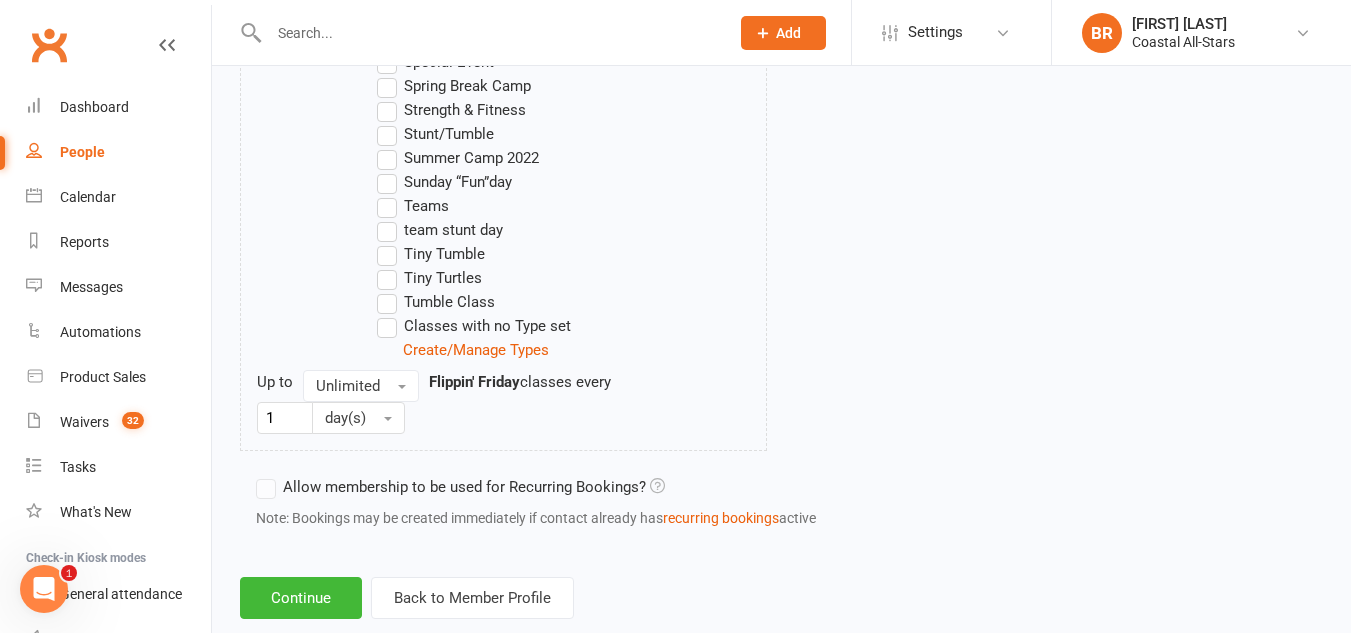 scroll, scrollTop: 2071, scrollLeft: 0, axis: vertical 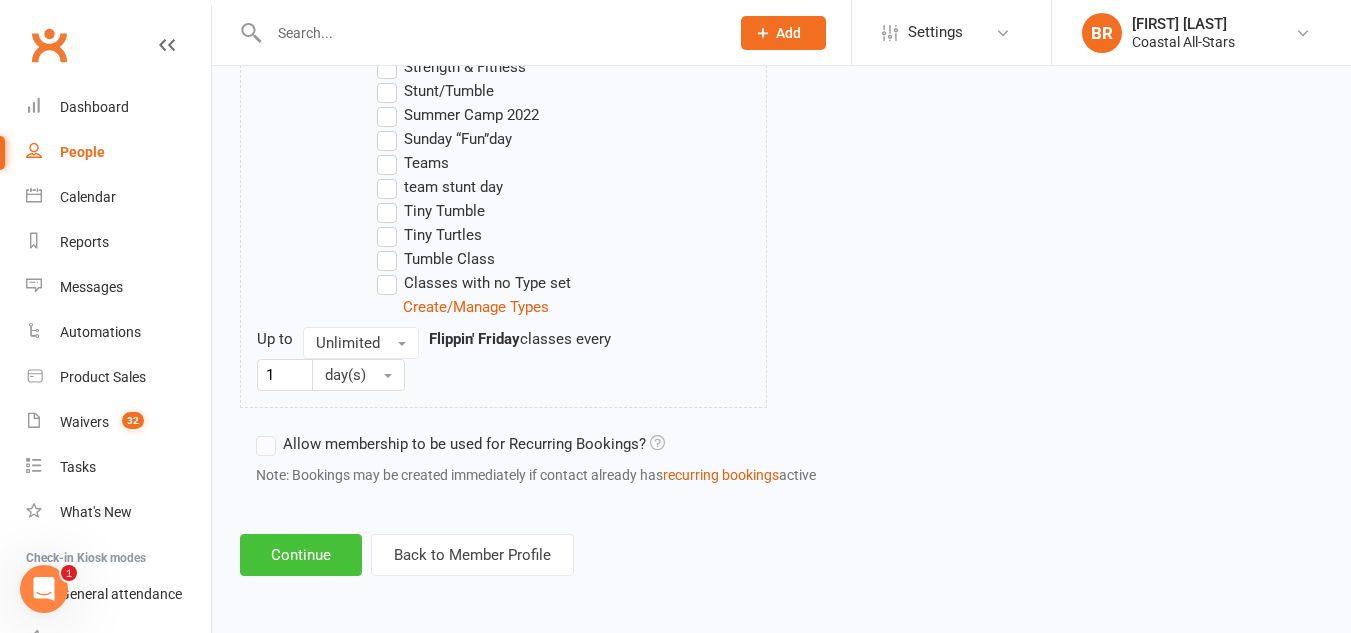 click on "Continue" at bounding box center [301, 555] 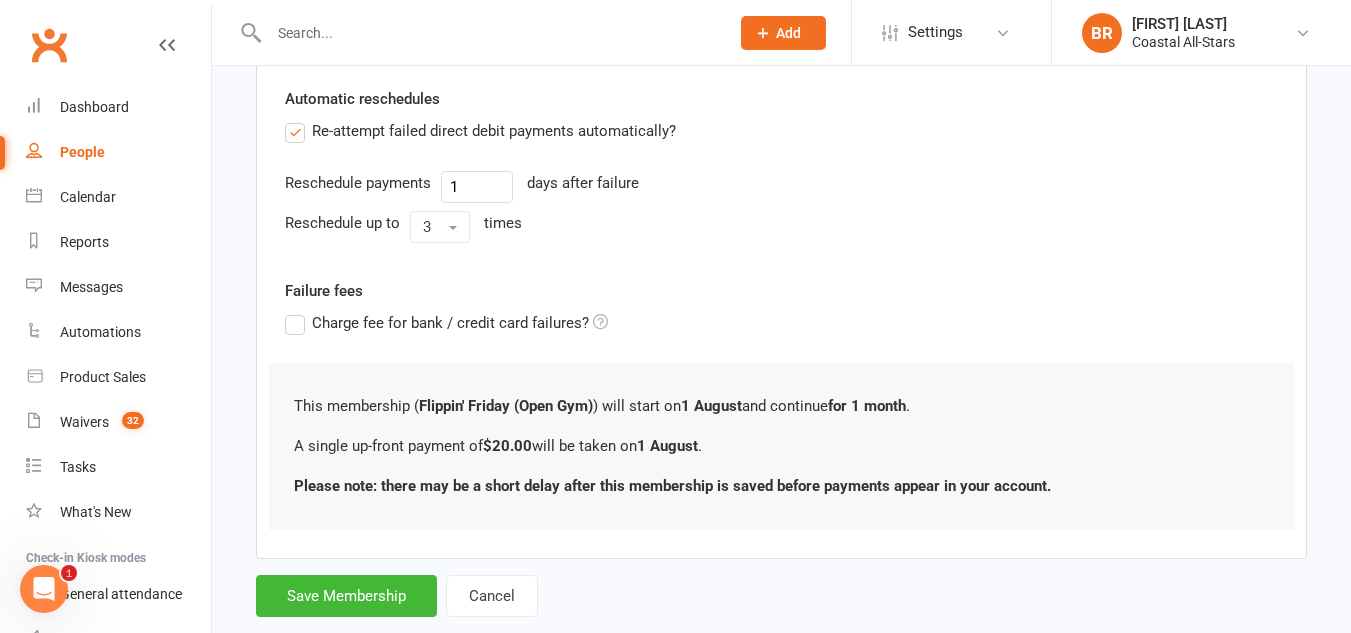 scroll, scrollTop: 0, scrollLeft: 0, axis: both 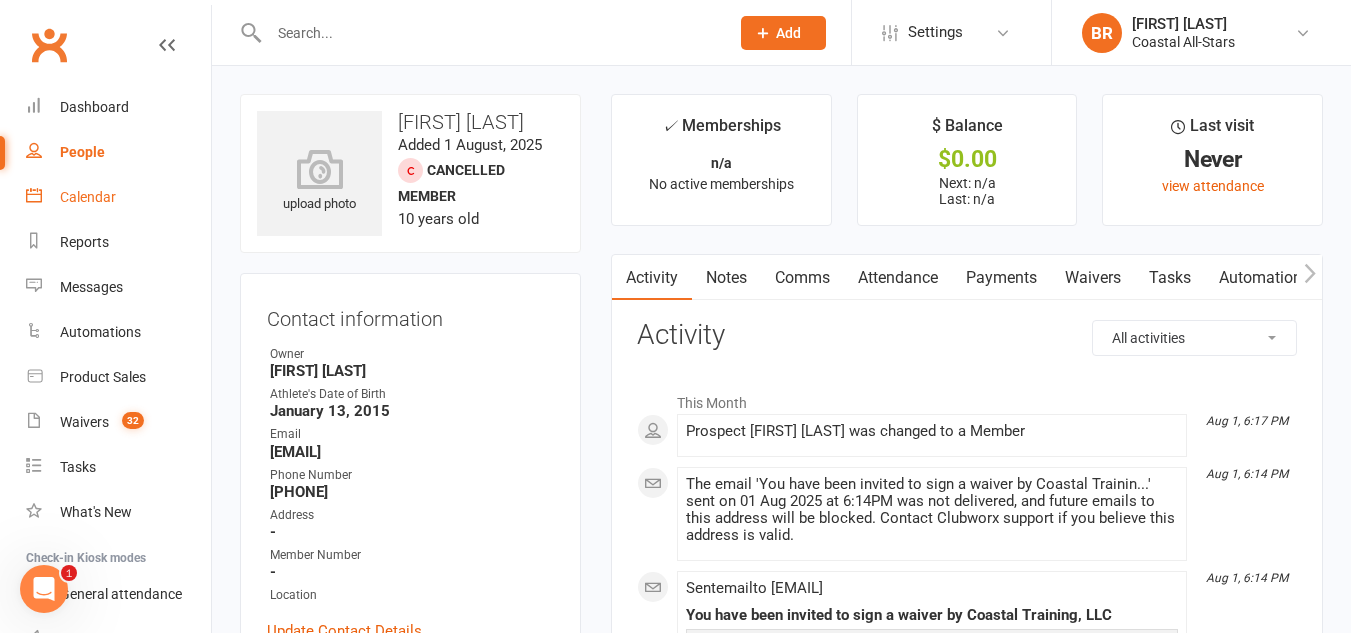 click on "Calendar" at bounding box center [88, 197] 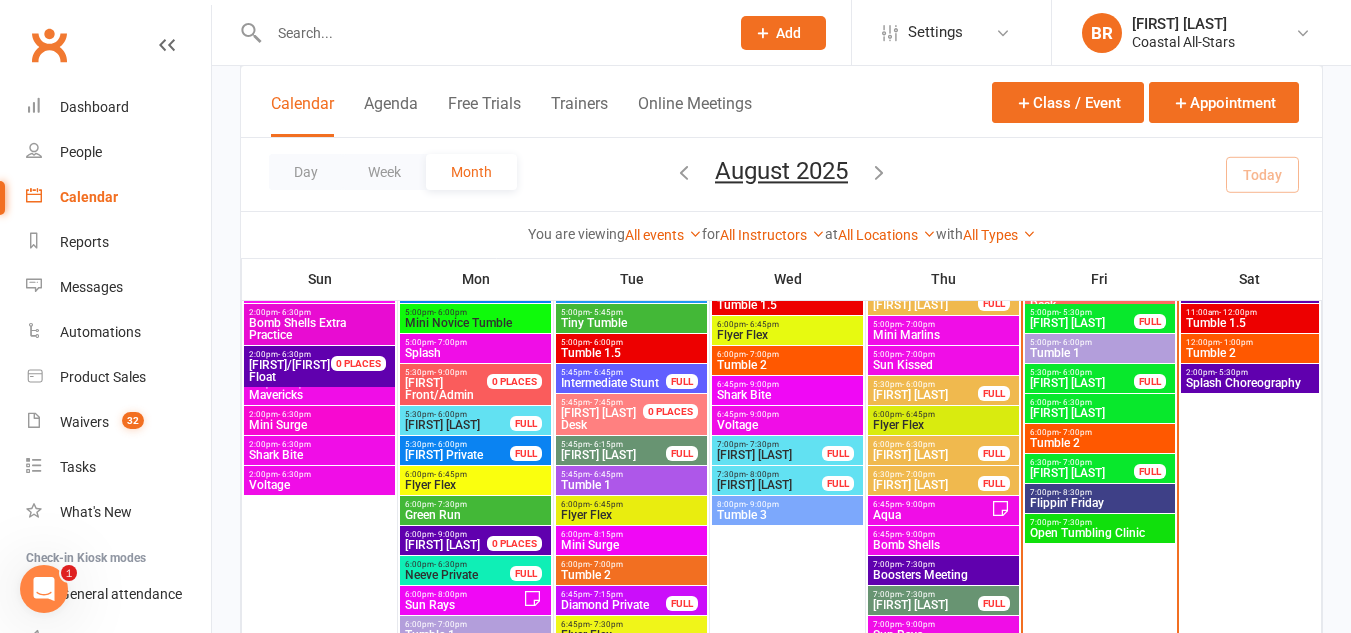 scroll, scrollTop: 395, scrollLeft: 0, axis: vertical 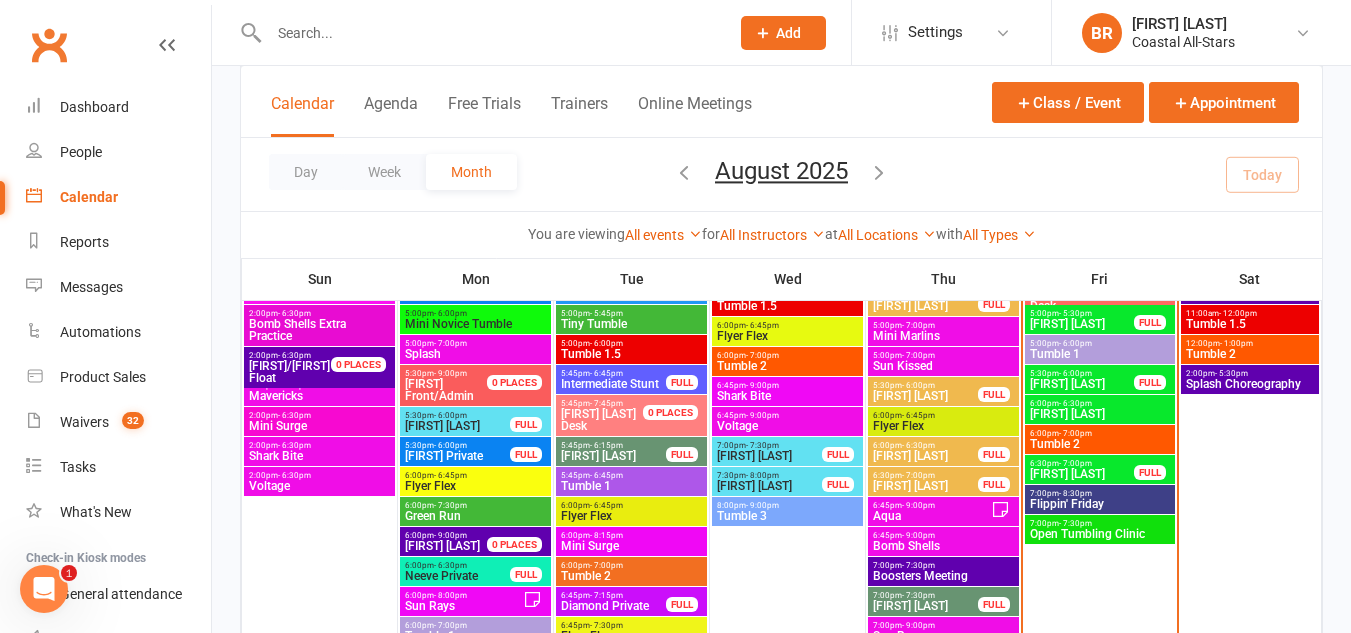 click on "[FIRST] Private" at bounding box center [1082, 474] 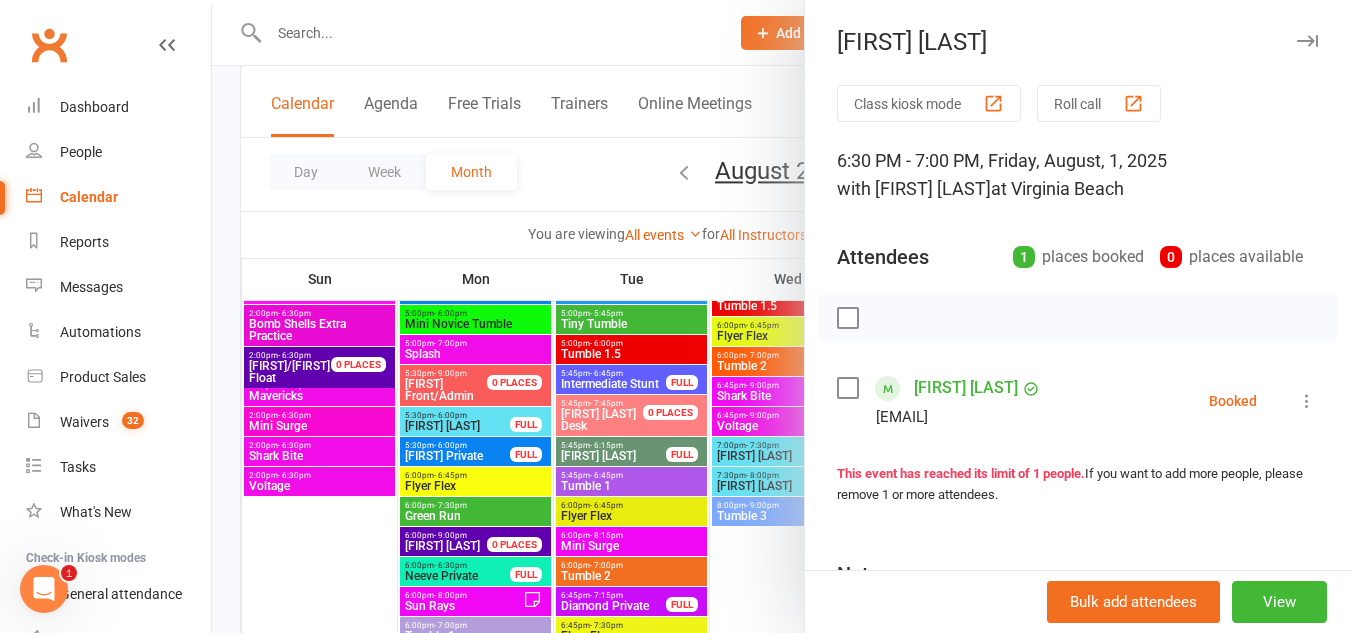 click at bounding box center [847, 388] 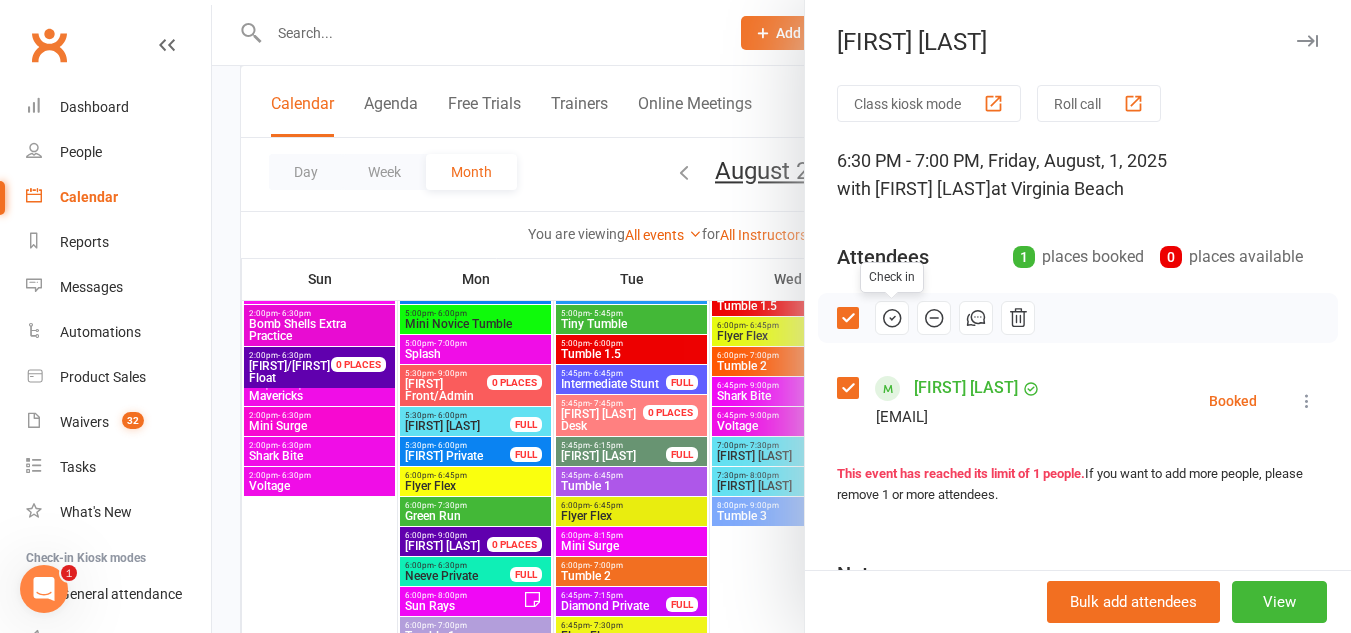 click 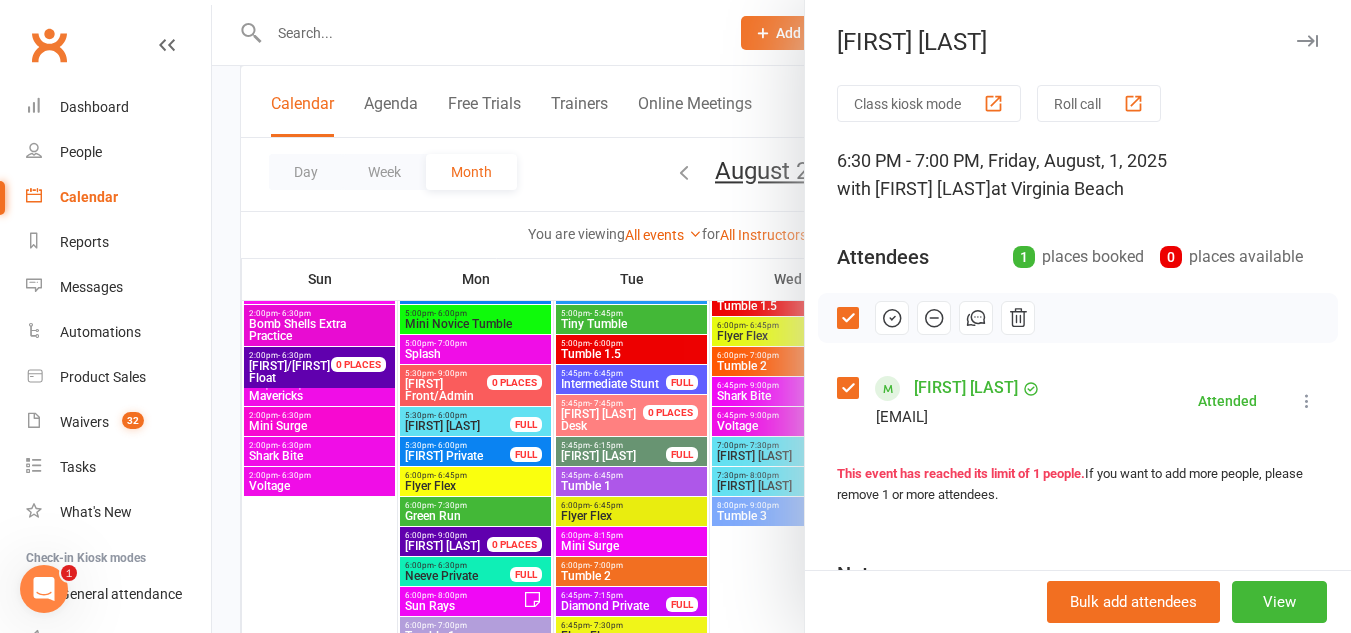 click at bounding box center [781, 316] 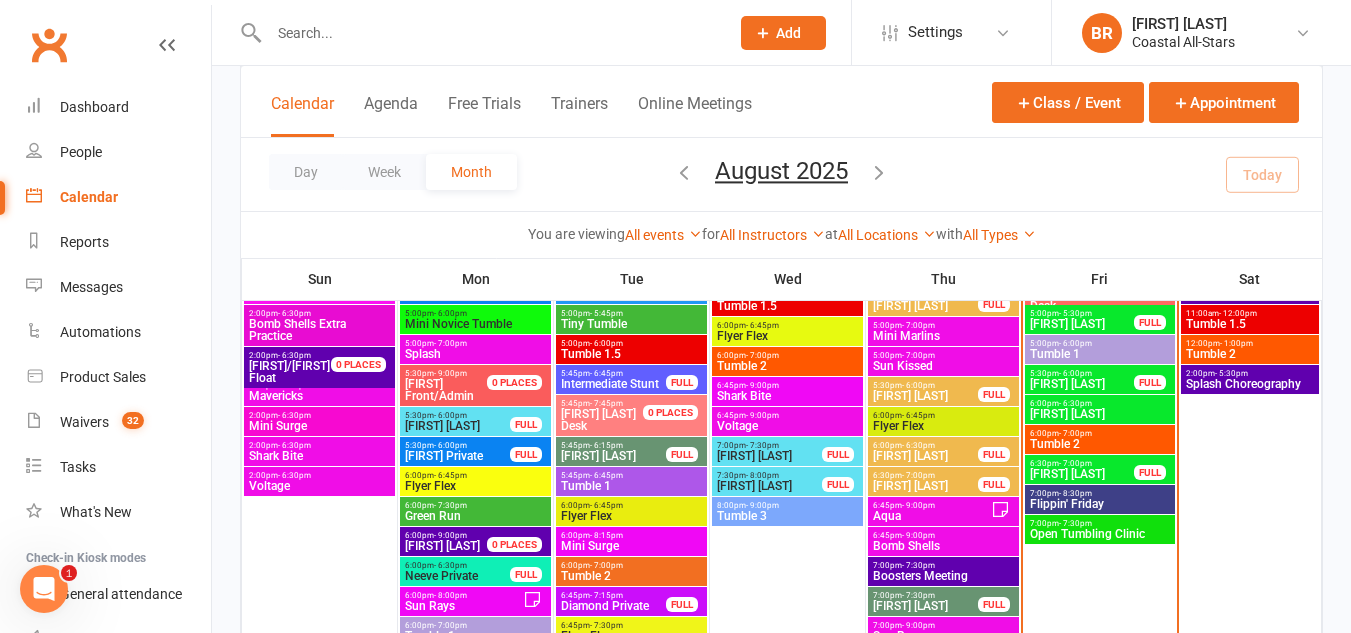 click on "- 6:30pm" at bounding box center [1075, 403] 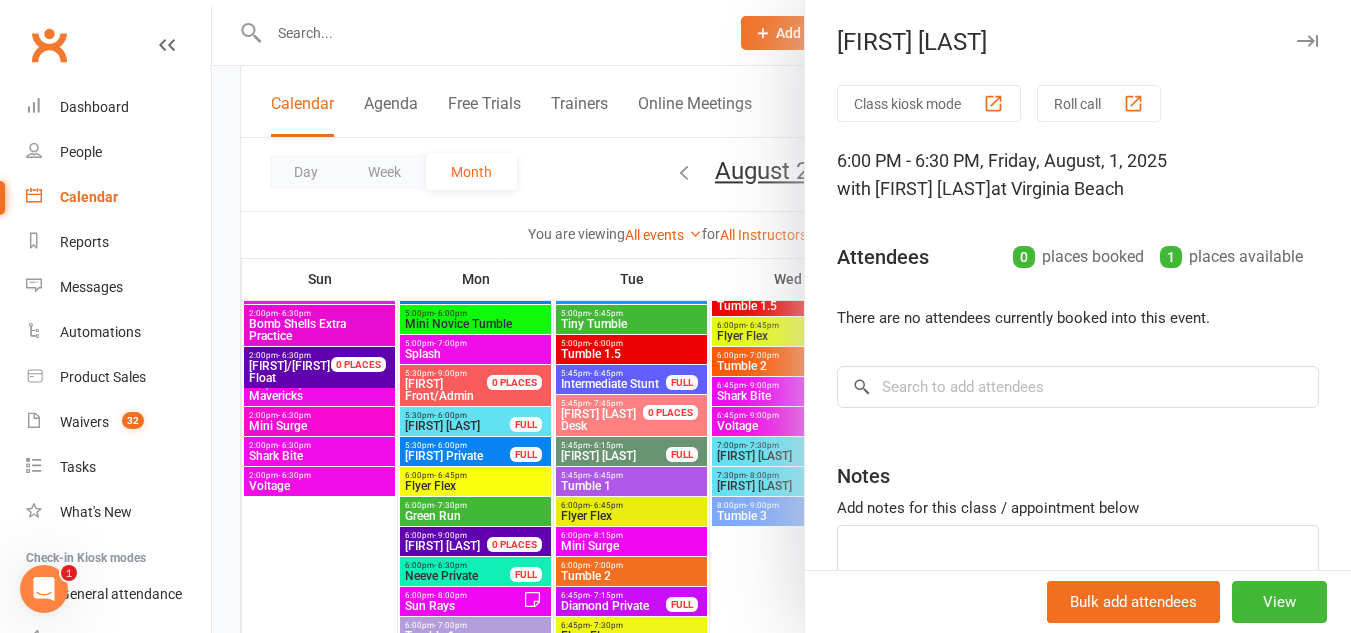 click at bounding box center (781, 316) 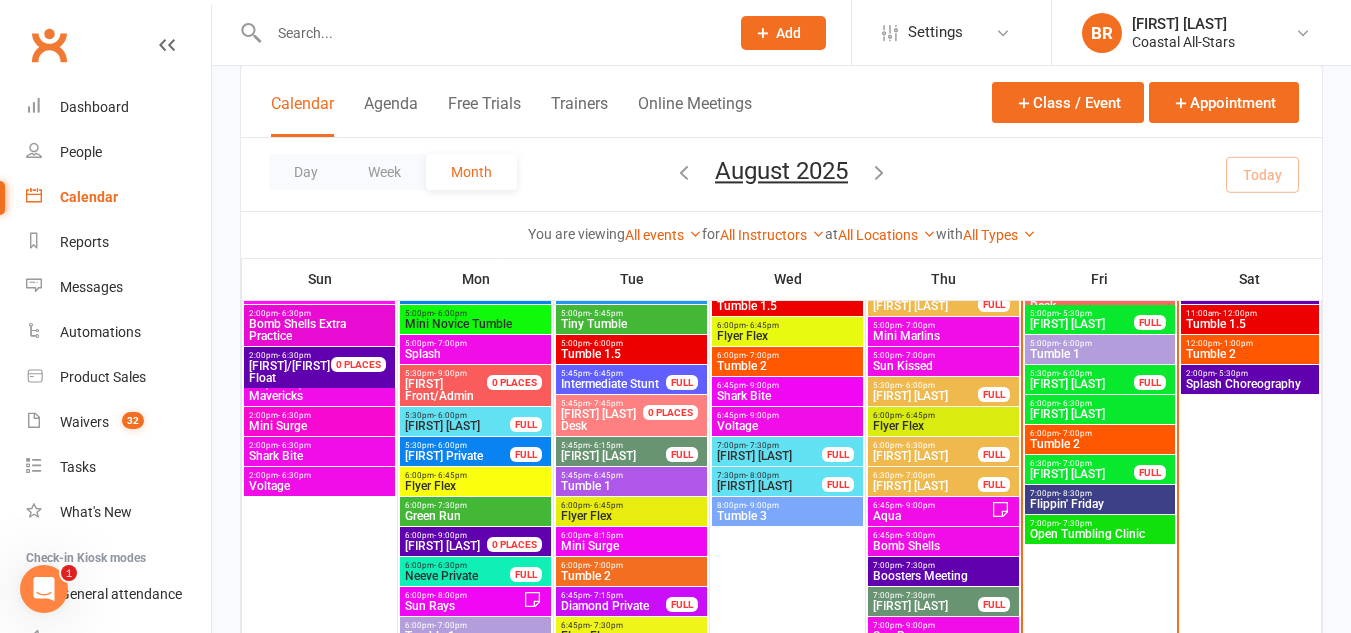 click on "7:00pm  - 8:30pm" at bounding box center (1100, 493) 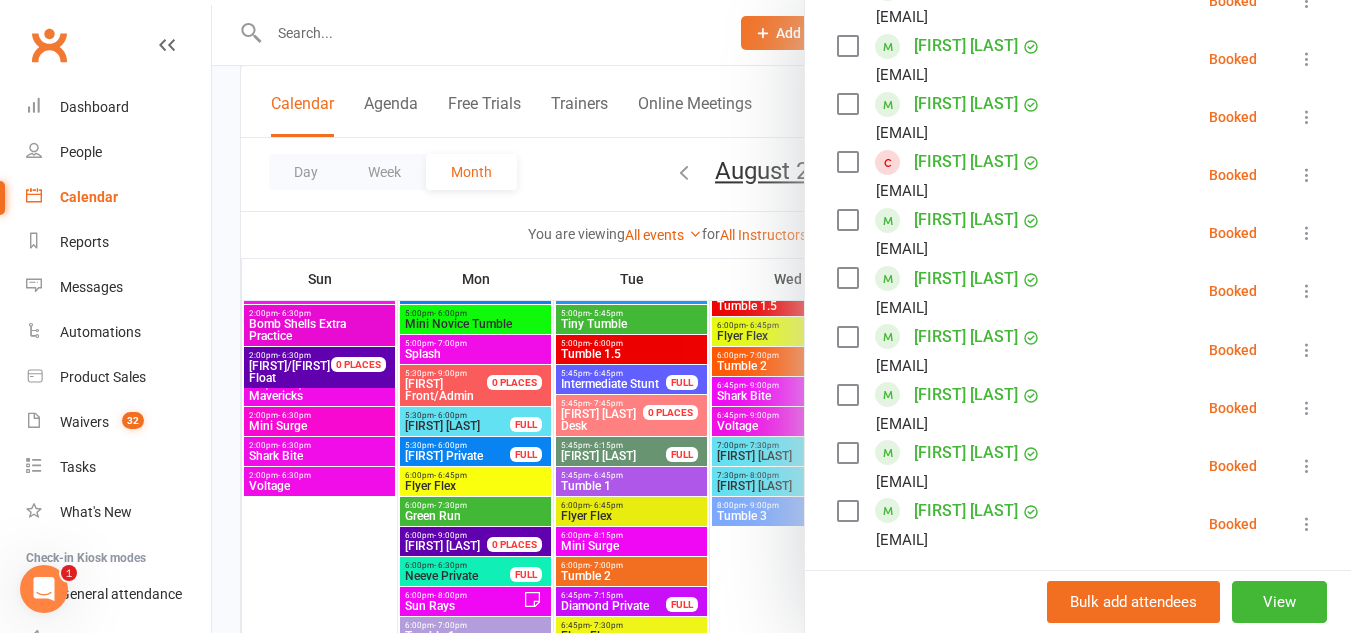 scroll, scrollTop: 1010, scrollLeft: 0, axis: vertical 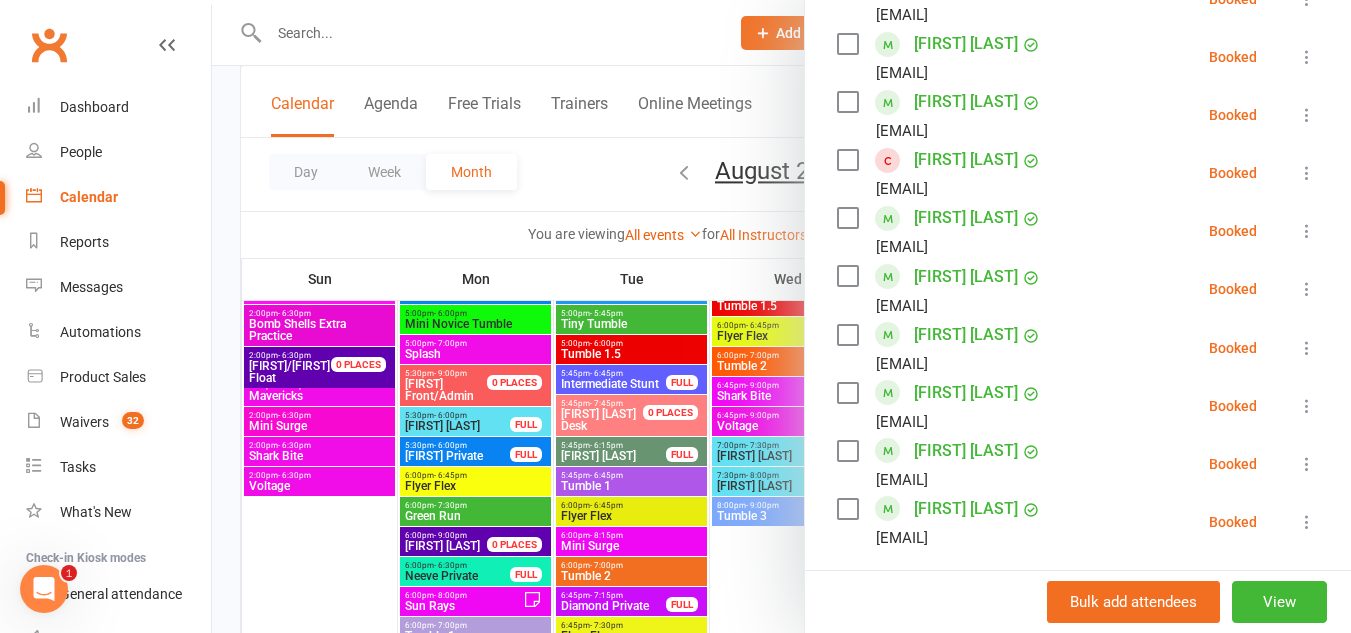 click at bounding box center (781, 316) 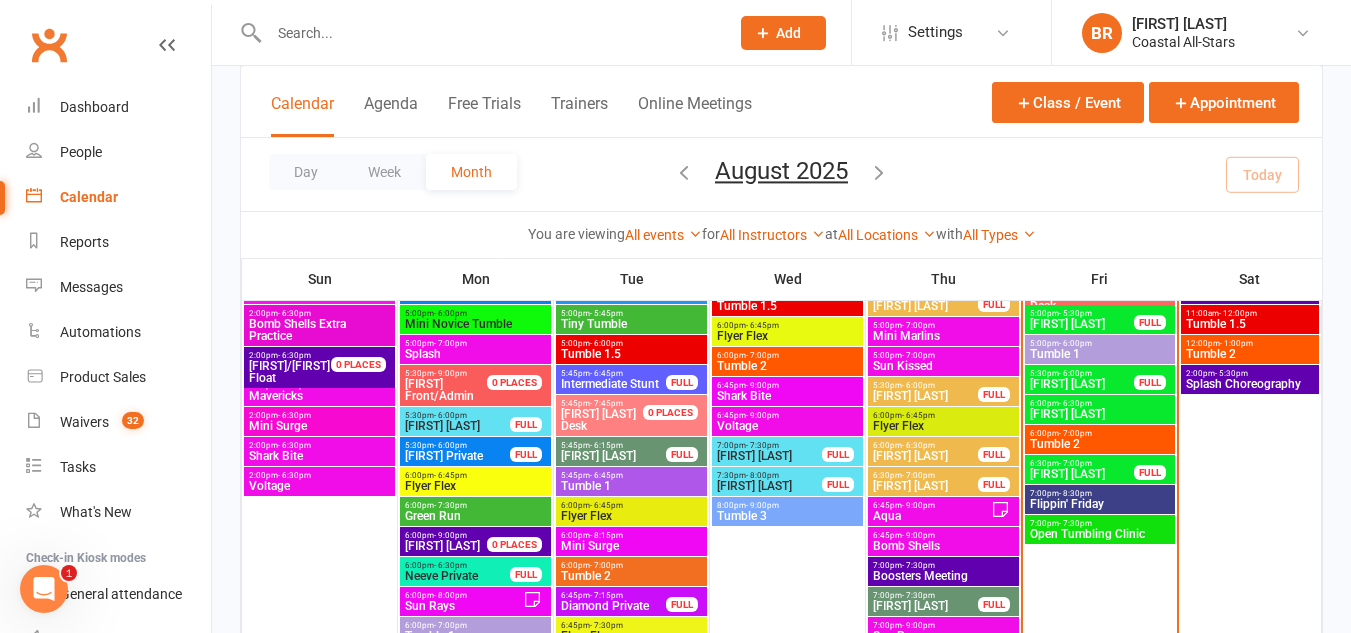 click on "Tumble 2" at bounding box center [1100, 444] 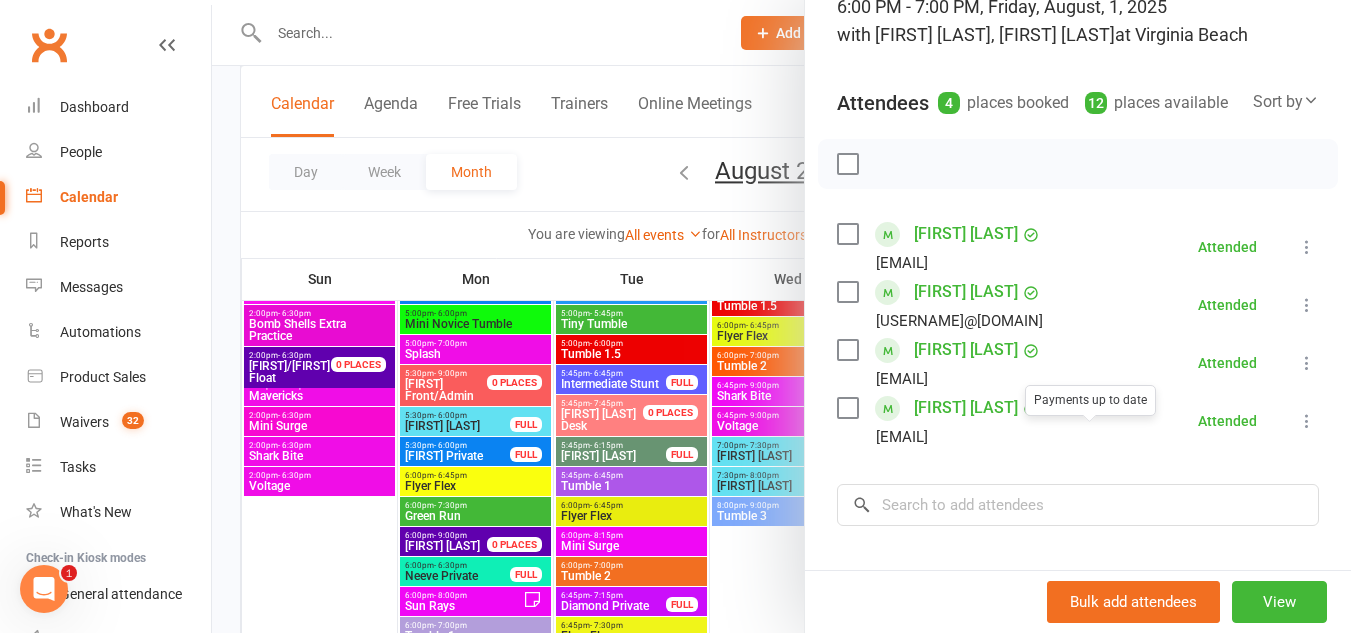 scroll, scrollTop: 155, scrollLeft: 0, axis: vertical 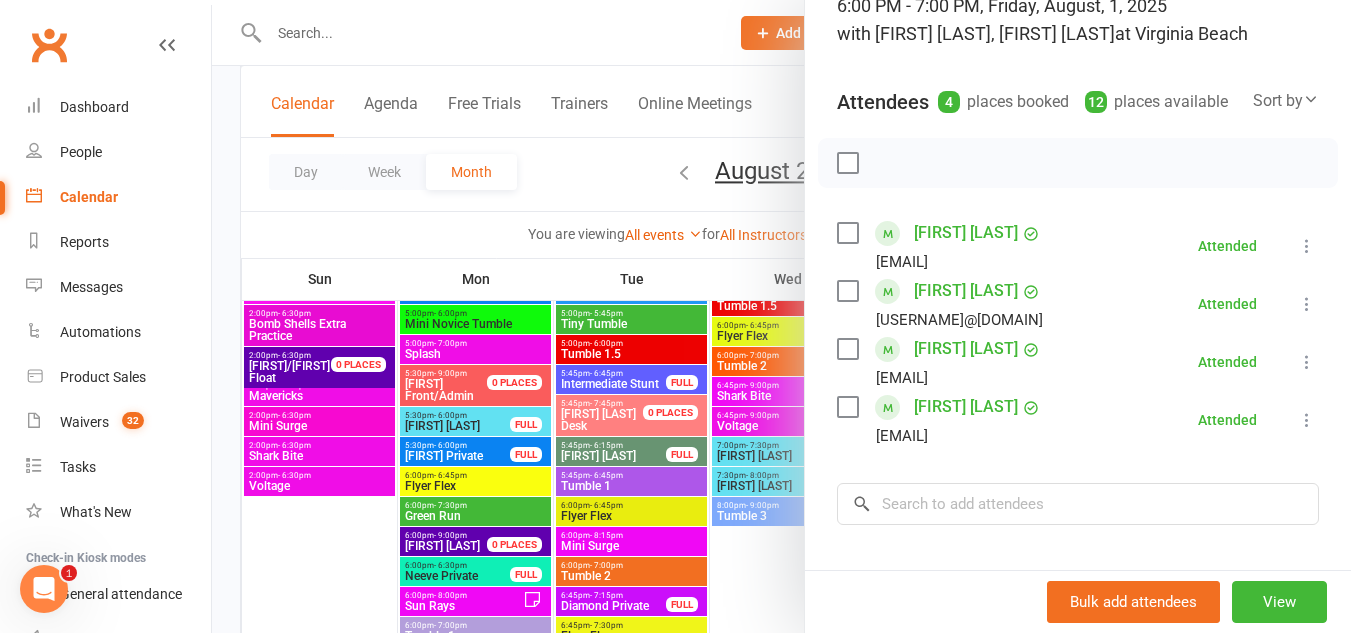 click at bounding box center (781, 316) 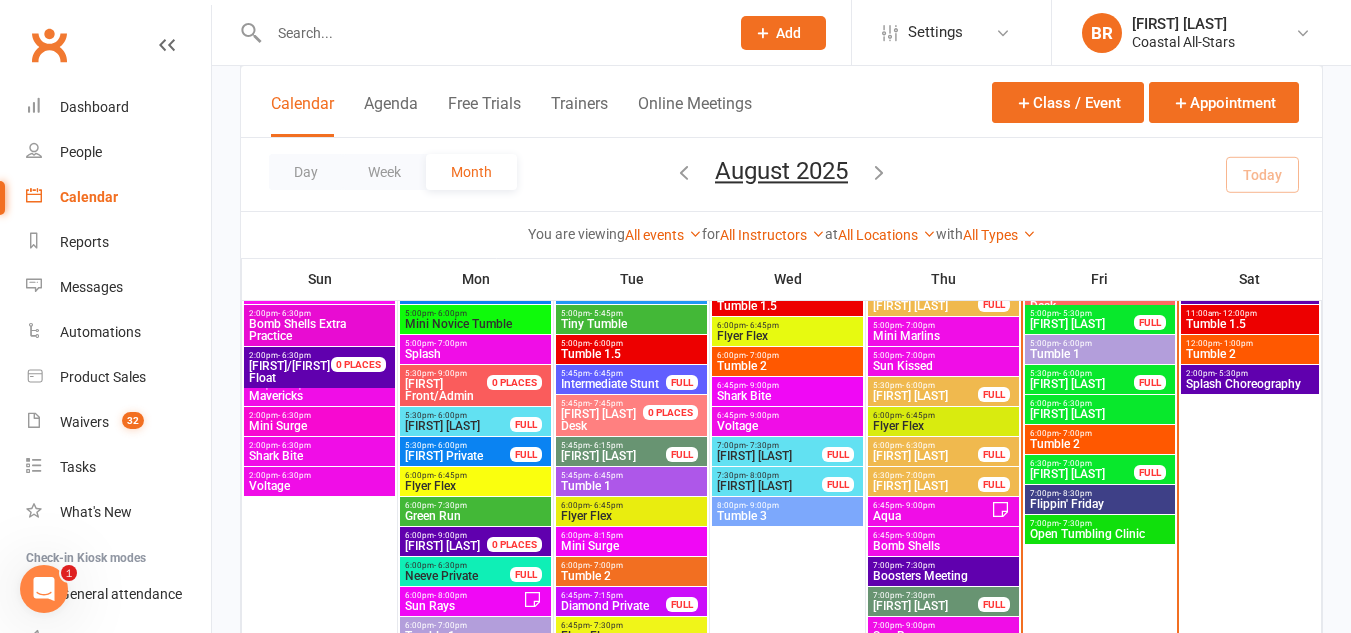 click on "- 8:30pm" at bounding box center (1075, 493) 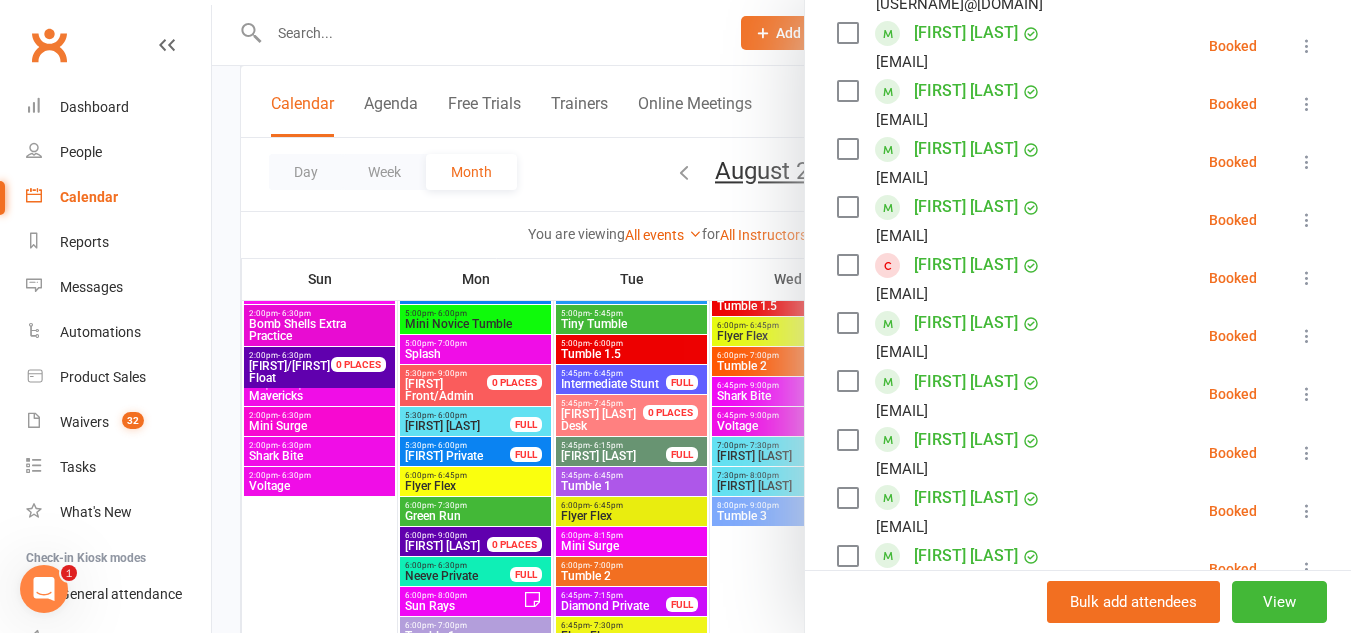 scroll, scrollTop: 906, scrollLeft: 0, axis: vertical 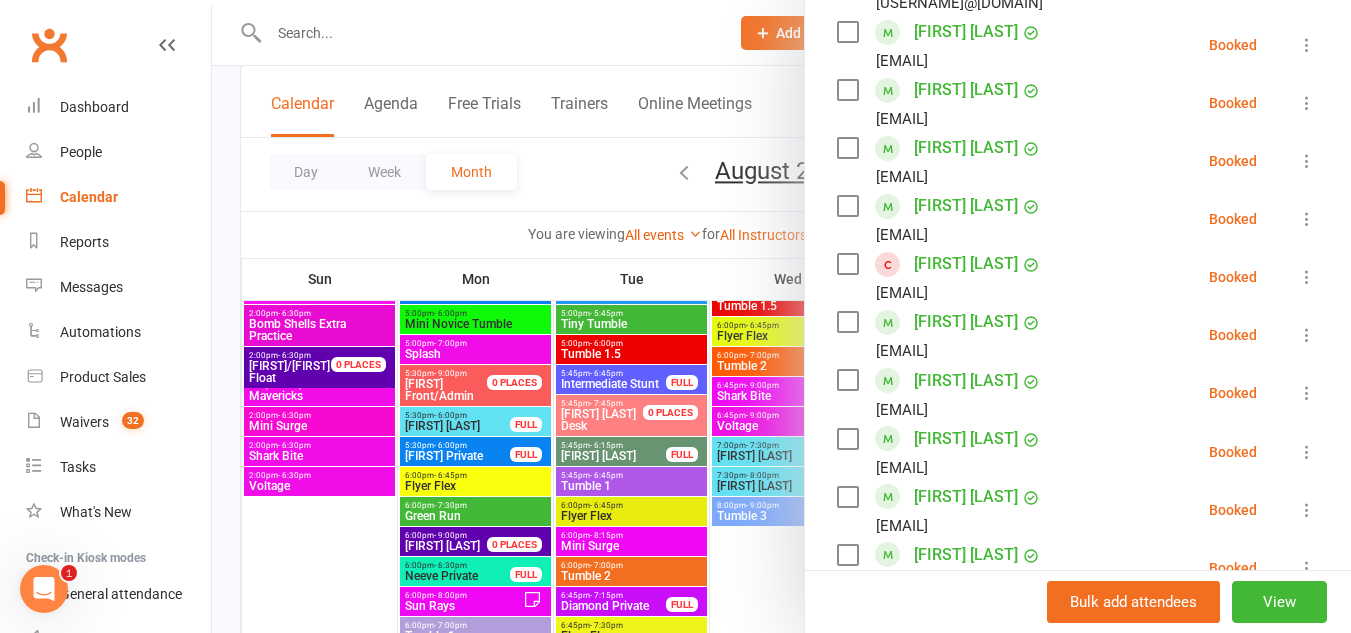 click at bounding box center (847, 322) 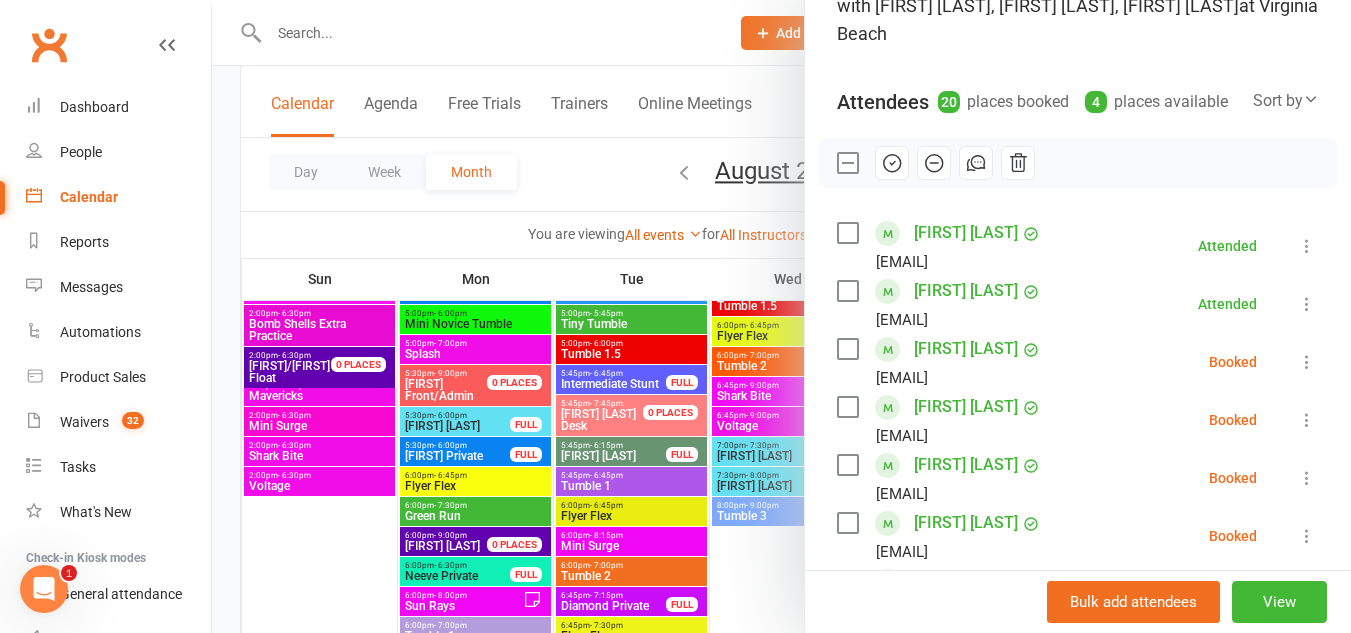 scroll, scrollTop: 0, scrollLeft: 0, axis: both 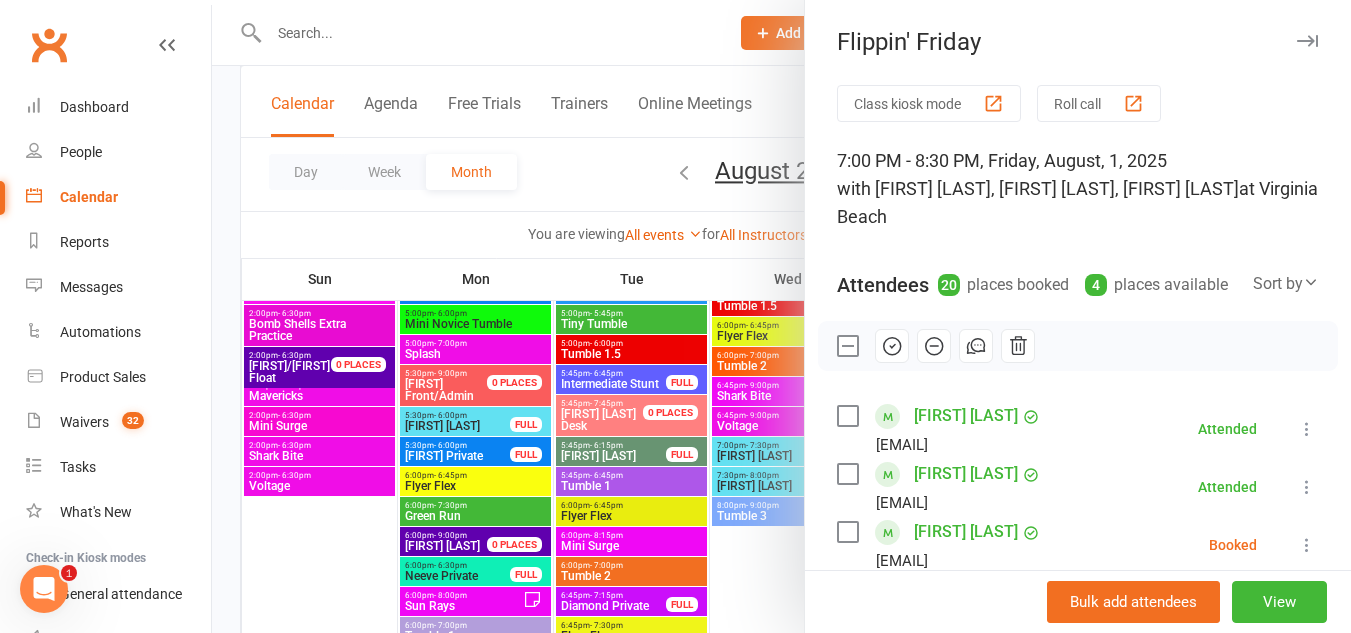 click 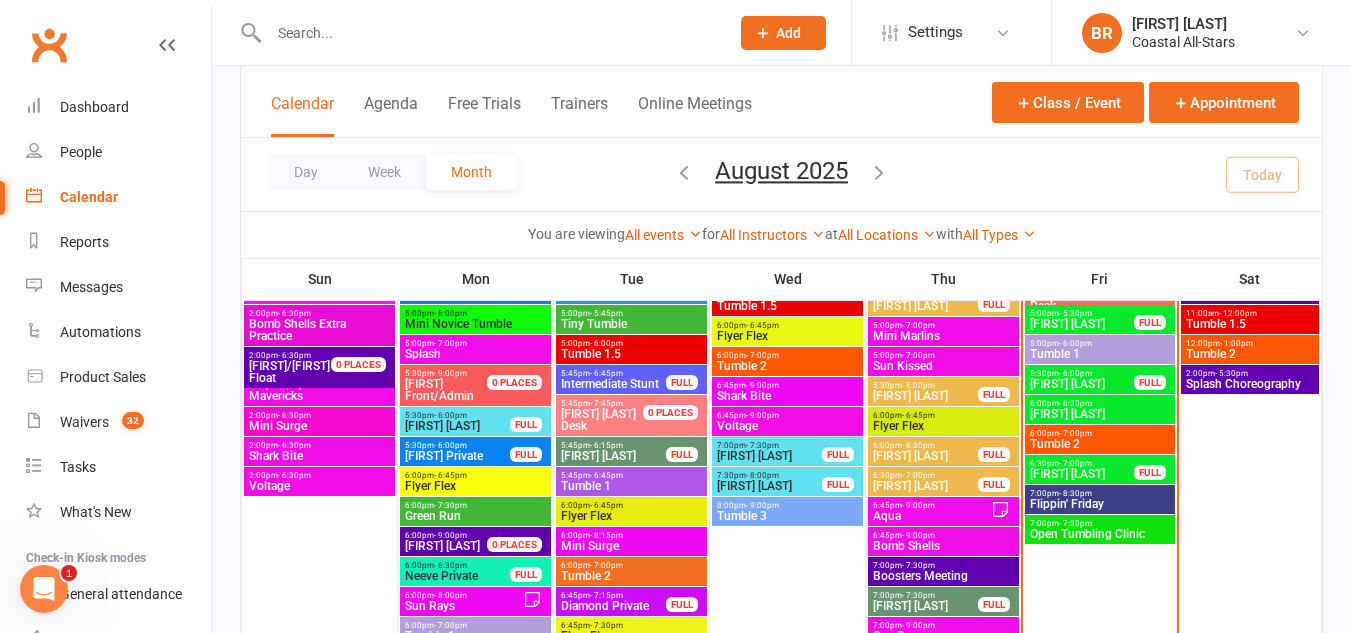 click on "Flippin' Friday" at bounding box center [1100, 504] 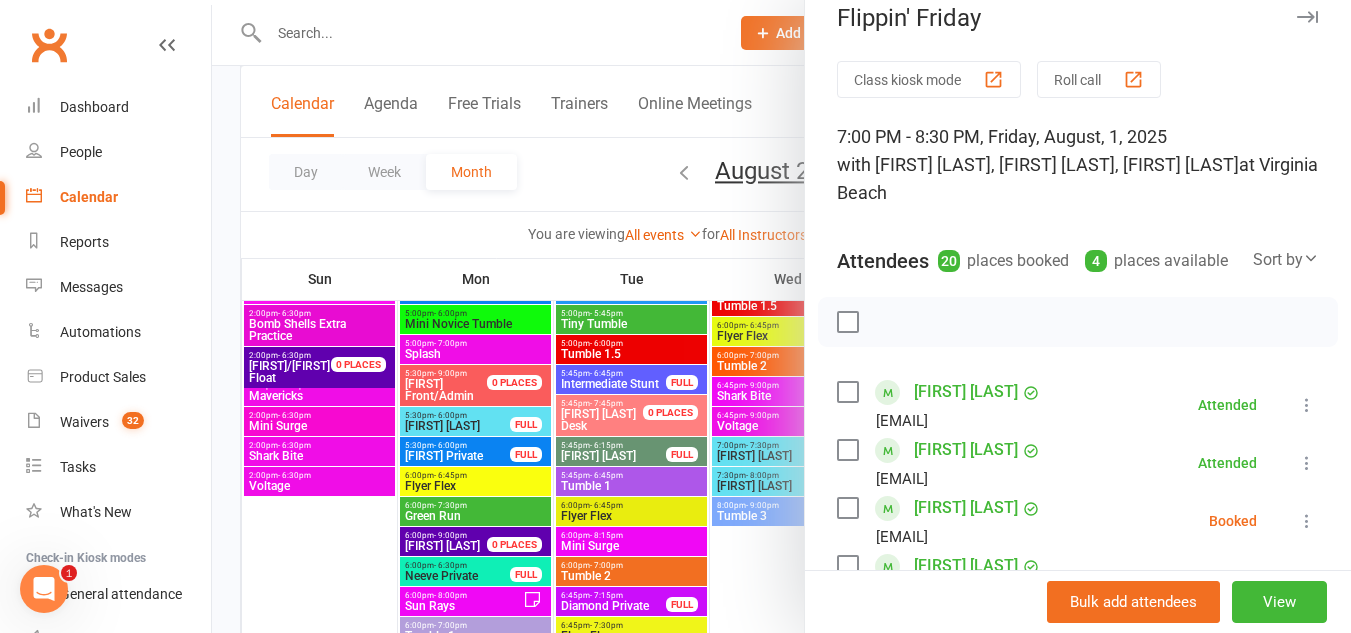 scroll, scrollTop: 0, scrollLeft: 0, axis: both 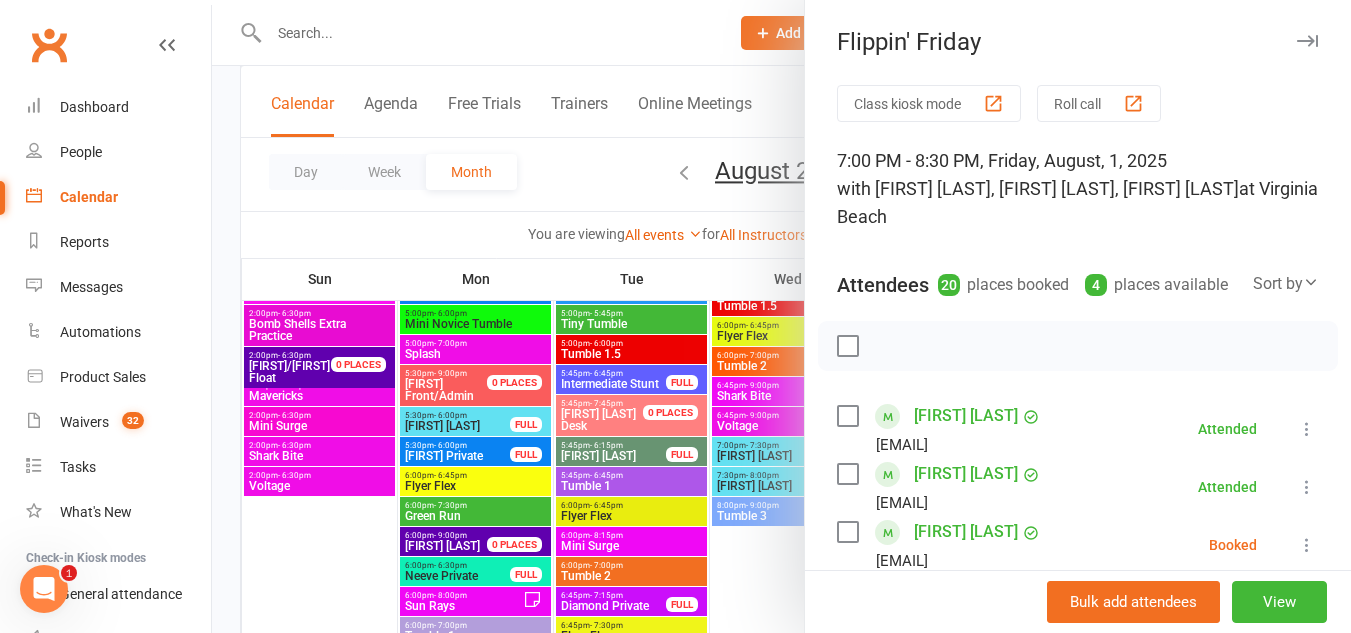 click on "Class kiosk mode  Roll call  7:00 PM - 8:30 PM, Friday, August, 1, 2025 with Jenny Liehr, Kat Timothy, Jacob Westbrooks  at  Virginia Beach  Attendees  20  places booked 4  places available Sort by  Last name  First name  Booking created    Alex Browder  laurenlbrowder@gmail.com Attended More info  Remove  Mark absent  Undo check-in  Send message  Enable recurring bookings  All bookings for series    Ellie Browder  laurenlbrowder@gmail.com Attended More info  Remove  Mark absent  Undo check-in  Send message  Enable recurring bookings  All bookings for series    Nora Cervenka  decosterbecky@gmail.com Booked More info  Remove  Check in  Mark absent  Send message  Enable recurring bookings  All bookings for series    Aniyah Crawford  veithn85@gmail.com Booked More info  Remove  Check in  Mark absent  Send message  Enable recurring bookings  All bookings for series    Wrenleigh Faulk  Julianefaulk@gmail.com Booked More info  Remove  Check in  Mark absent  Send message  Enable recurring bookings    Susan Gates" at bounding box center (1078, 1002) 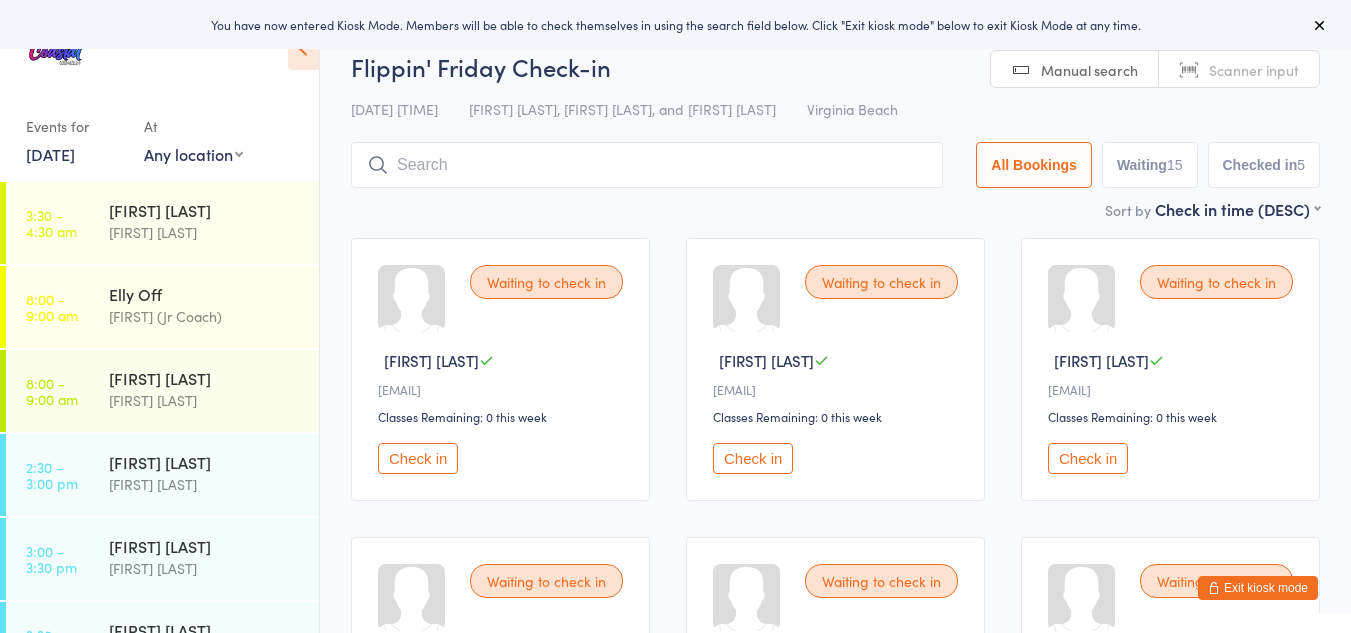 scroll, scrollTop: 0, scrollLeft: 0, axis: both 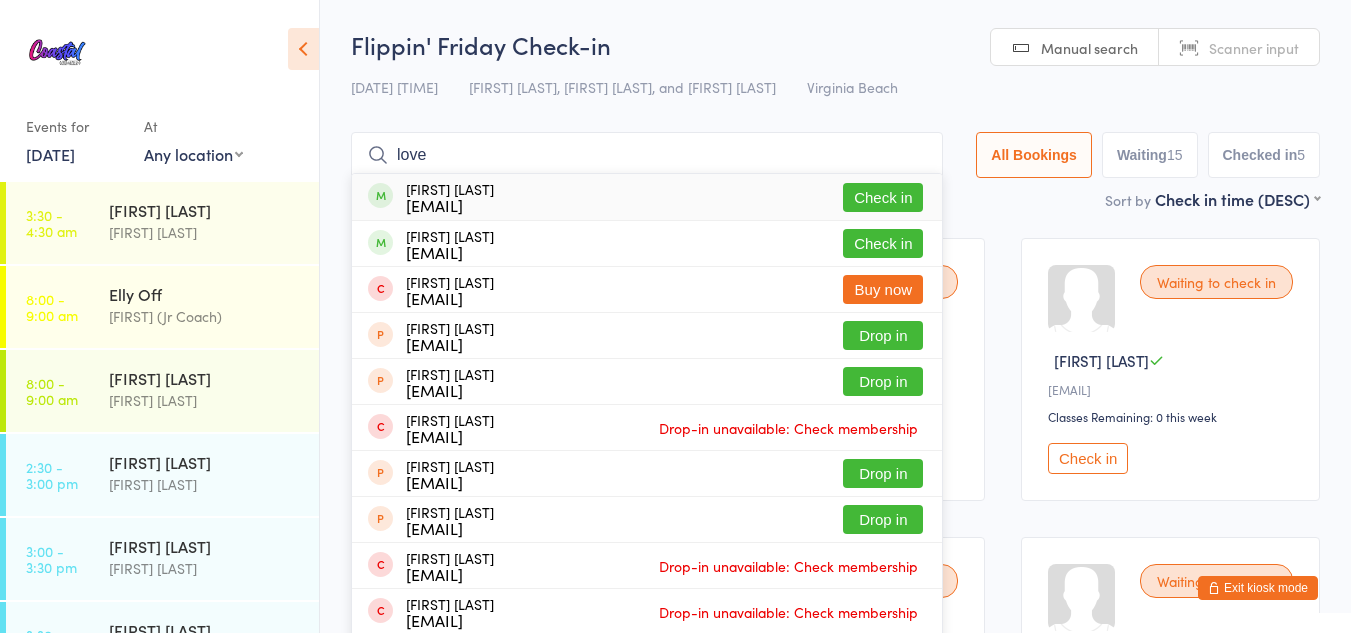 type on "love" 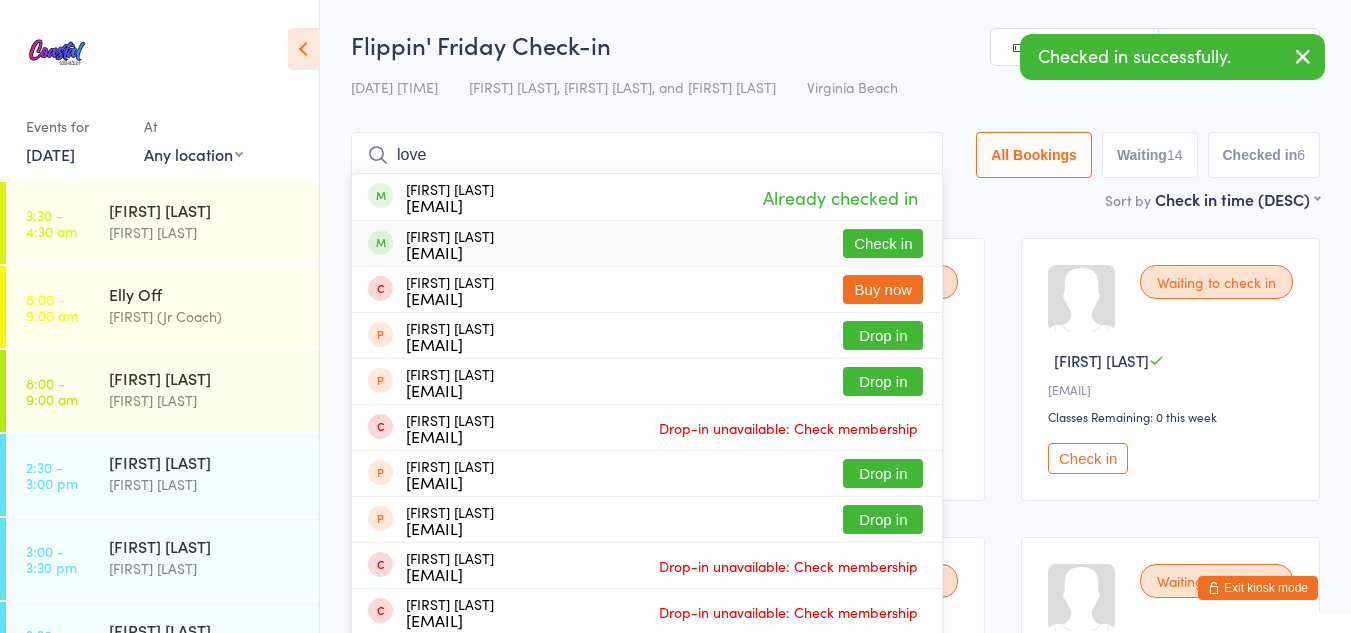type on "love" 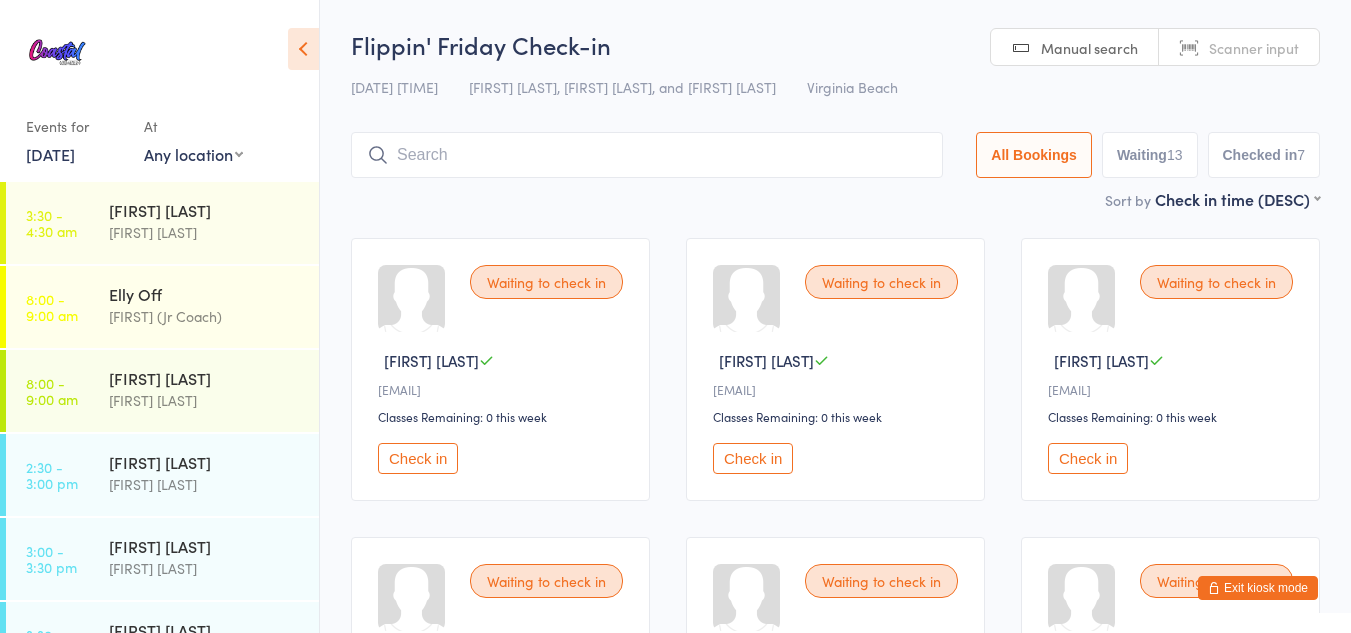 click on "Exit kiosk mode" at bounding box center (1258, 588) 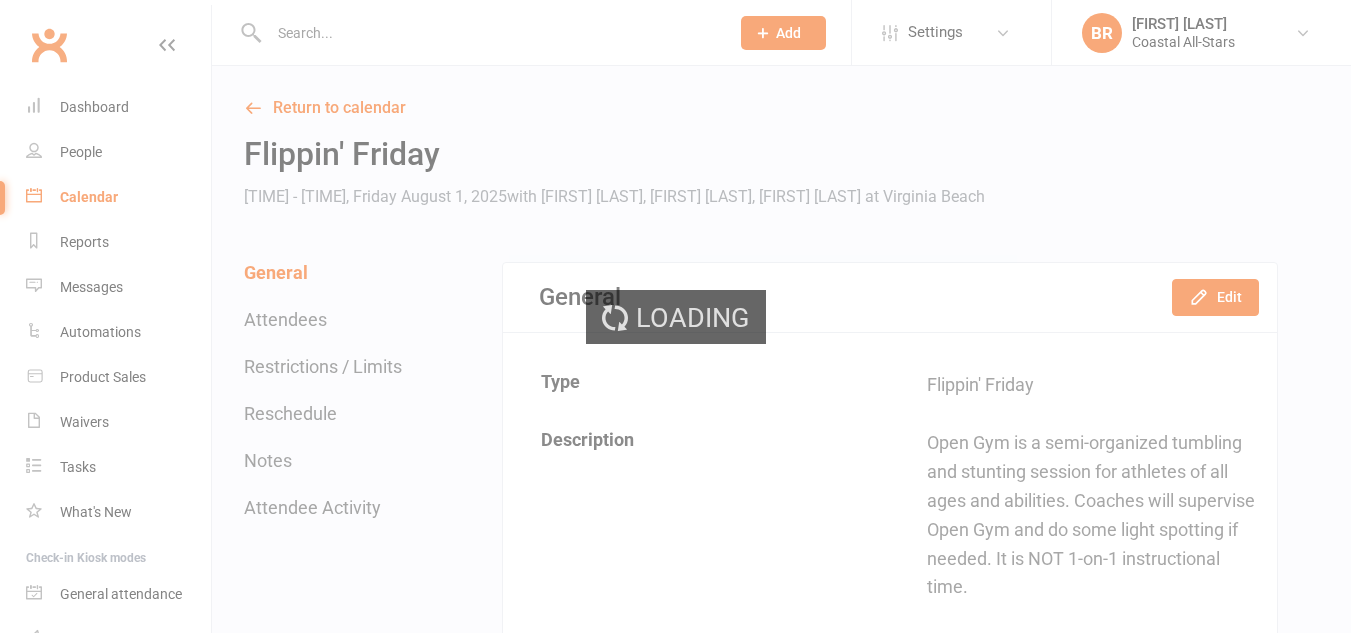 scroll, scrollTop: 0, scrollLeft: 0, axis: both 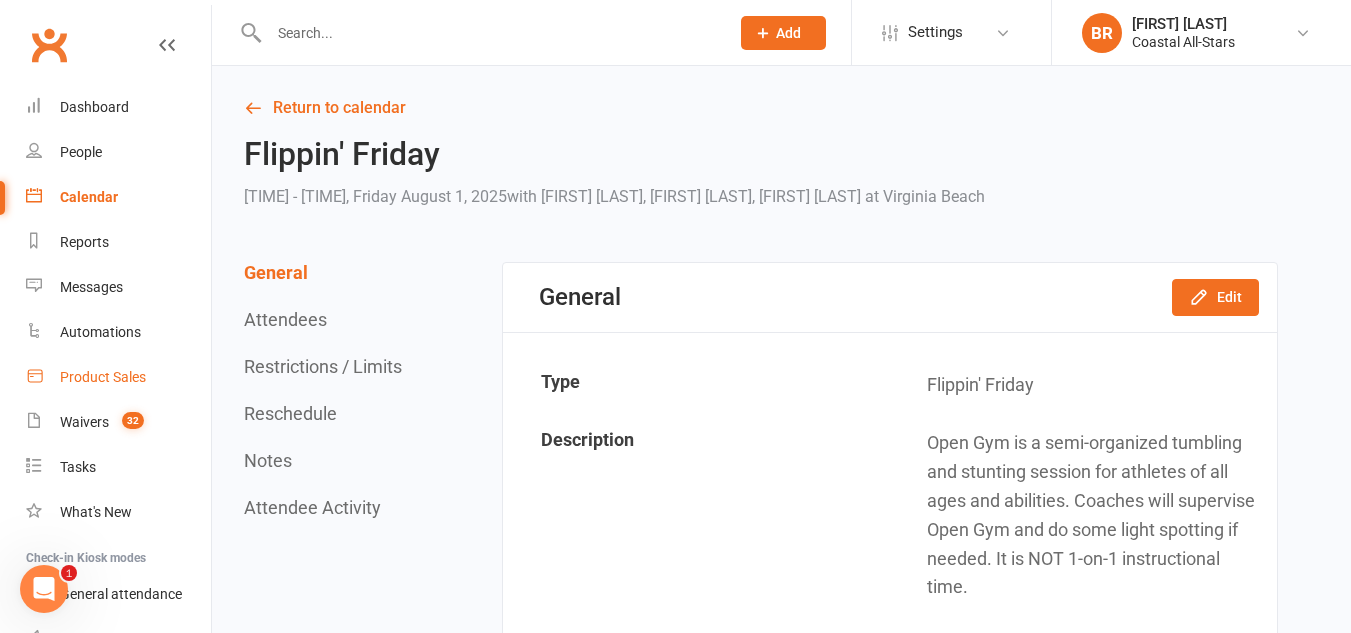 click on "Product Sales" at bounding box center (103, 377) 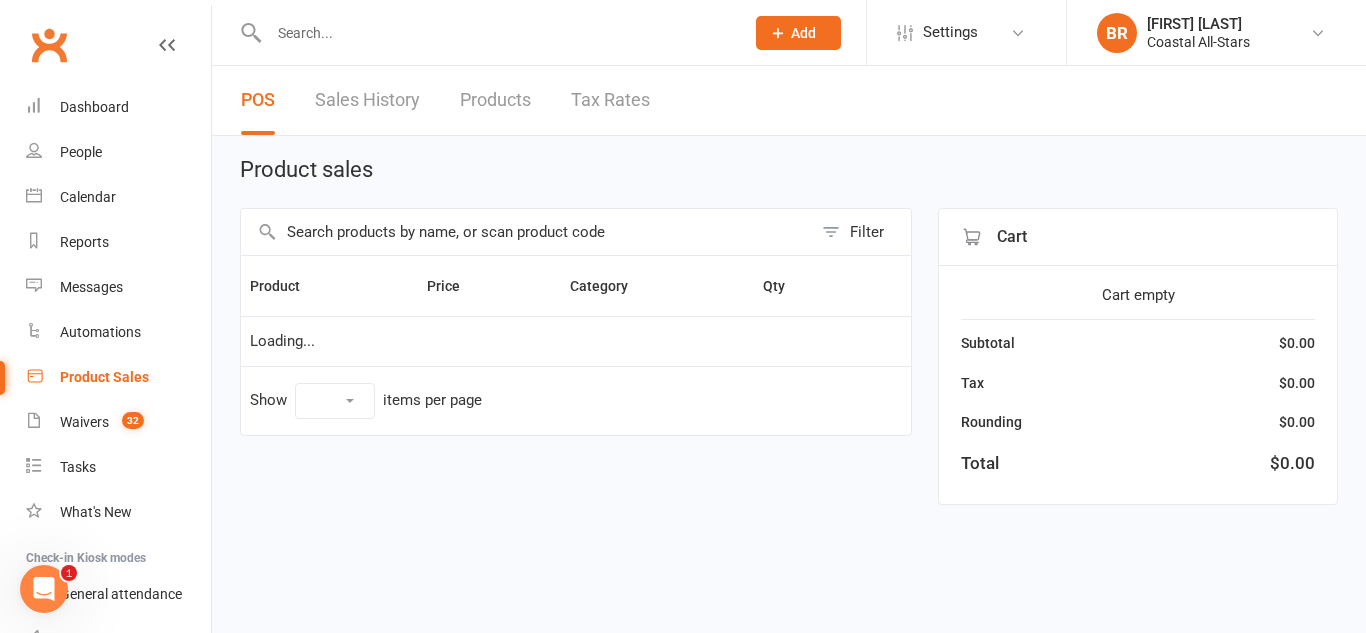 select on "10" 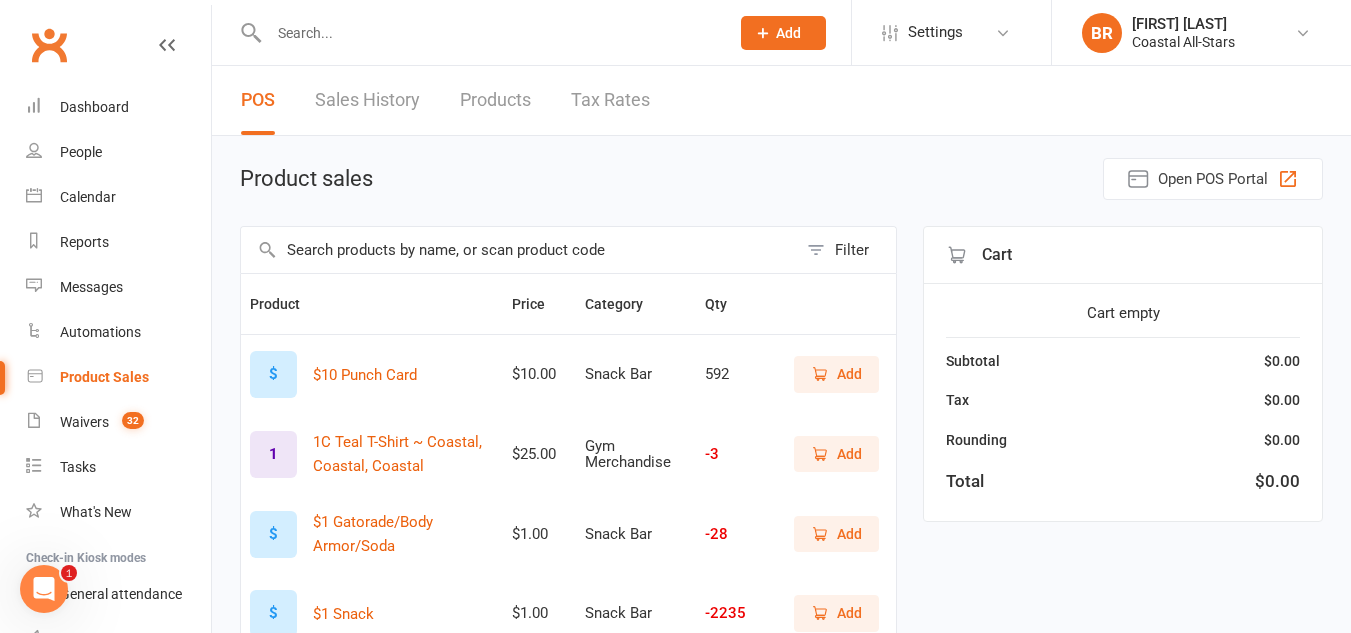 click at bounding box center [519, 250] 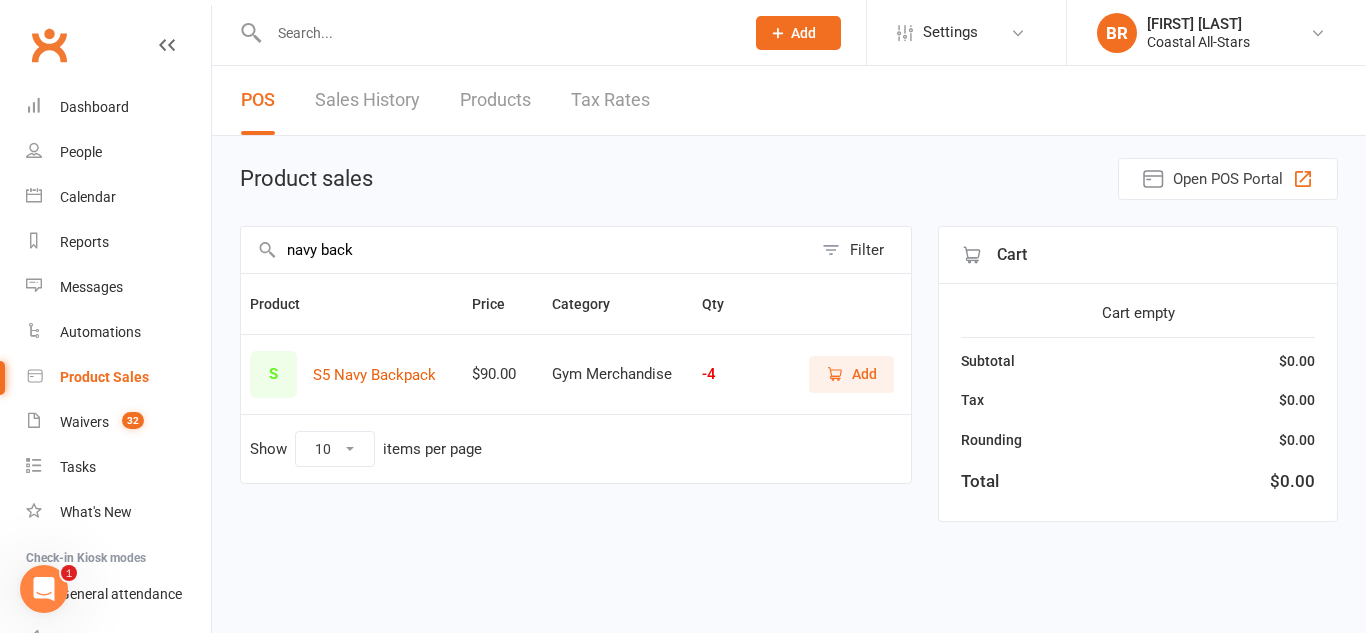 click on "Add" at bounding box center (851, 374) 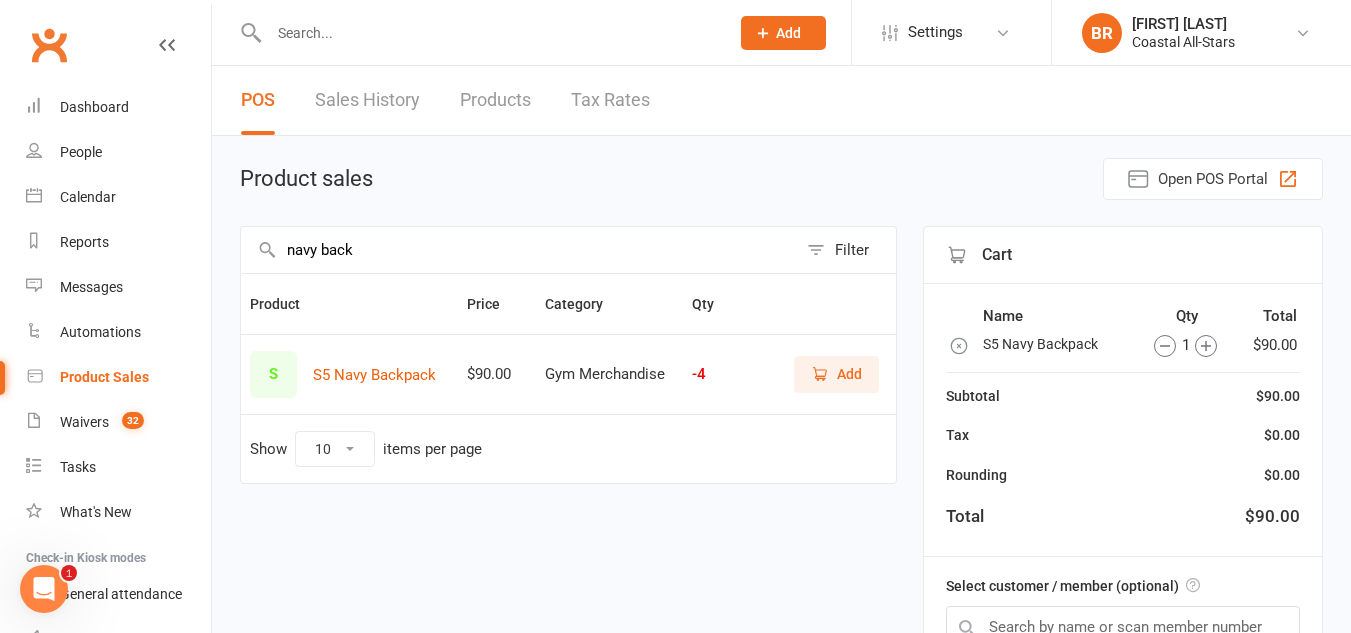 click on "navy back" at bounding box center [519, 250] 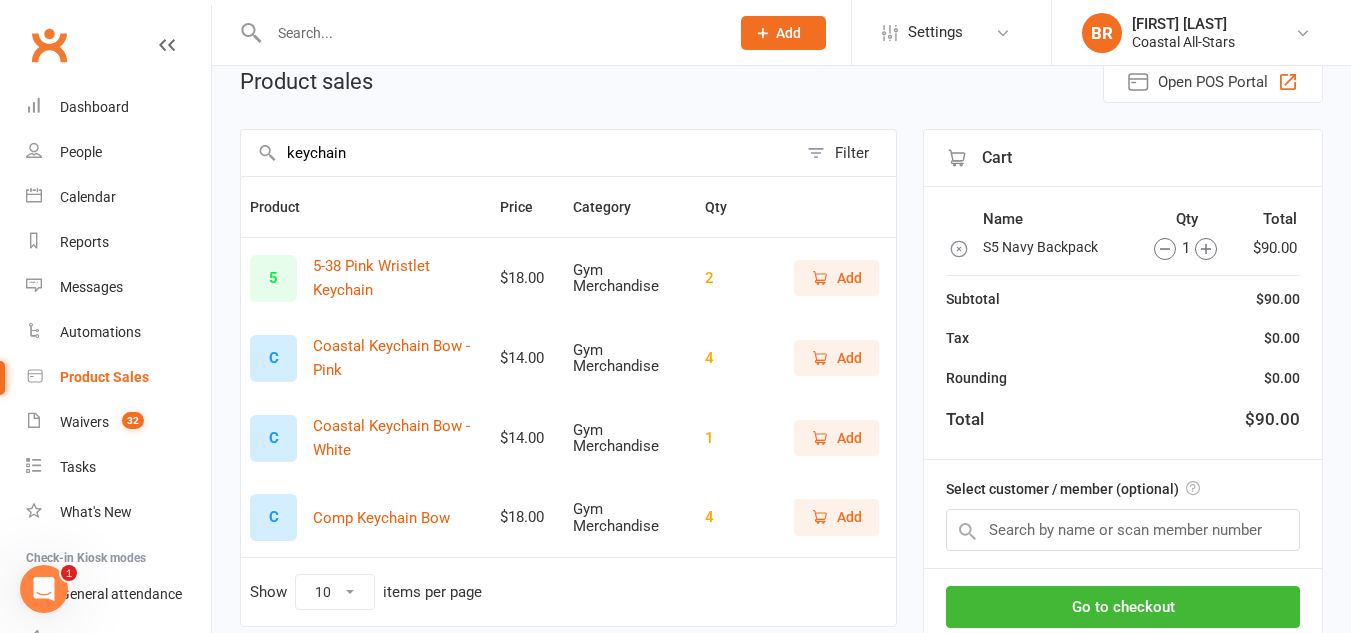 scroll, scrollTop: 96, scrollLeft: 0, axis: vertical 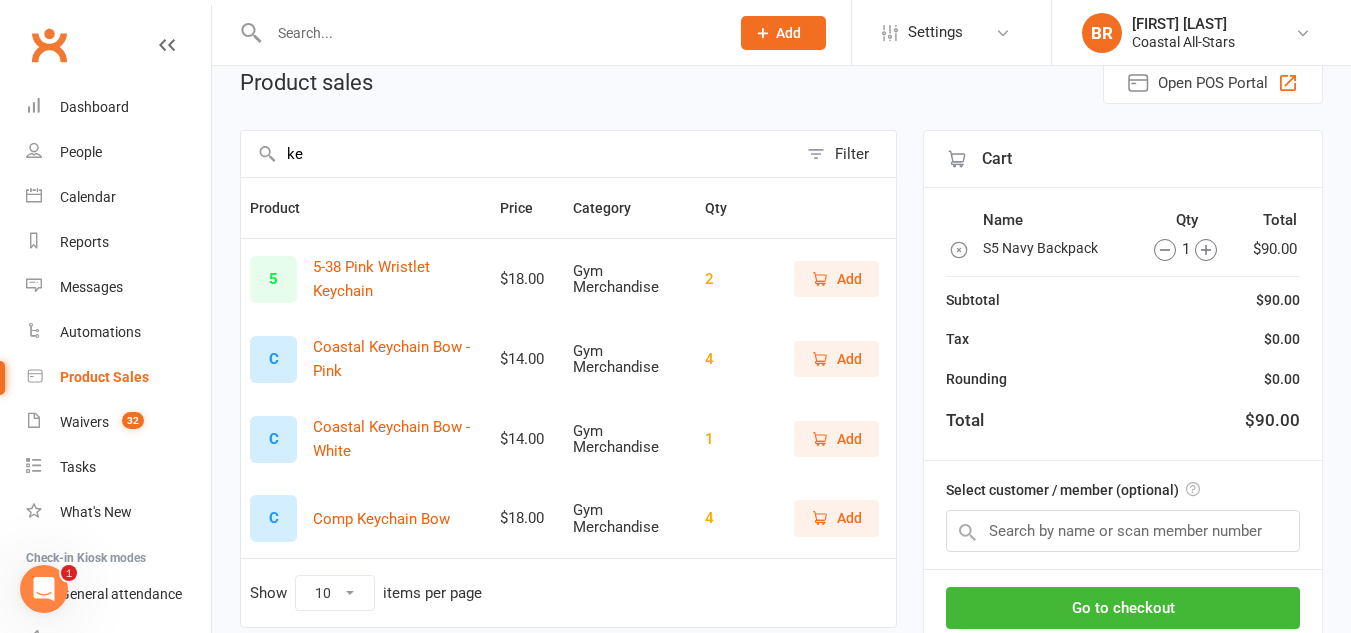 type on "k" 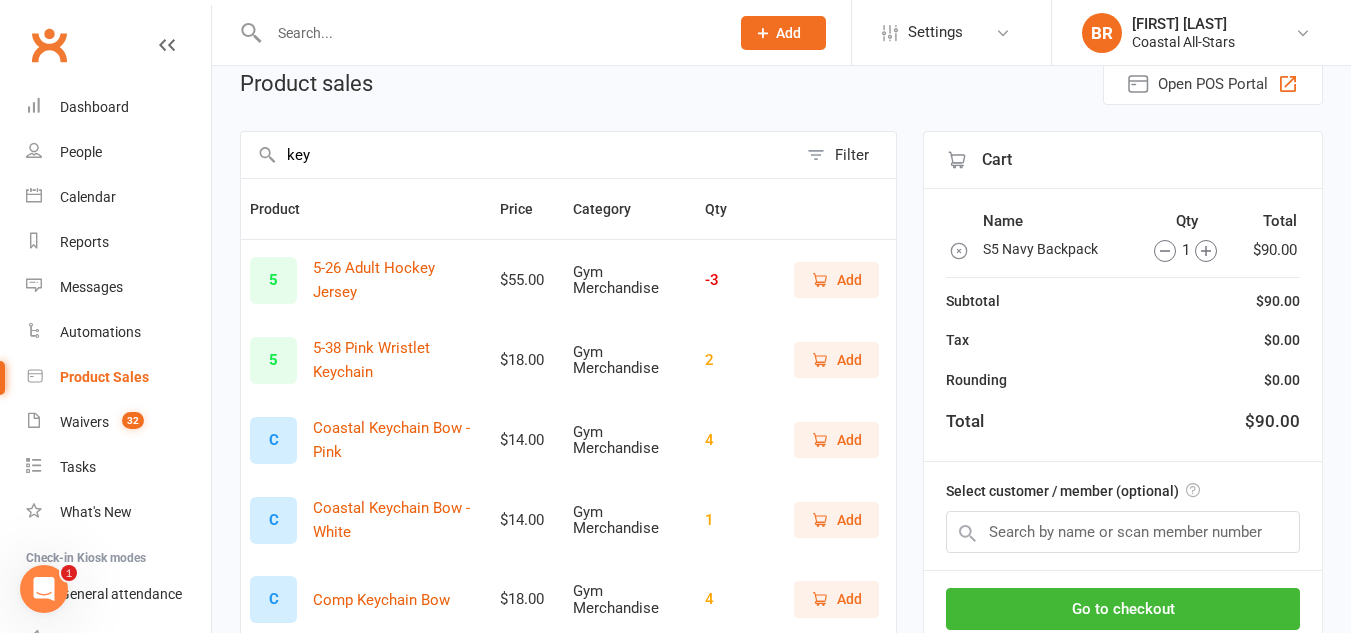 scroll, scrollTop: 91, scrollLeft: 0, axis: vertical 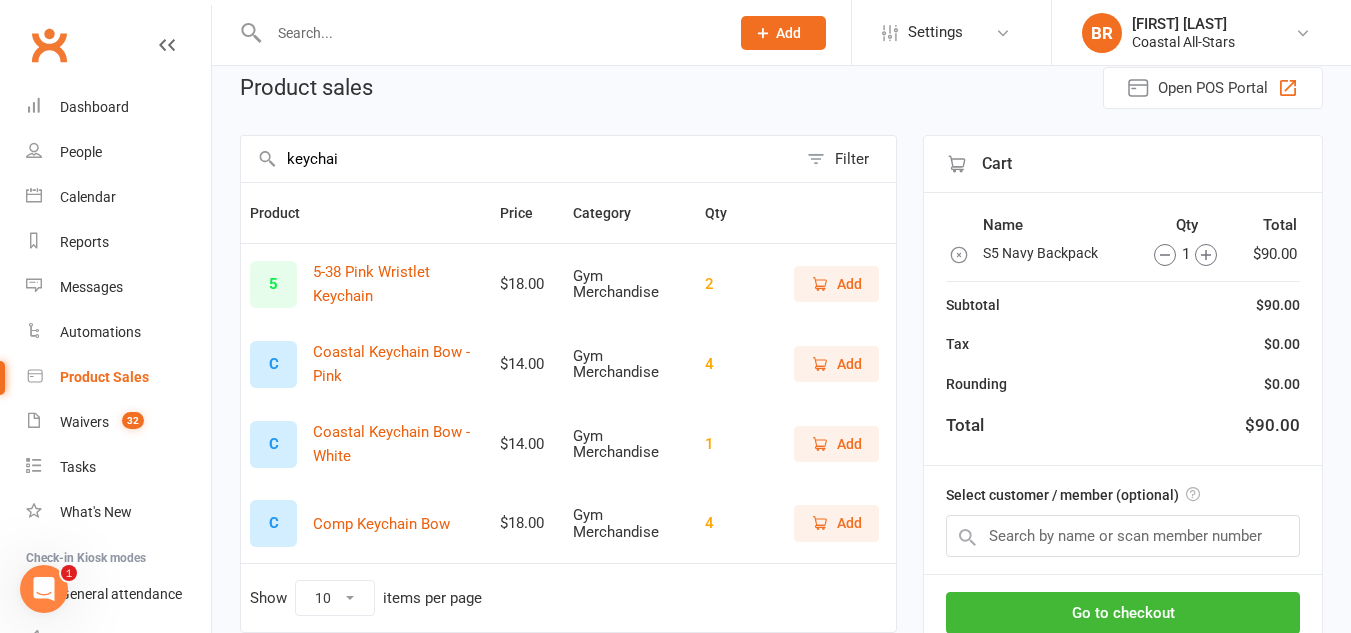 type on "keychain" 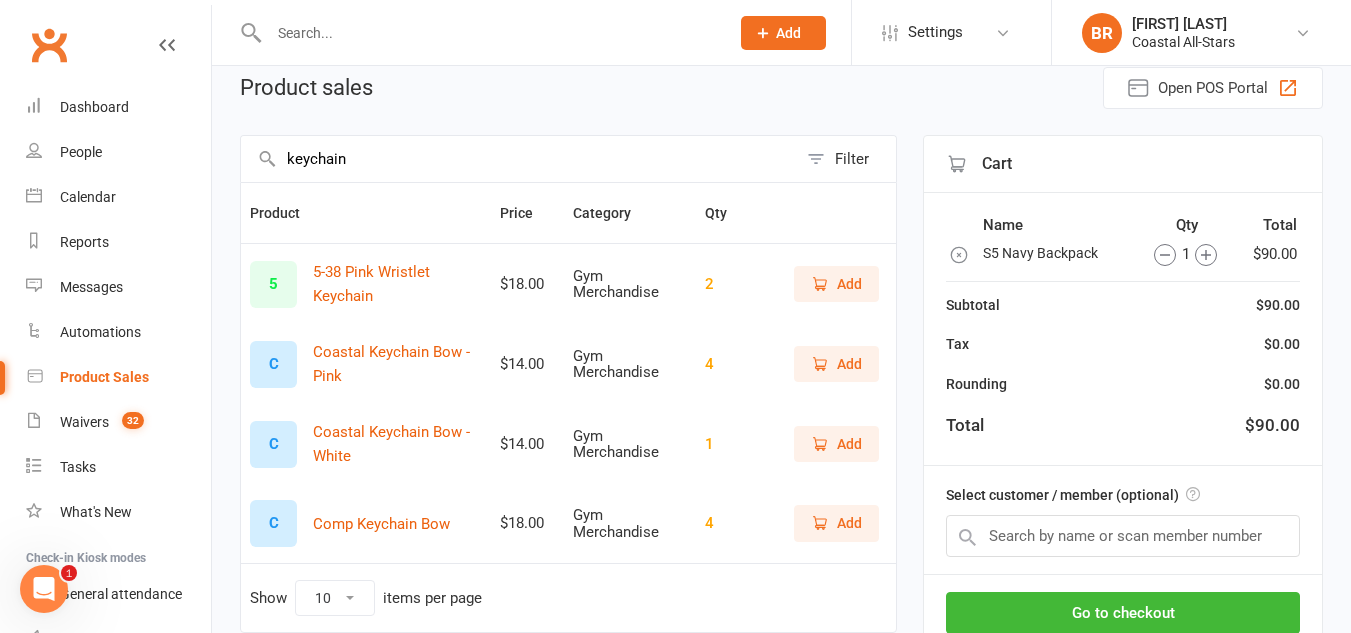click on "keychain" at bounding box center (519, 159) 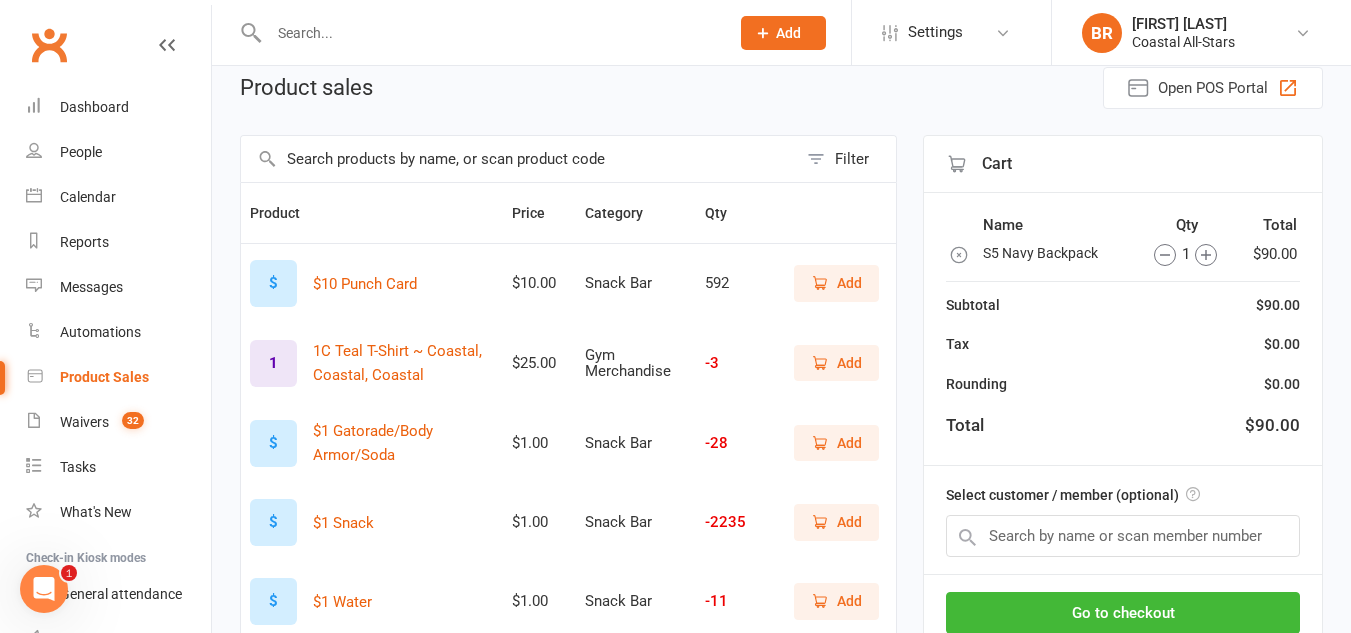 type 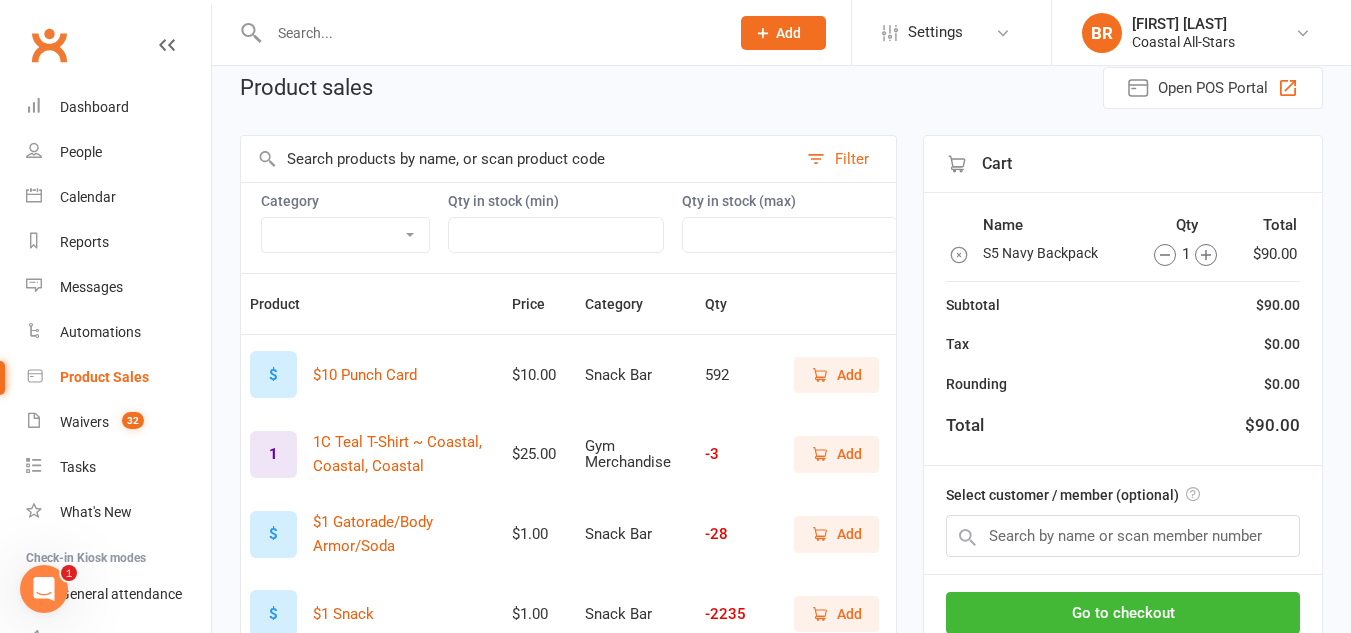 click at bounding box center [1024, 235] 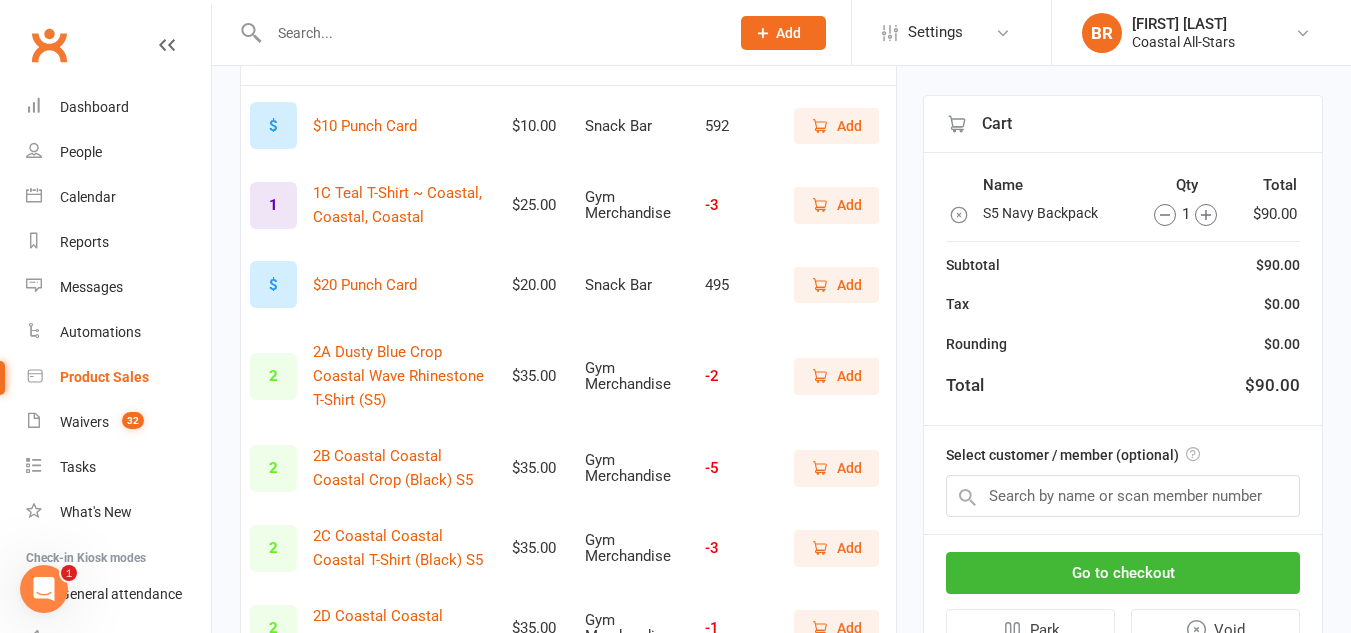 scroll, scrollTop: 317, scrollLeft: 0, axis: vertical 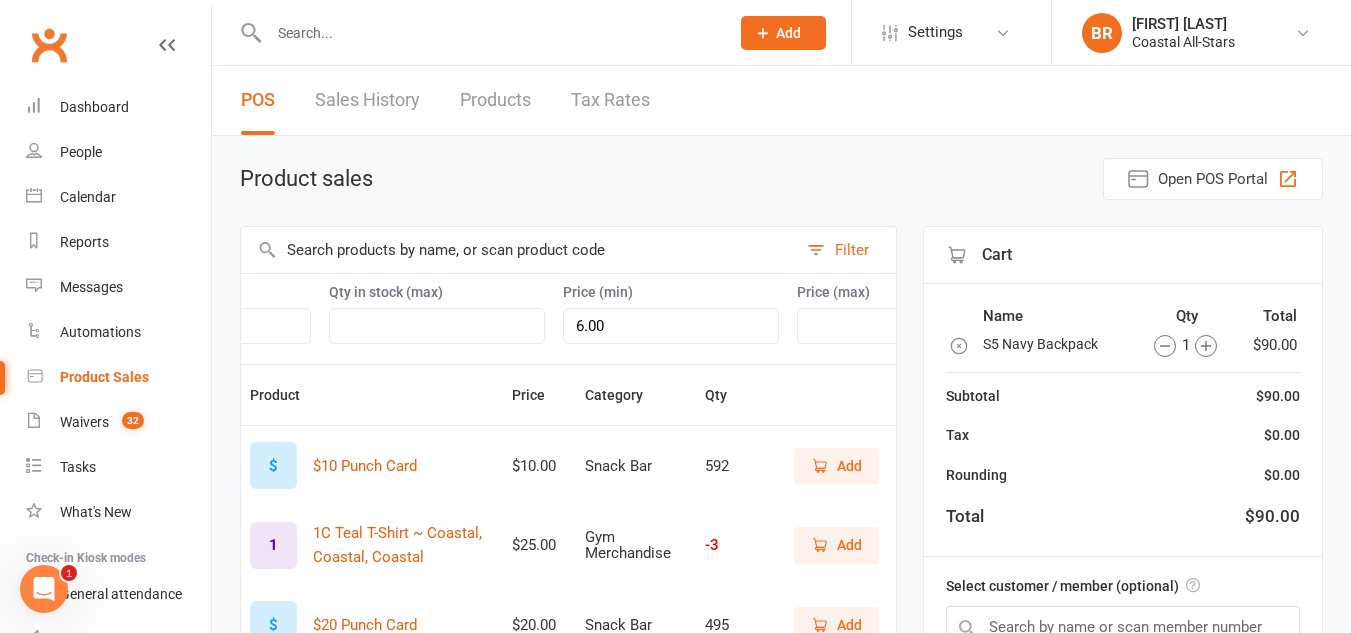 type on "6.00" 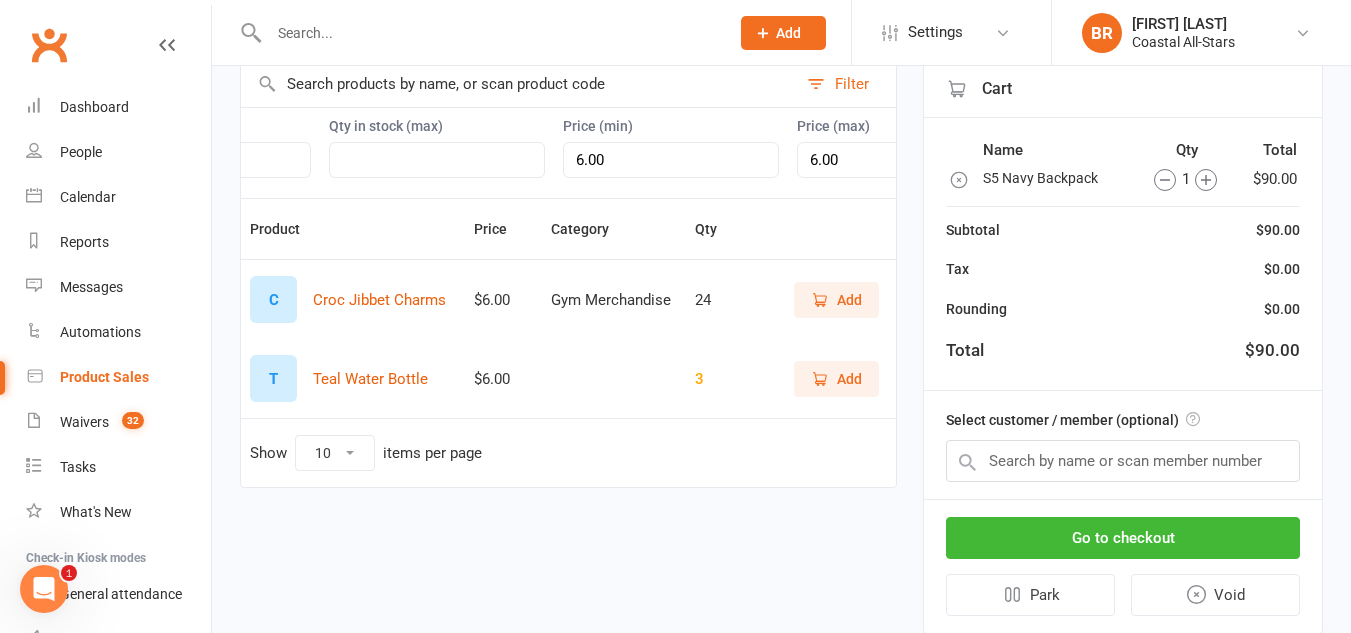 scroll, scrollTop: 168, scrollLeft: 0, axis: vertical 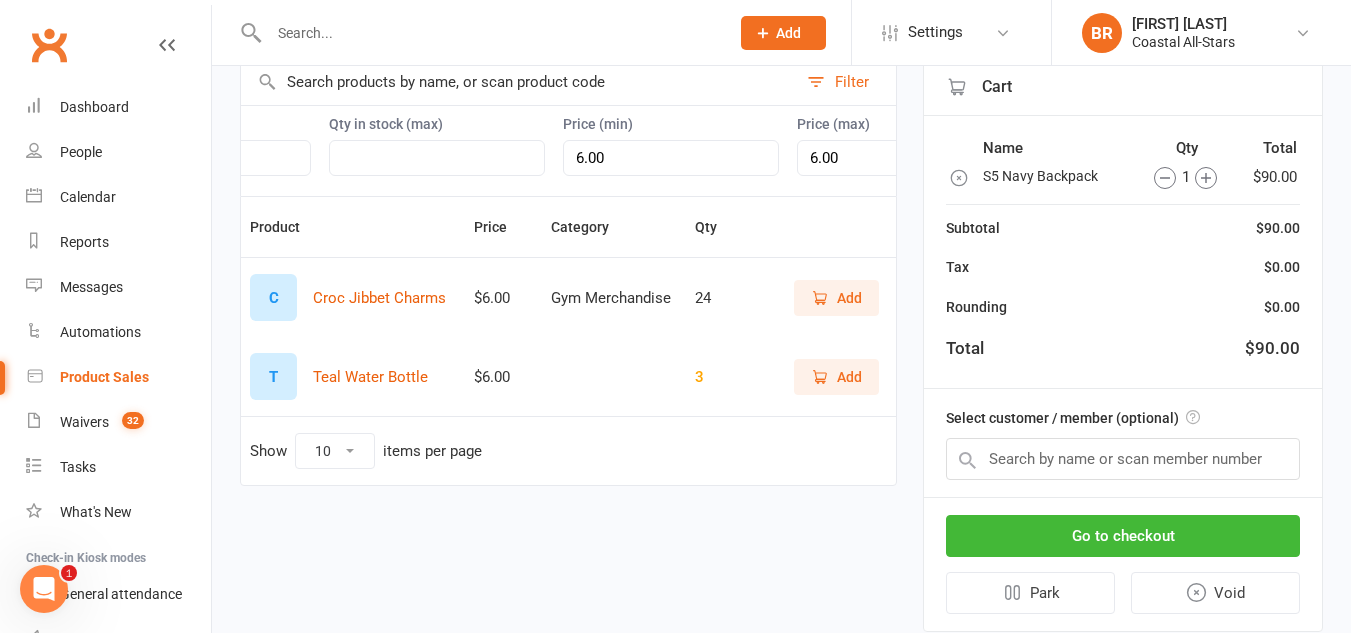 type on "6.00" 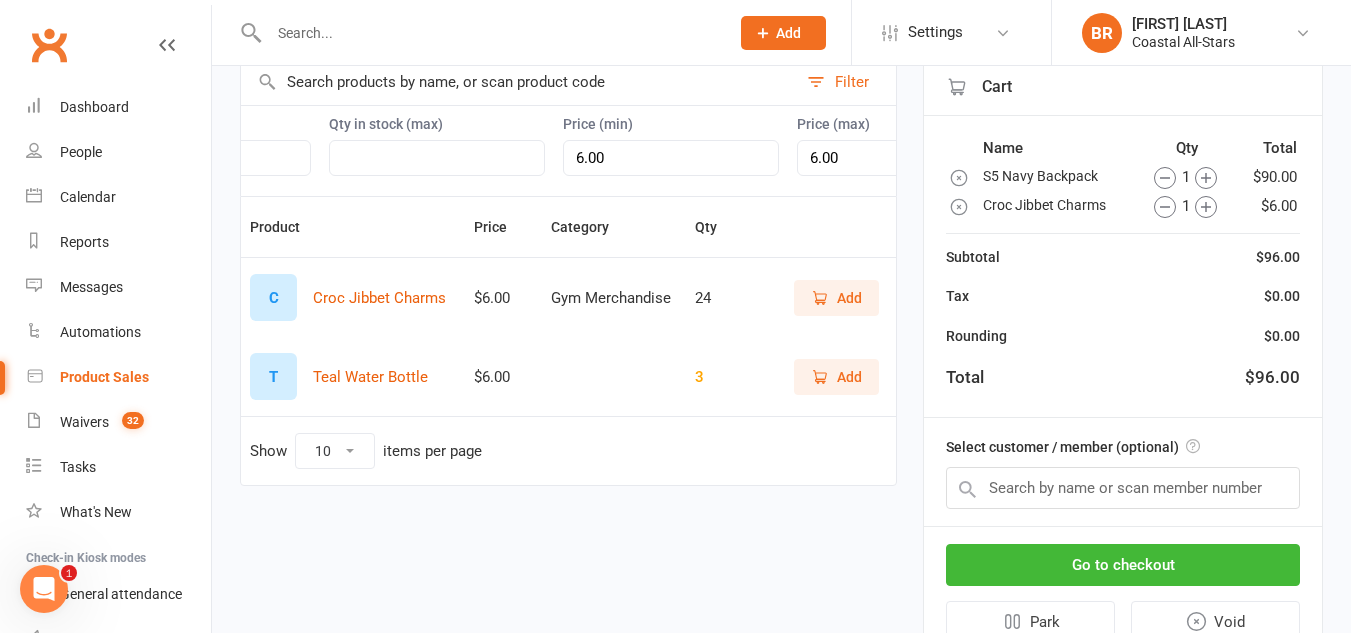 click 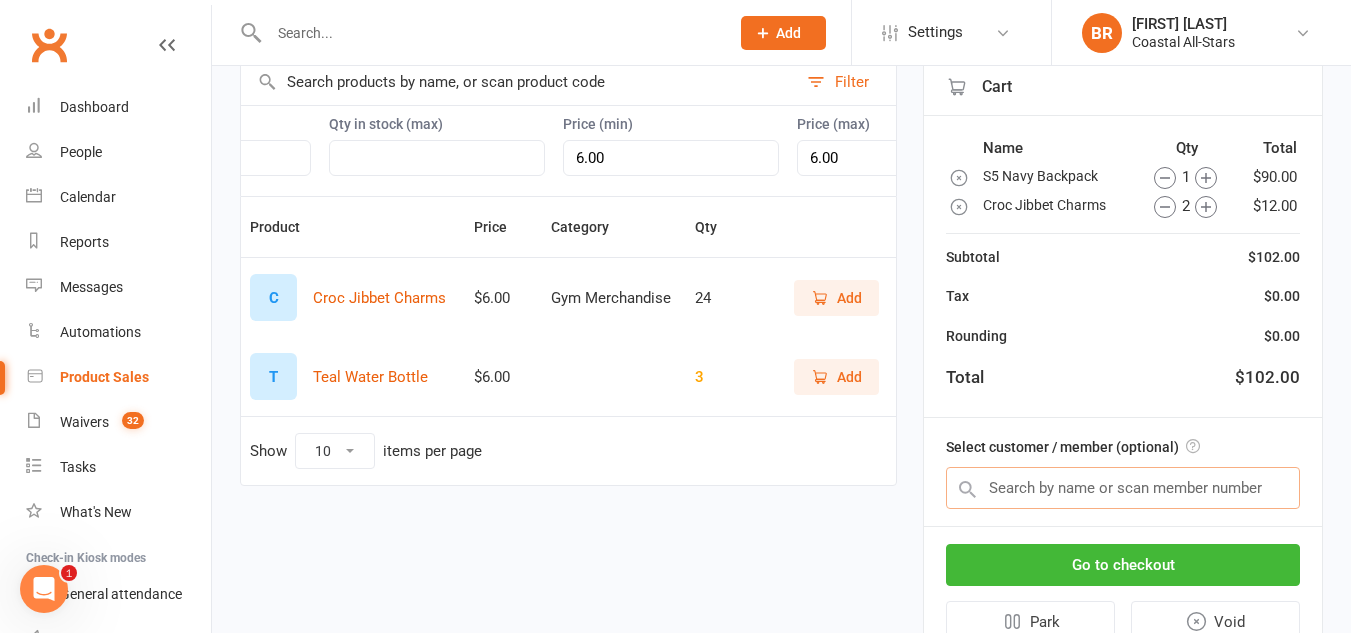 click at bounding box center [1123, 488] 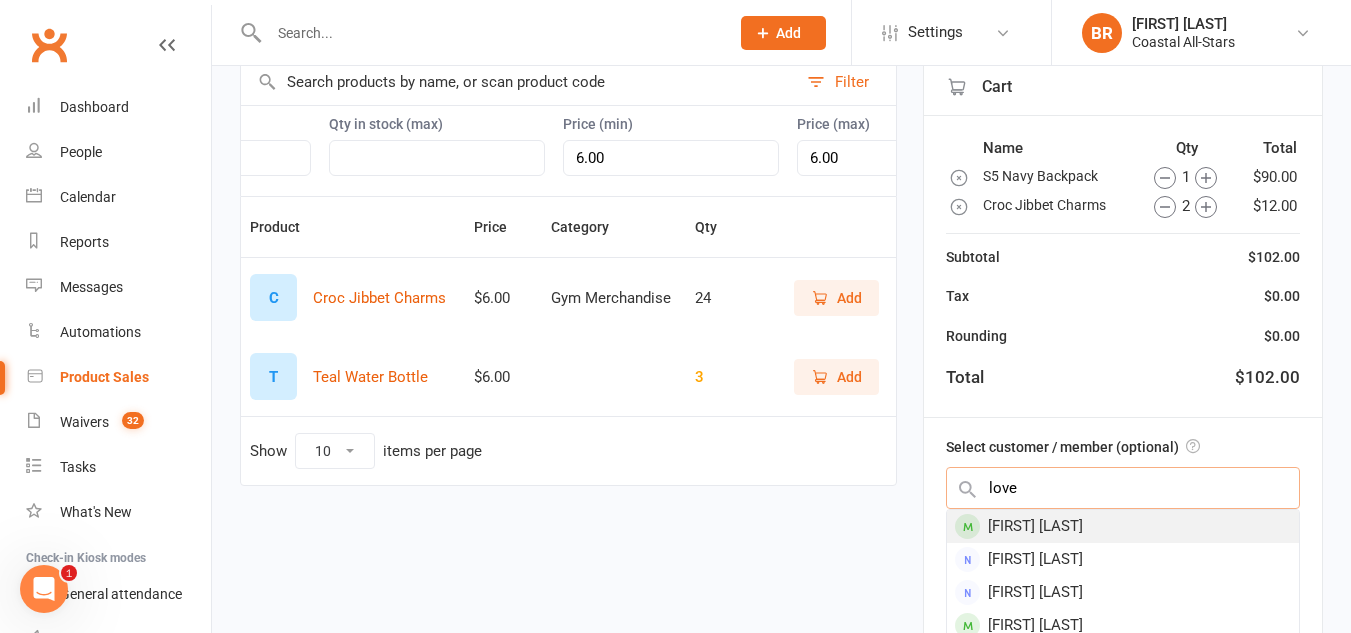 type on "love" 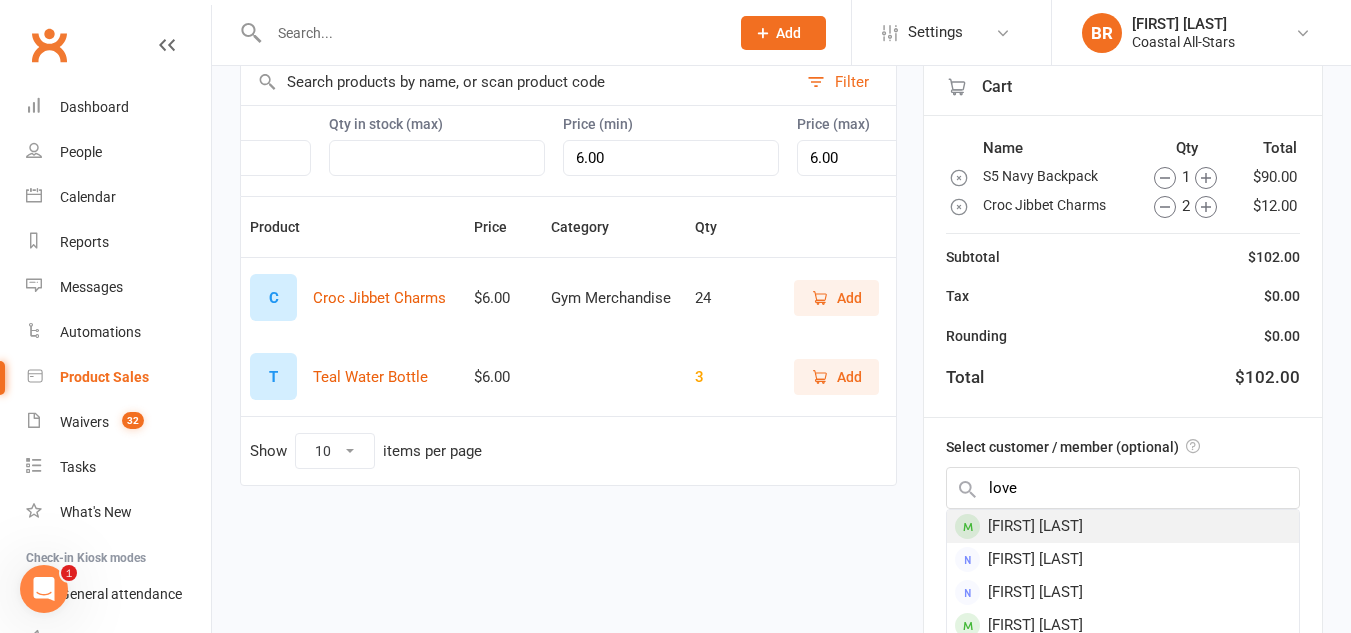 click on "[FIRST] [LAST]" at bounding box center [1123, 526] 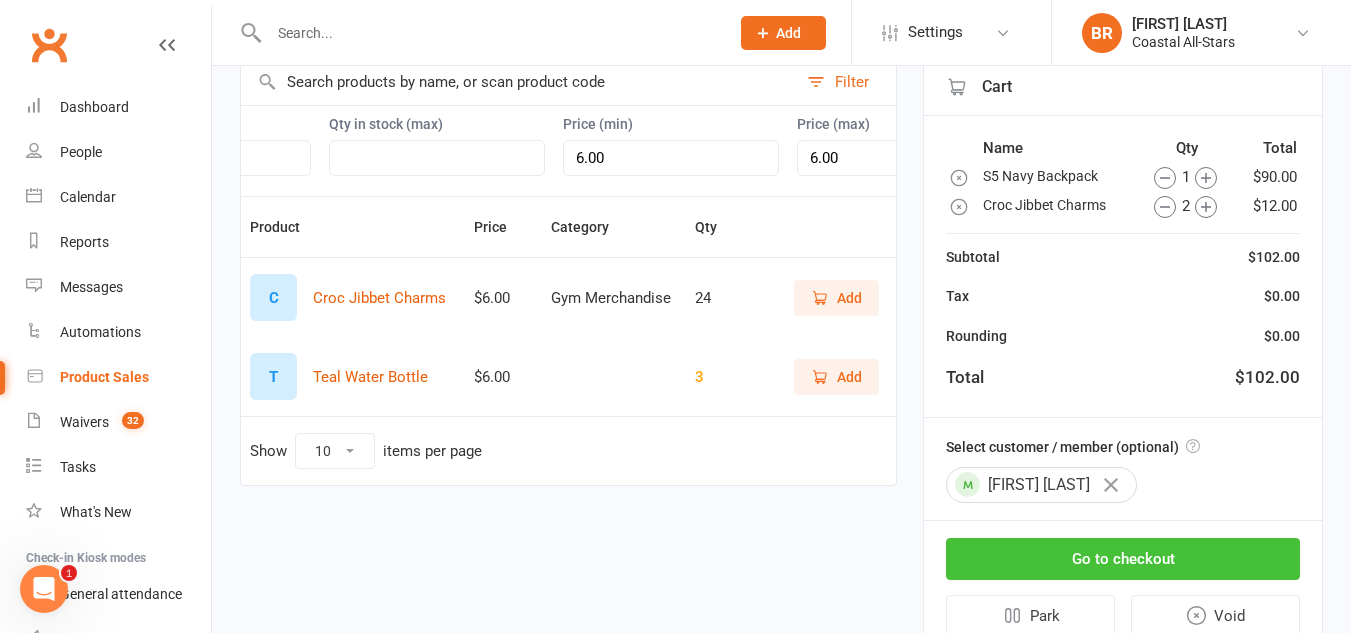 click on "Go to checkout" at bounding box center [1123, 559] 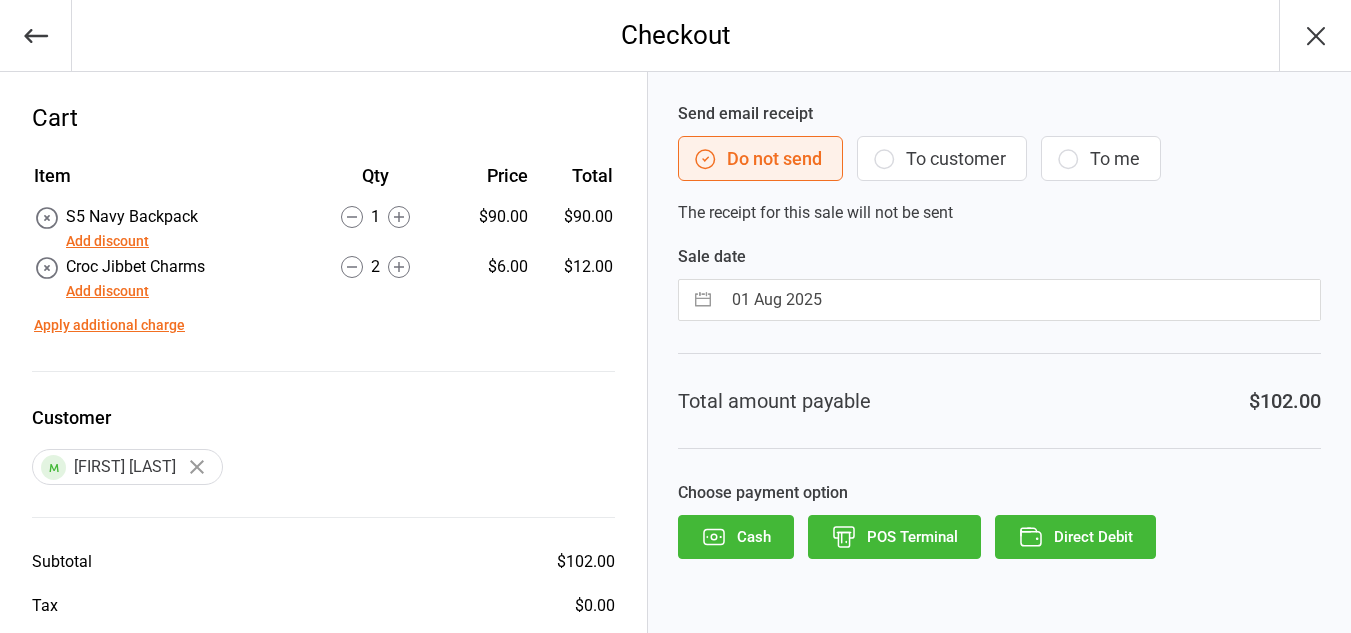 scroll, scrollTop: 0, scrollLeft: 0, axis: both 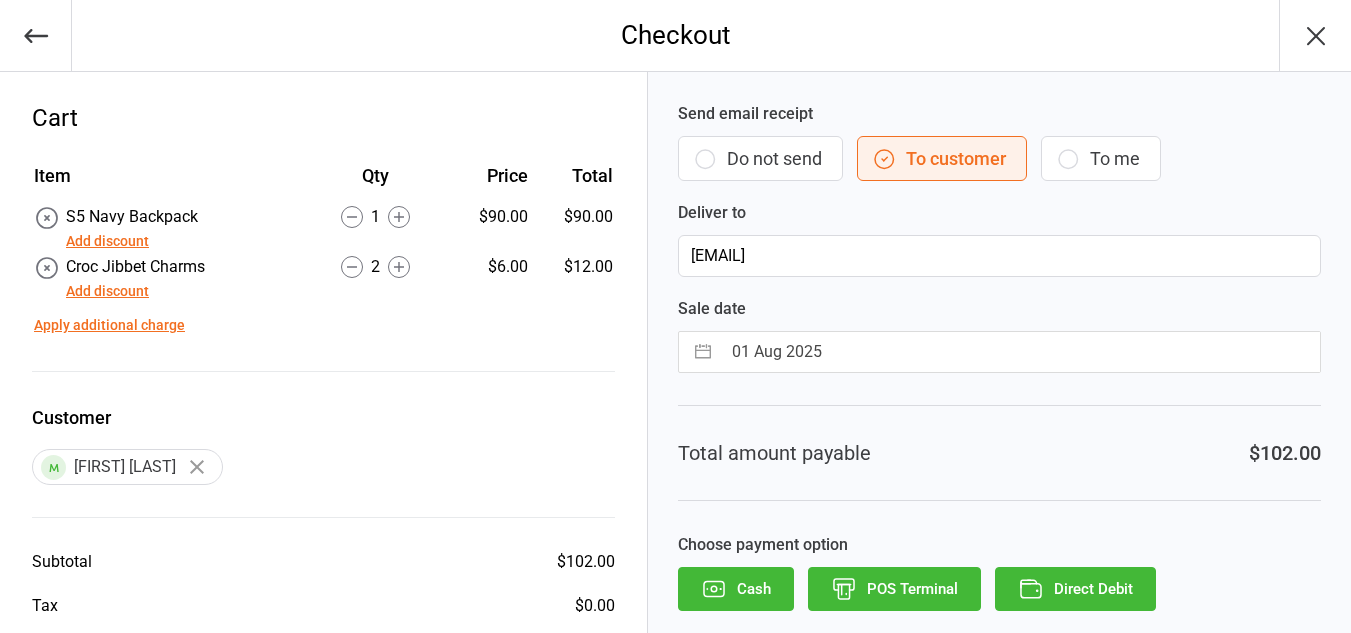click on "Direct Debit" at bounding box center (1075, 589) 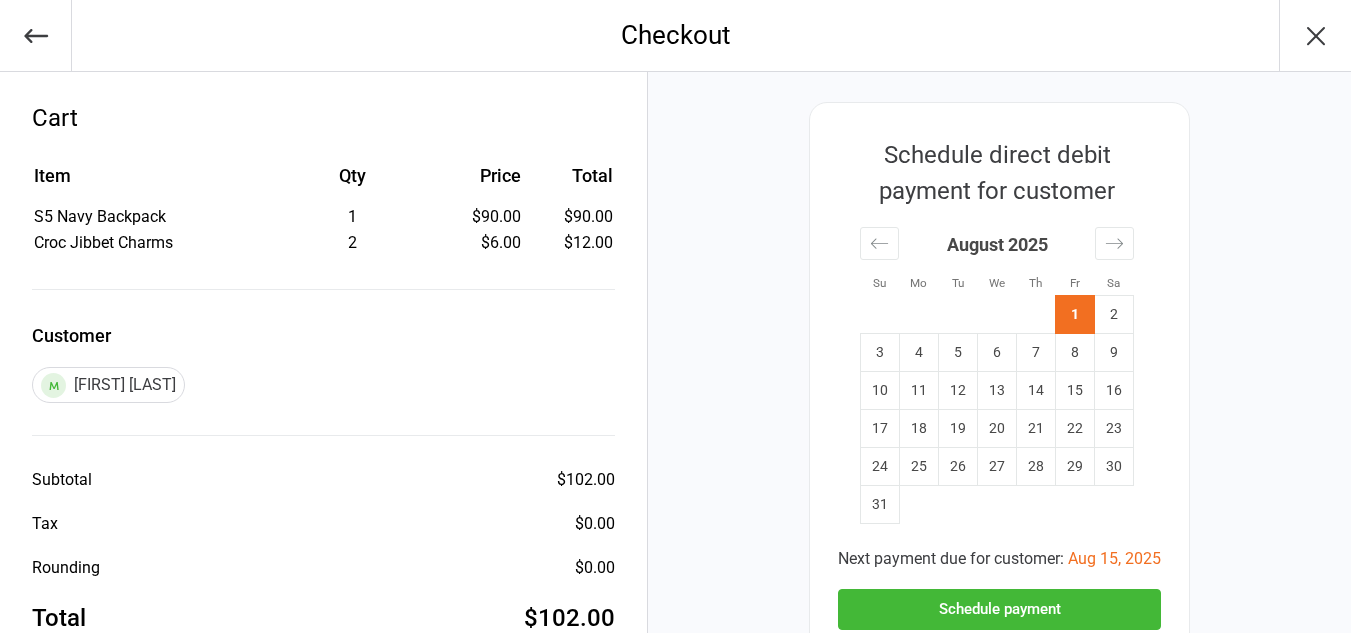 click on "Schedule payment" at bounding box center [999, 609] 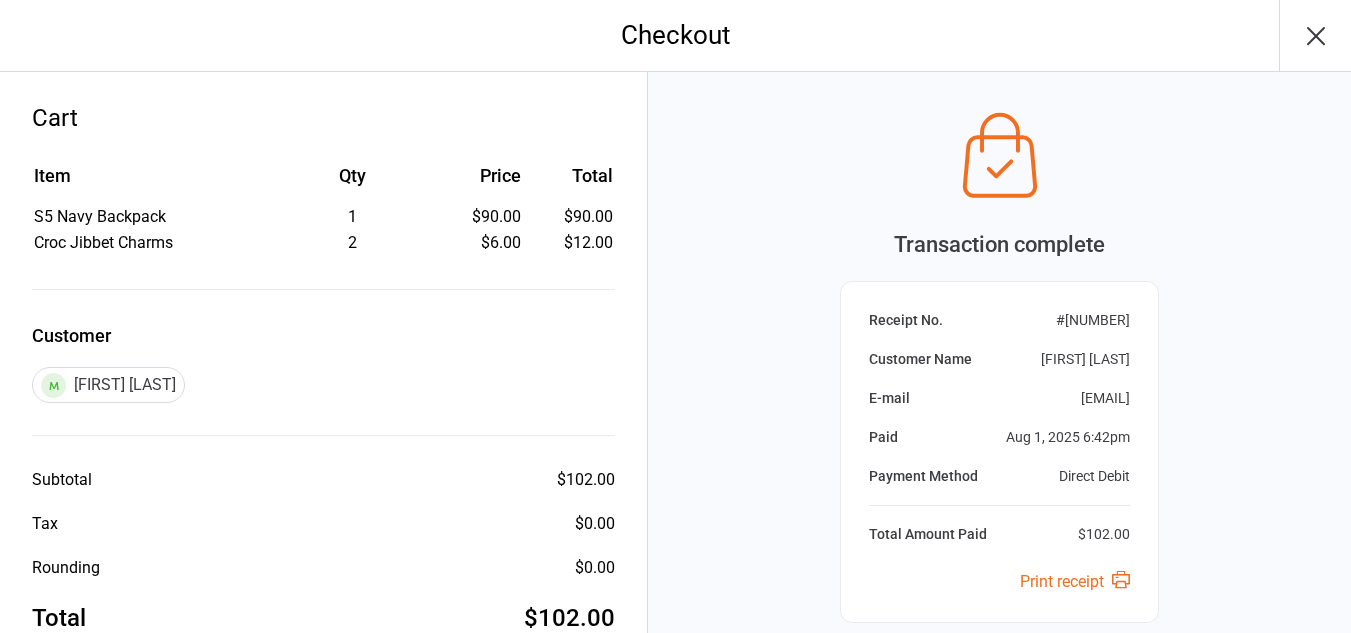 scroll, scrollTop: 222, scrollLeft: 0, axis: vertical 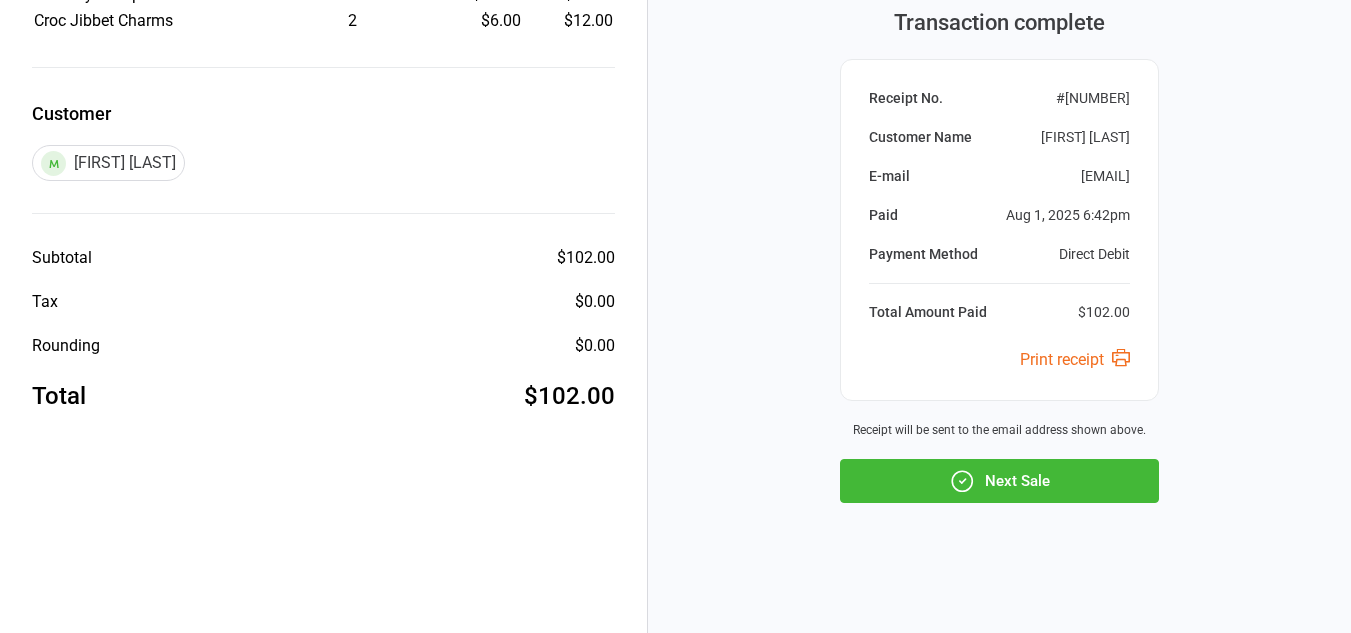 click on "Next Sale" at bounding box center [999, 481] 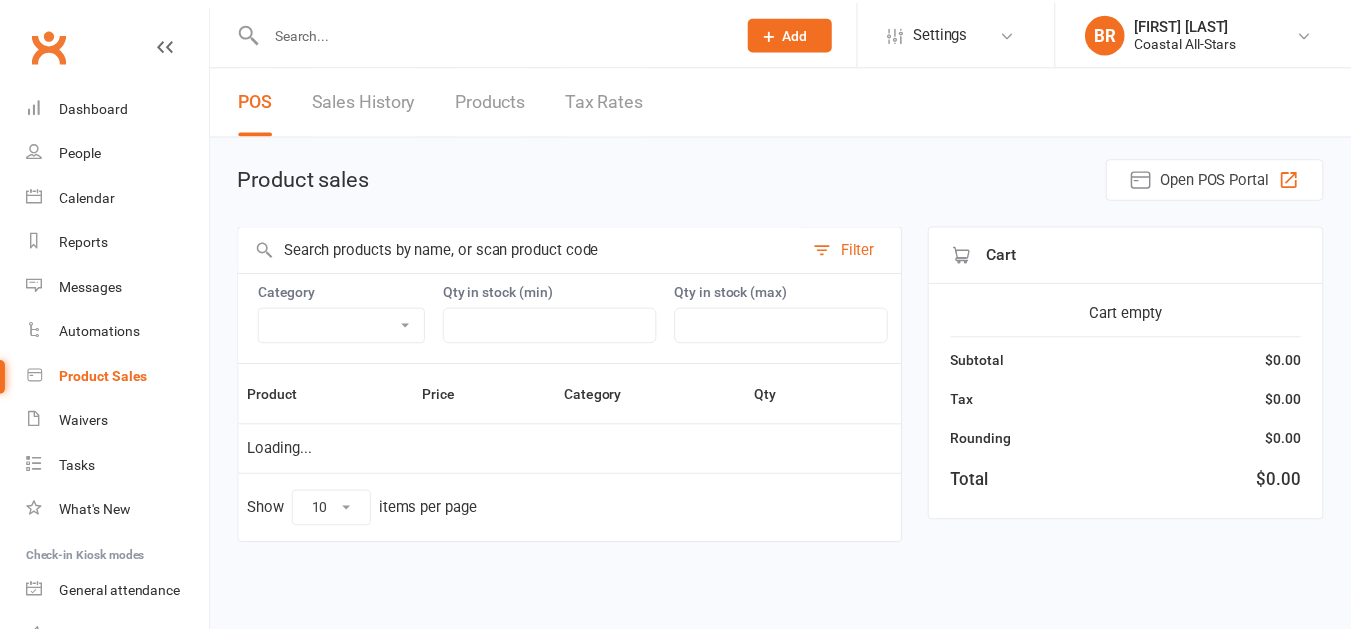 scroll, scrollTop: 0, scrollLeft: 0, axis: both 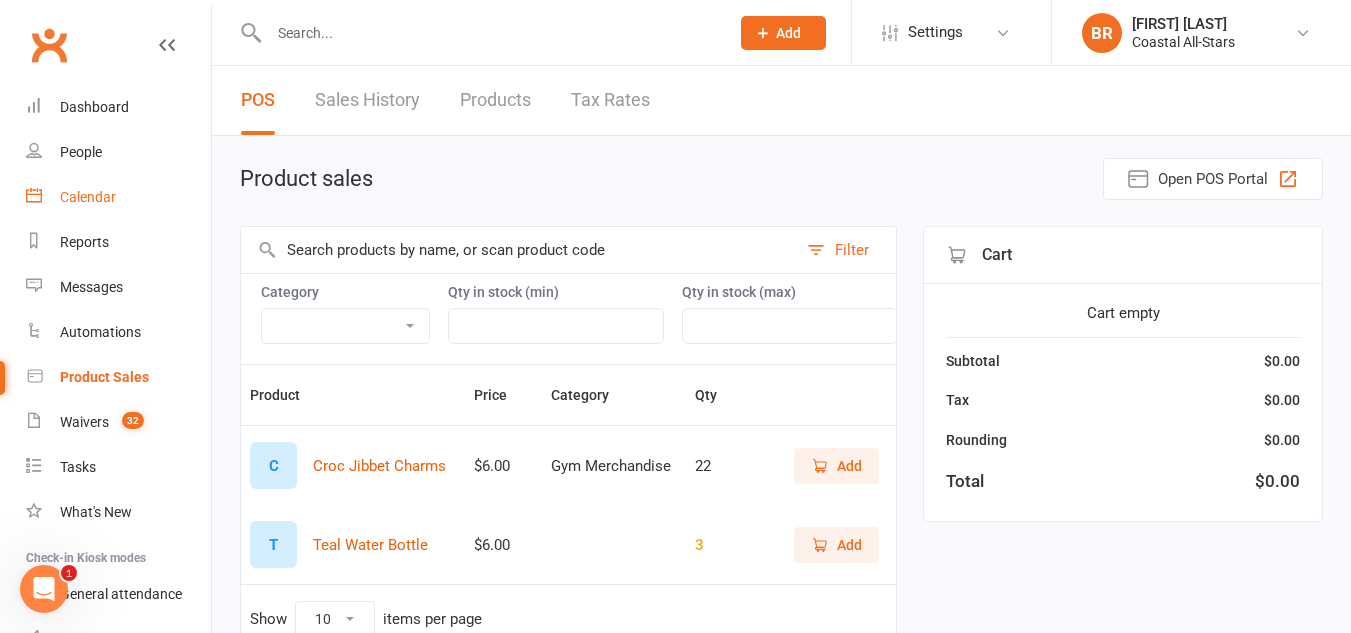 click on "Calendar" at bounding box center (118, 197) 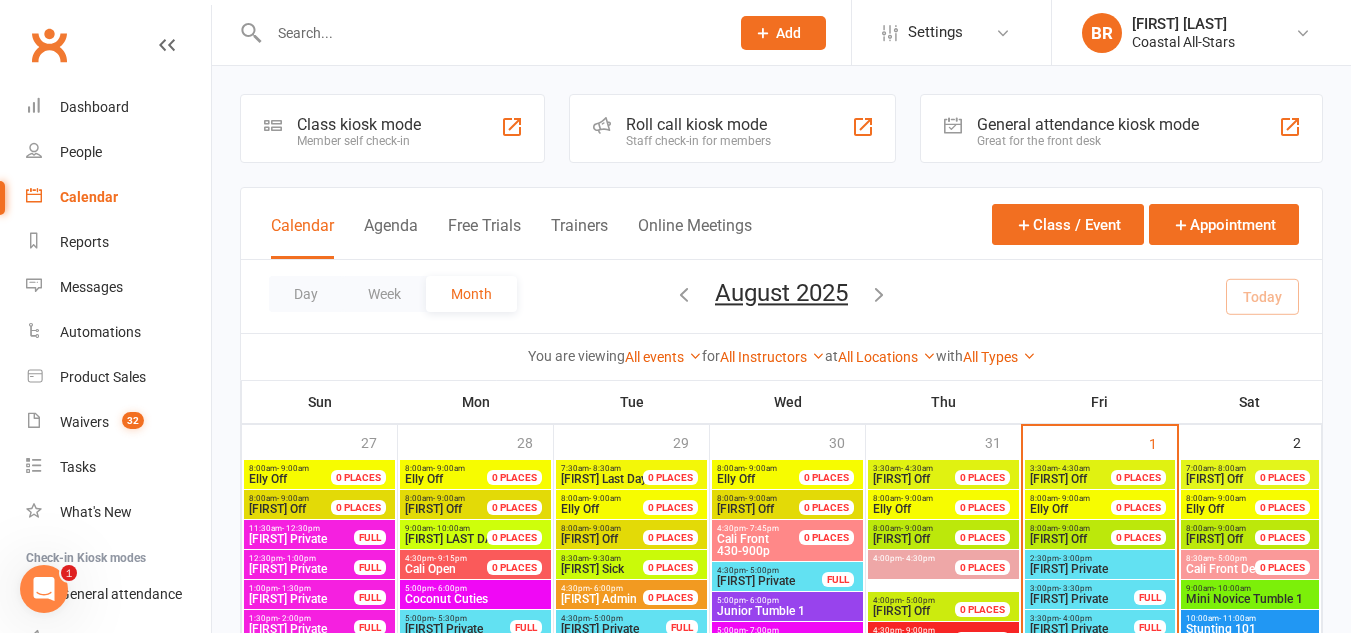 scroll, scrollTop: 478, scrollLeft: 0, axis: vertical 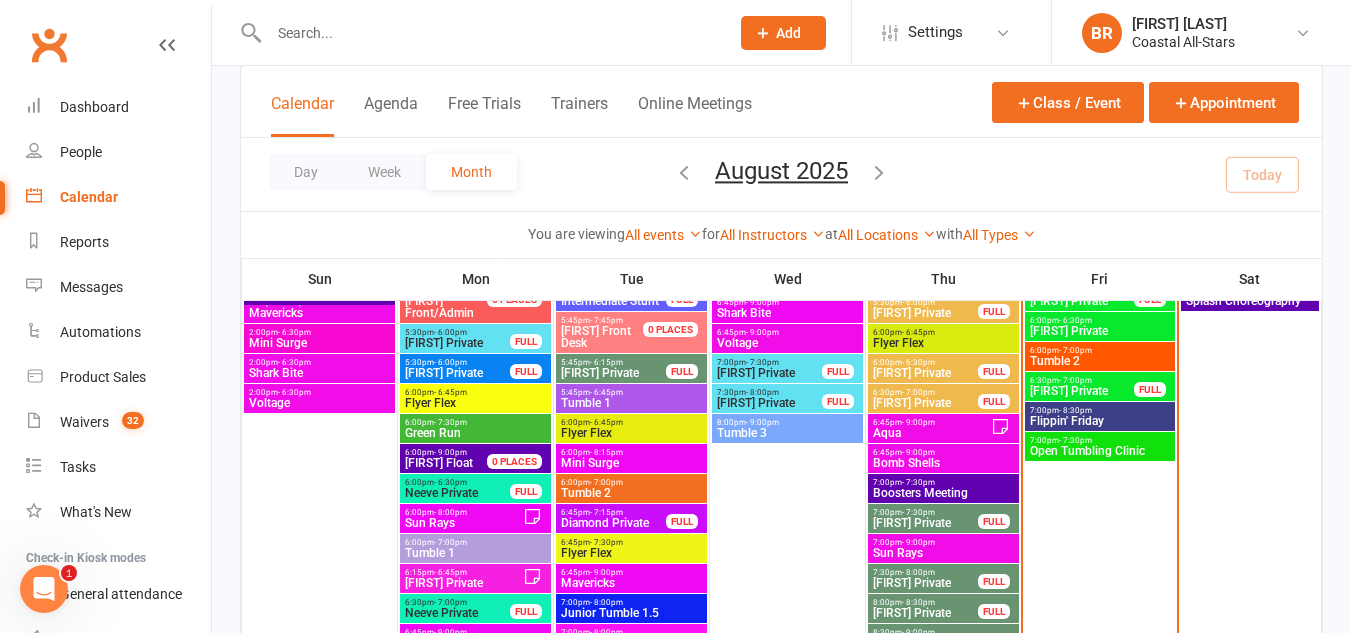 click on "7:00pm  - 8:30pm" at bounding box center (1100, 410) 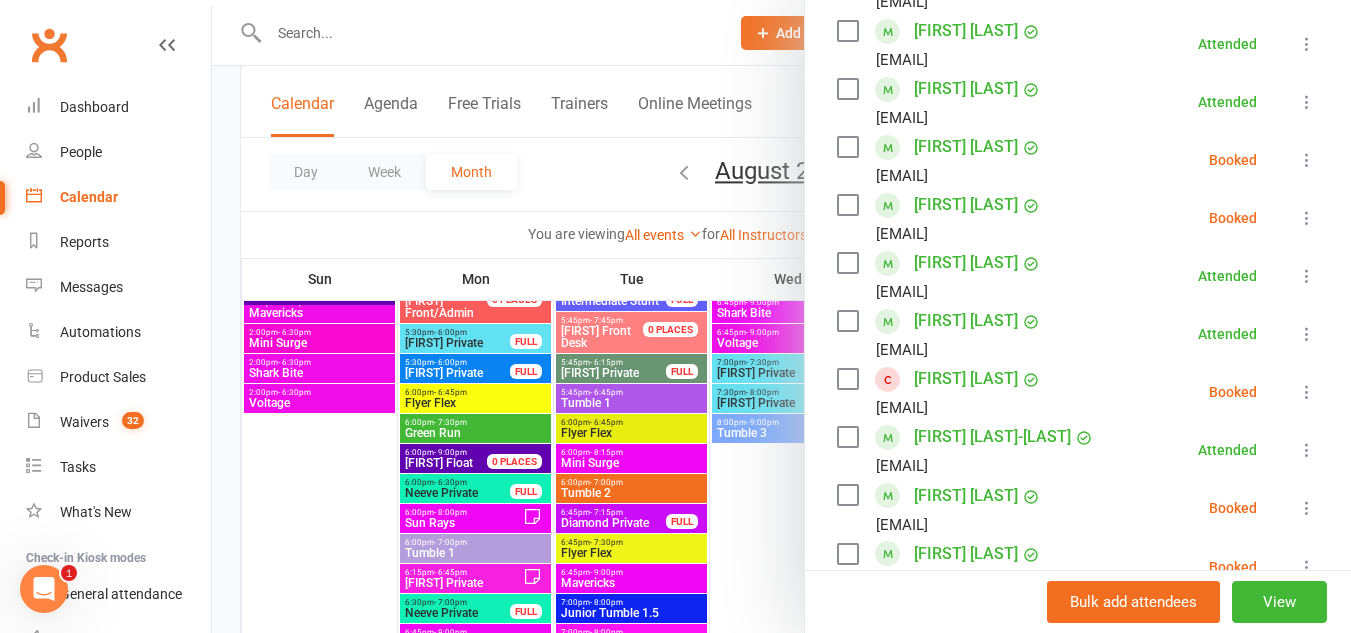 scroll, scrollTop: 794, scrollLeft: 0, axis: vertical 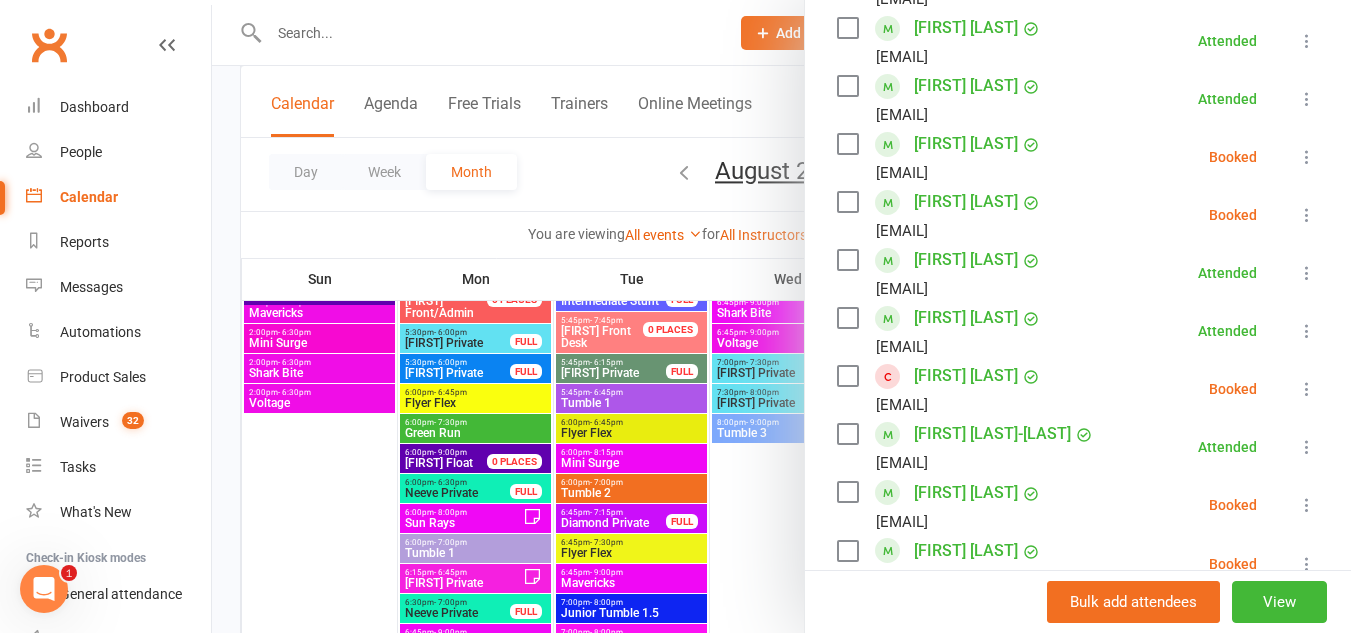 click at bounding box center [847, 202] 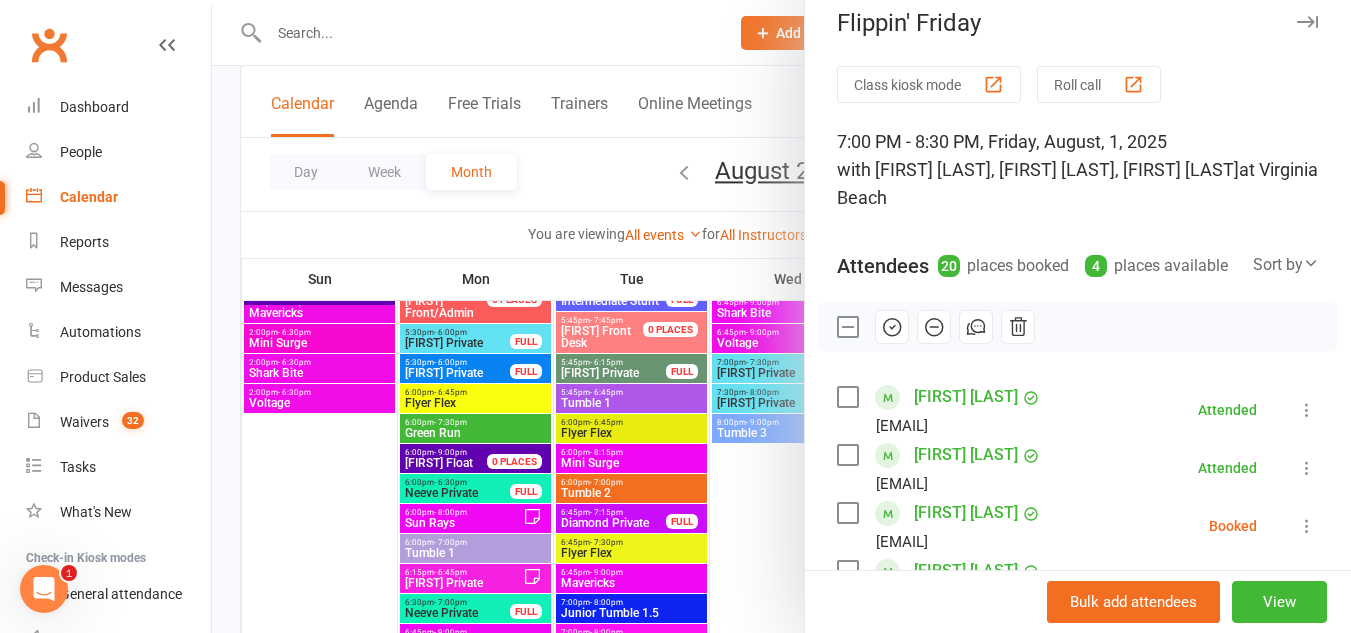 scroll, scrollTop: 0, scrollLeft: 0, axis: both 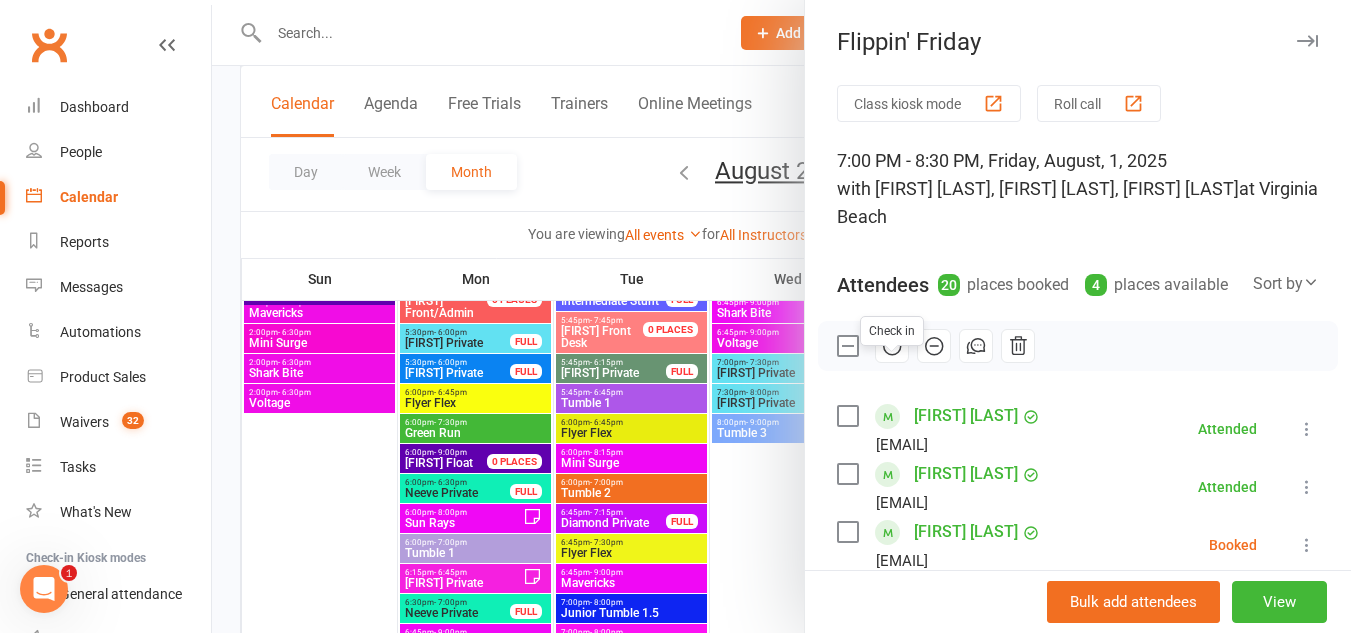 click 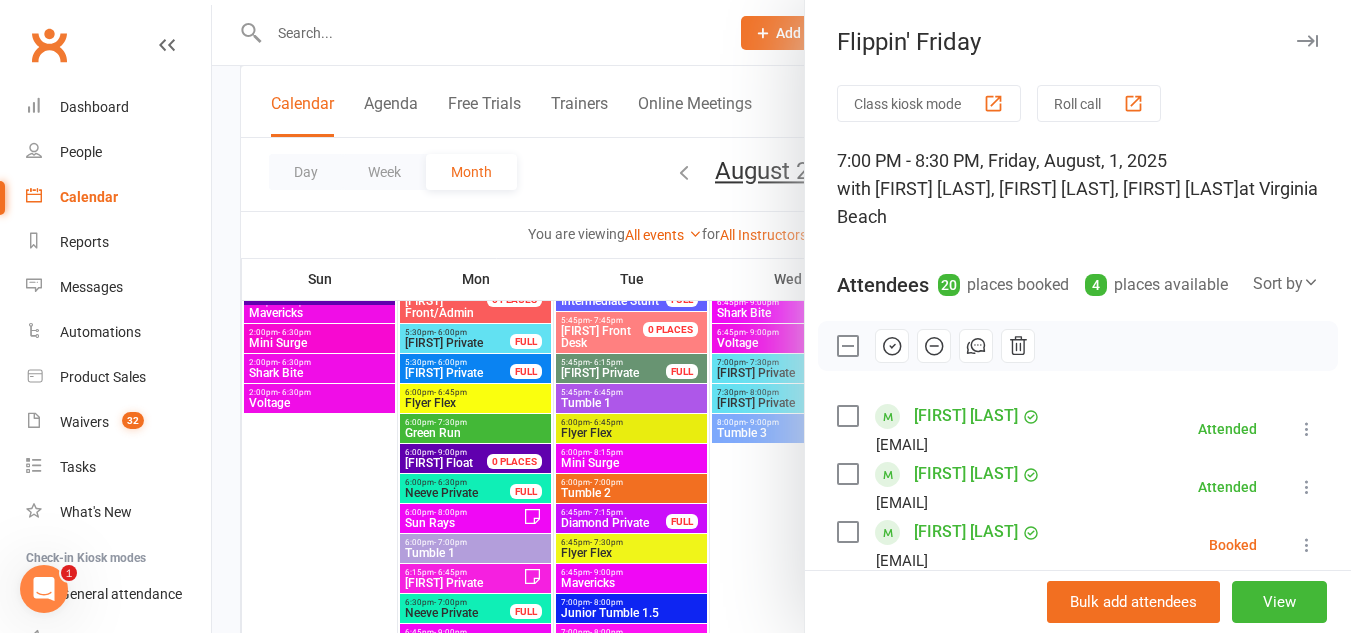 click at bounding box center (781, 316) 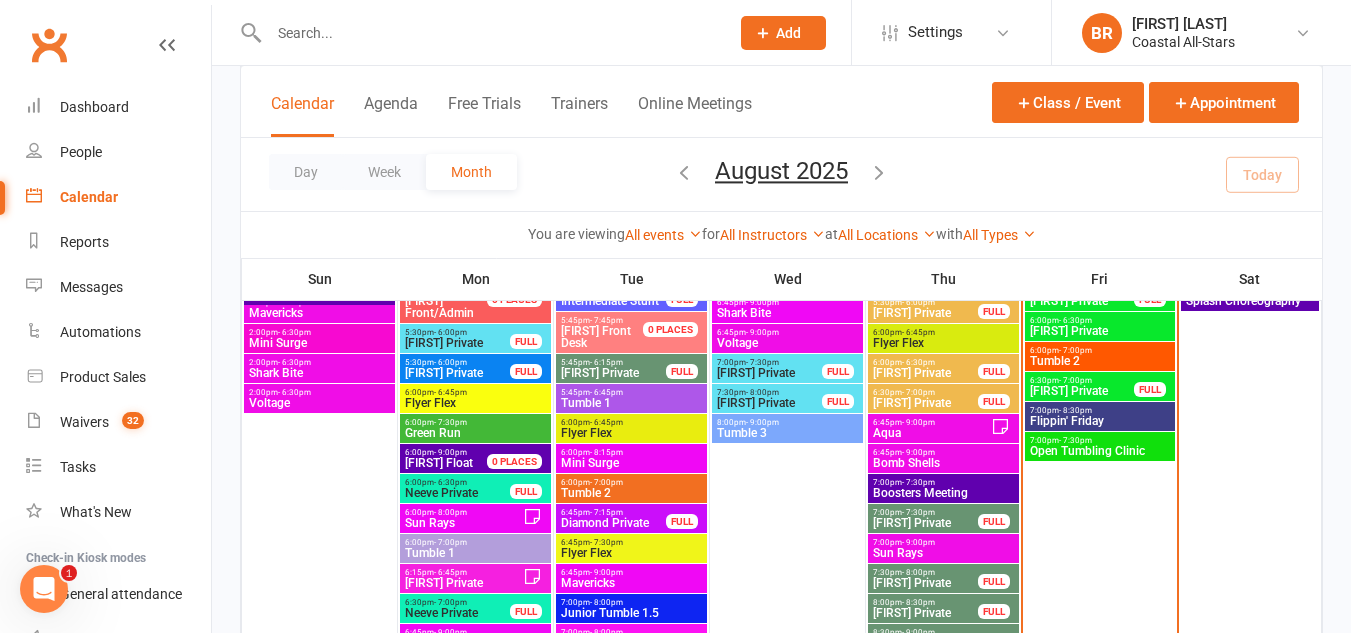 click on "7:00pm  - 8:30pm Flippin' Friday" at bounding box center (1100, 416) 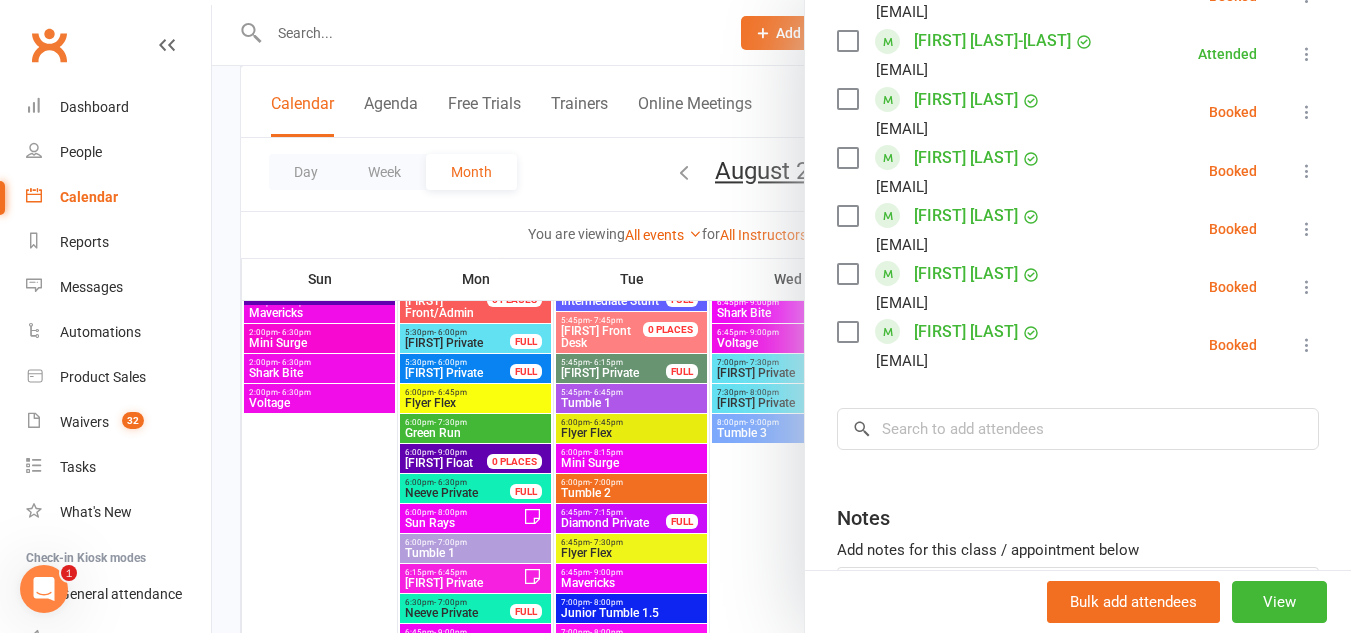 scroll, scrollTop: 1375, scrollLeft: 0, axis: vertical 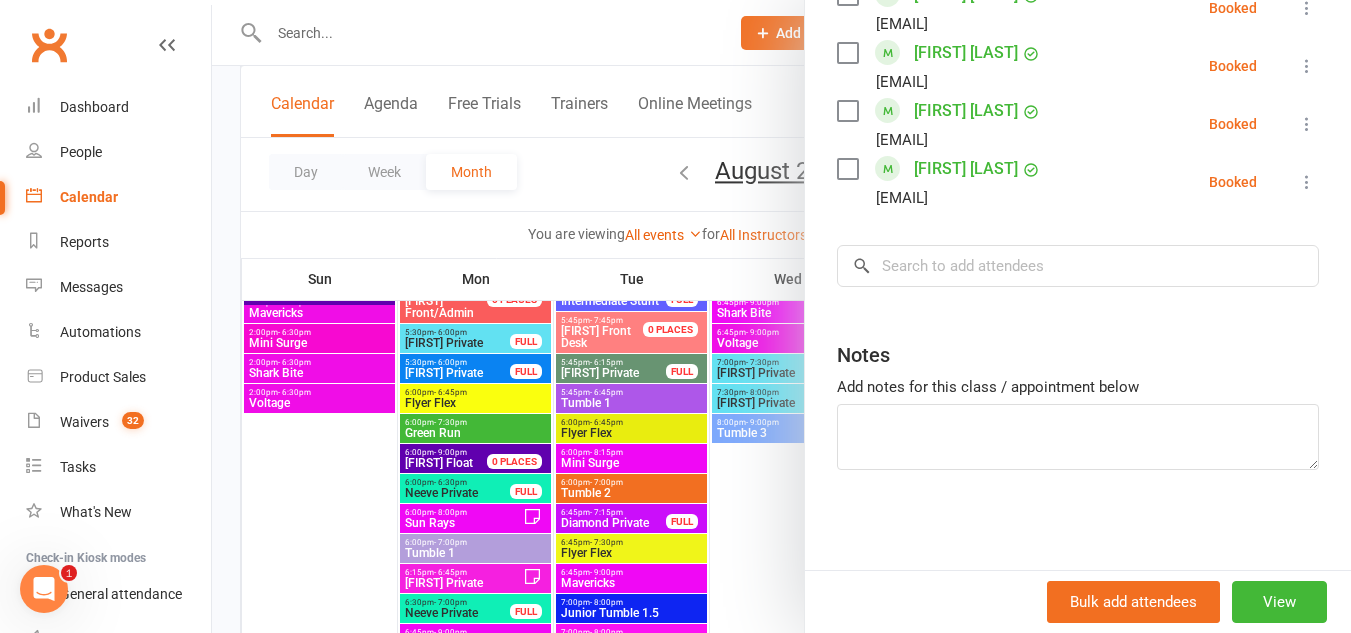 click at bounding box center [847, 169] 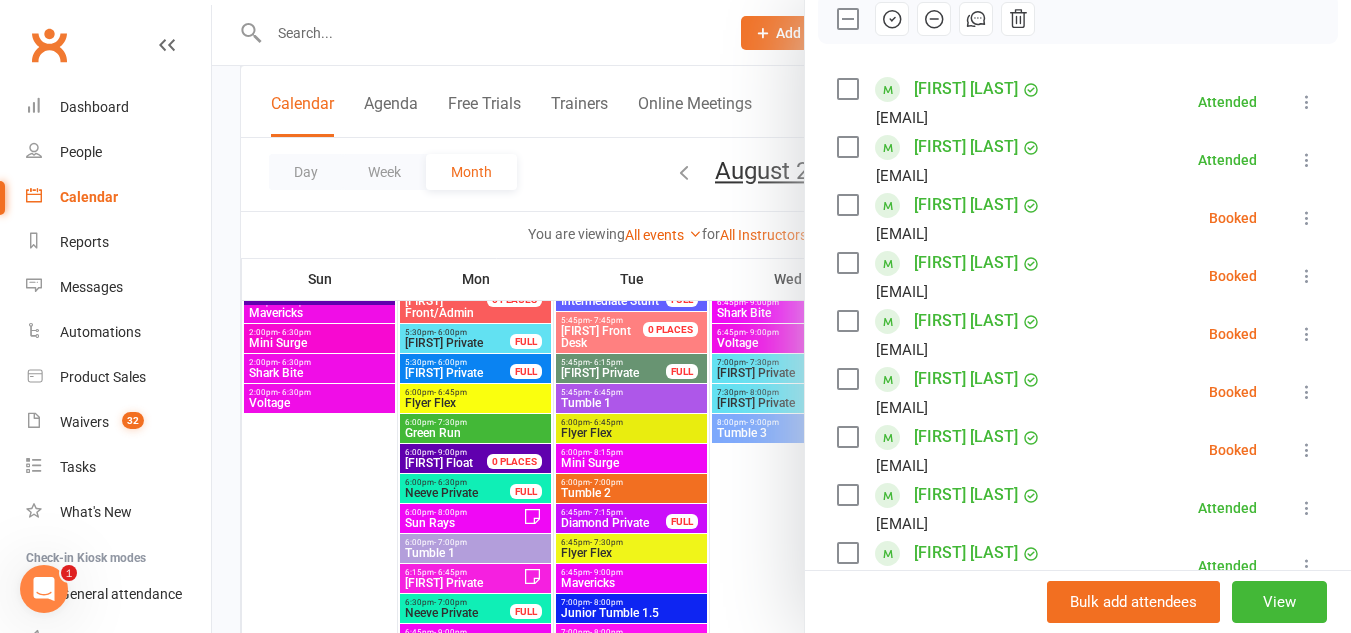 scroll, scrollTop: 326, scrollLeft: 0, axis: vertical 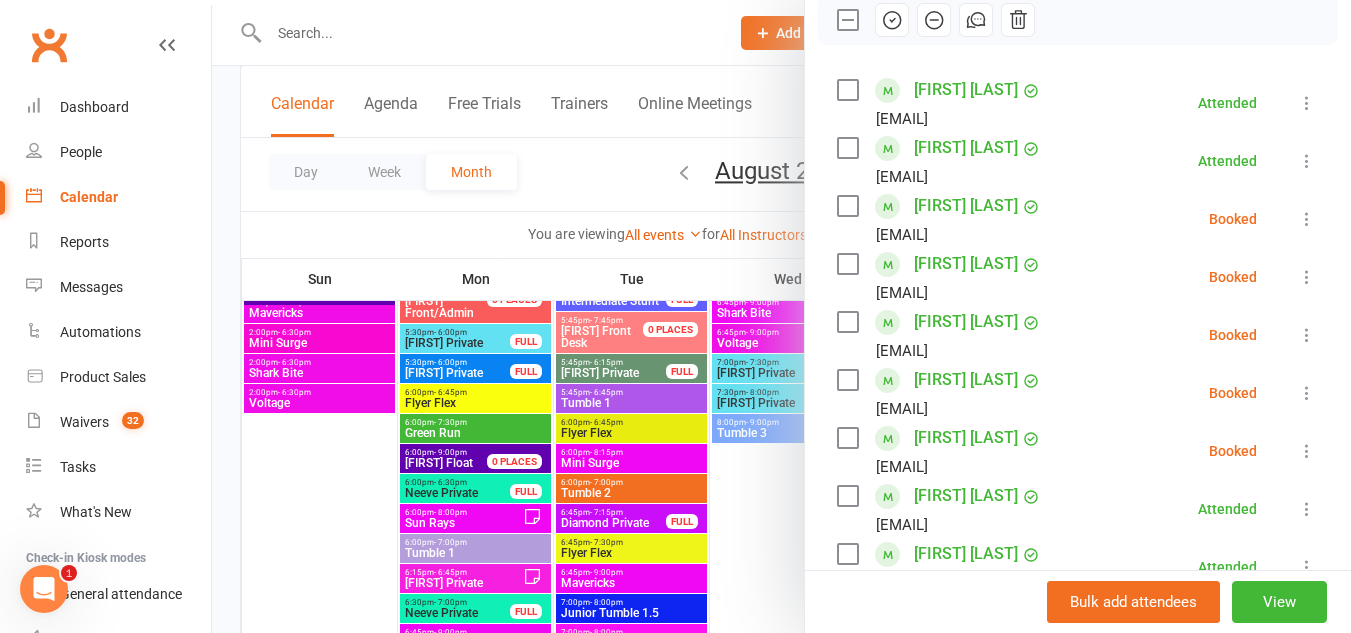 click 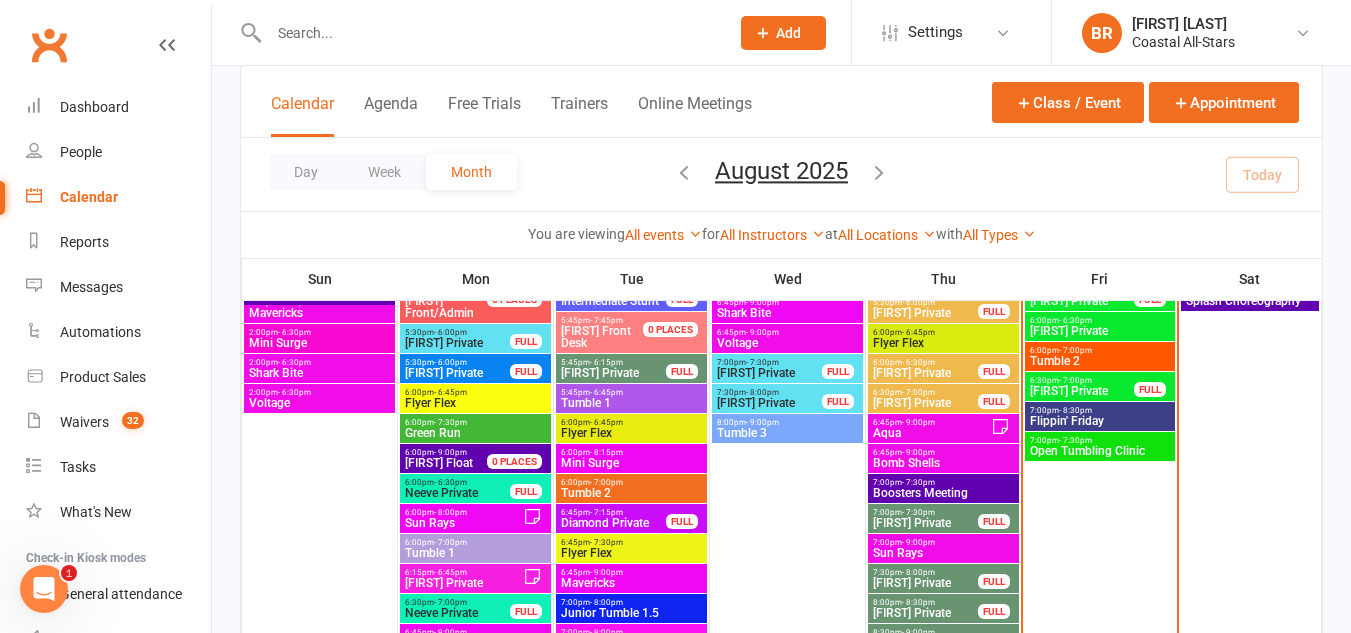 click on "Flippin' Friday" at bounding box center (1100, 421) 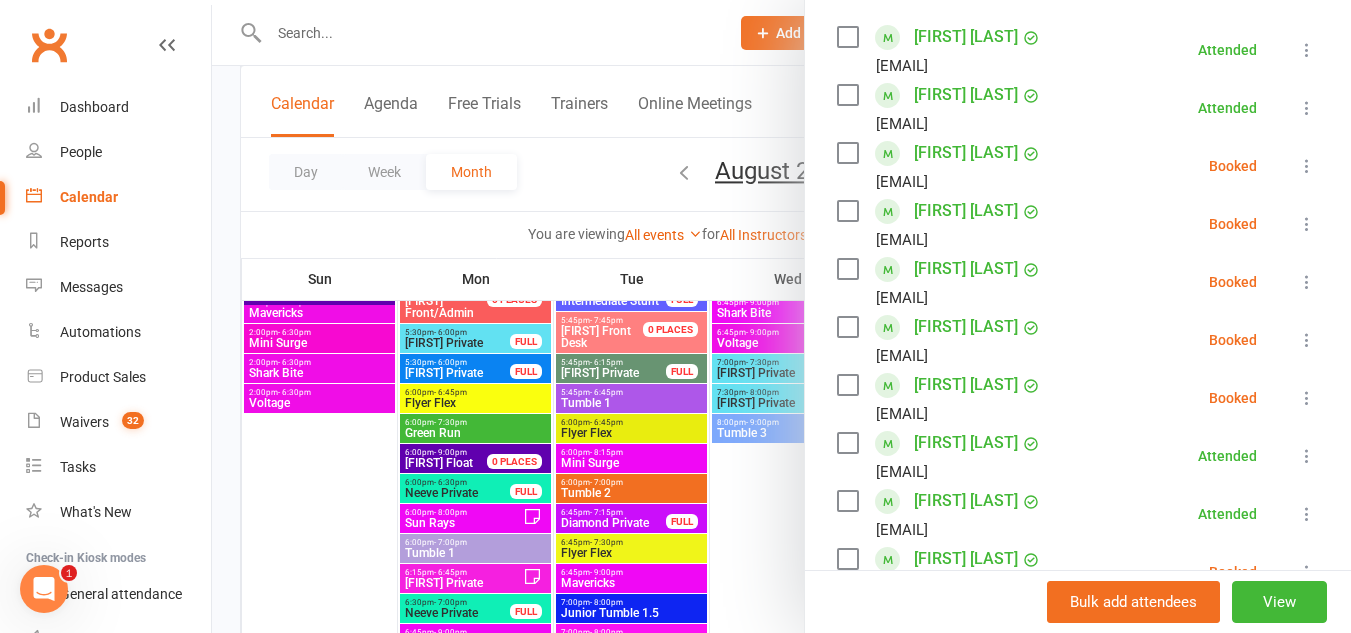 scroll, scrollTop: 454, scrollLeft: 0, axis: vertical 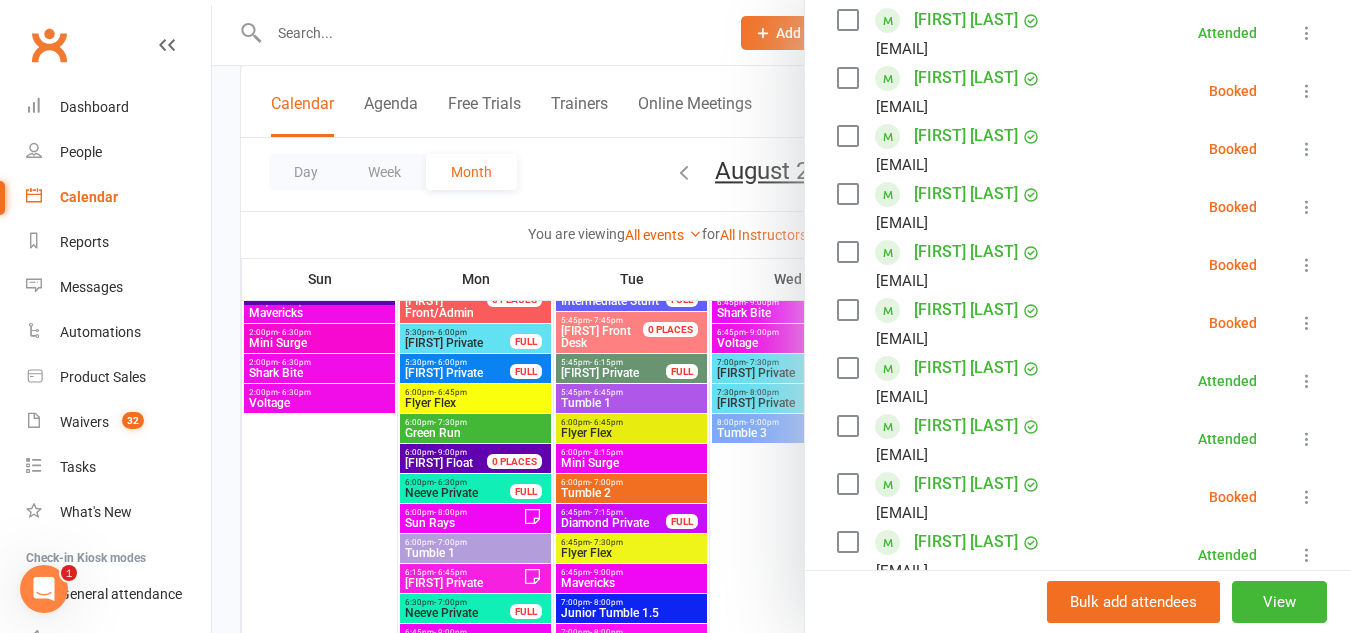 click at bounding box center [847, 252] 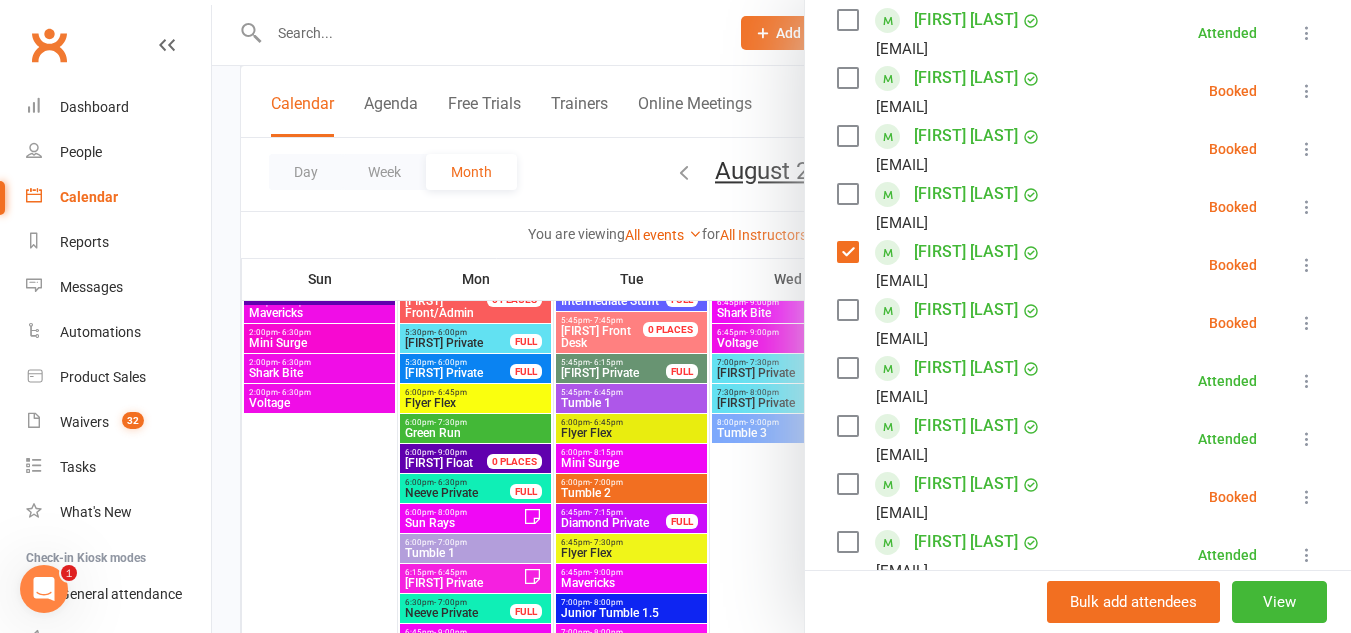 scroll, scrollTop: 0, scrollLeft: 0, axis: both 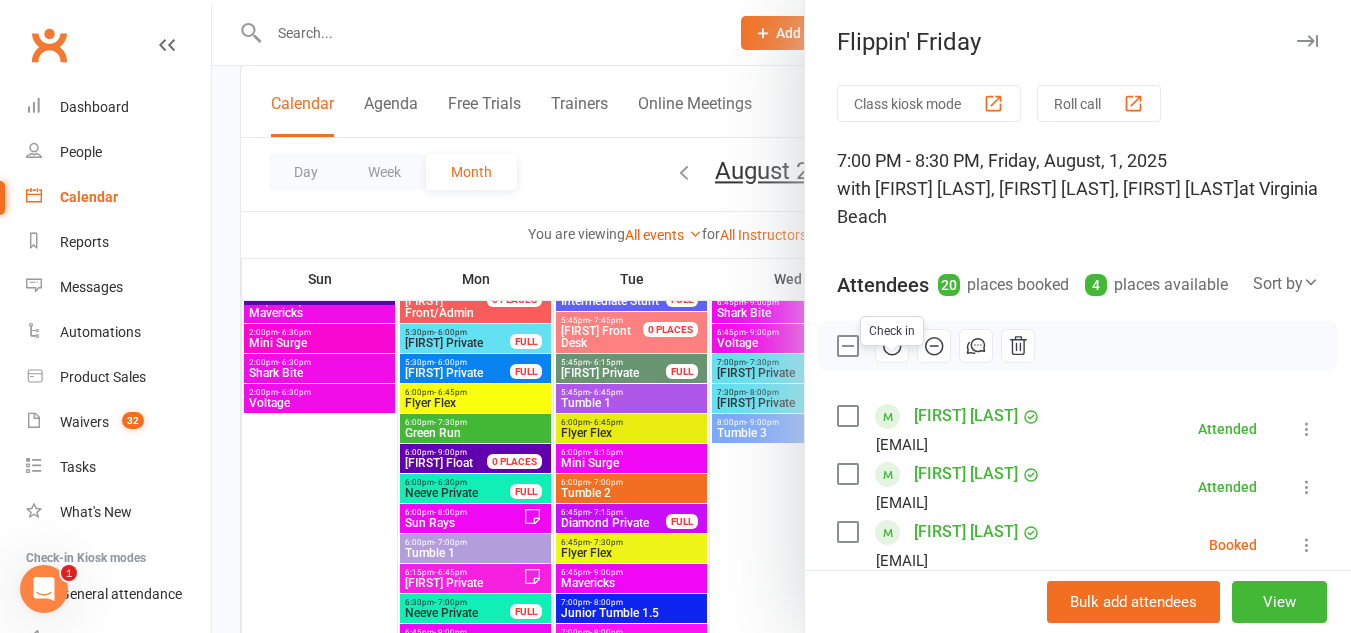 click 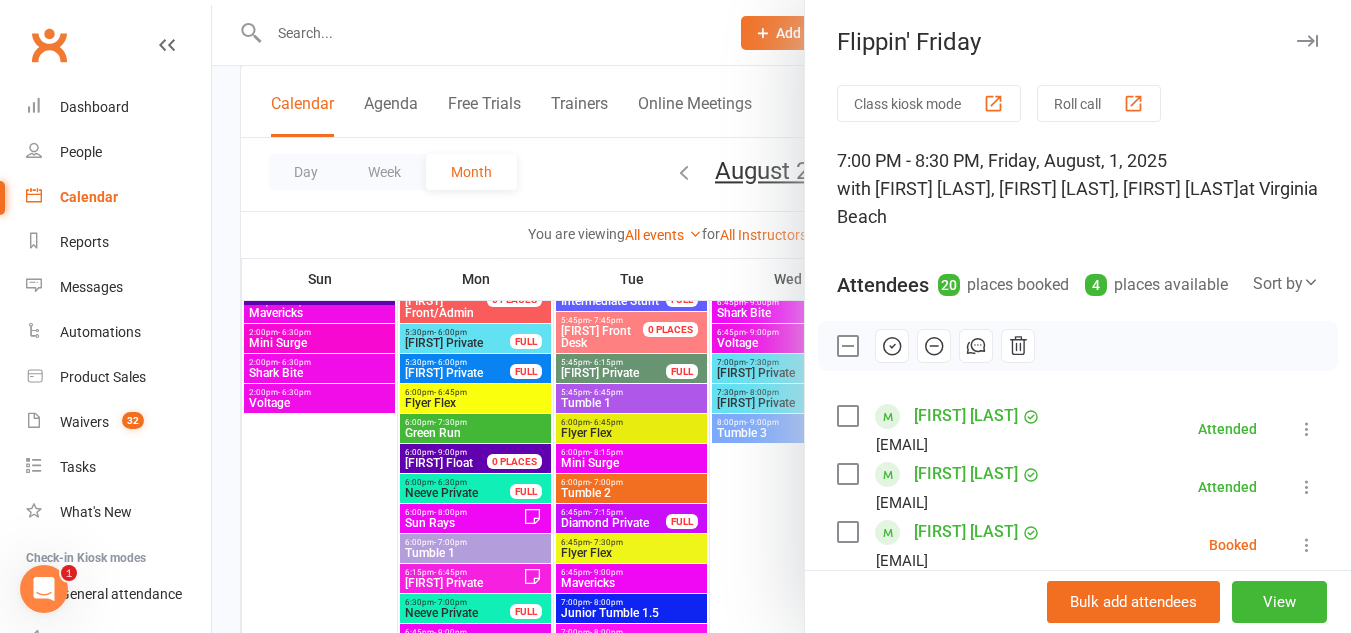 click at bounding box center (781, 316) 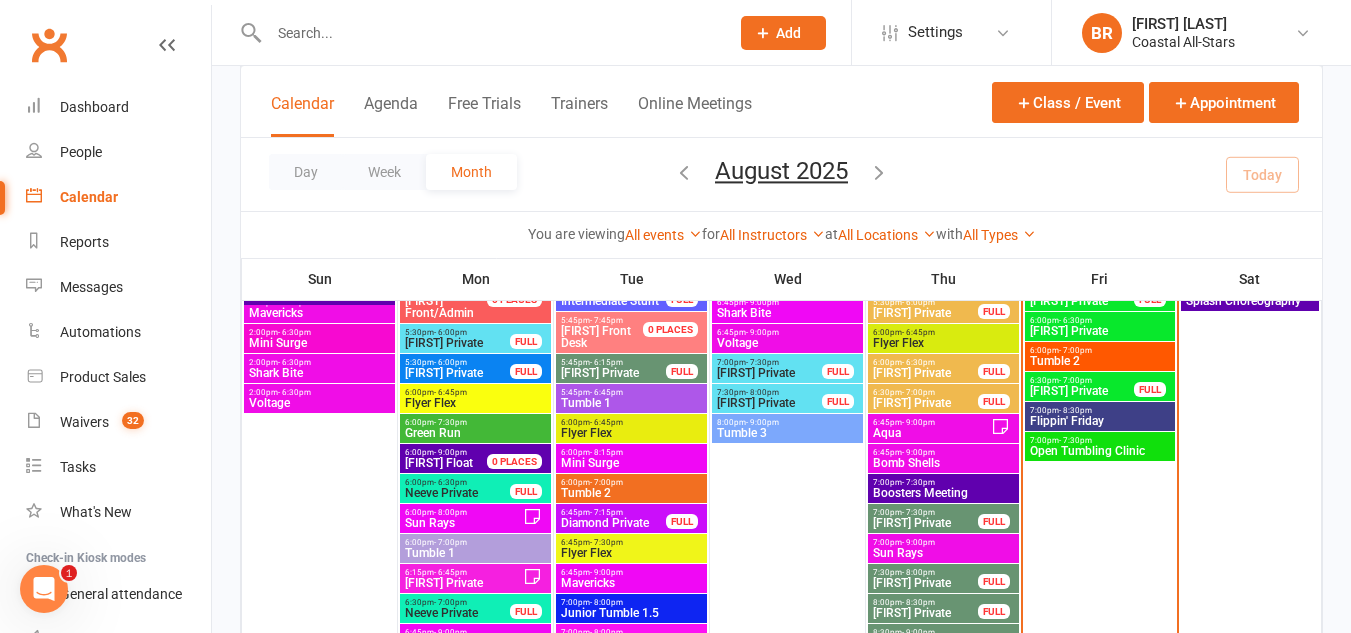 click on "7:00pm  - 8:30pm" at bounding box center (1100, 410) 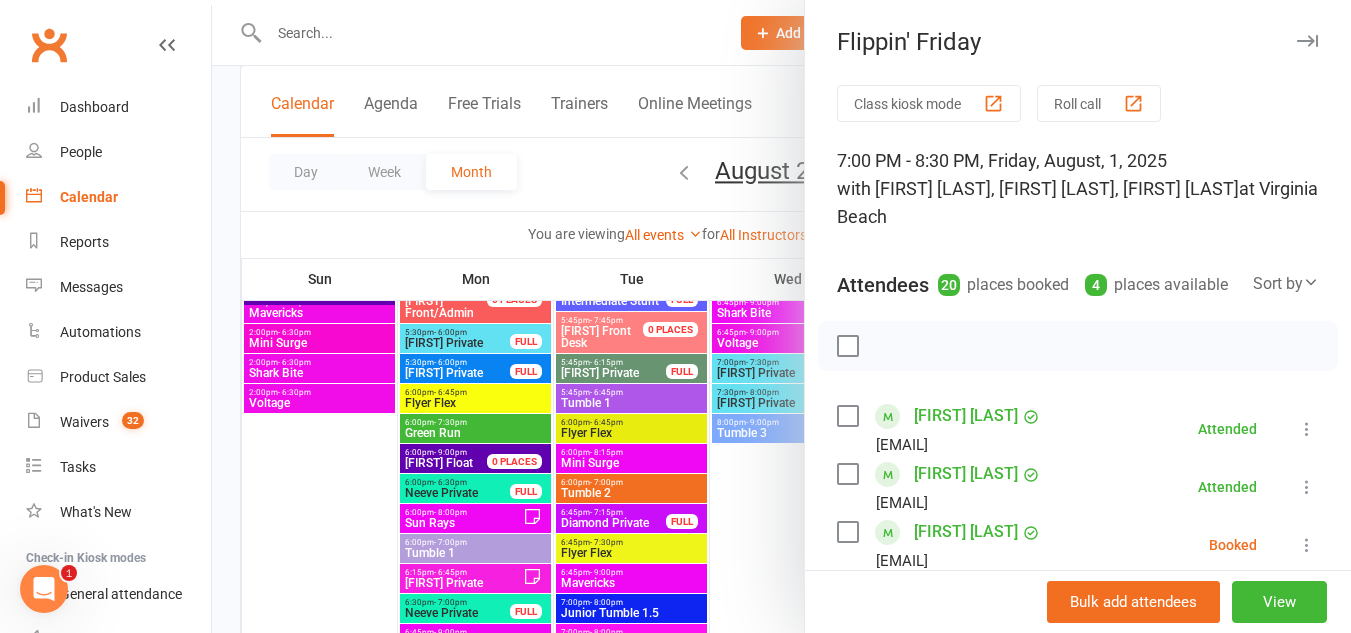 click on "Class kiosk mode" at bounding box center (929, 103) 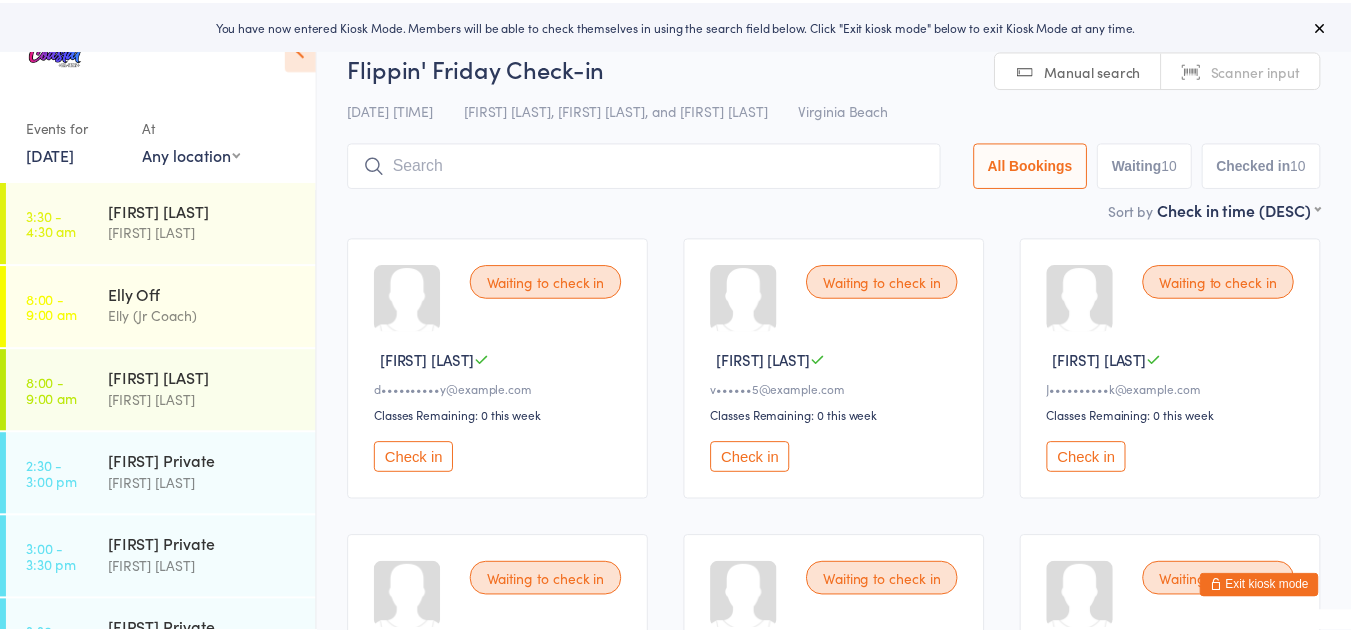 scroll, scrollTop: 251, scrollLeft: 0, axis: vertical 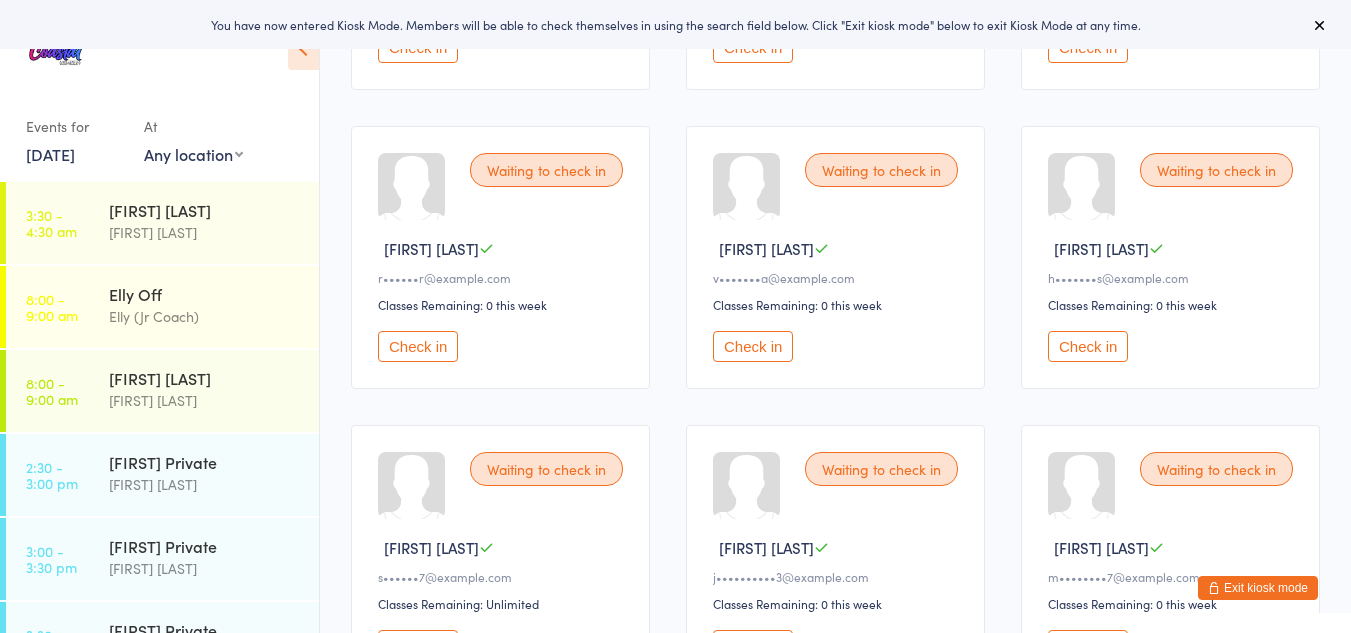 click on "Check in" at bounding box center (753, 346) 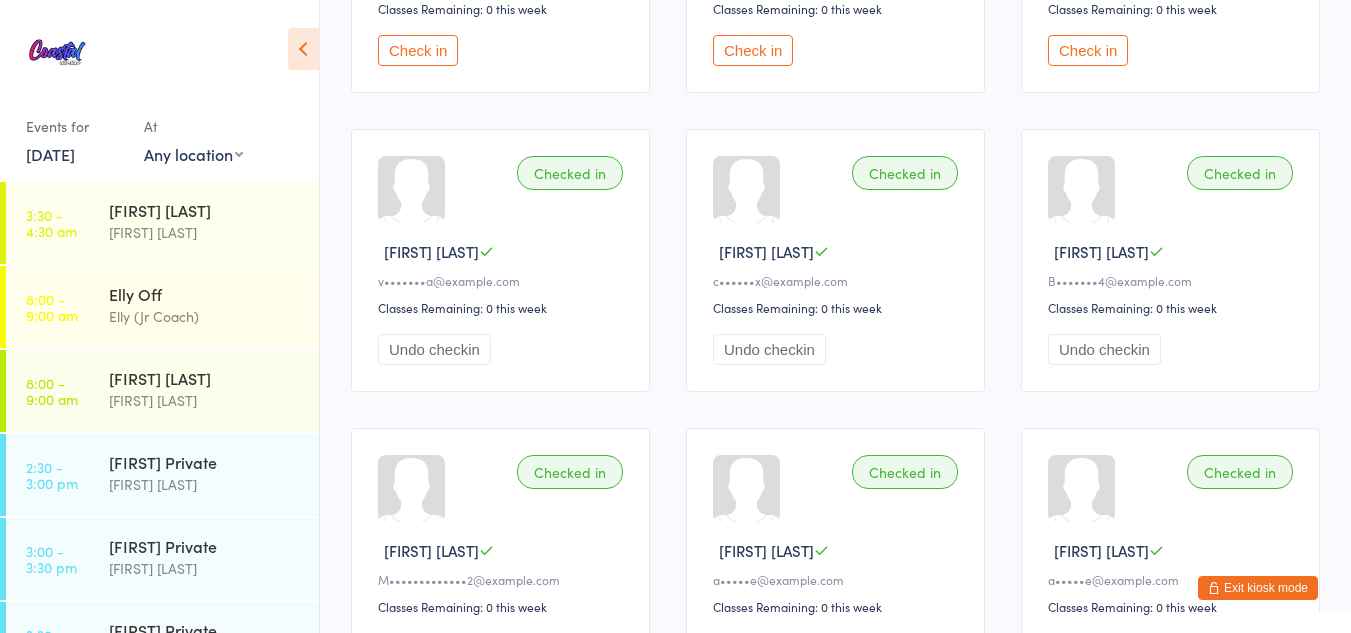 scroll, scrollTop: 1008, scrollLeft: 0, axis: vertical 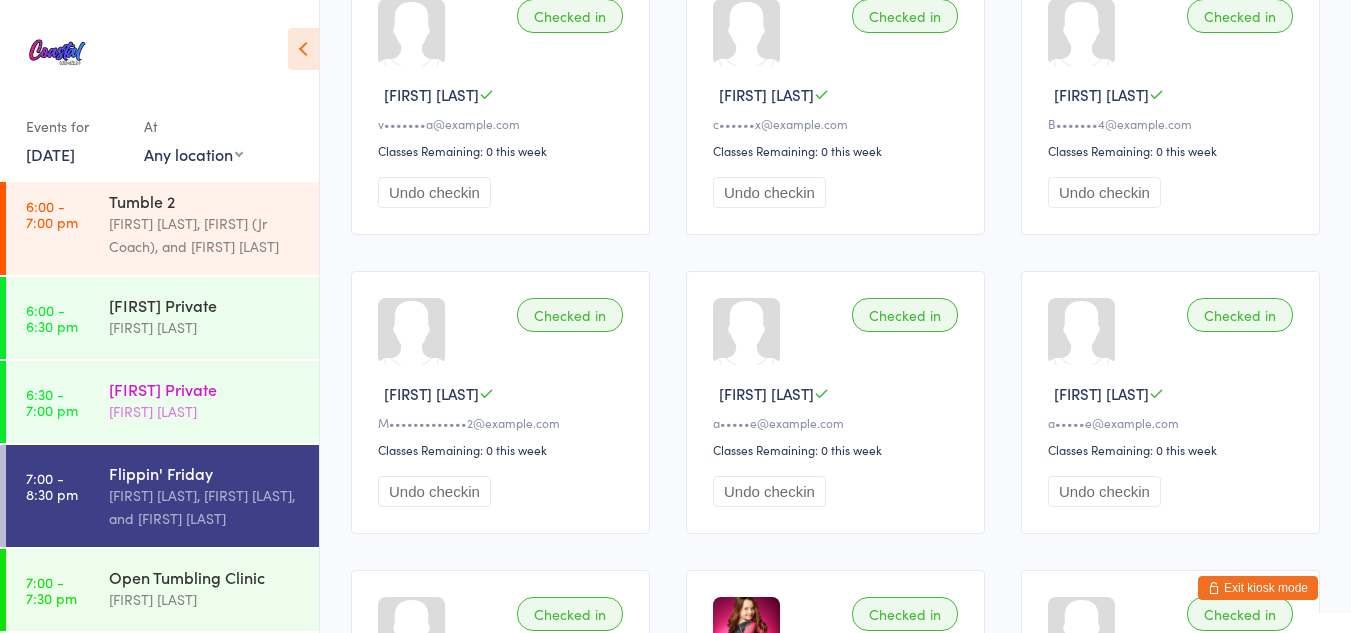 click on "[FIRST] Private" at bounding box center (205, 389) 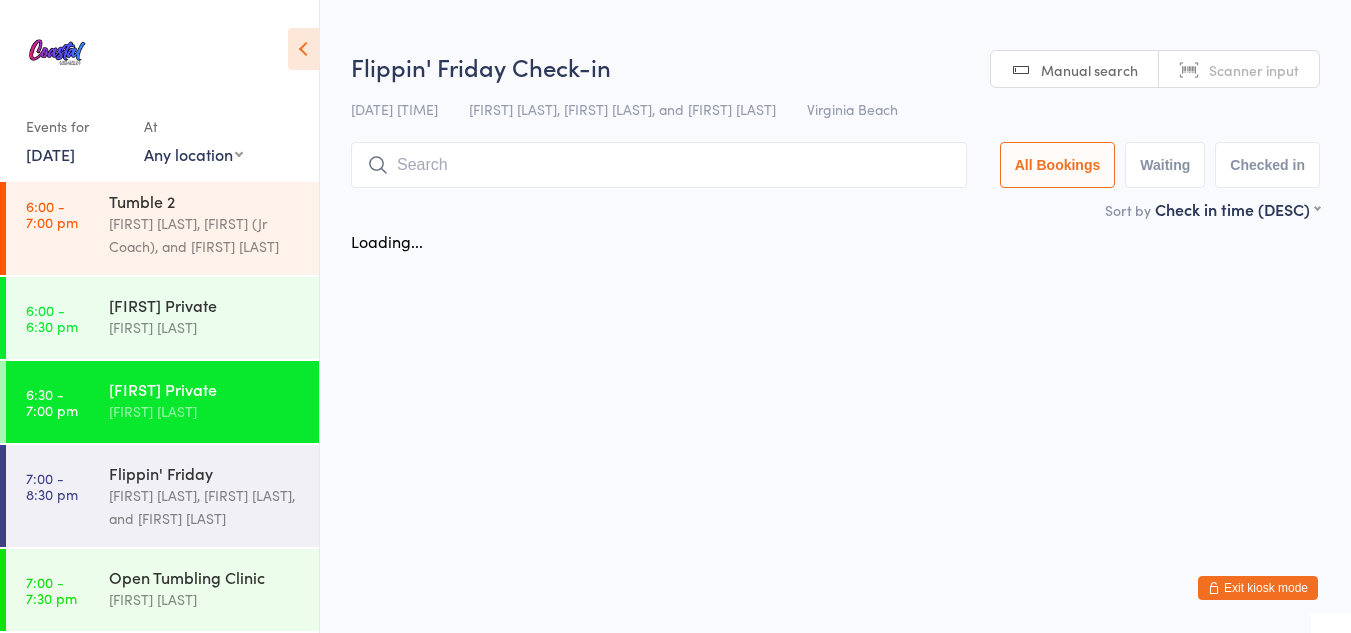 scroll, scrollTop: 0, scrollLeft: 0, axis: both 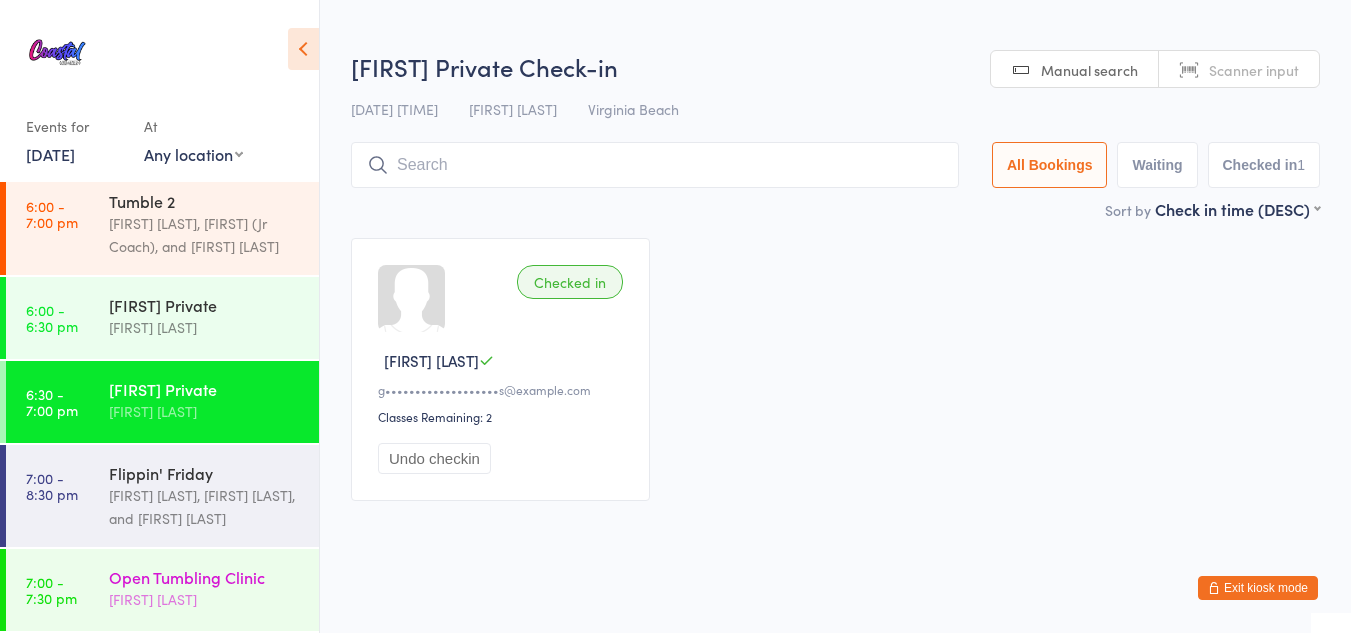 click on "Open Tumbling Clinic" at bounding box center [205, 577] 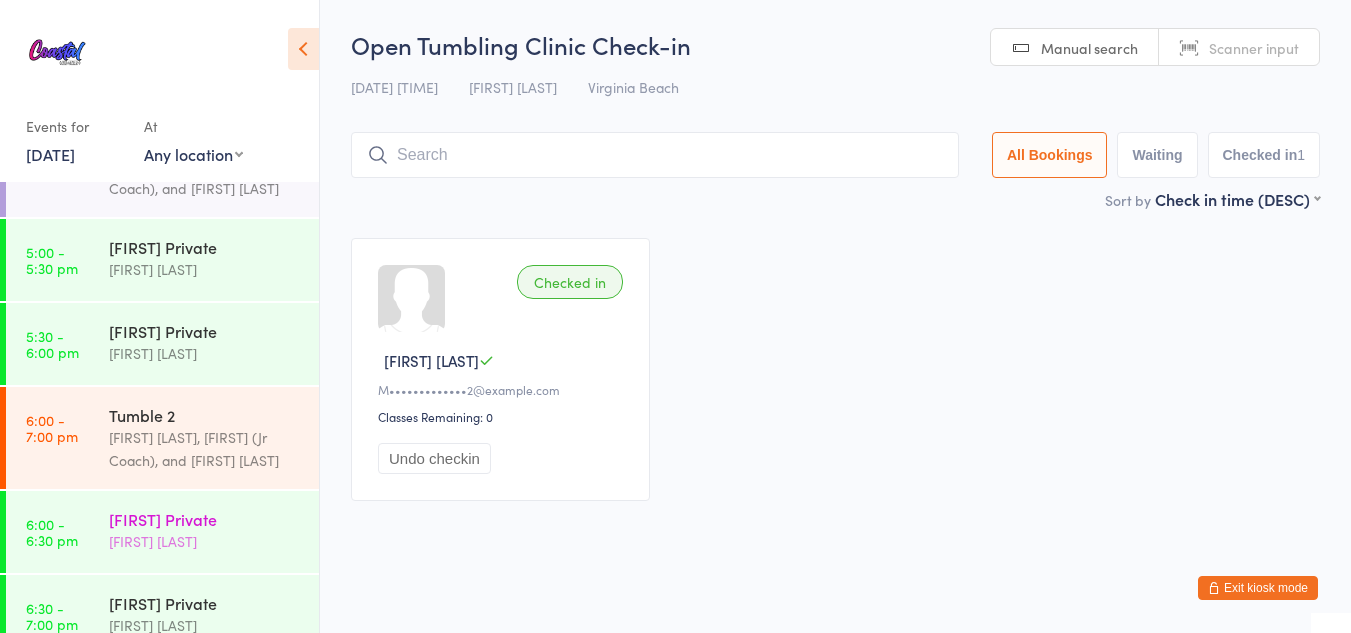 scroll, scrollTop: 715, scrollLeft: 0, axis: vertical 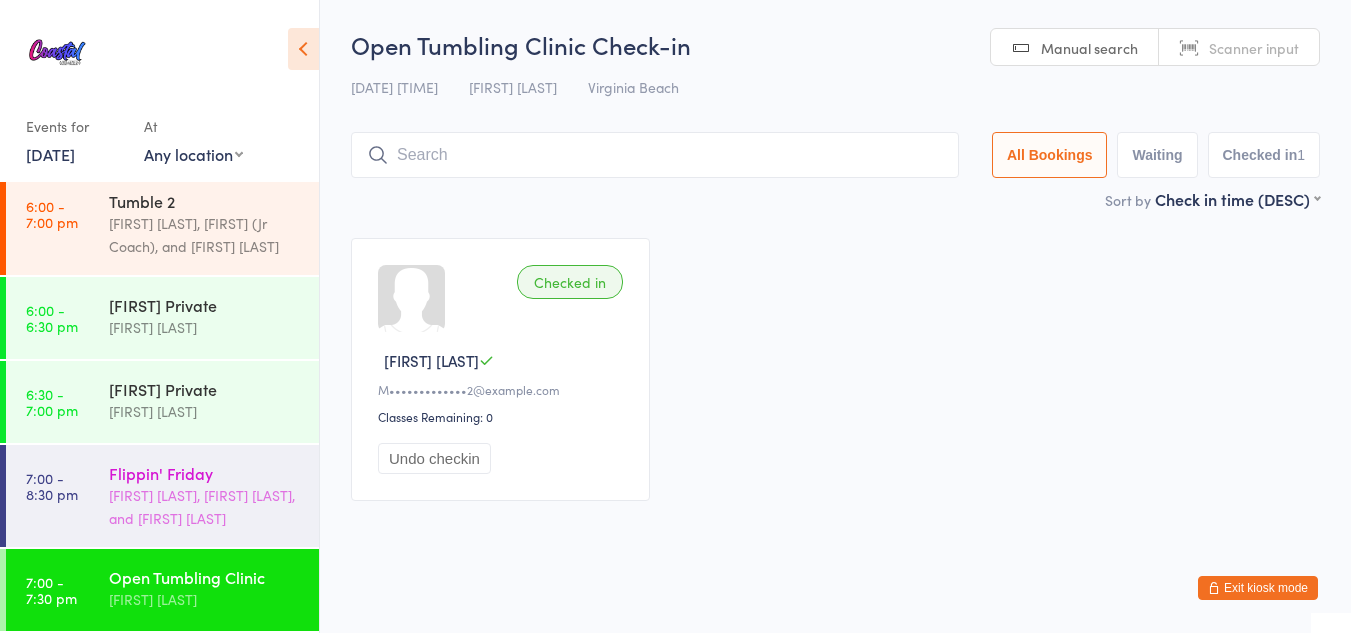 click on "Jenny Liehr, Kat Timothy, and Jacob Westbrooks" at bounding box center (205, 507) 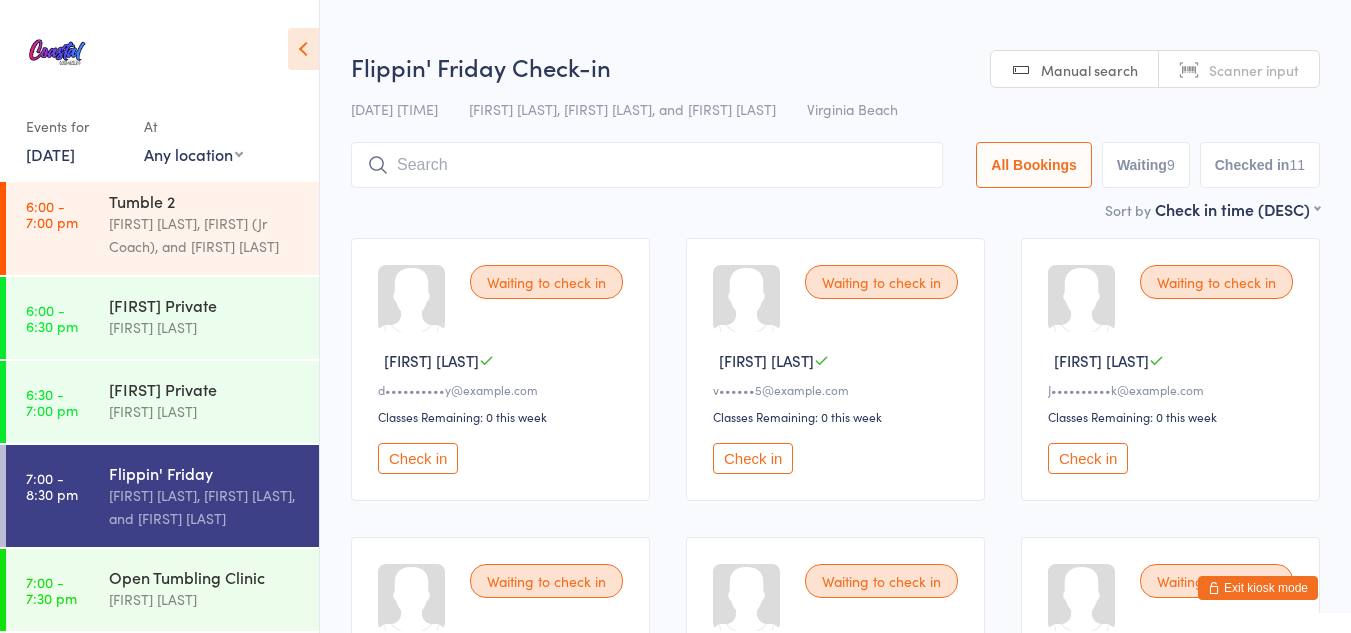 click on "Check in" at bounding box center (418, 458) 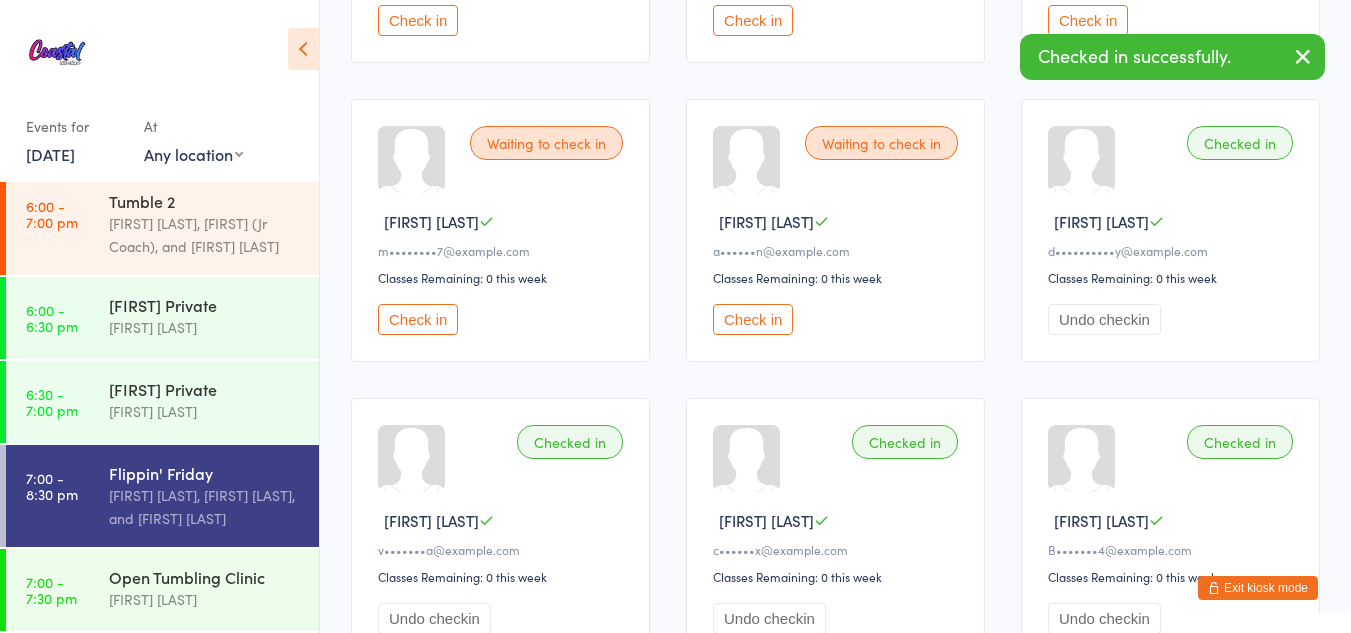 scroll, scrollTop: 738, scrollLeft: 0, axis: vertical 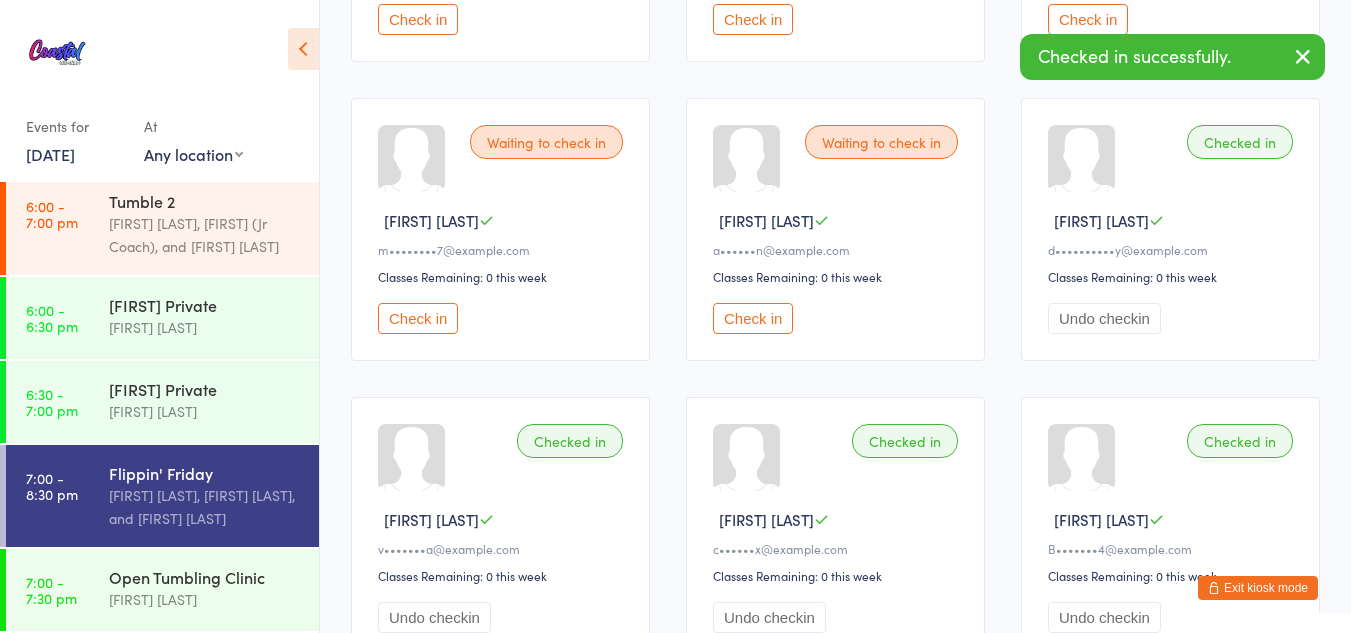click on "Check in" at bounding box center (753, 318) 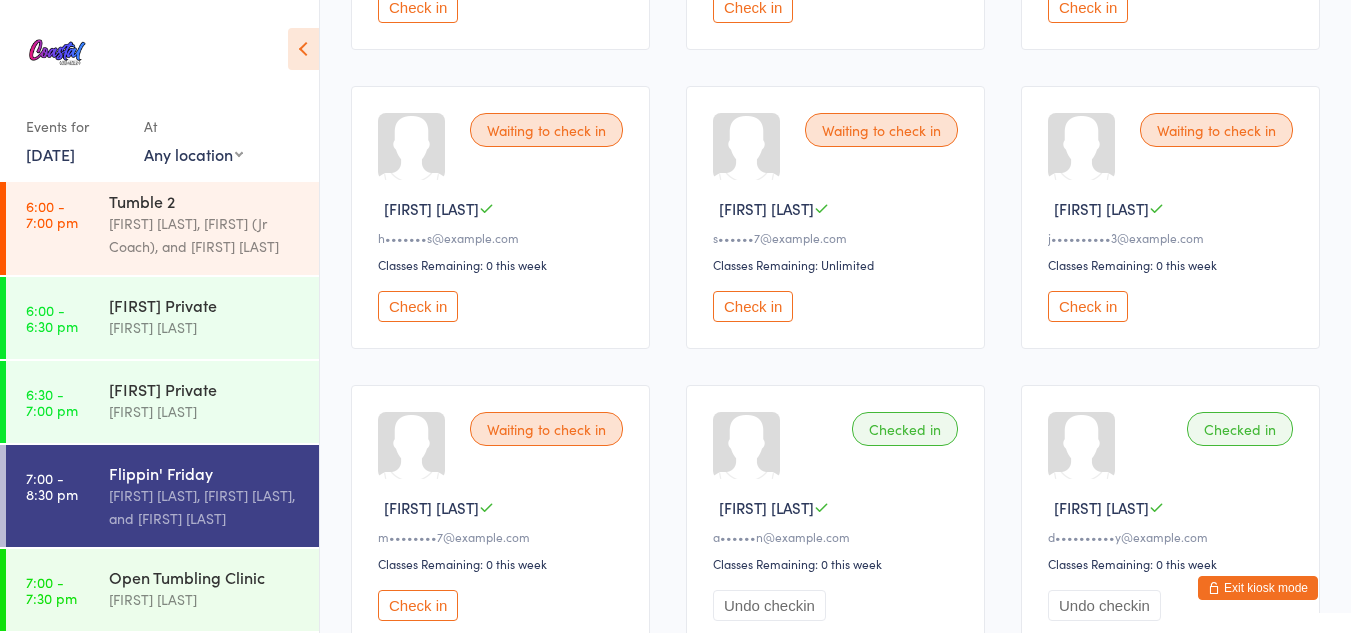 scroll, scrollTop: 450, scrollLeft: 0, axis: vertical 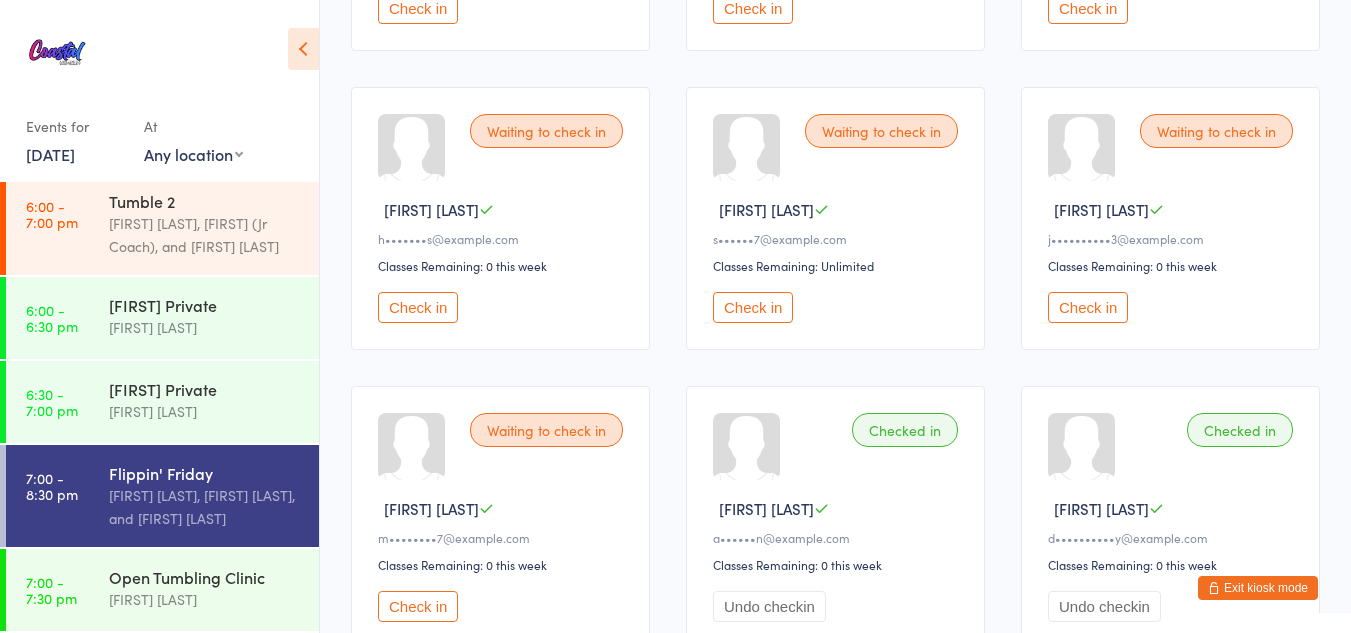 click on "Check in" at bounding box center (418, 307) 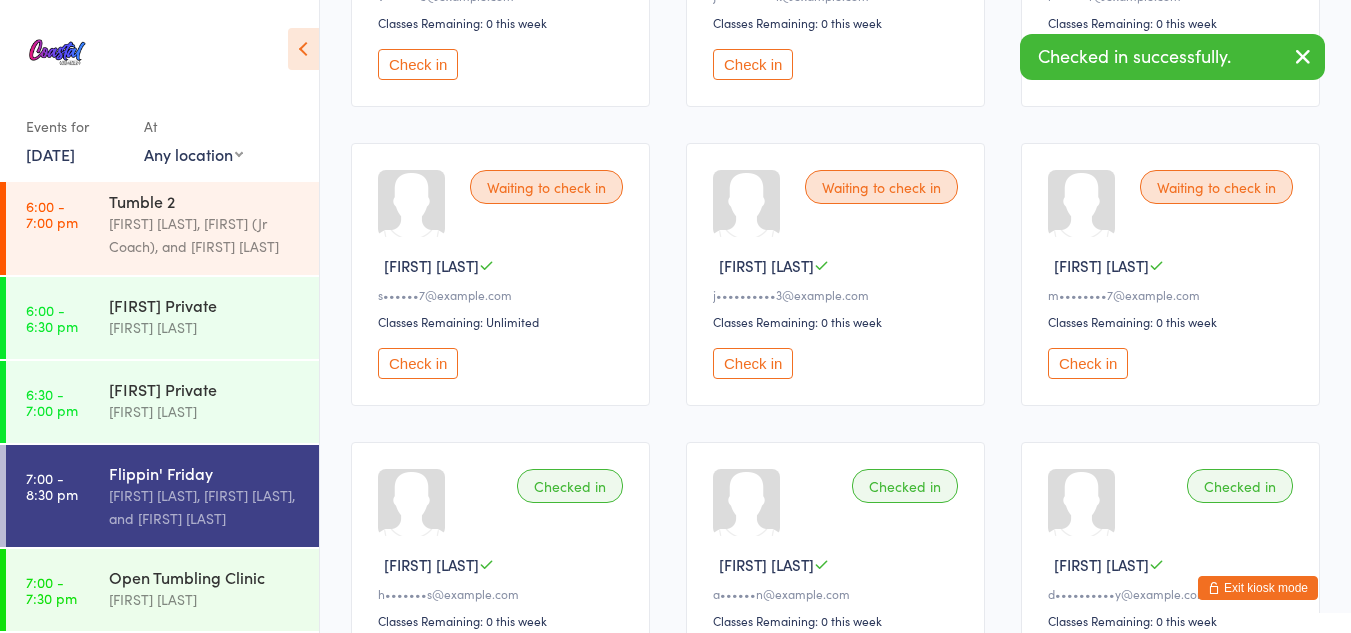scroll, scrollTop: 393, scrollLeft: 0, axis: vertical 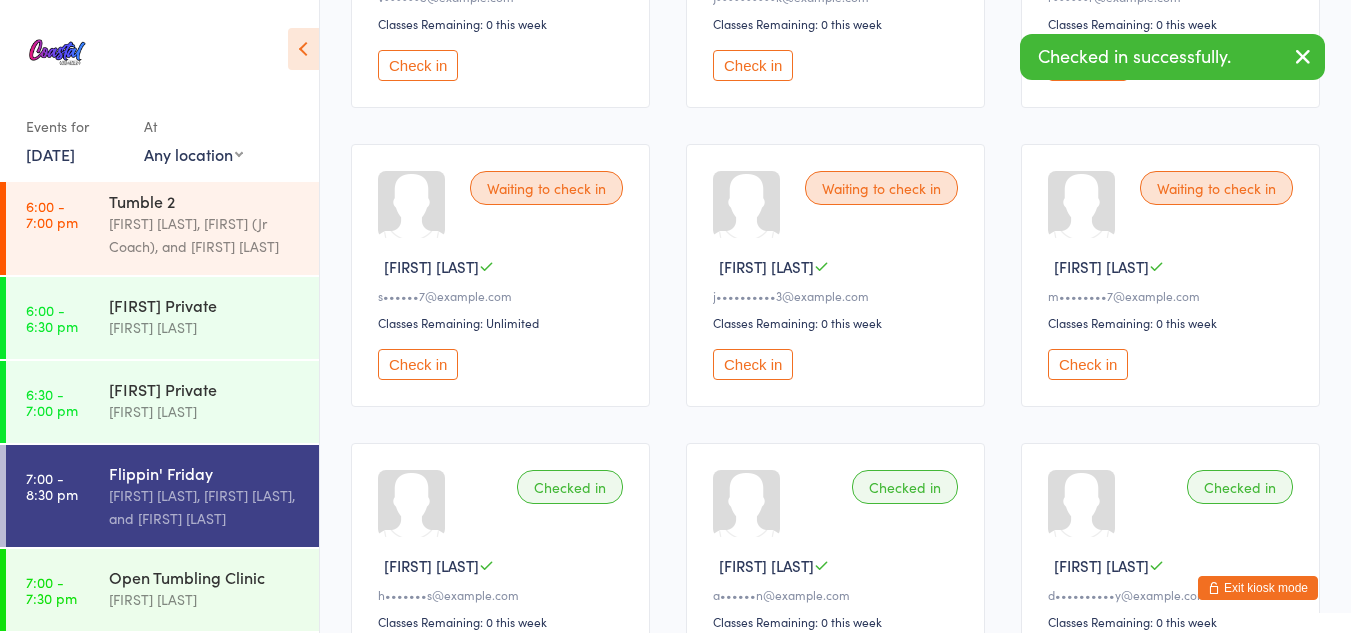 click on "Check in" at bounding box center [753, 364] 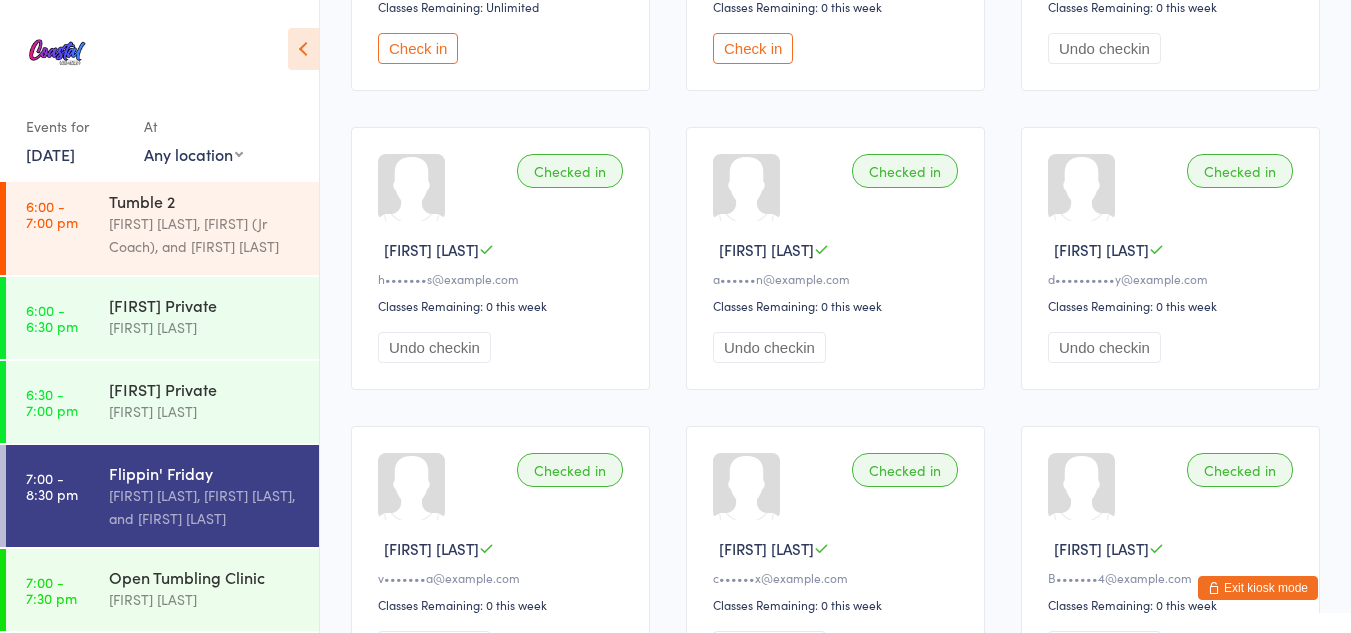 scroll, scrollTop: 710, scrollLeft: 0, axis: vertical 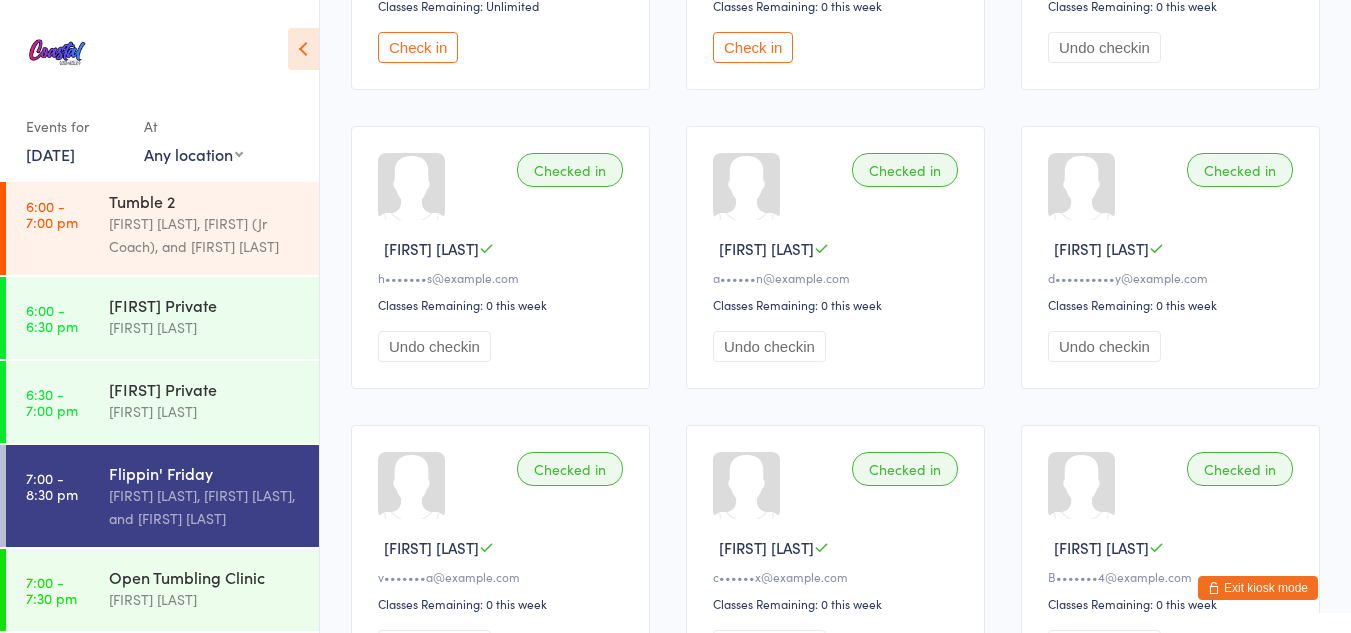 click on "Undo checkin" at bounding box center [434, 346] 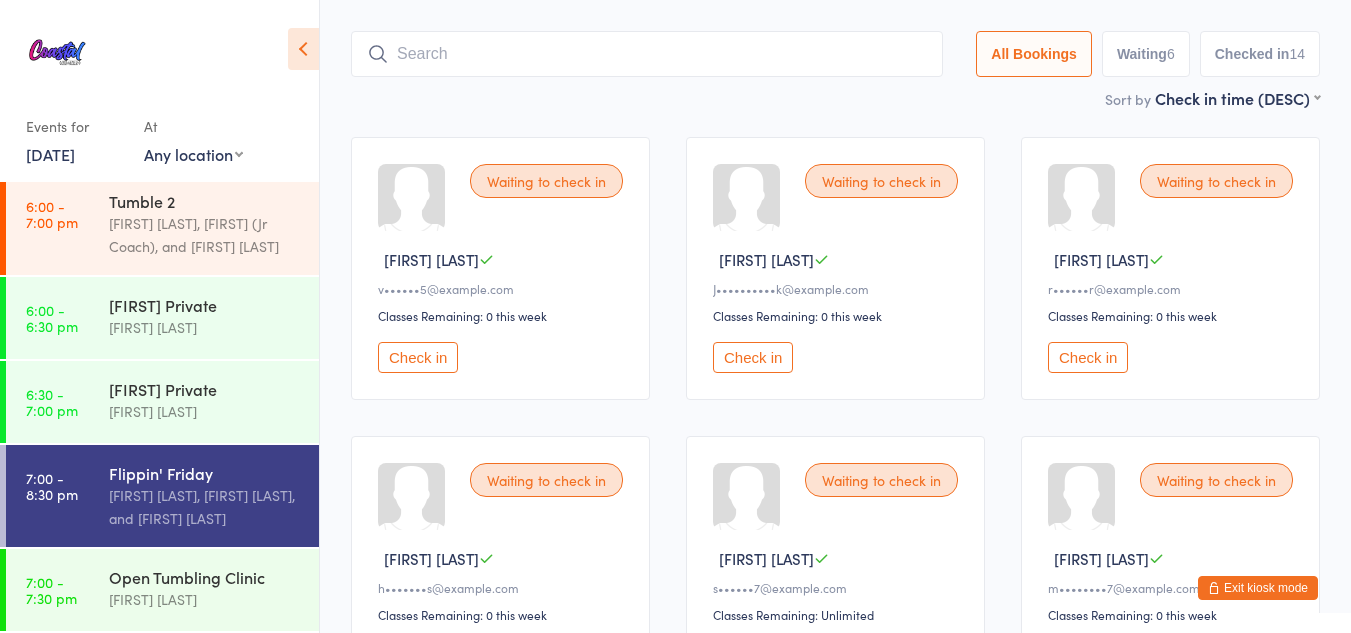 scroll, scrollTop: 100, scrollLeft: 0, axis: vertical 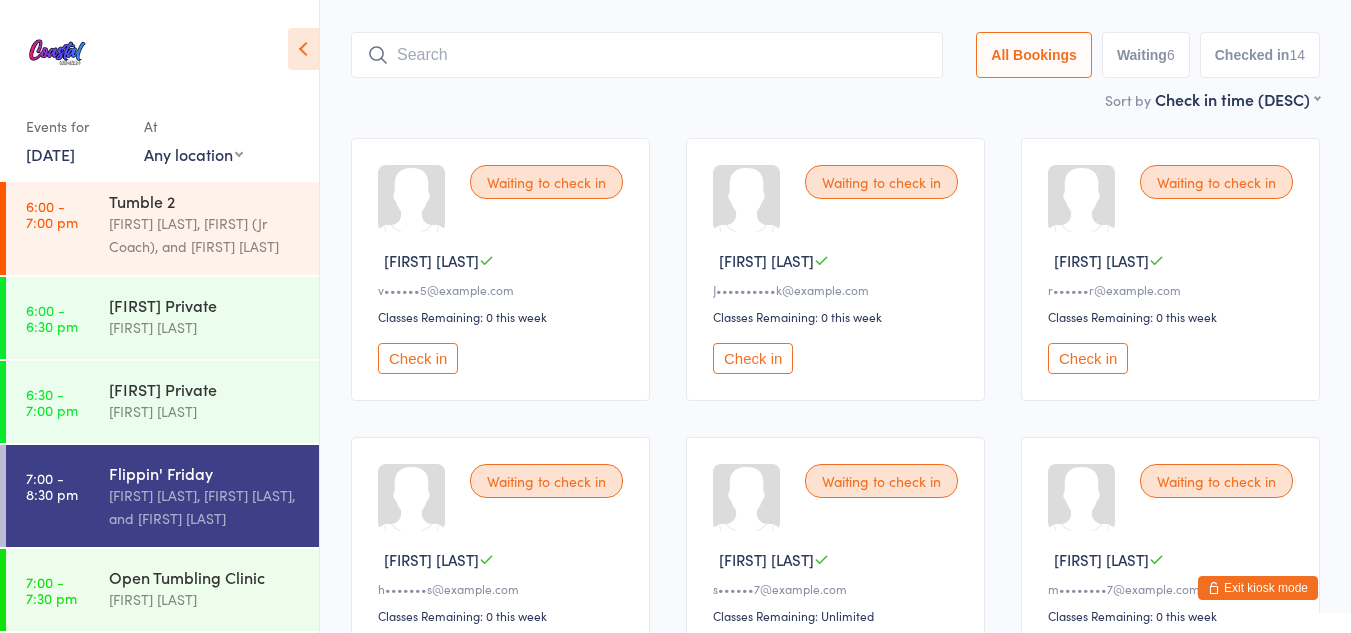 click at bounding box center [647, 55] 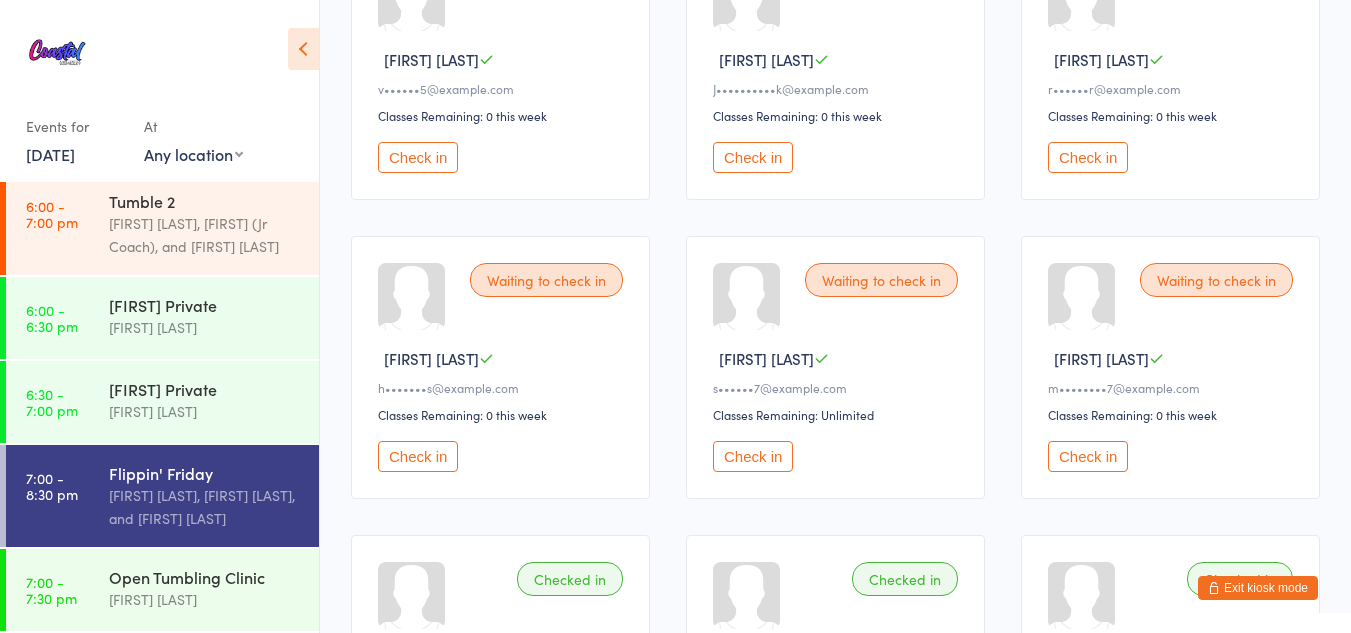 scroll, scrollTop: 302, scrollLeft: 0, axis: vertical 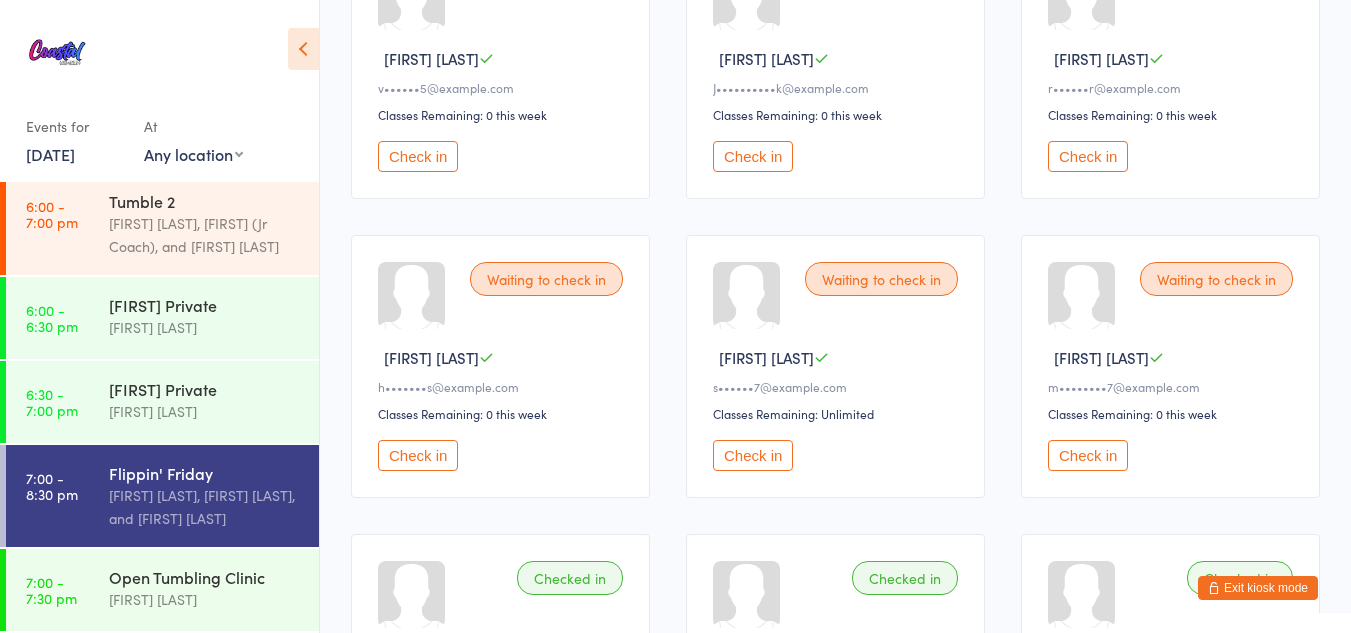 click on "Check in" at bounding box center [1088, 455] 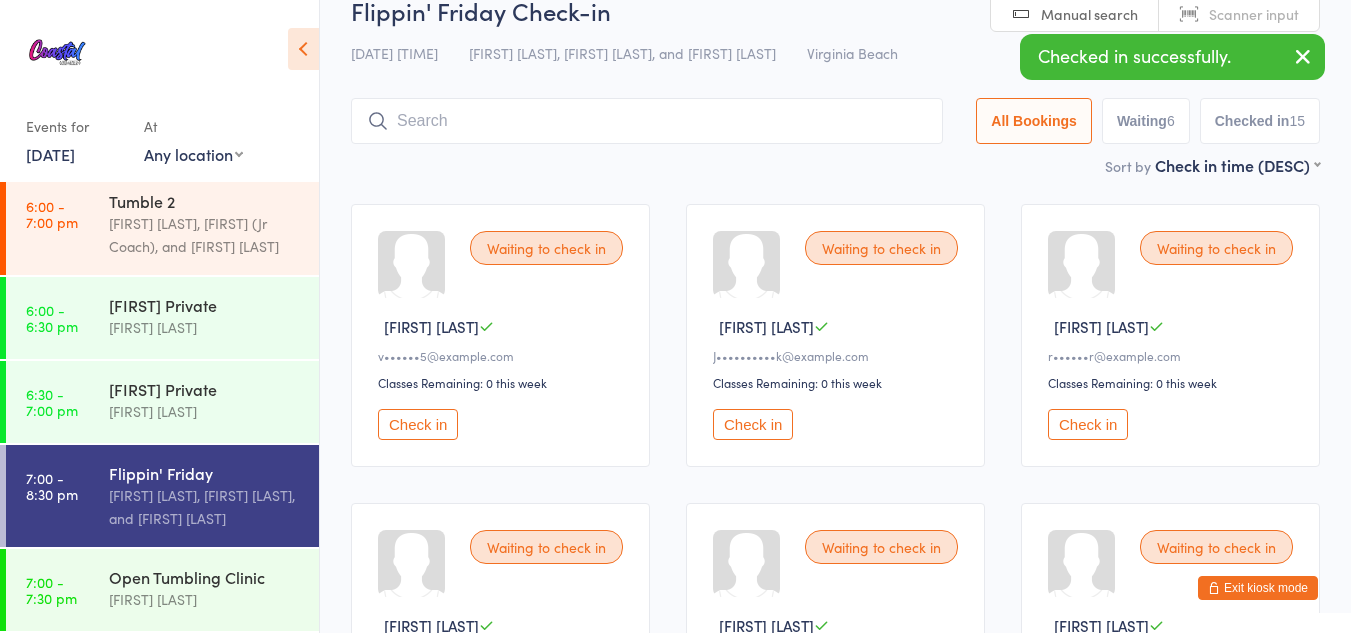 scroll, scrollTop: 0, scrollLeft: 0, axis: both 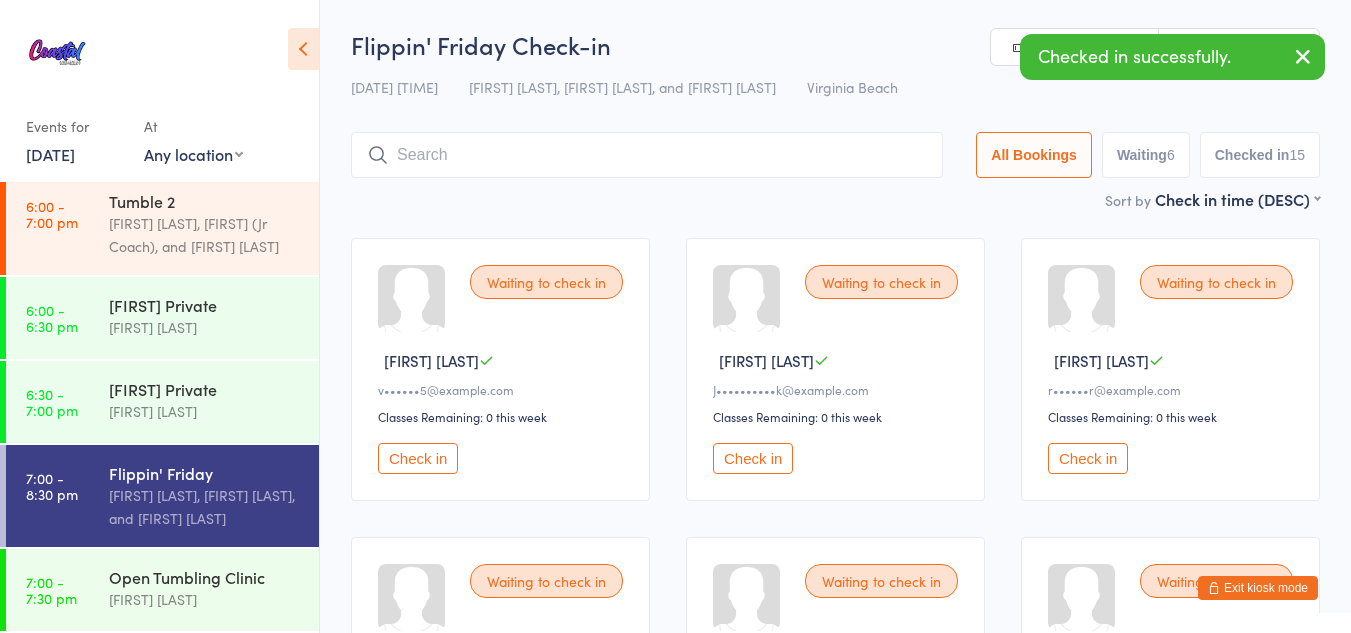 click at bounding box center (647, 155) 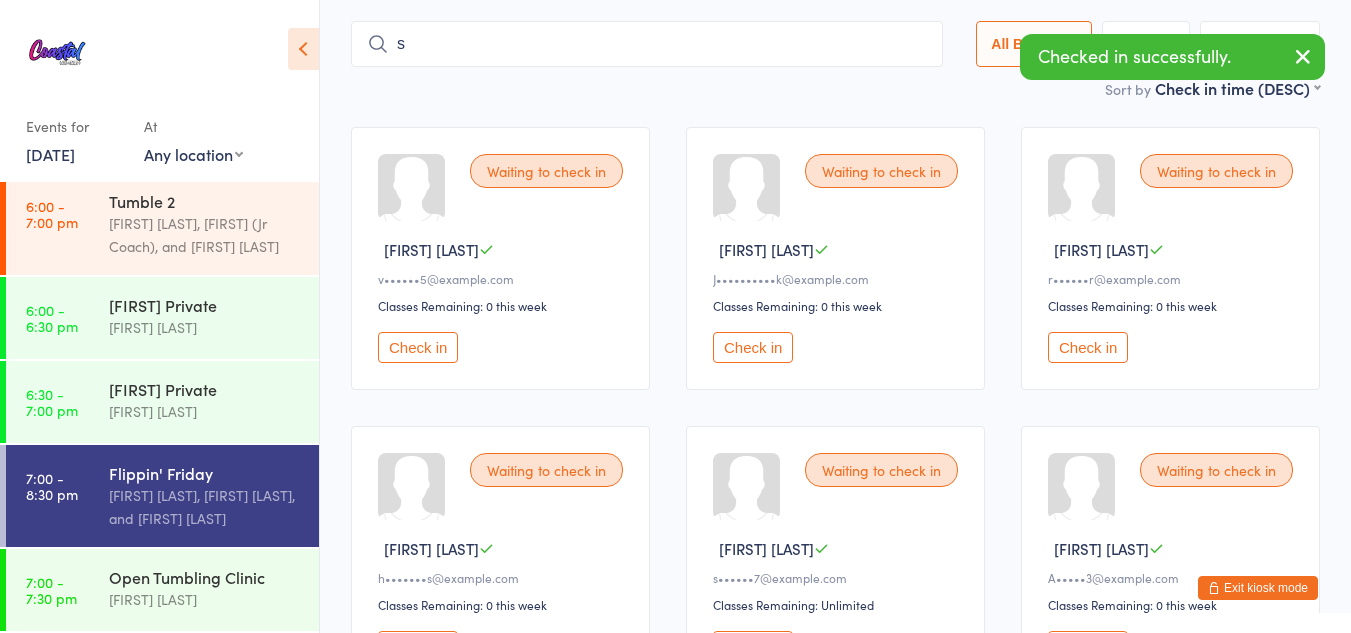 scroll, scrollTop: 117, scrollLeft: 0, axis: vertical 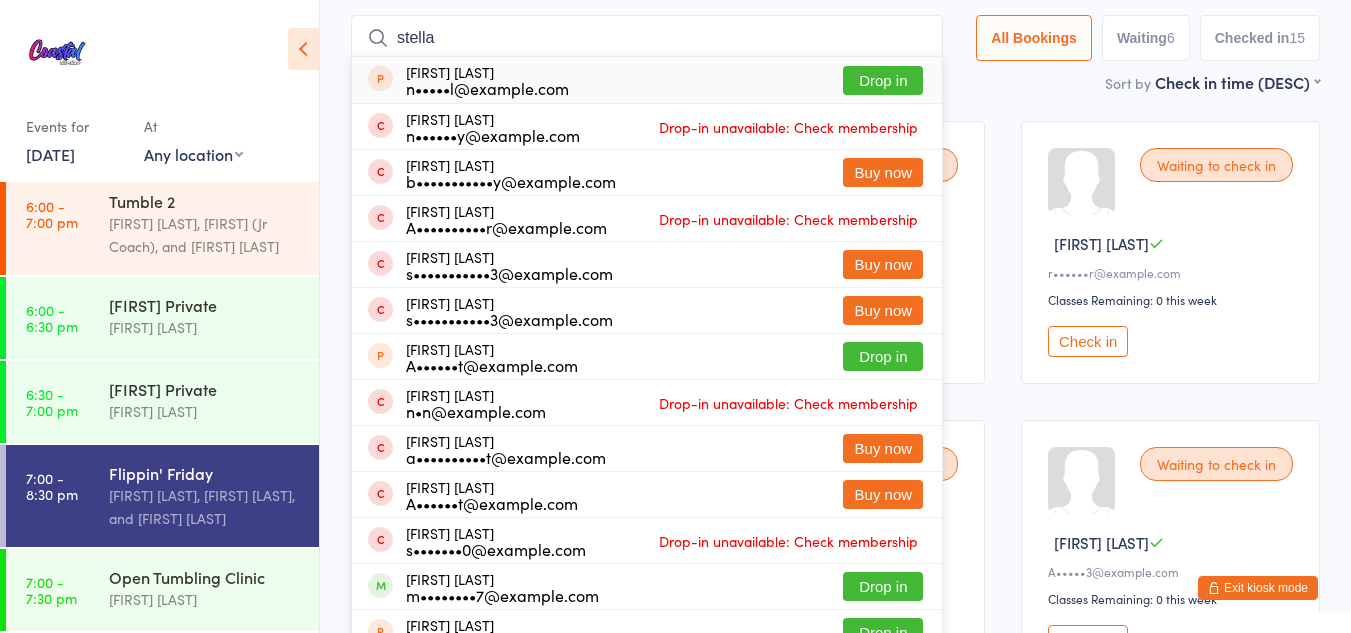 click on "stella" at bounding box center (647, 38) 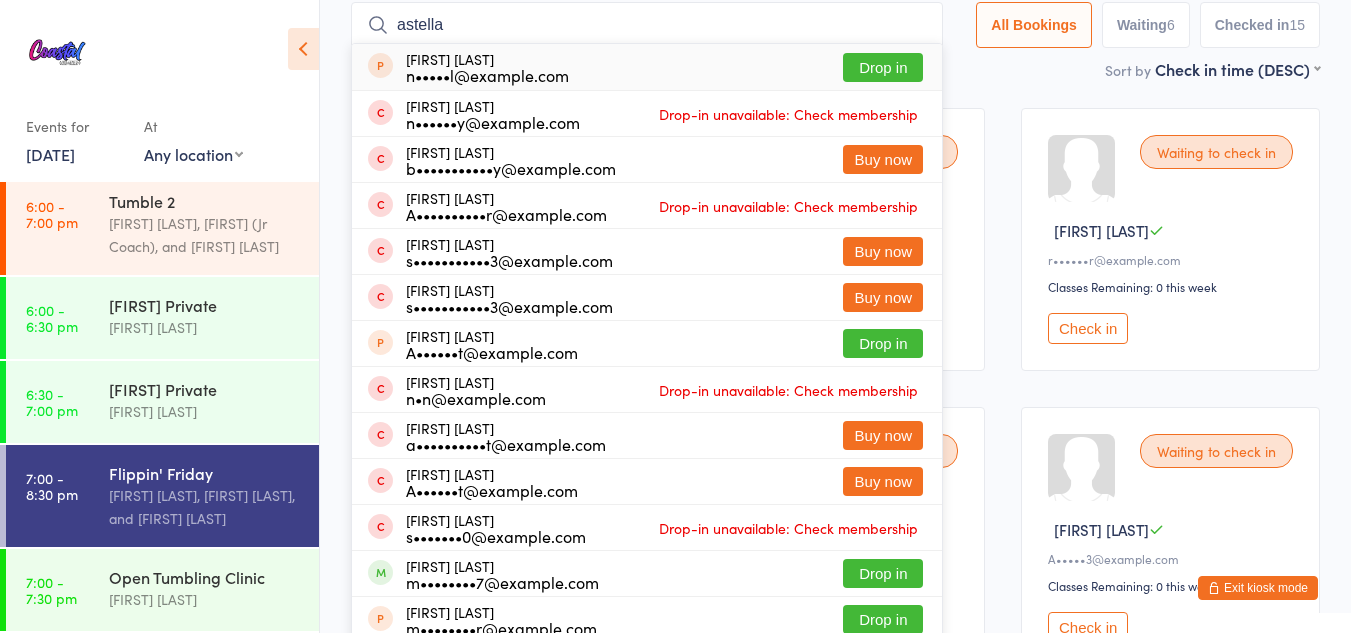 scroll, scrollTop: 131, scrollLeft: 0, axis: vertical 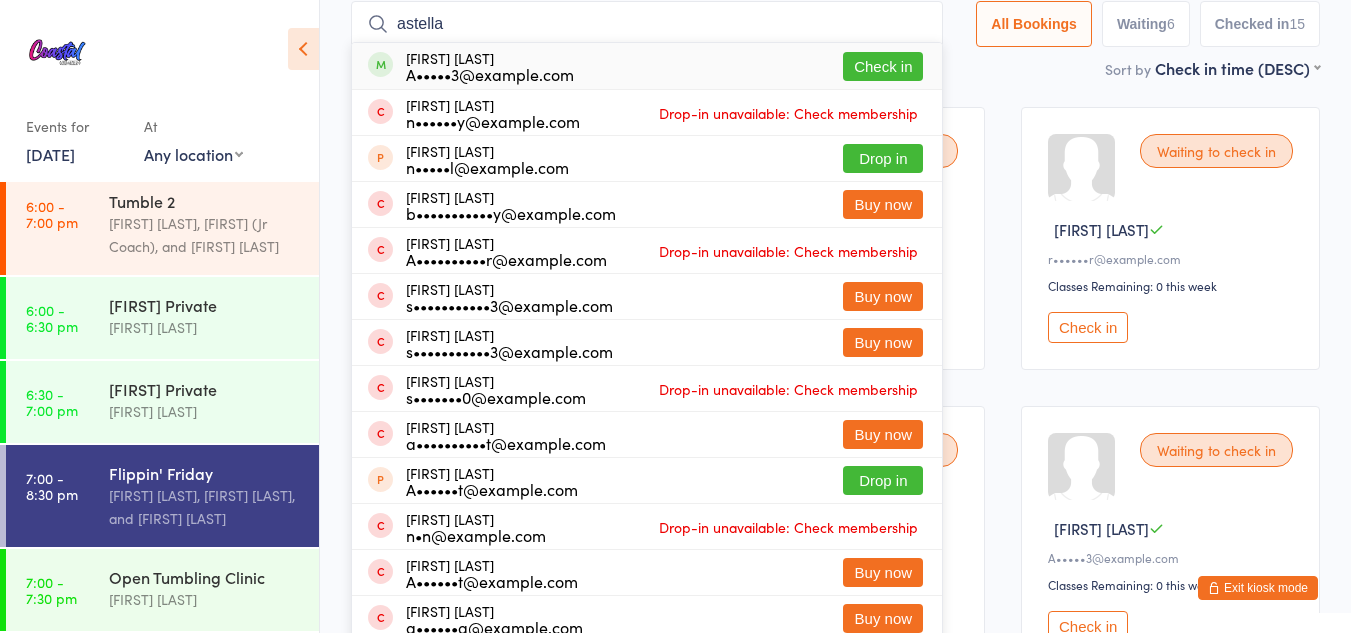 type on "astella" 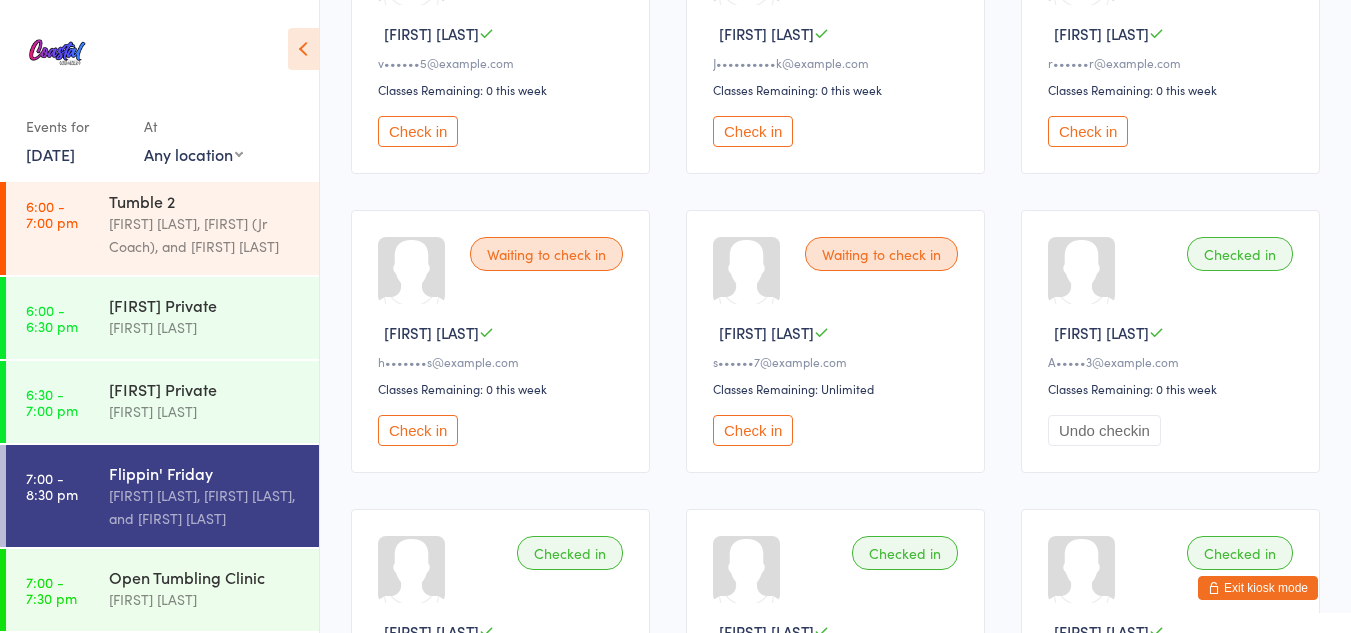 scroll, scrollTop: 328, scrollLeft: 0, axis: vertical 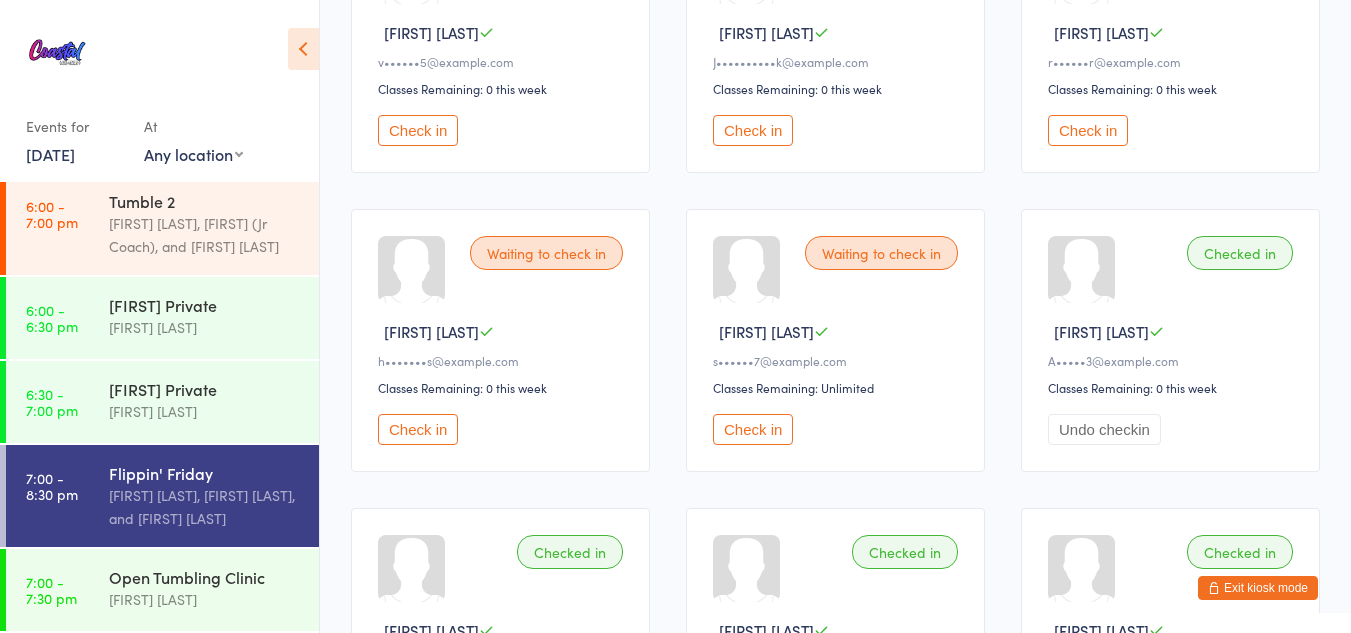 click on "Check in" at bounding box center (753, 130) 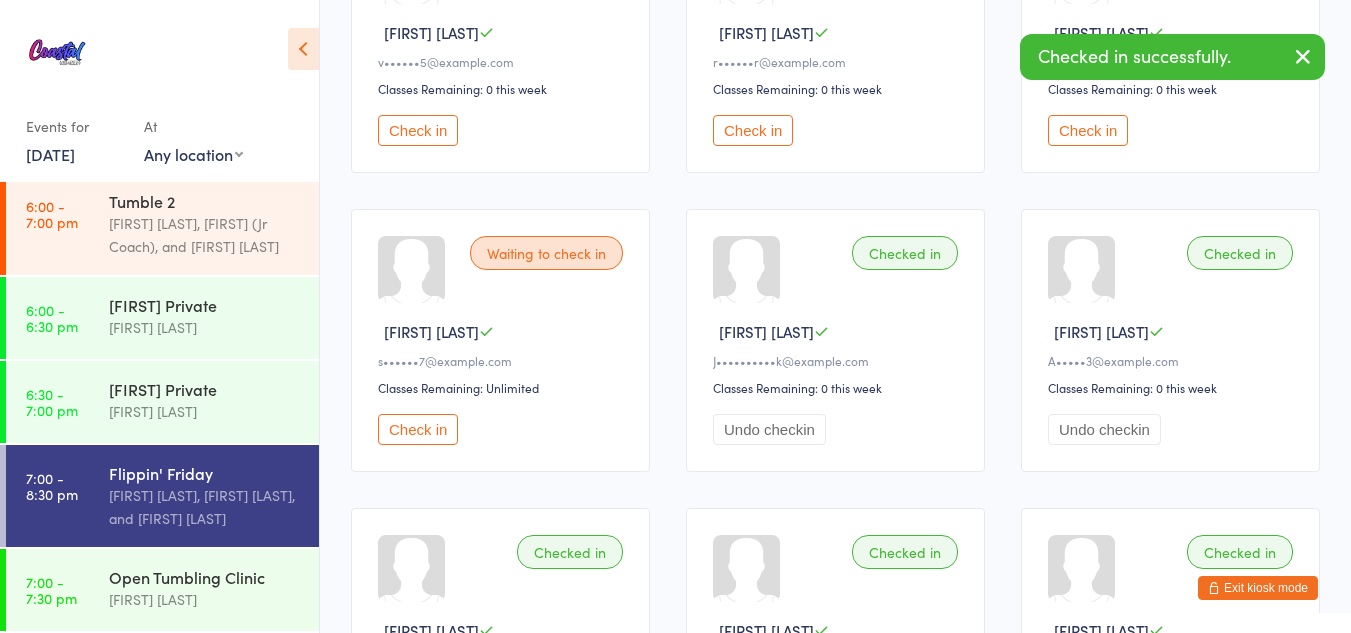 click on "Check in" at bounding box center (418, 429) 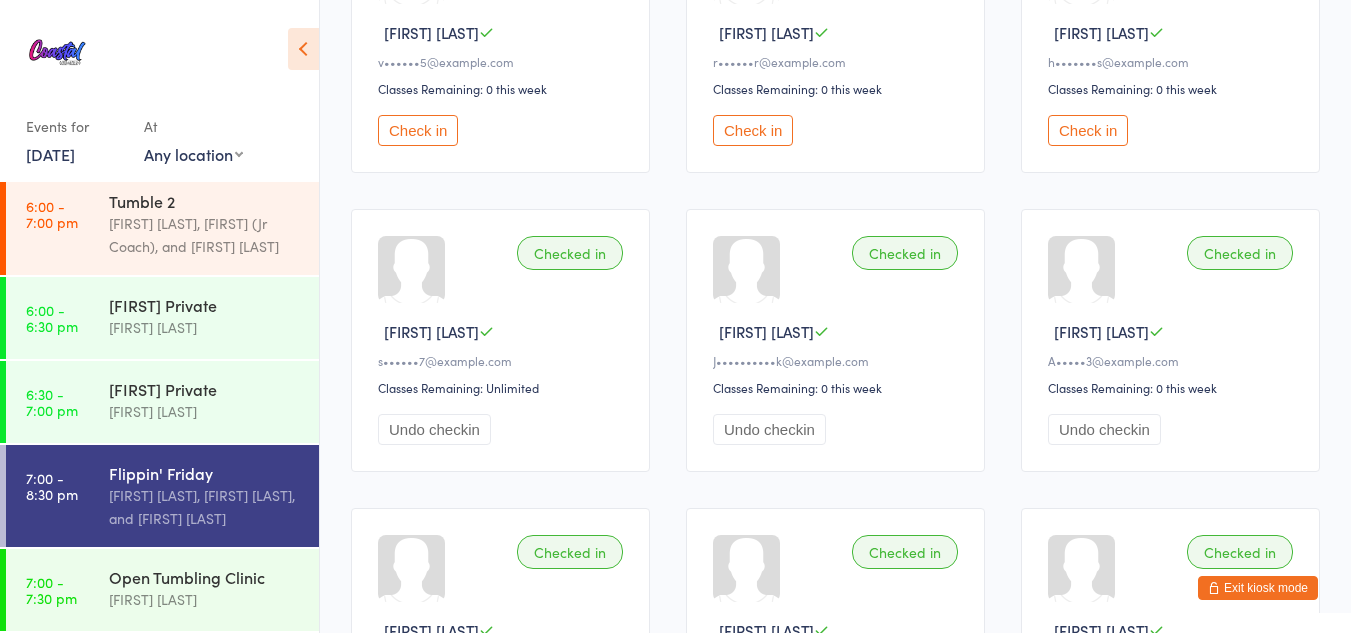 click on "Exit kiosk mode" at bounding box center (1258, 588) 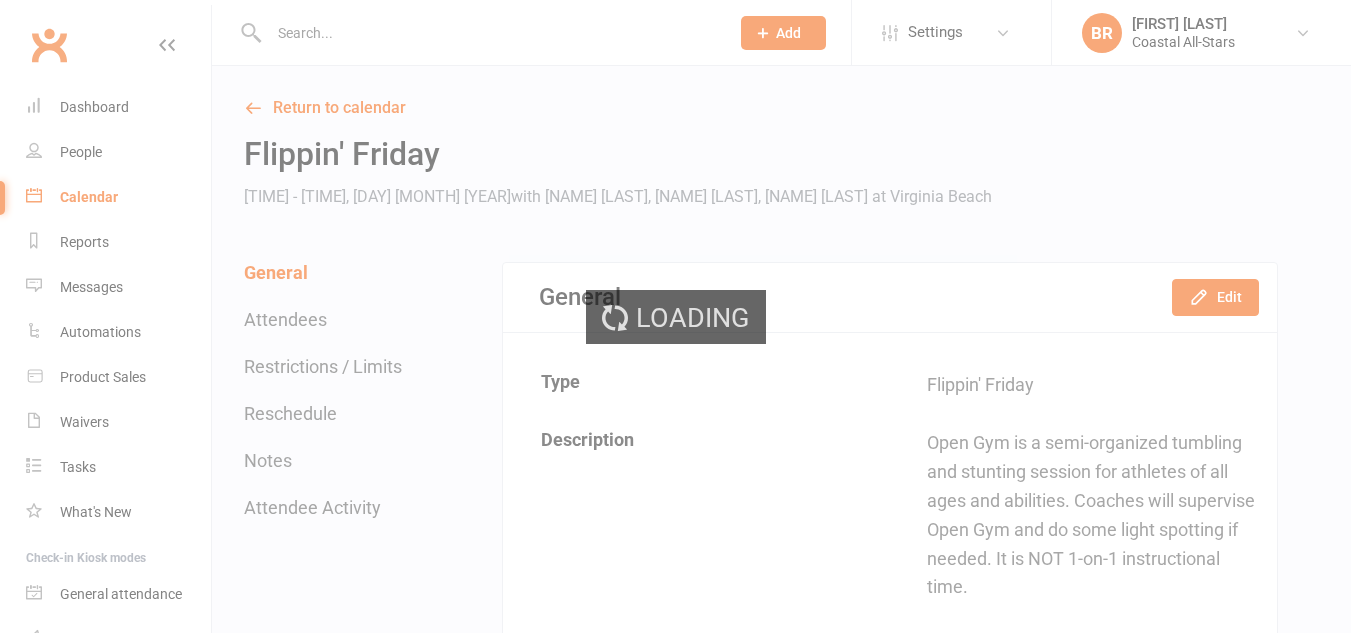 click on "Loading" at bounding box center [675, 316] 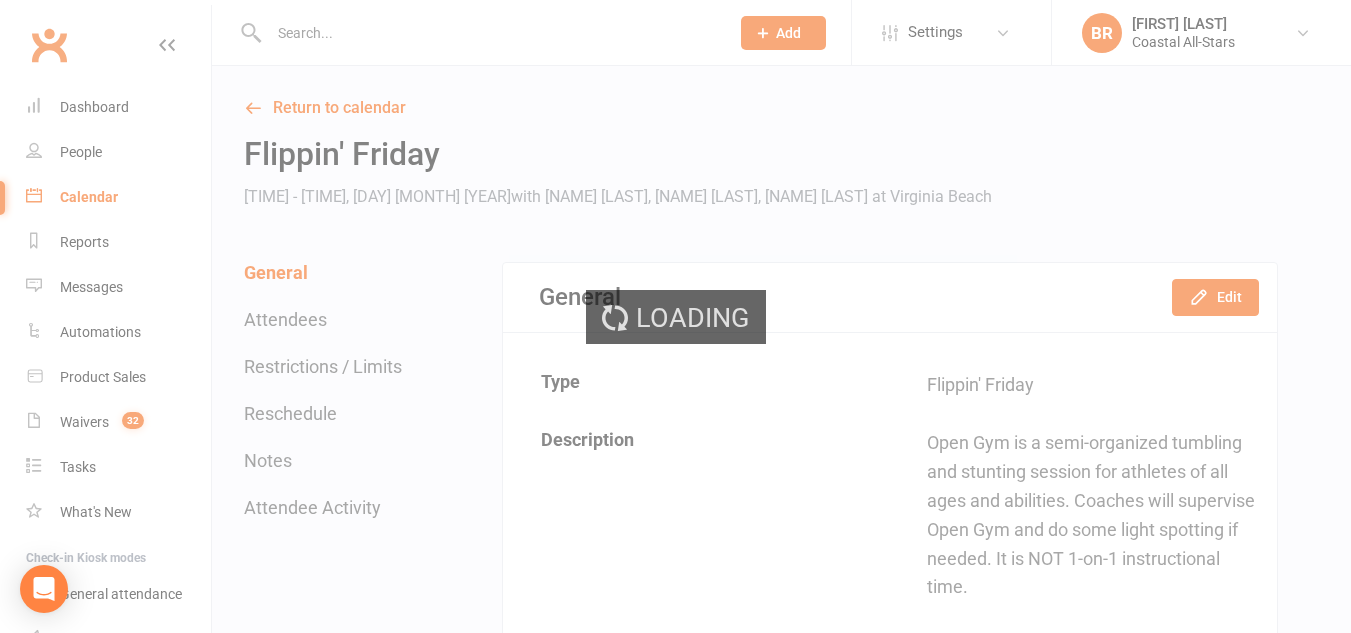 scroll, scrollTop: 0, scrollLeft: 0, axis: both 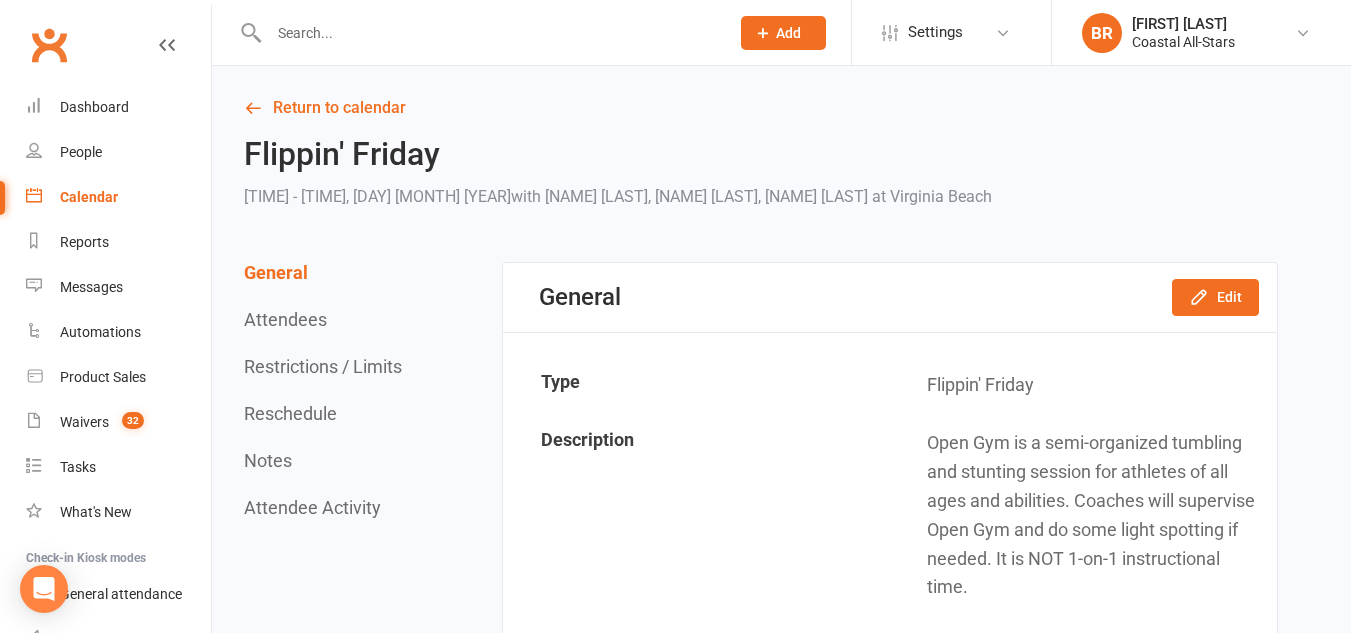 click at bounding box center [489, 33] 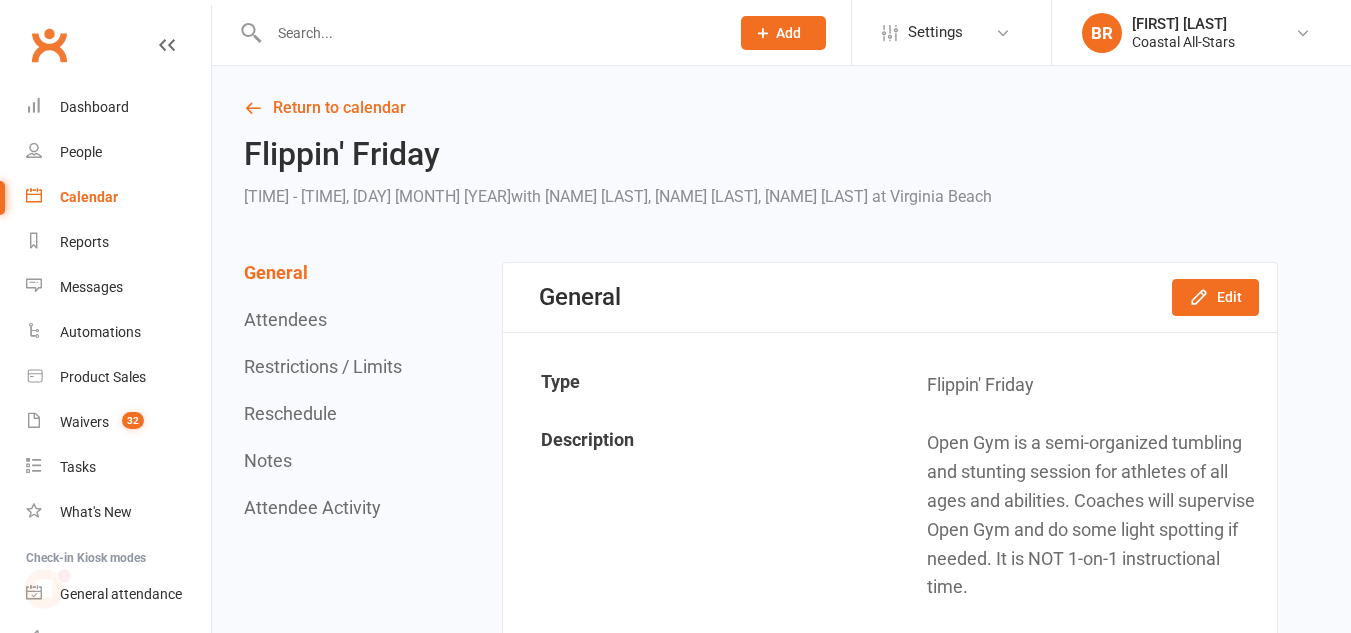 scroll, scrollTop: 0, scrollLeft: 0, axis: both 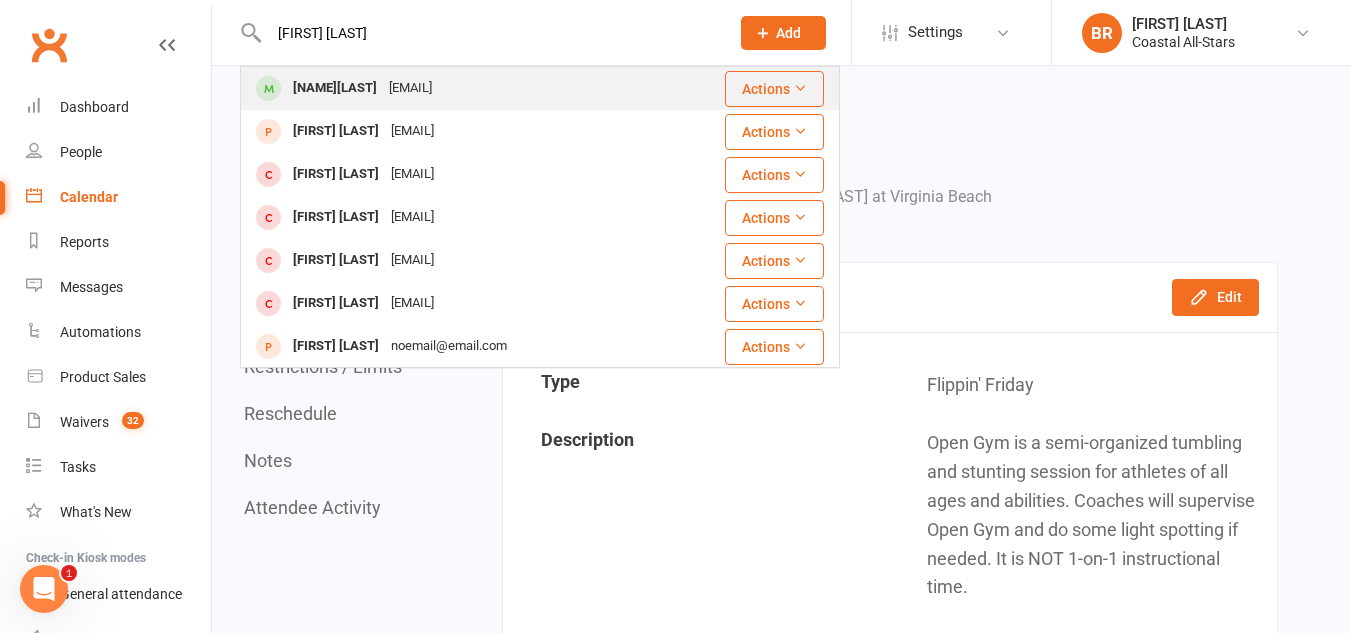 type on "[FIRST] [LAST]" 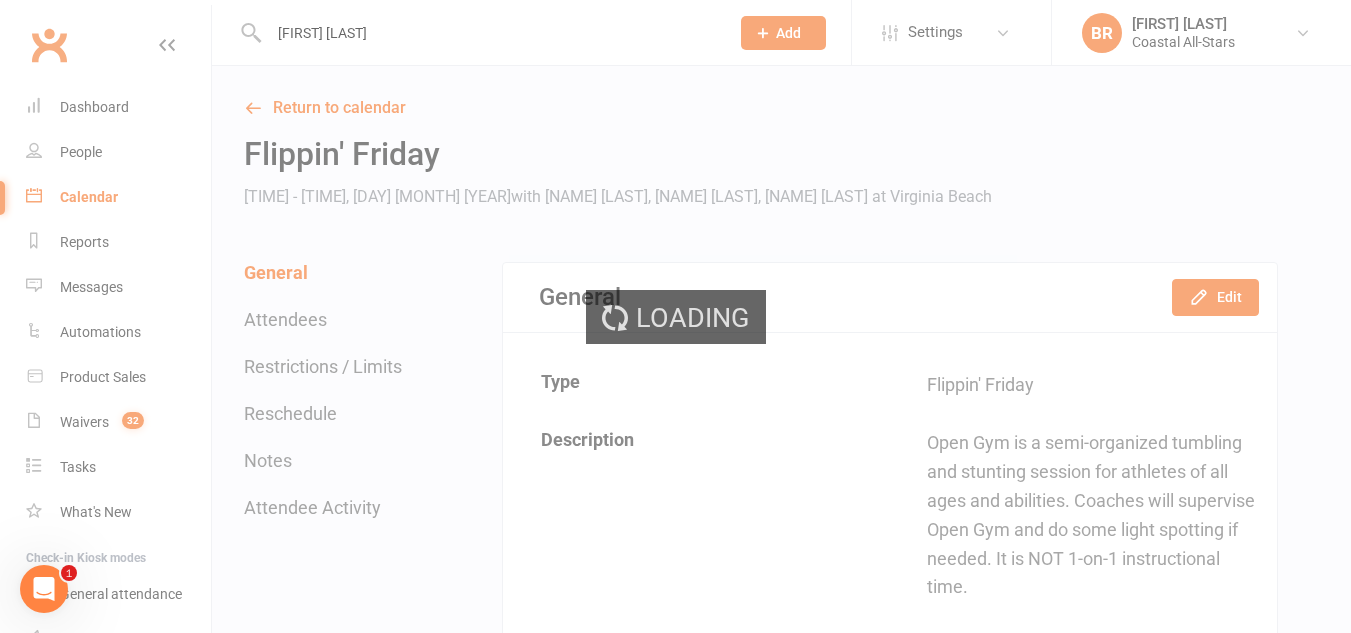 type 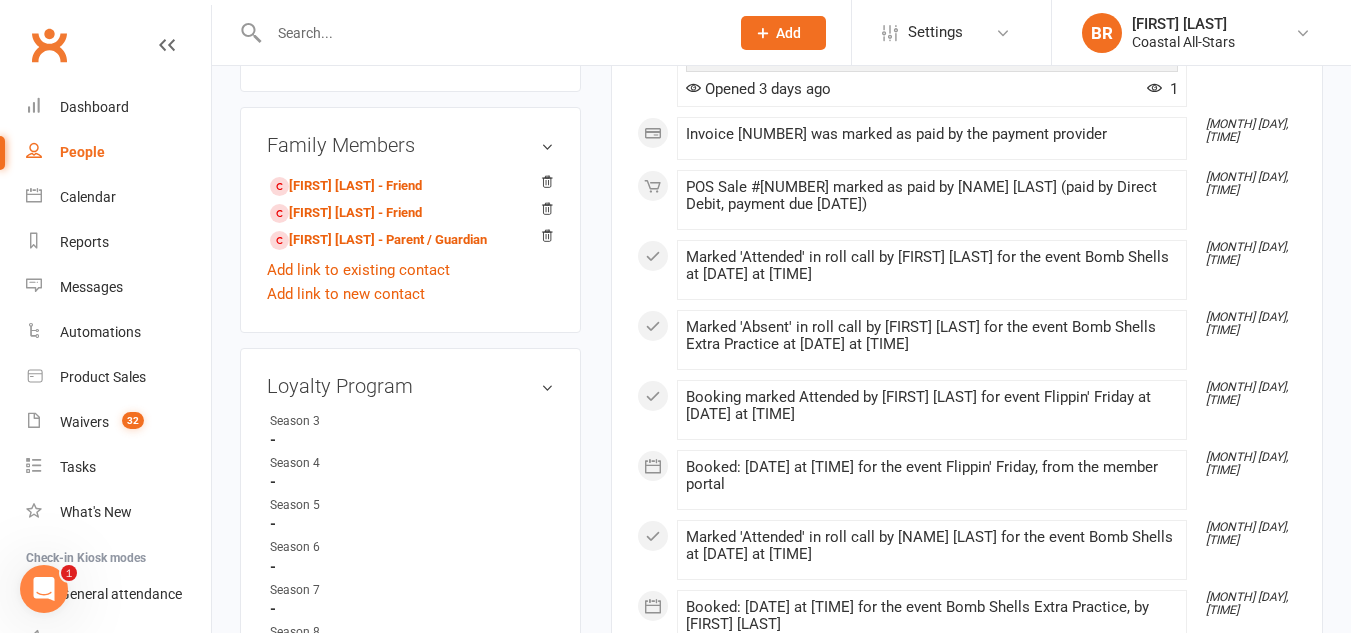 scroll, scrollTop: 1300, scrollLeft: 0, axis: vertical 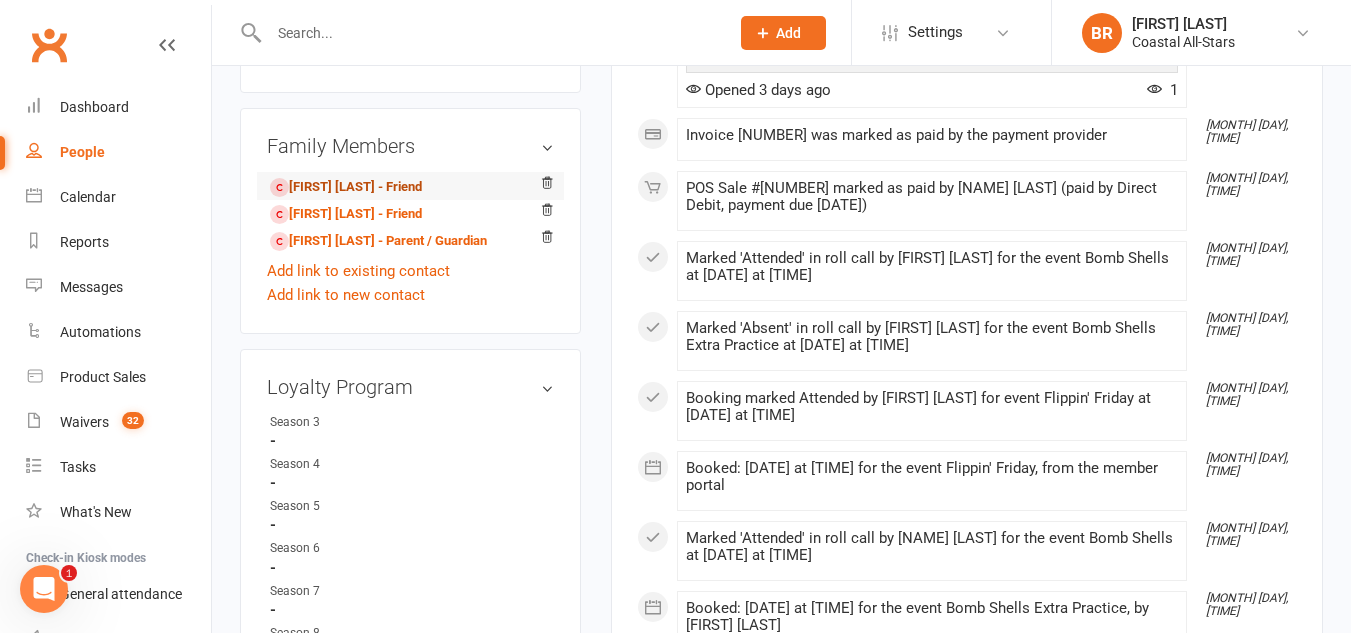 click on "[FIRST] [LAST] - Friend" at bounding box center [346, 187] 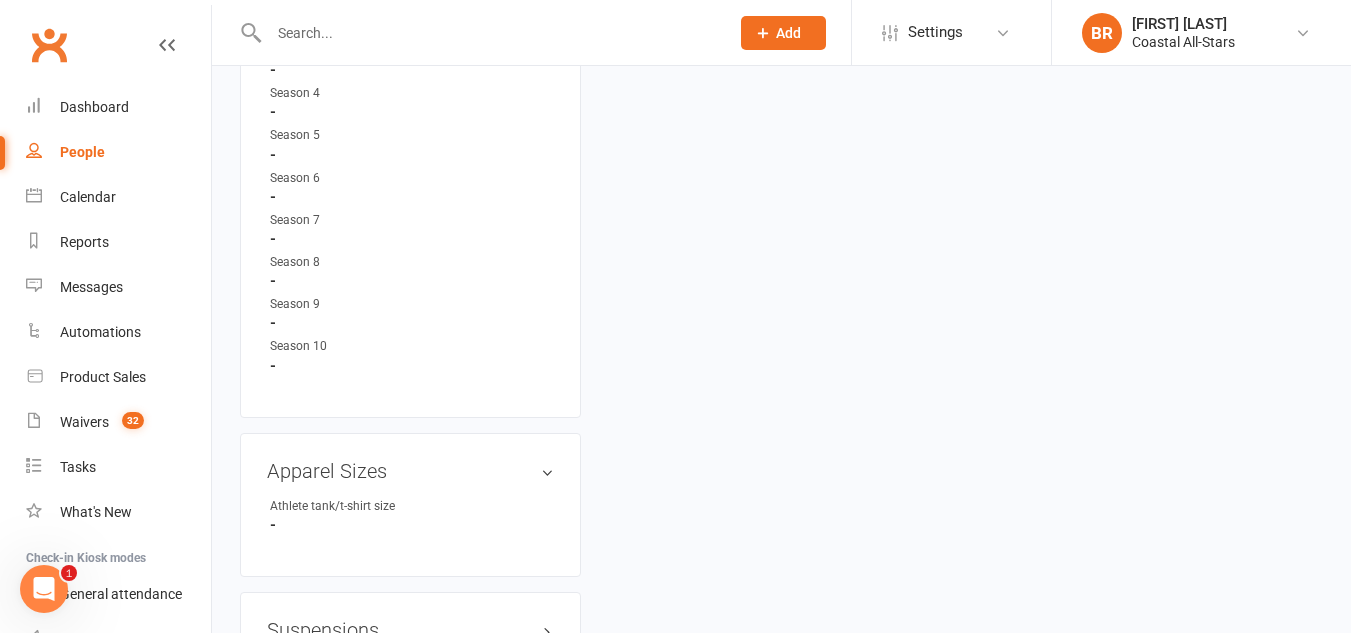 scroll, scrollTop: 0, scrollLeft: 0, axis: both 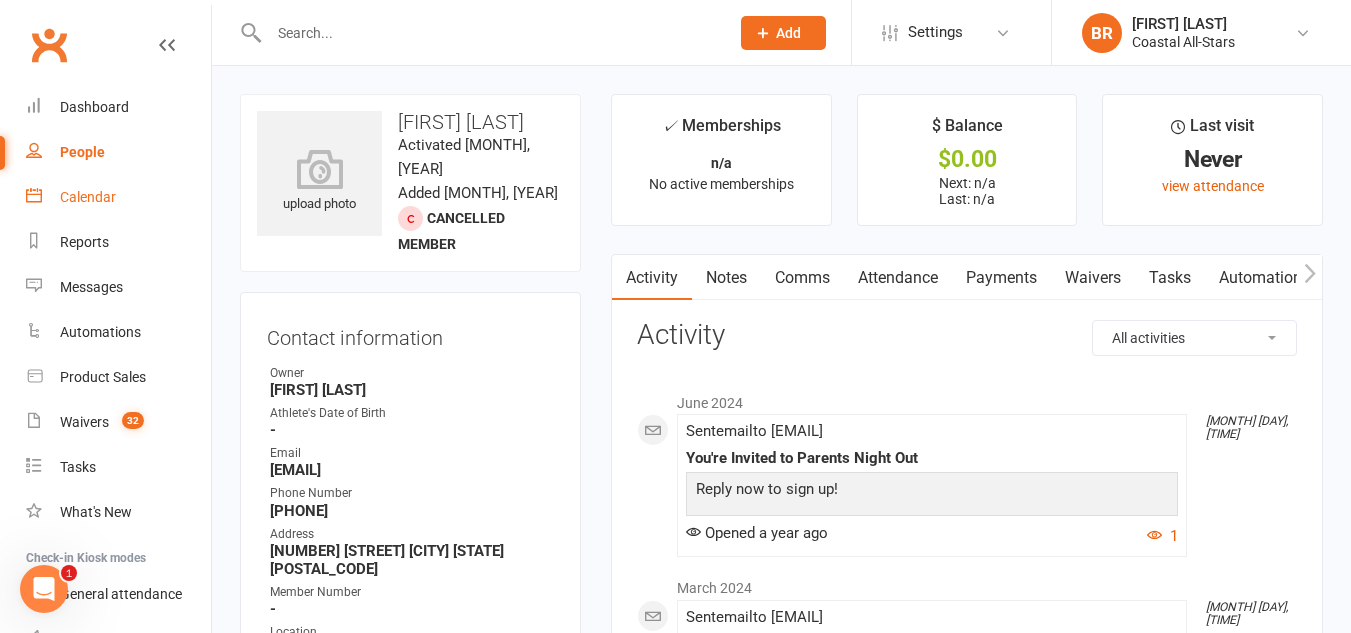 click on "Calendar" at bounding box center (118, 197) 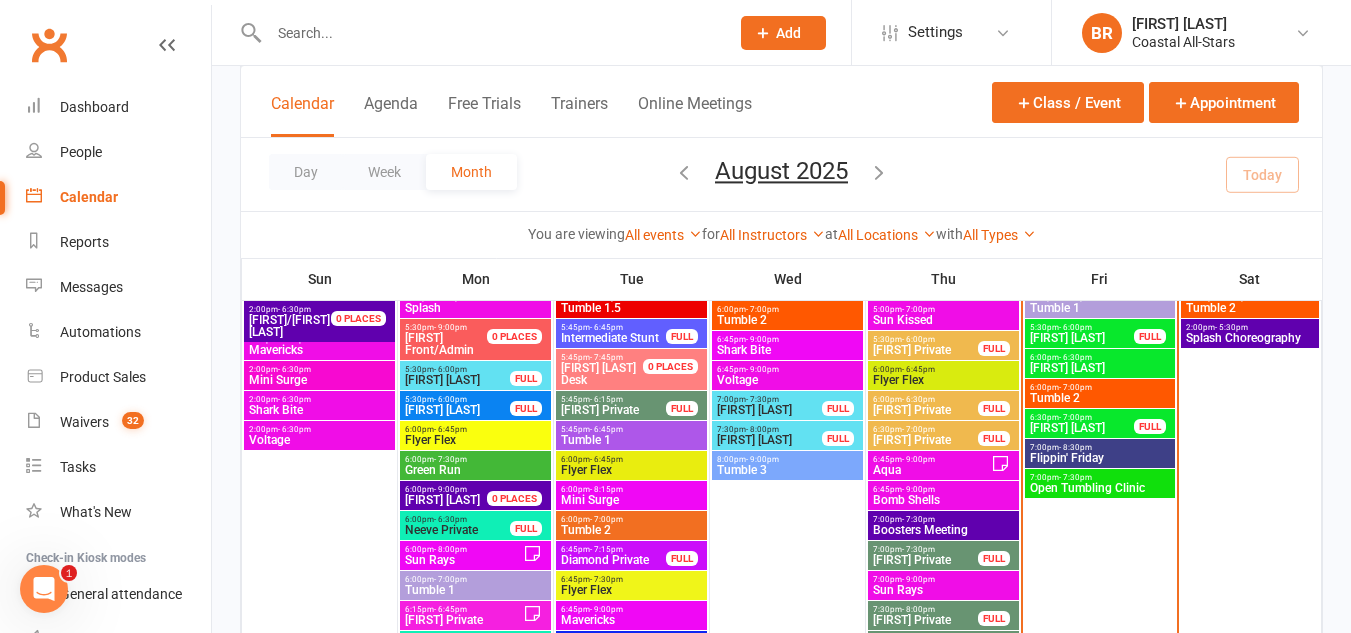 scroll, scrollTop: 442, scrollLeft: 0, axis: vertical 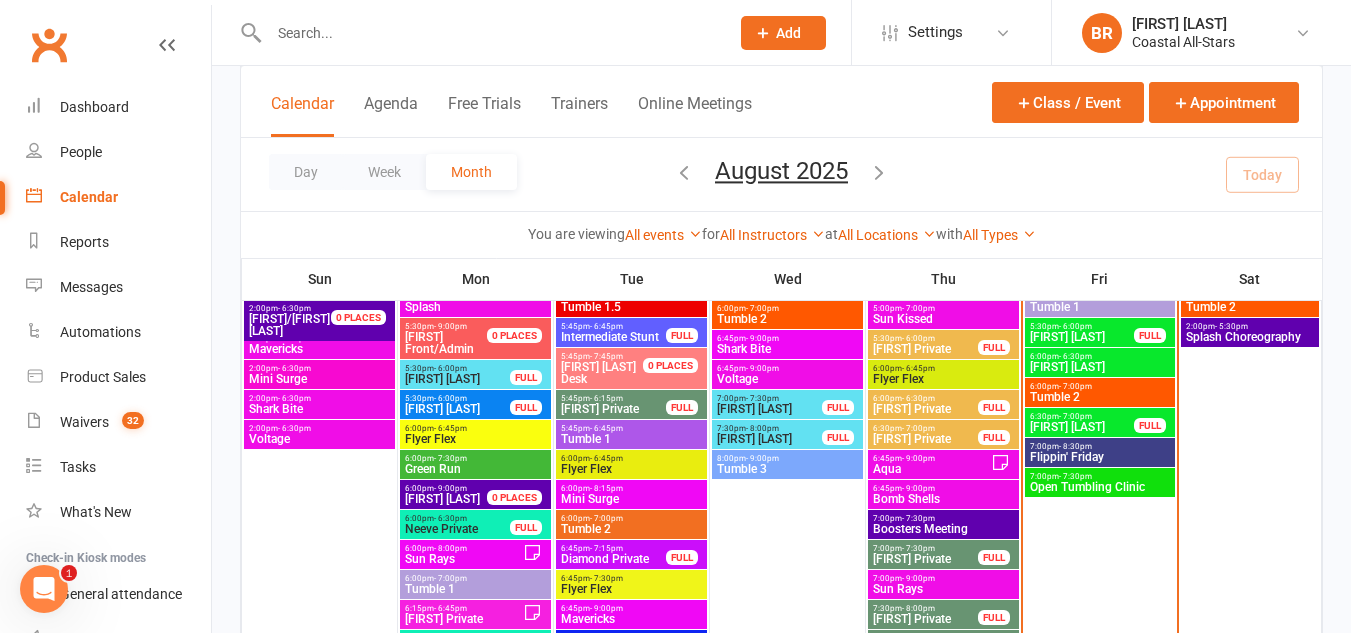 click on "- 8:30pm" at bounding box center [1075, 446] 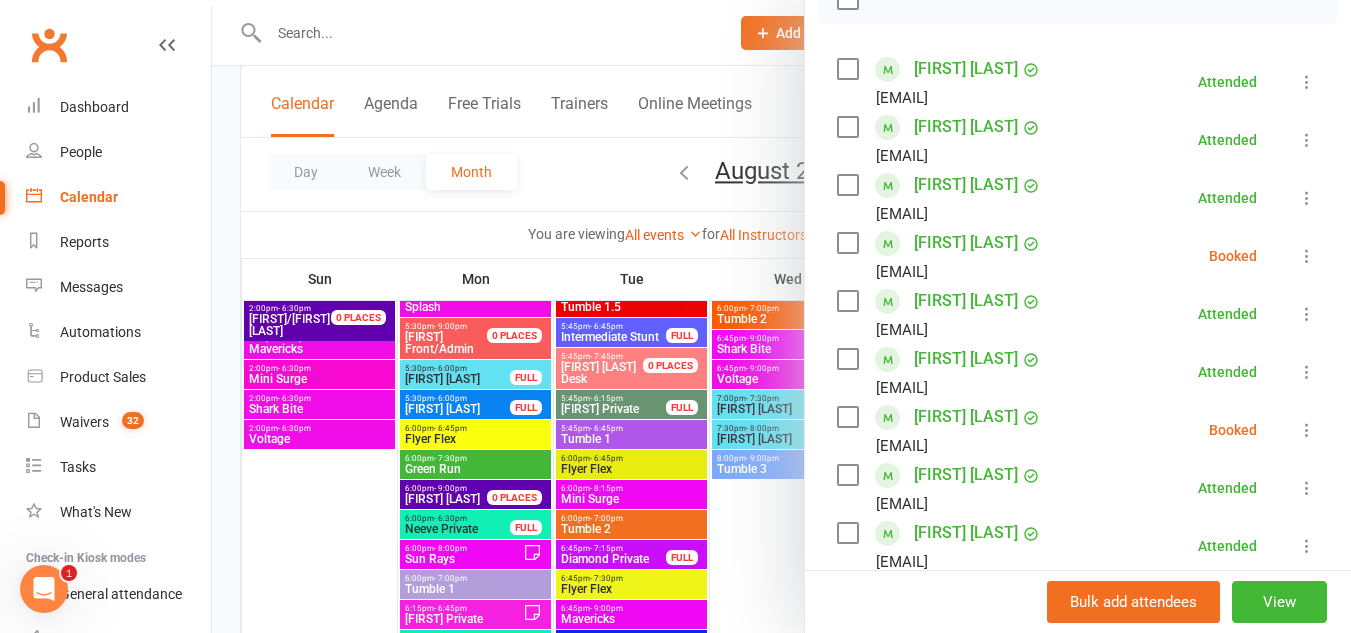 scroll, scrollTop: 348, scrollLeft: 0, axis: vertical 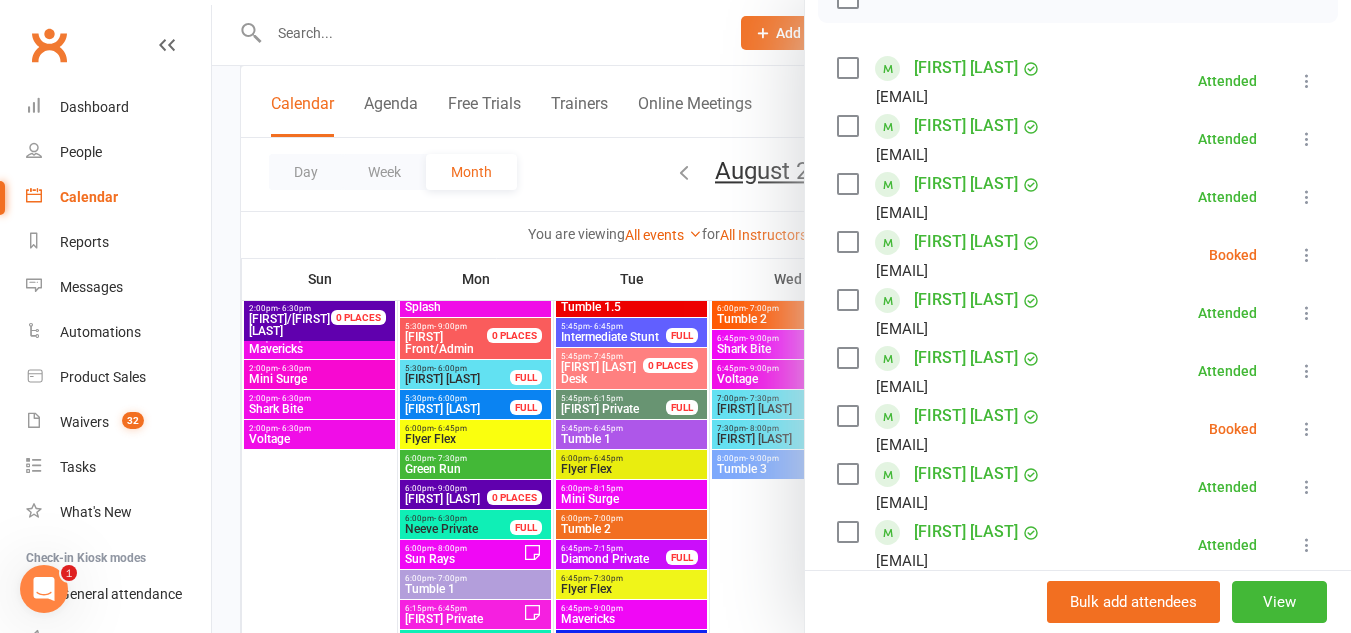 click at bounding box center (847, 242) 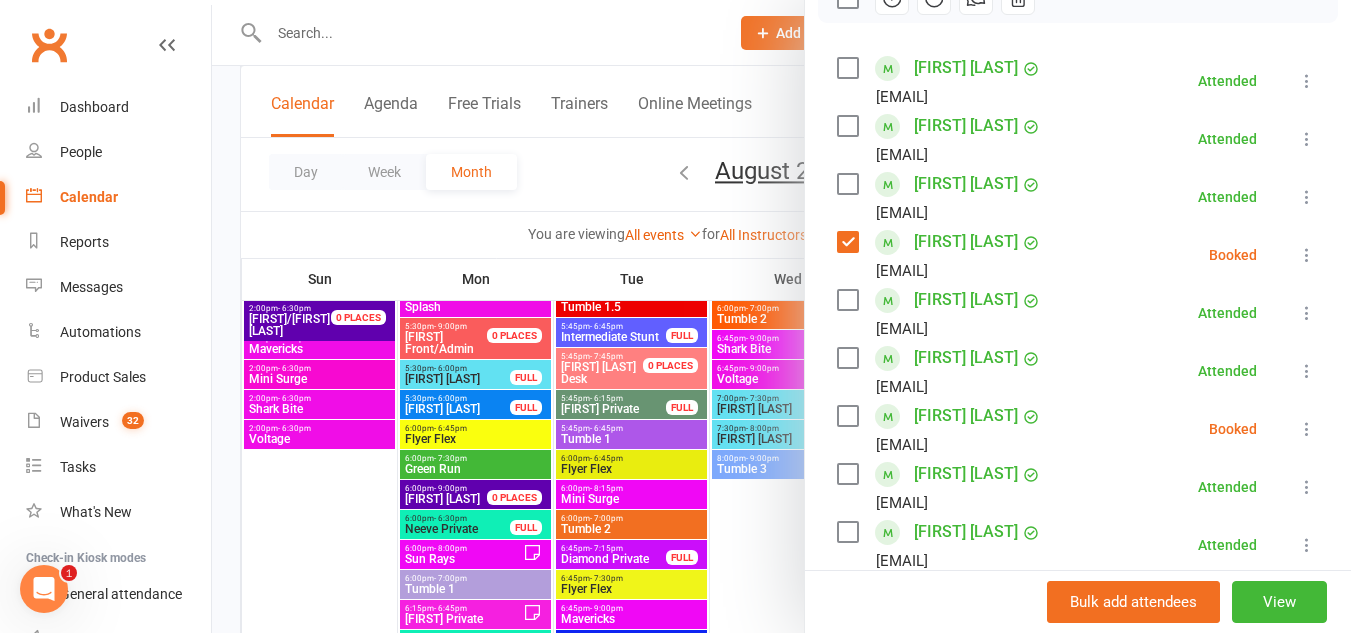 click 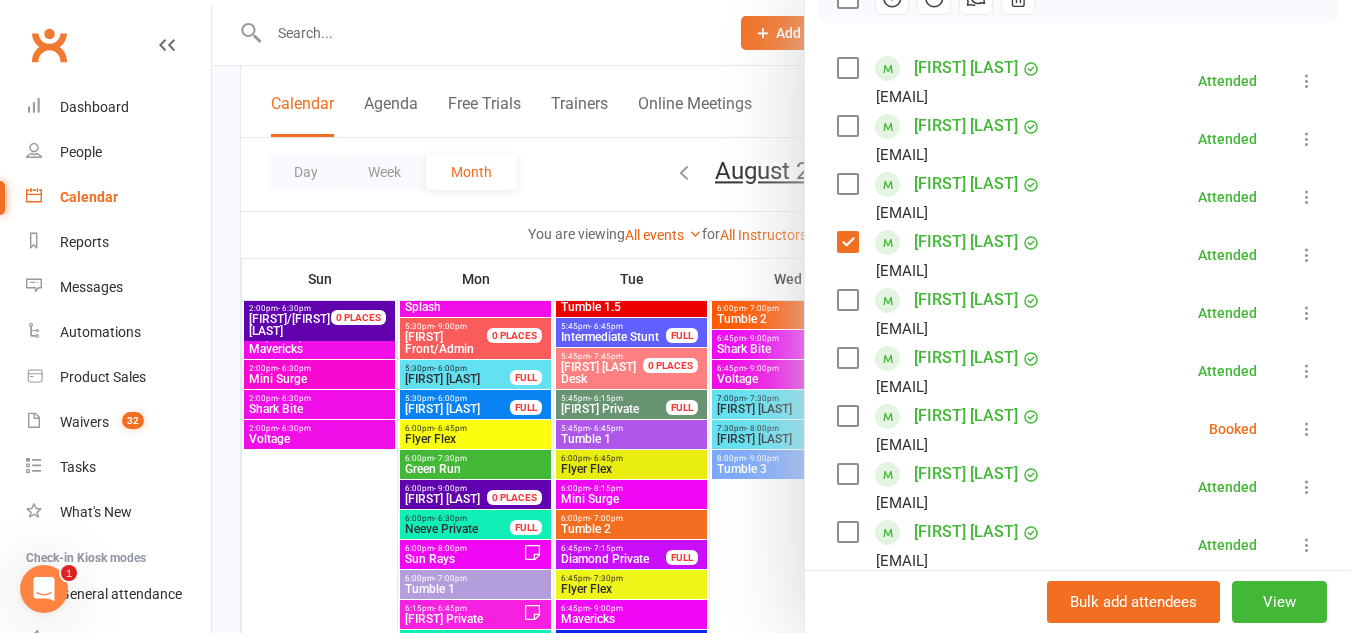 click at bounding box center [781, 316] 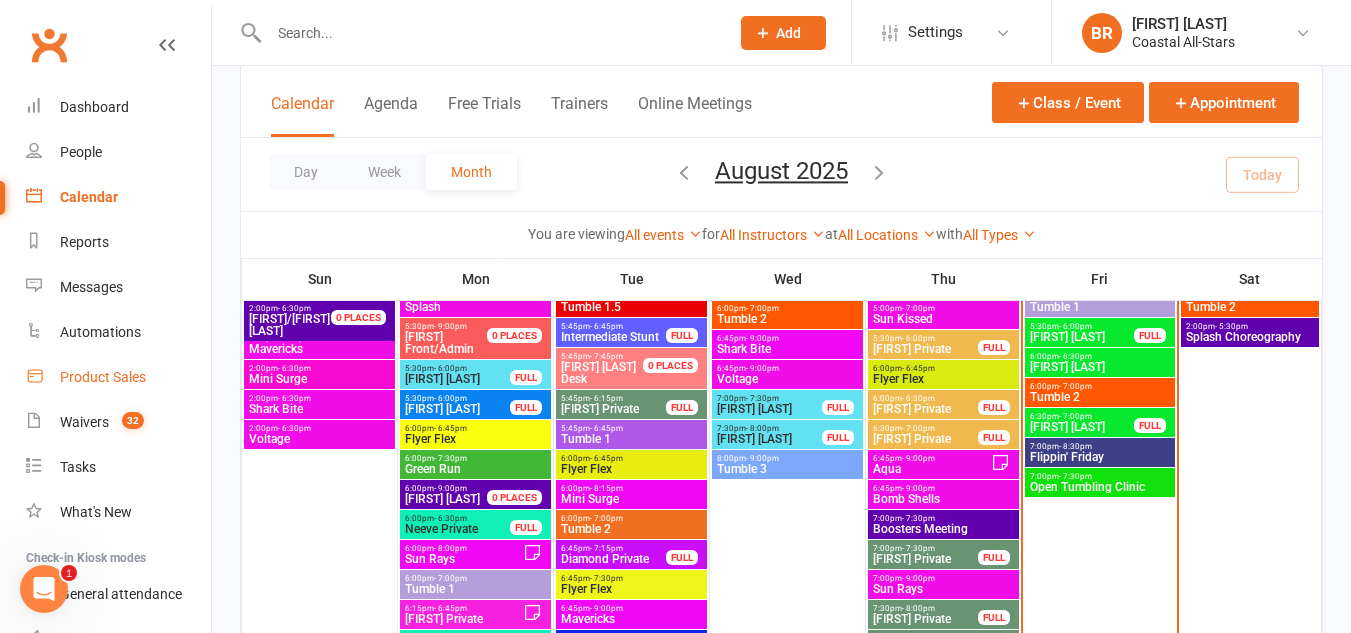 click on "Product Sales" at bounding box center (118, 377) 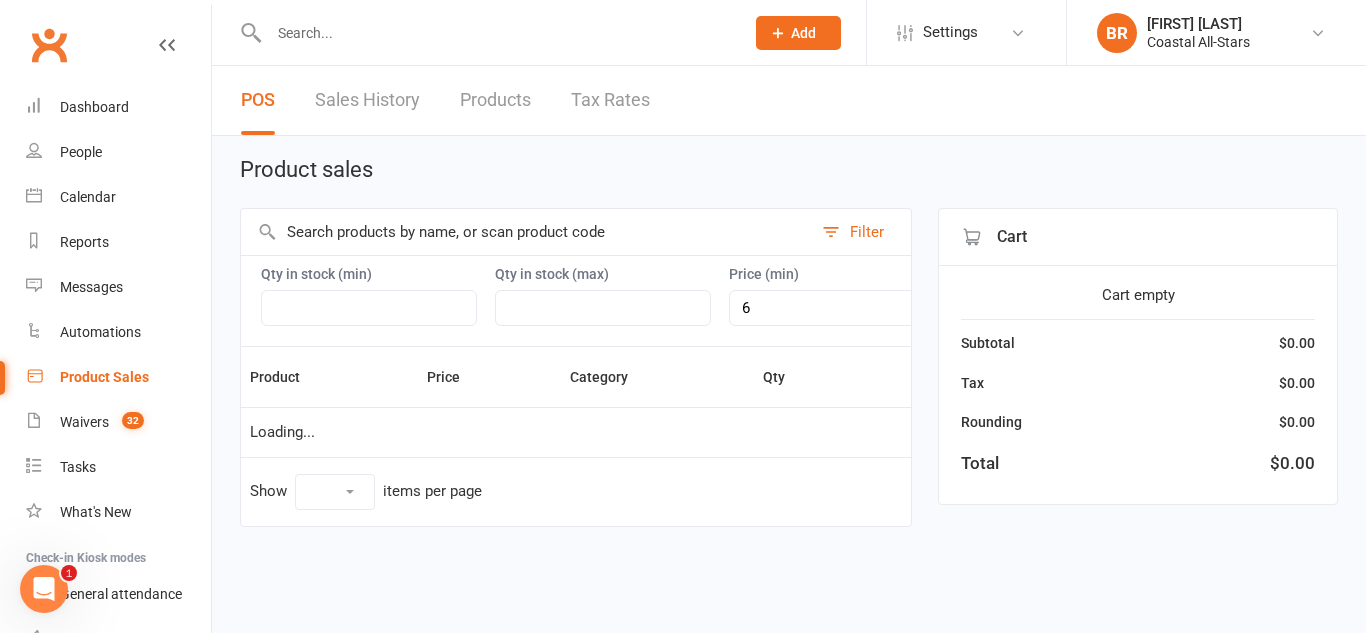 select on "10" 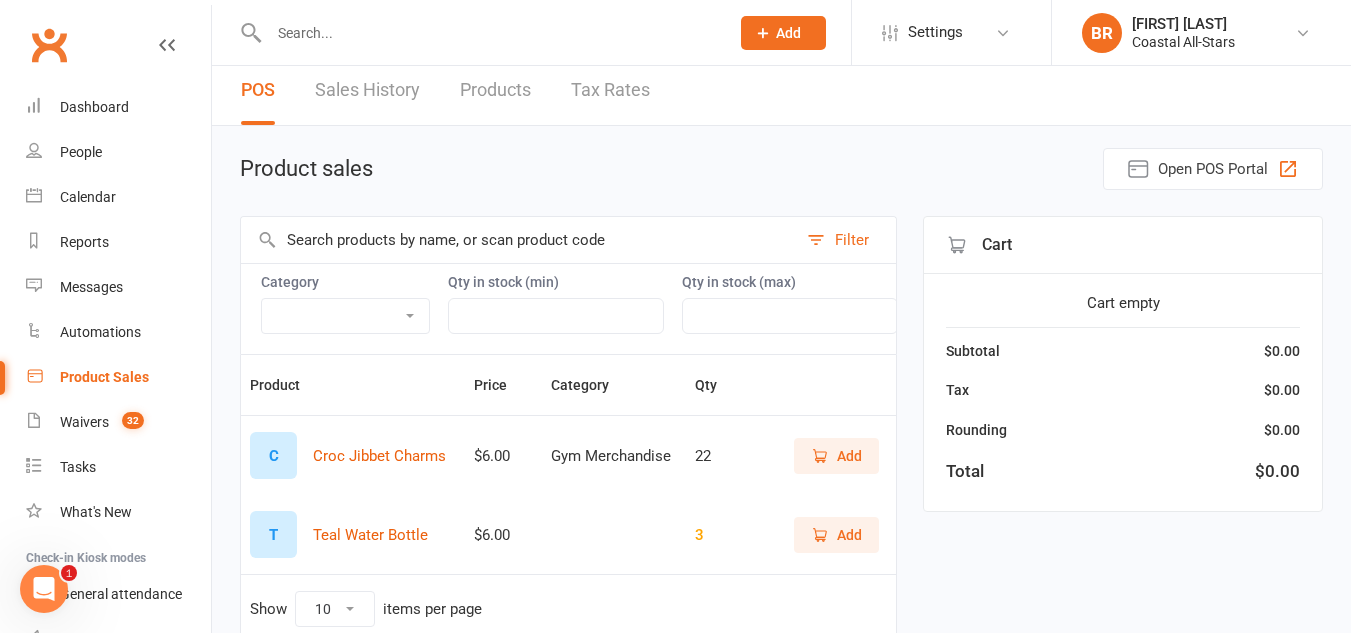 scroll, scrollTop: 11, scrollLeft: 0, axis: vertical 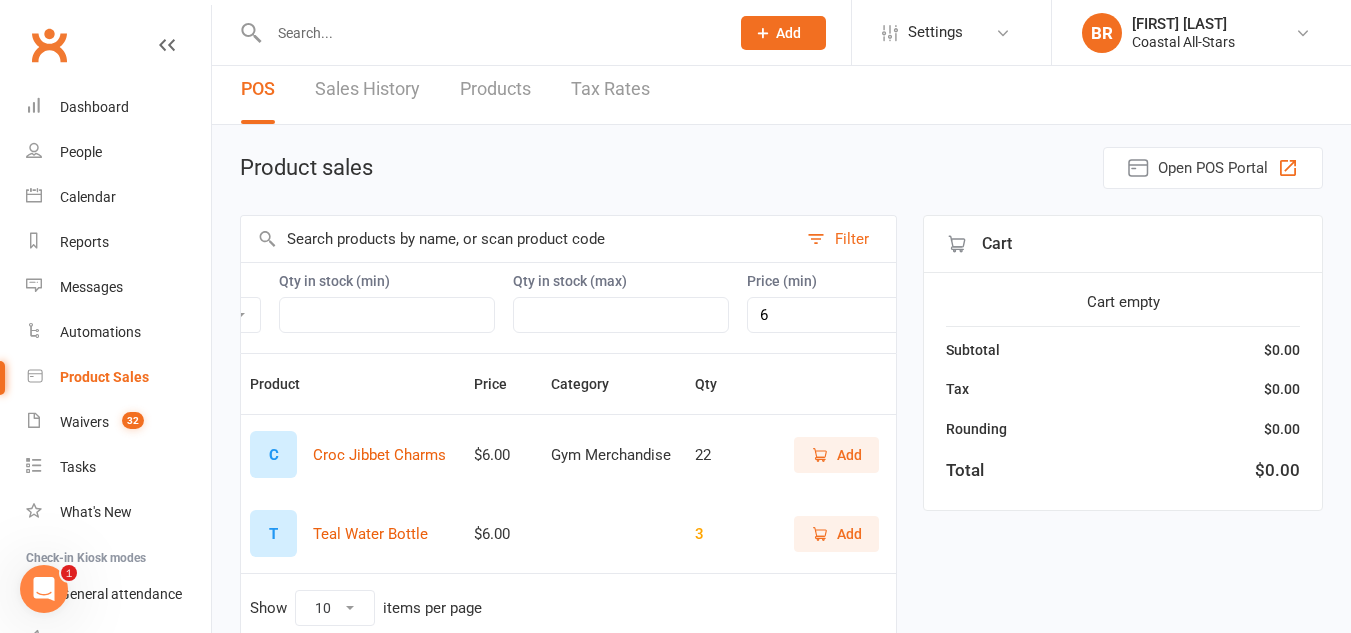 click on "6" at bounding box center (855, 315) 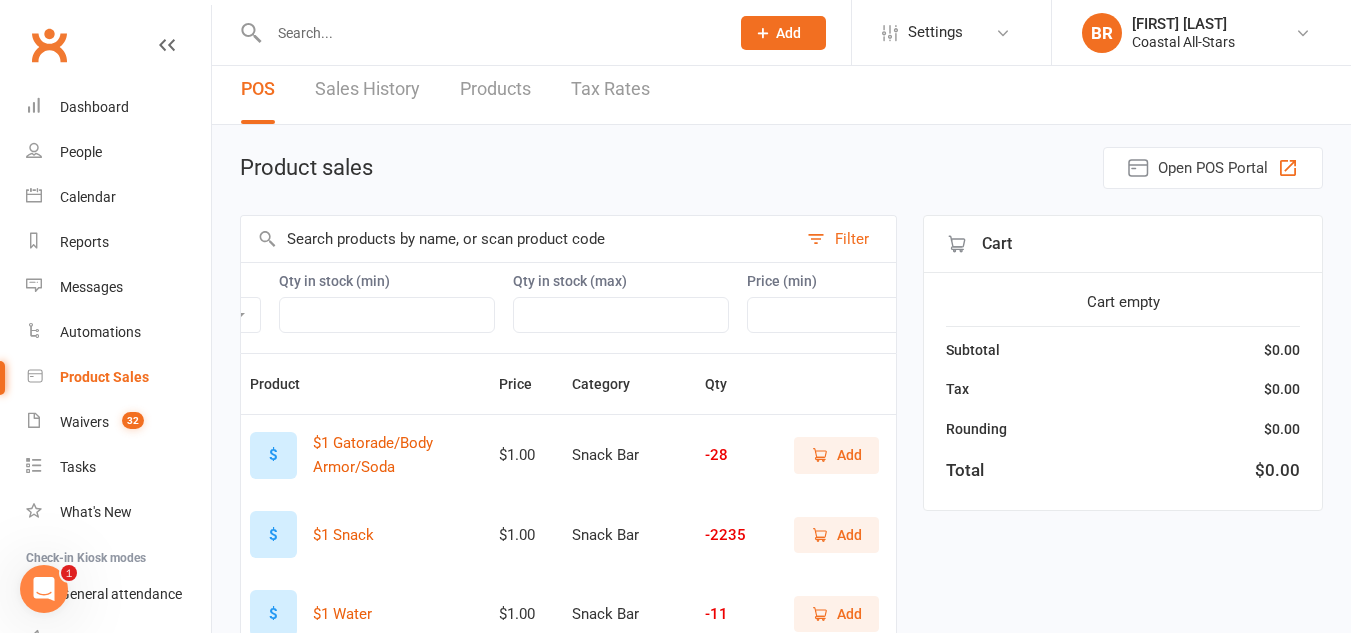 type 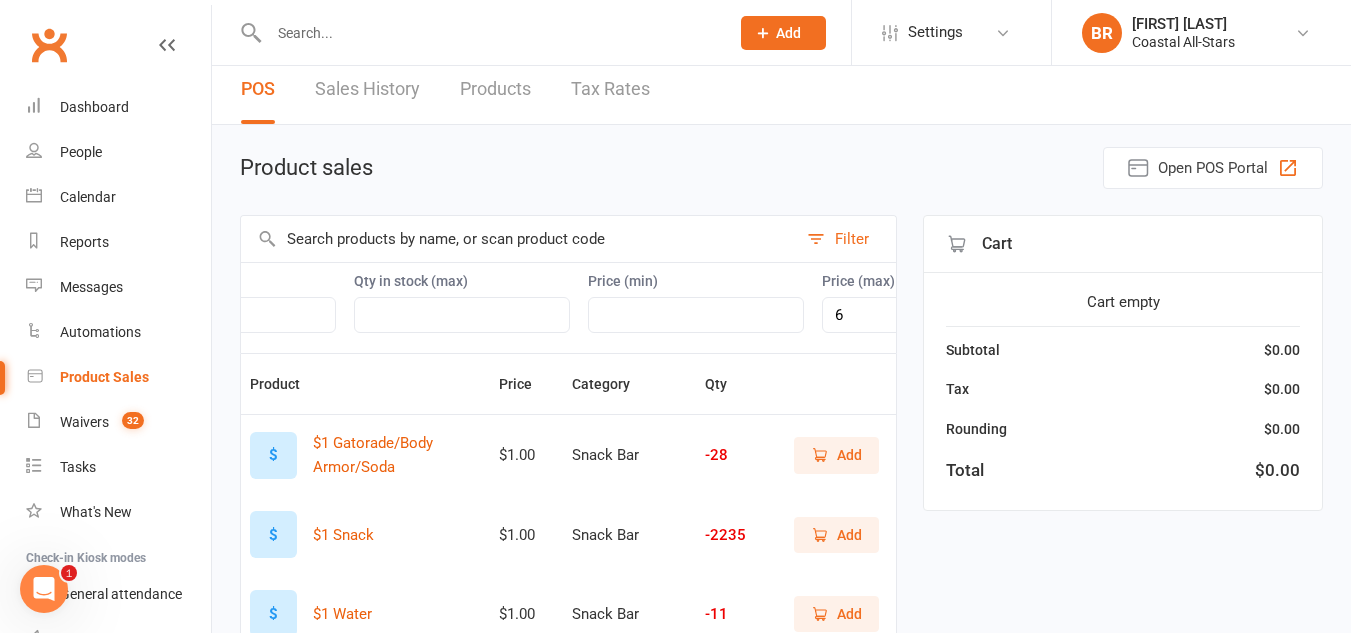 scroll, scrollTop: 0, scrollLeft: 382, axis: horizontal 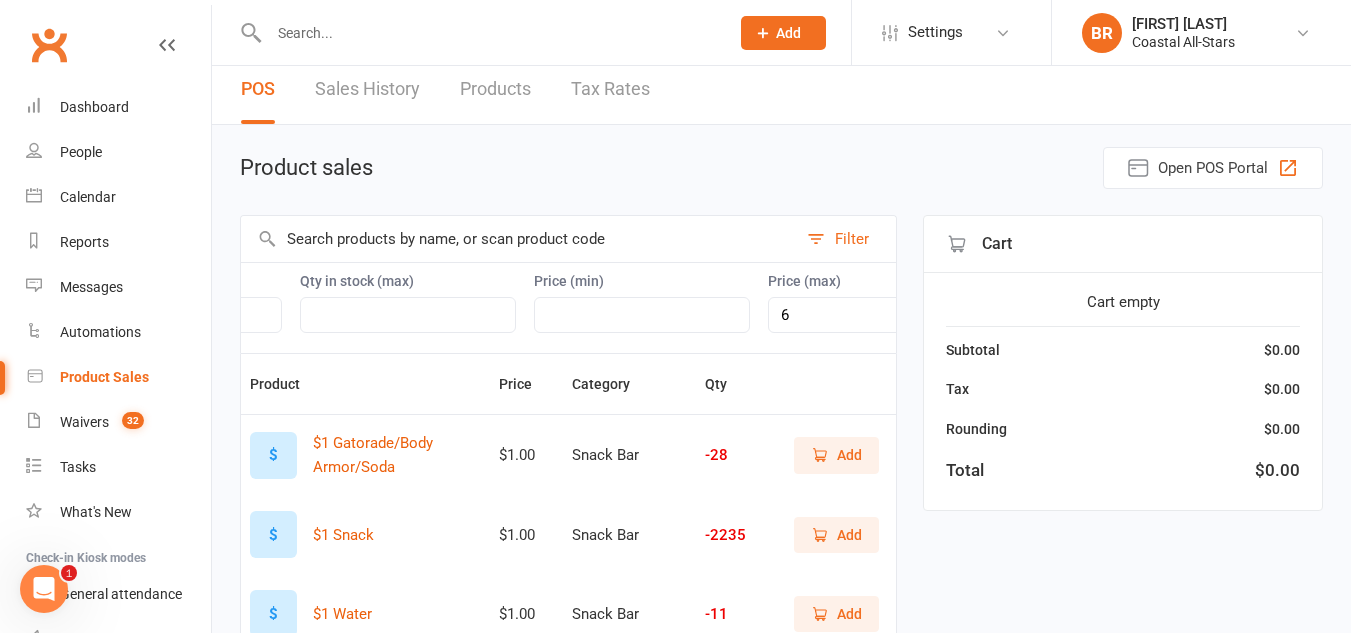 click on "6" at bounding box center [876, 315] 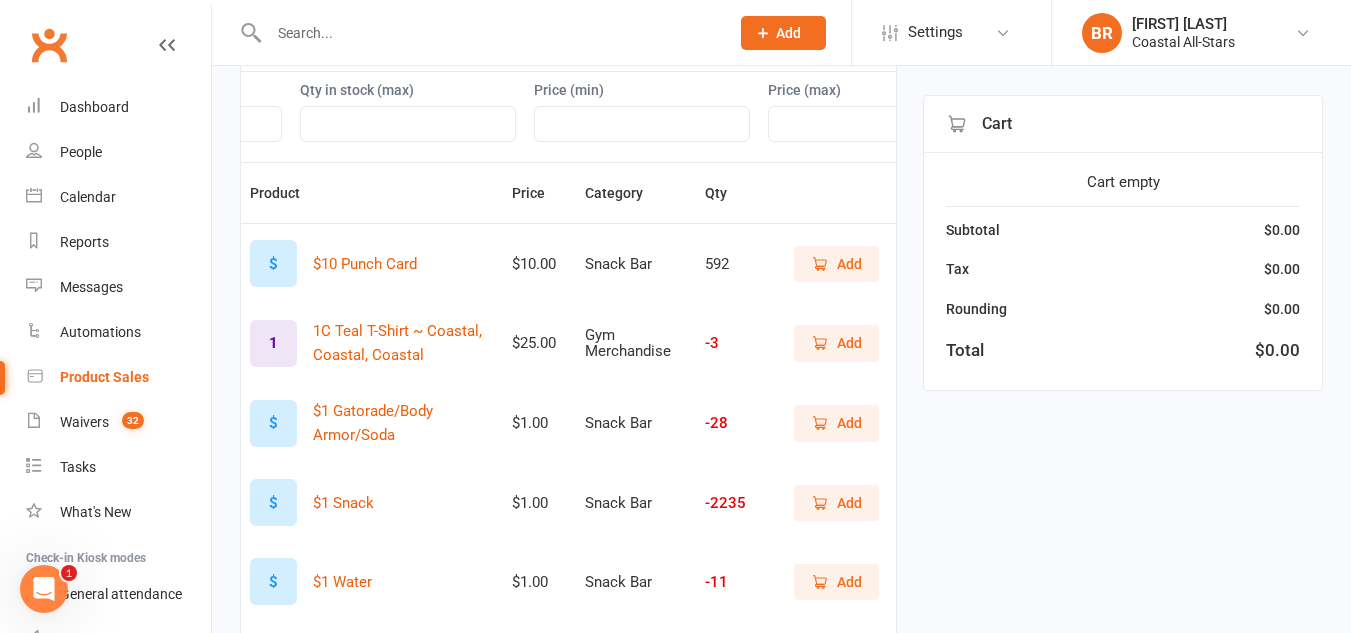 scroll, scrollTop: 199, scrollLeft: 0, axis: vertical 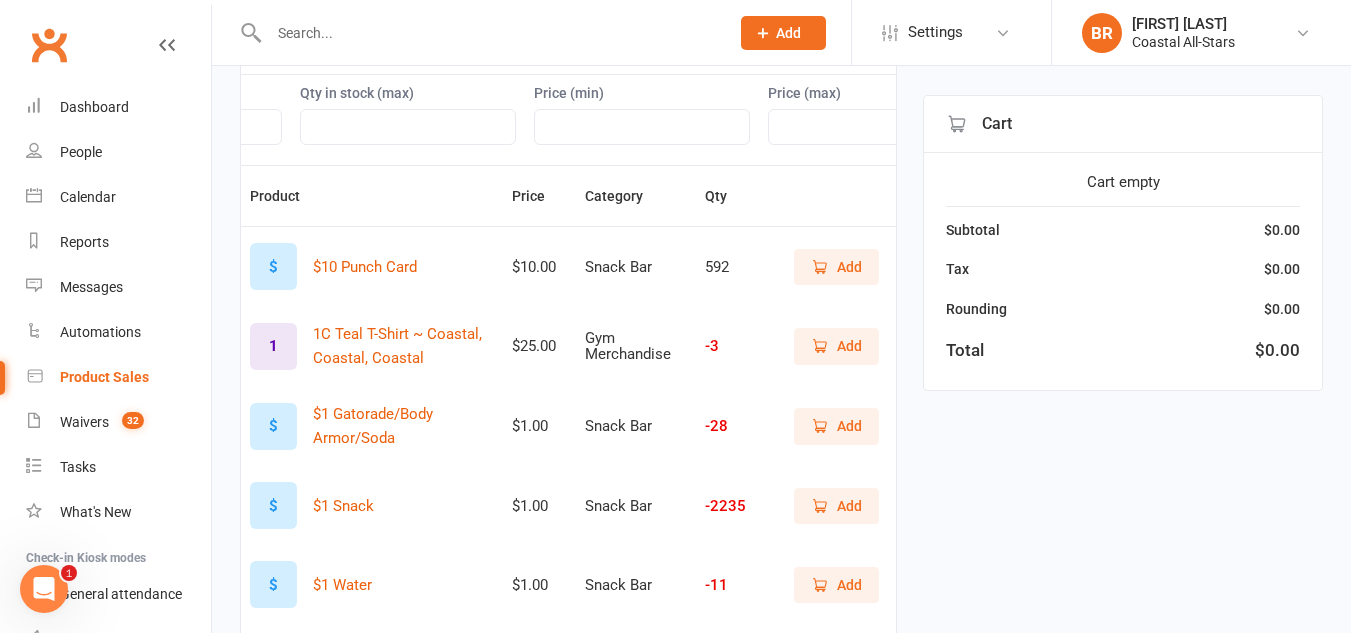 type 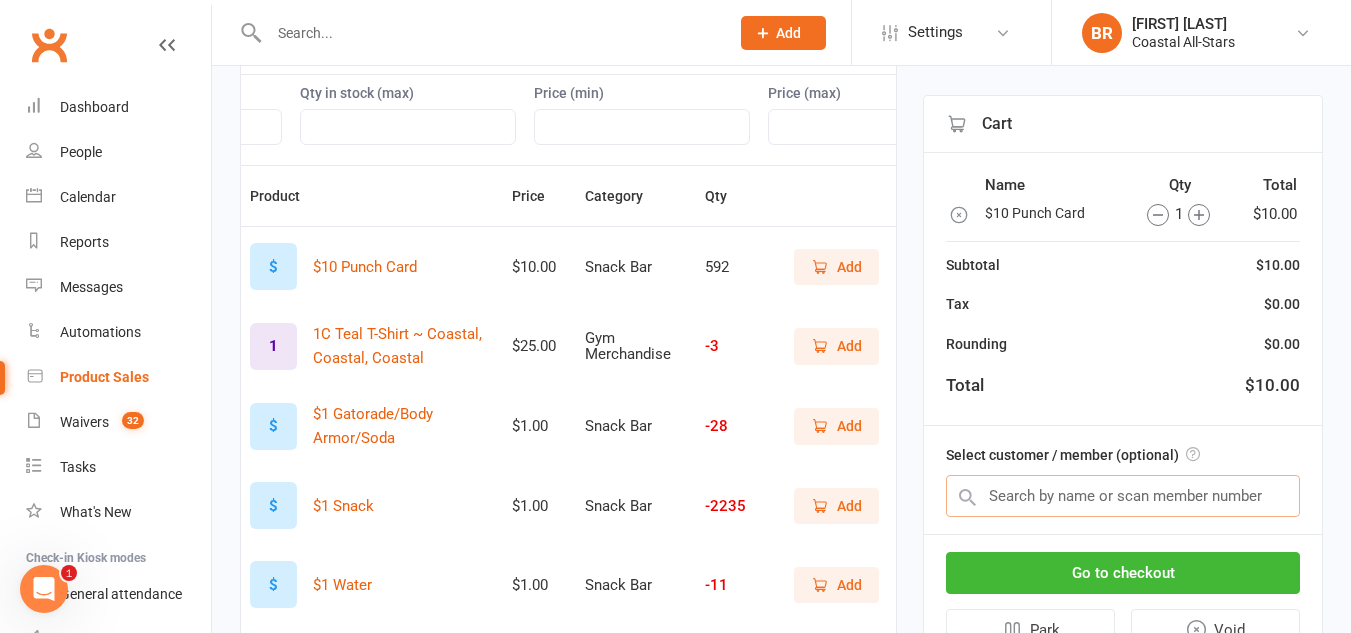 click at bounding box center (1123, 496) 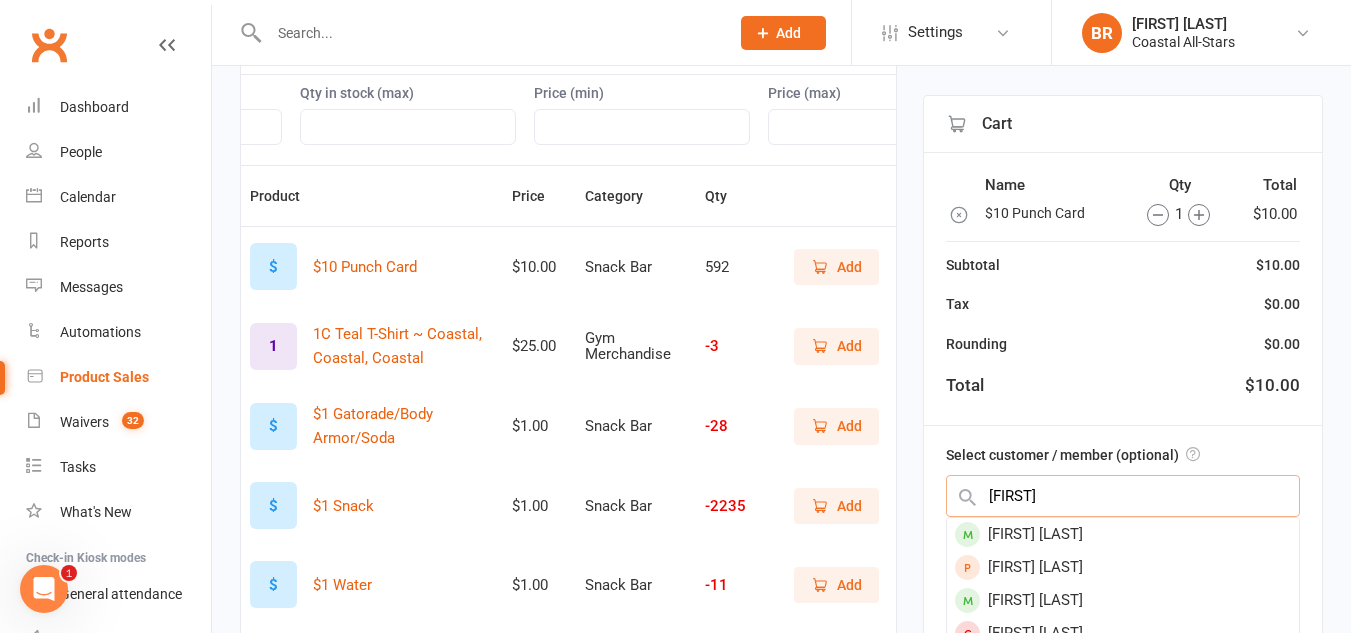 type on "landry" 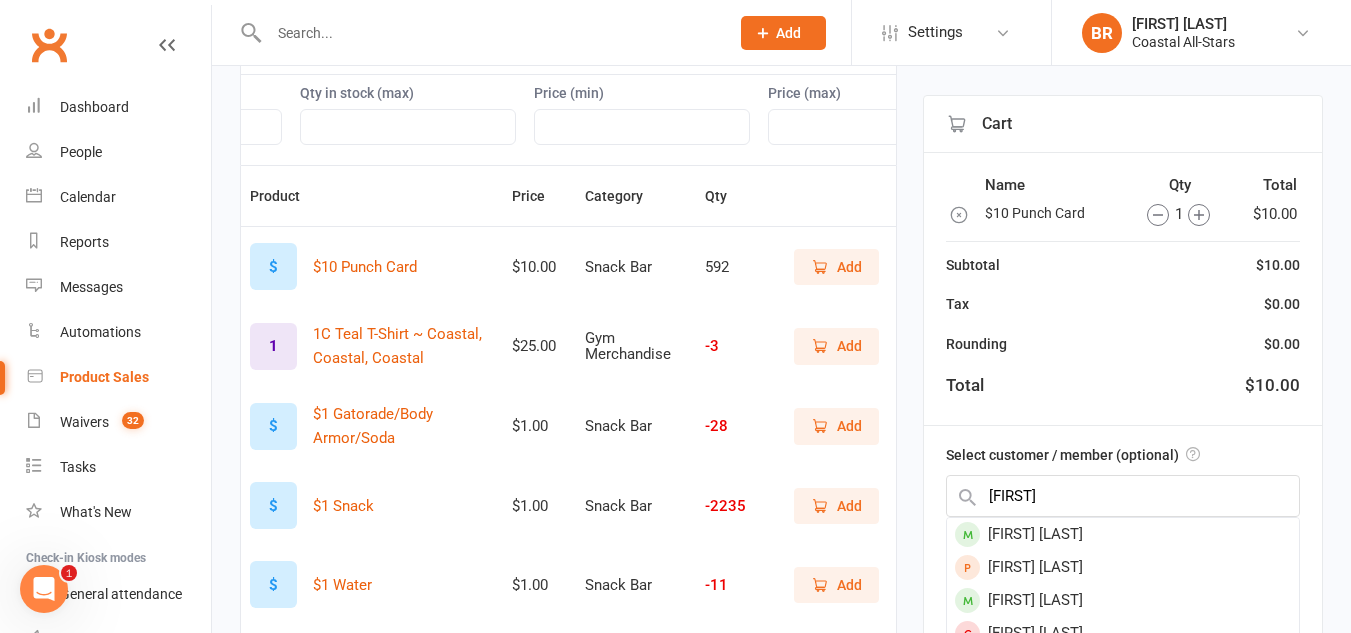 type 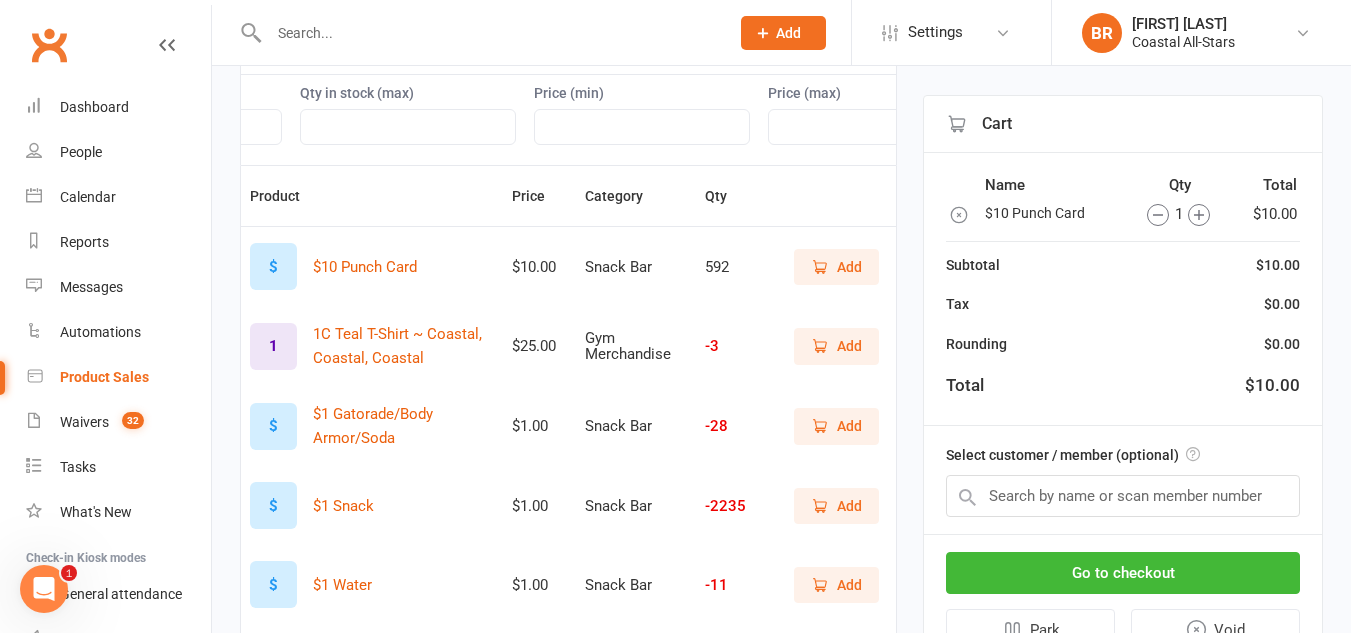 click on "Filter Category Flippin' Friday Fundraising Group Stunt Class Gym Fees Gym Merchandise gym rental Marketing Partner Stunt Class Registration Fees Showcase Snack Bar Tiny Cheer Tech Tuition Tumble Class Uniform & Apparel Qty in stock (min) Qty in stock (max) Price (min) Price (max) Product Price Category Qty $ $10 Punch Card $10.00 Snack Bar 592   Add 1 1C Teal T-Shirt ~ Coastal, Coastal, Coastal $25.00 Gym Merchandise -3   Add $ $1 Gatorade/Body Armor/Soda $1.00 Snack Bar -28   Add $ $1 Snack $1.00 Snack Bar -2235   Add $ $1 Water $1.00 Snack Bar -11   Add $ $20 Punch Card $20.00 Snack Bar 495   Add 2 2A Dusty Blue Crop Coastal Wave Rhinestone T-Shirt (S5) $35.00 Gym Merchandise -2   Add 2 2B Coastal Coastal Coastal Crop (Black) S5 $35.00 Gym Merchandise -5   Add 2 2C Coastal Coastal Coastal T-Shirt (Black) S5 $35.00 Gym Merchandise -3   Add 2 2D Coastal Coastal Coastal T-Shirt (Navy) S5 $35.00 Gym Merchandise -1   Add Show 10 25 50 100 items per page 1 2 3 … 15 Cart Name Qty Total $10 Punch Card 1 $10.00" at bounding box center [781, 586] 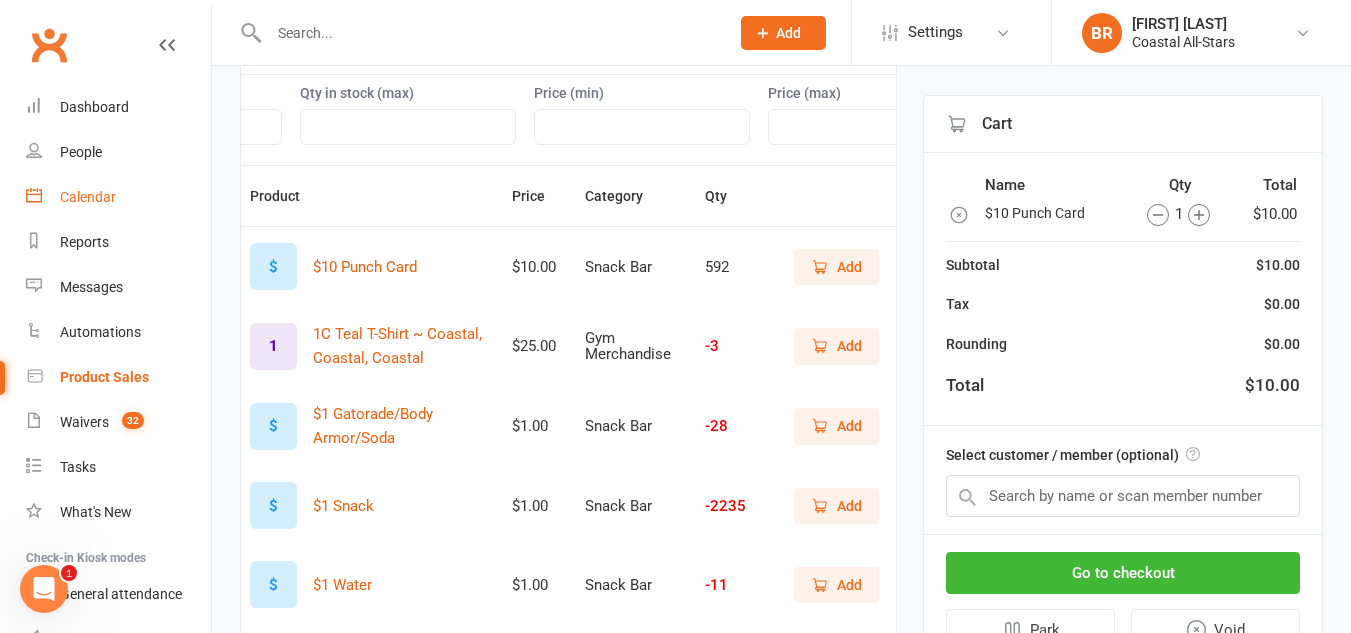 click on "Calendar" at bounding box center [88, 197] 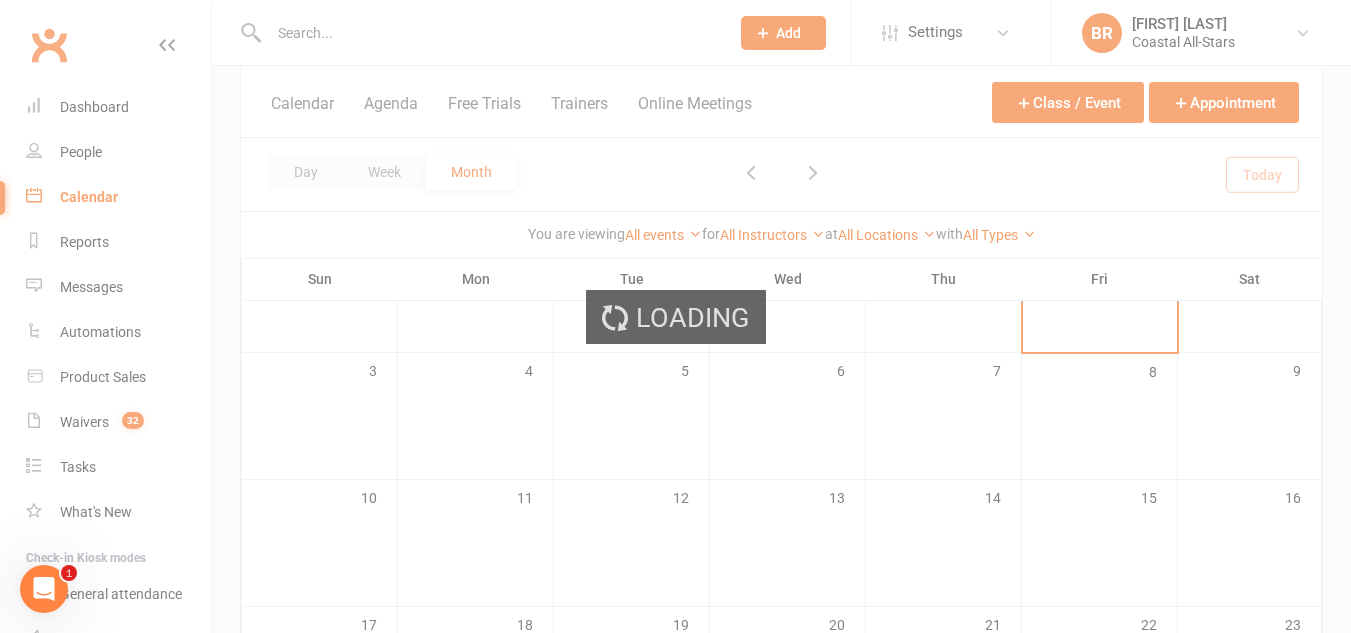 scroll, scrollTop: 0, scrollLeft: 0, axis: both 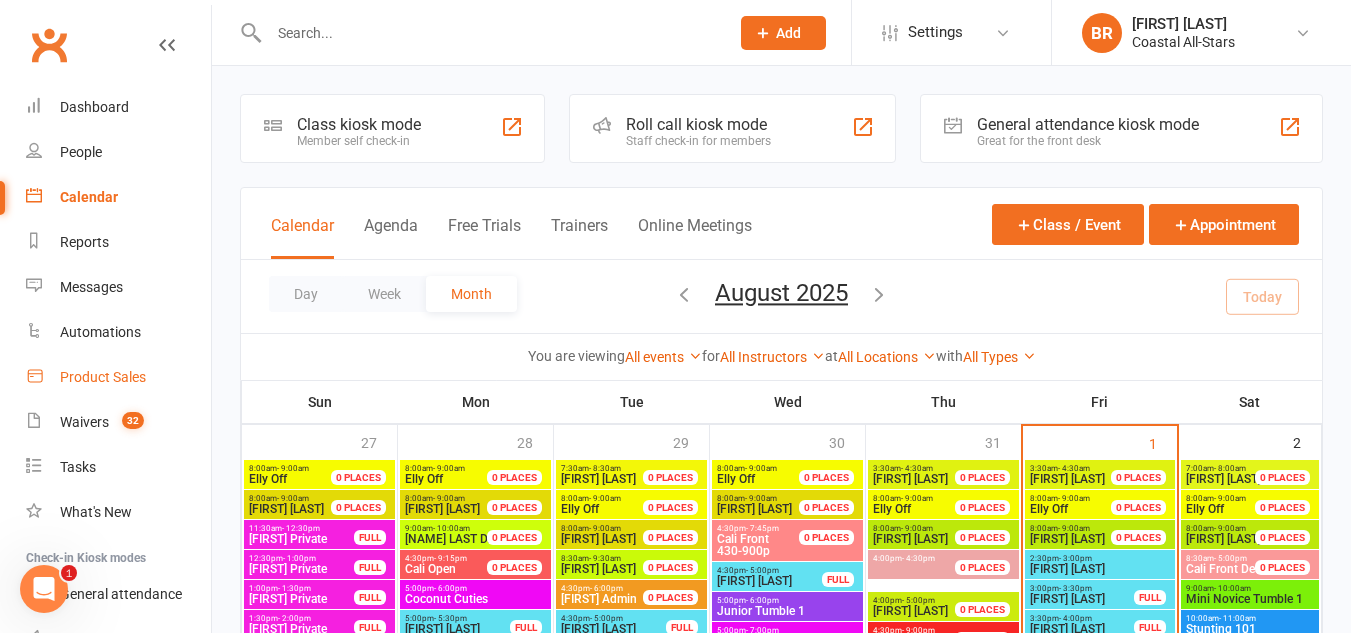 click on "Product Sales" at bounding box center [118, 377] 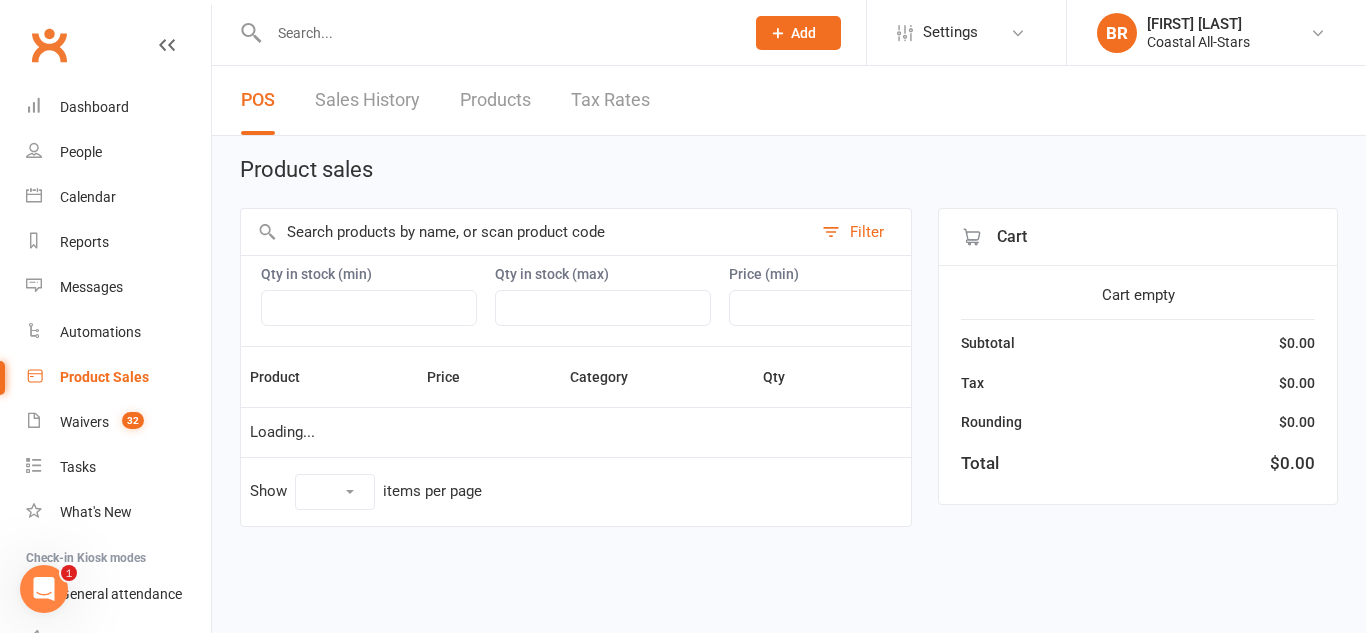 select on "10" 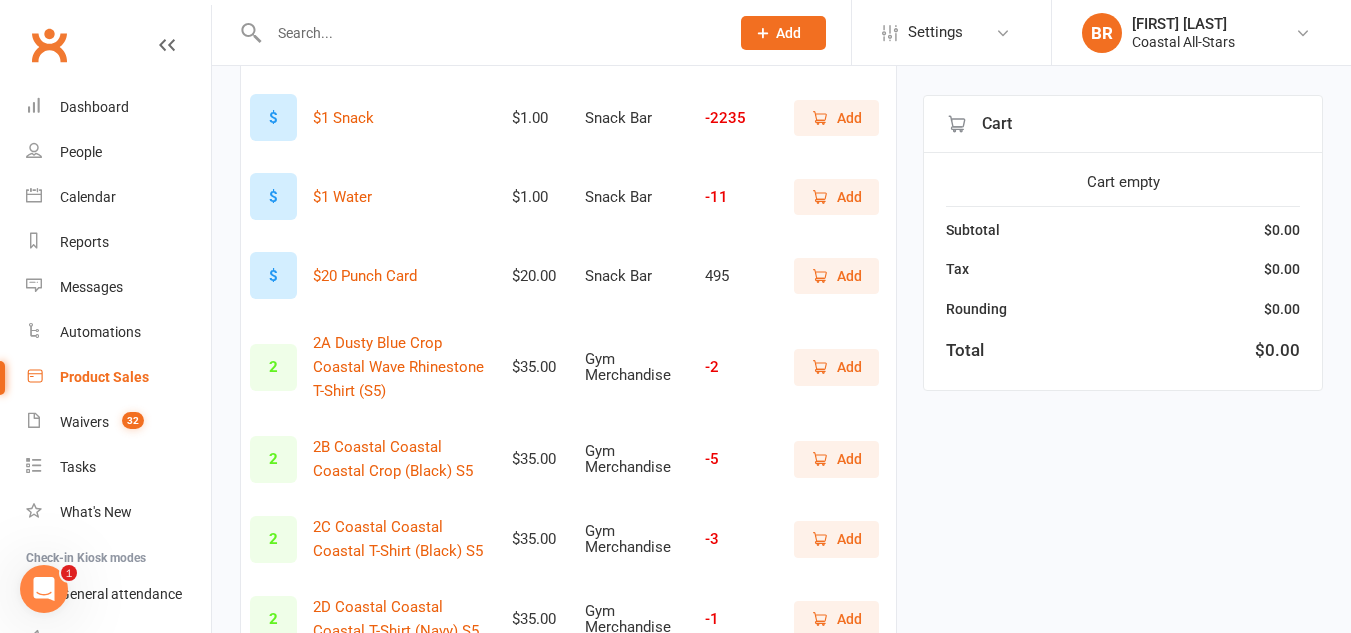 scroll, scrollTop: 606, scrollLeft: 0, axis: vertical 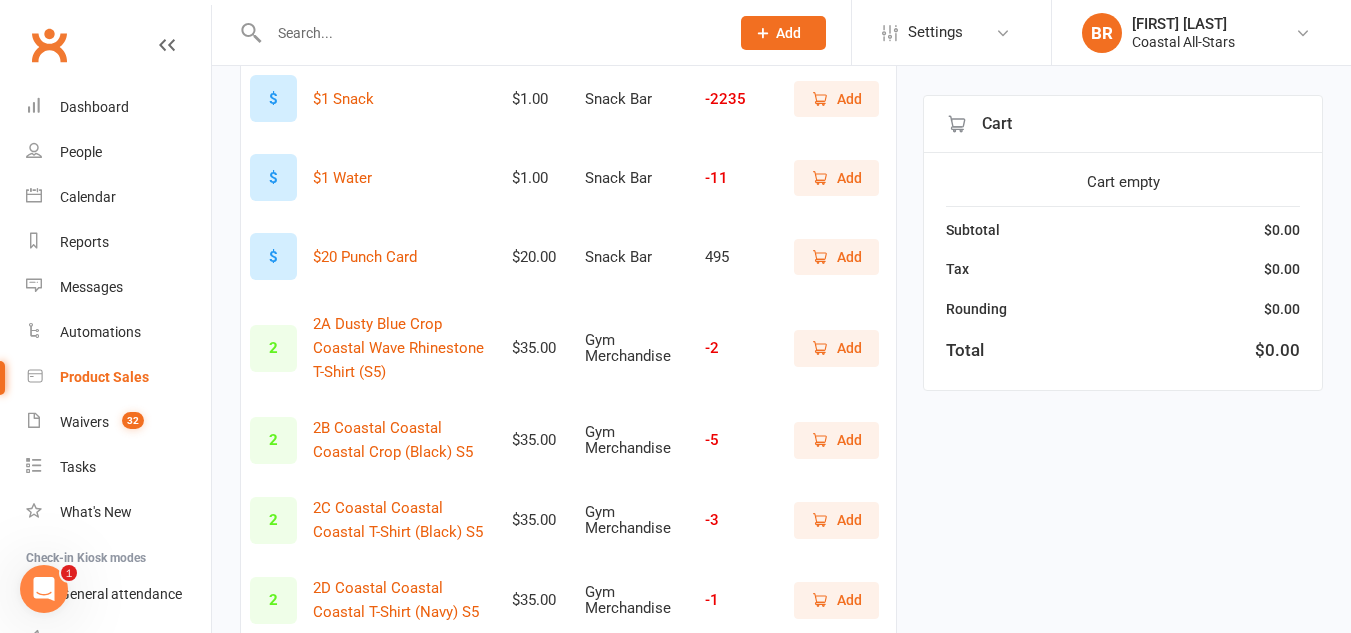 click on "Add" at bounding box center [849, 257] 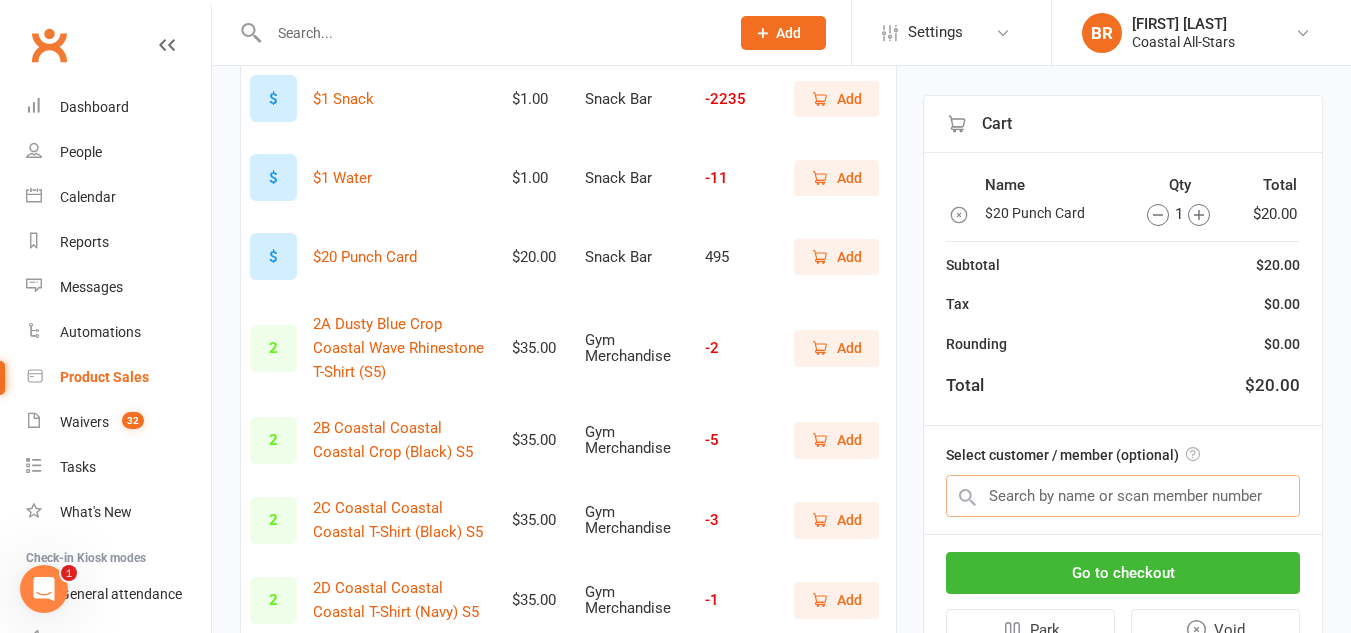 click at bounding box center (1123, 496) 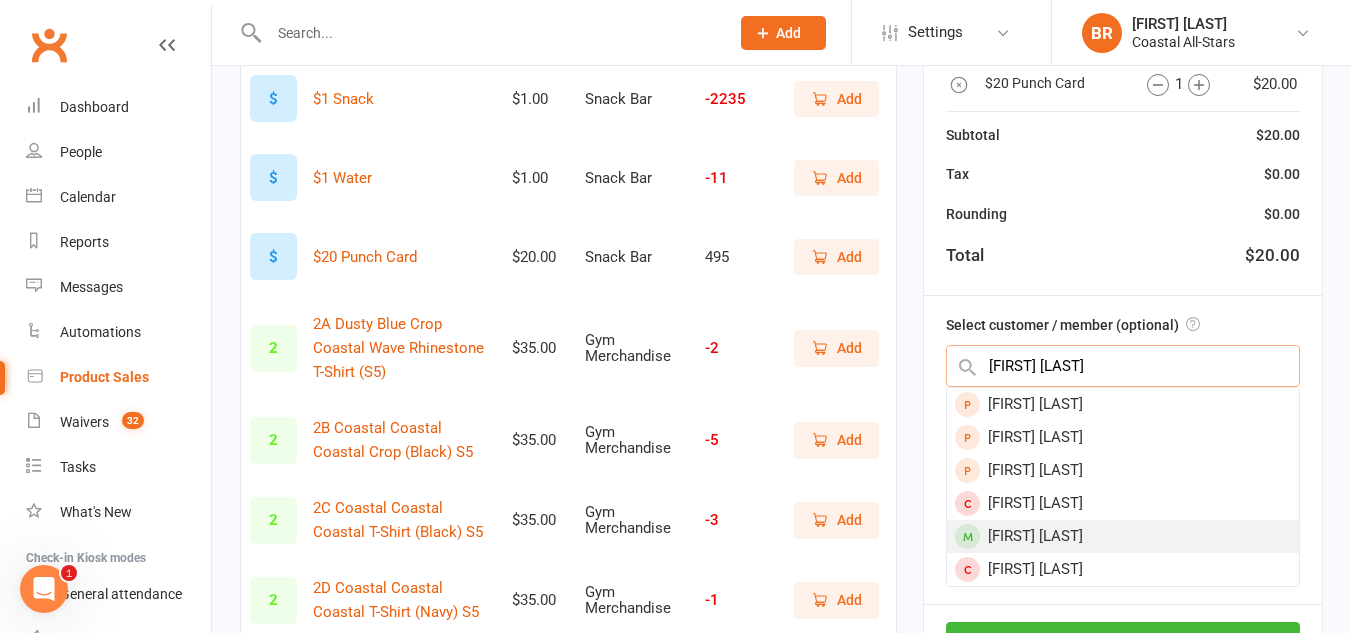 type on "brookelyn hov" 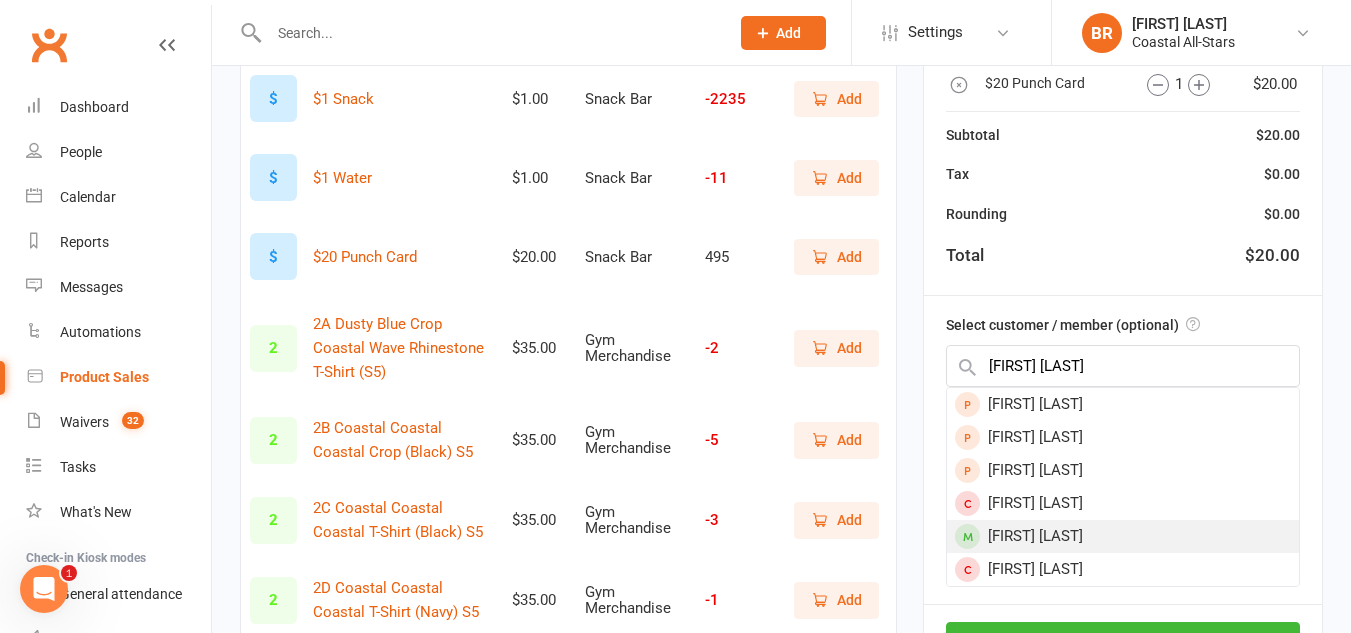 click on "[FIRST] [LAST]" at bounding box center (1123, 535) 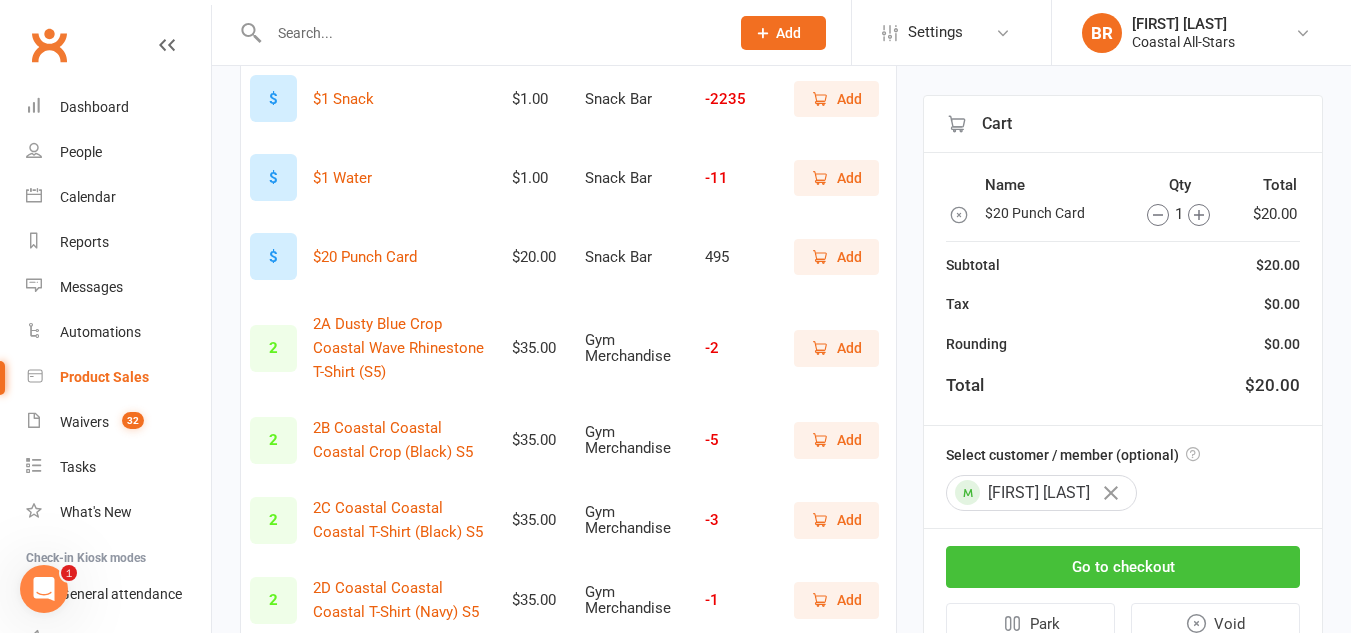 click on "Go to checkout" at bounding box center [1123, 567] 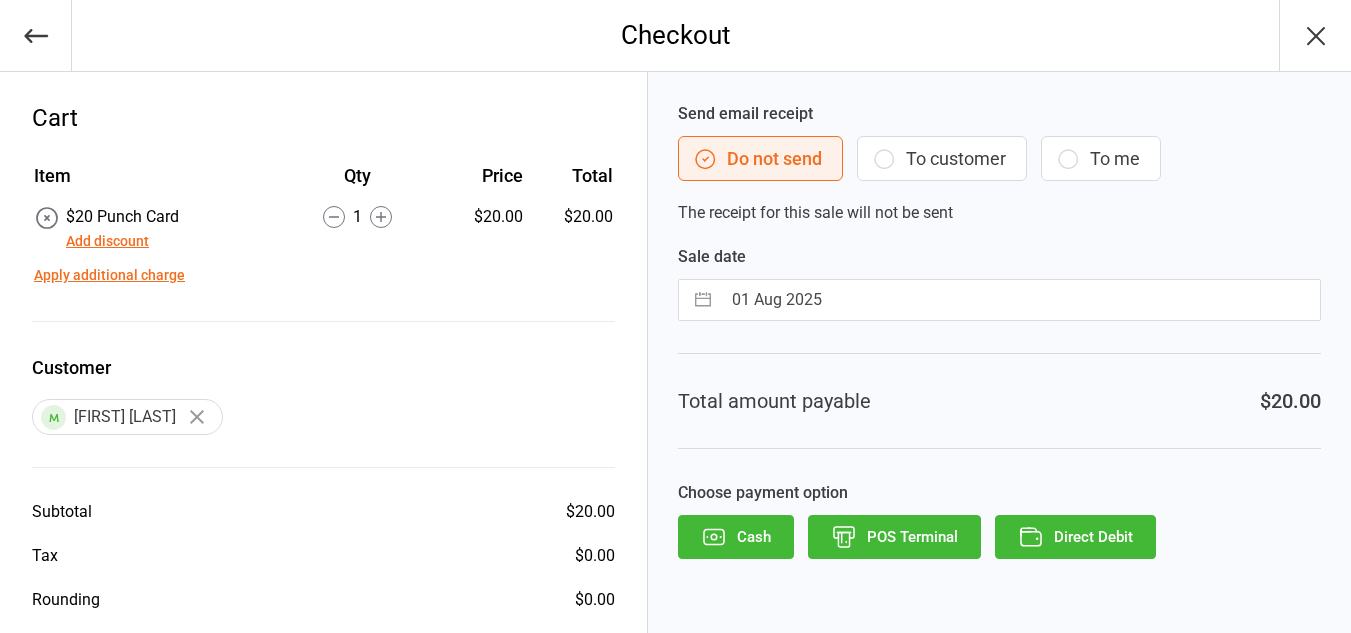 scroll, scrollTop: 0, scrollLeft: 0, axis: both 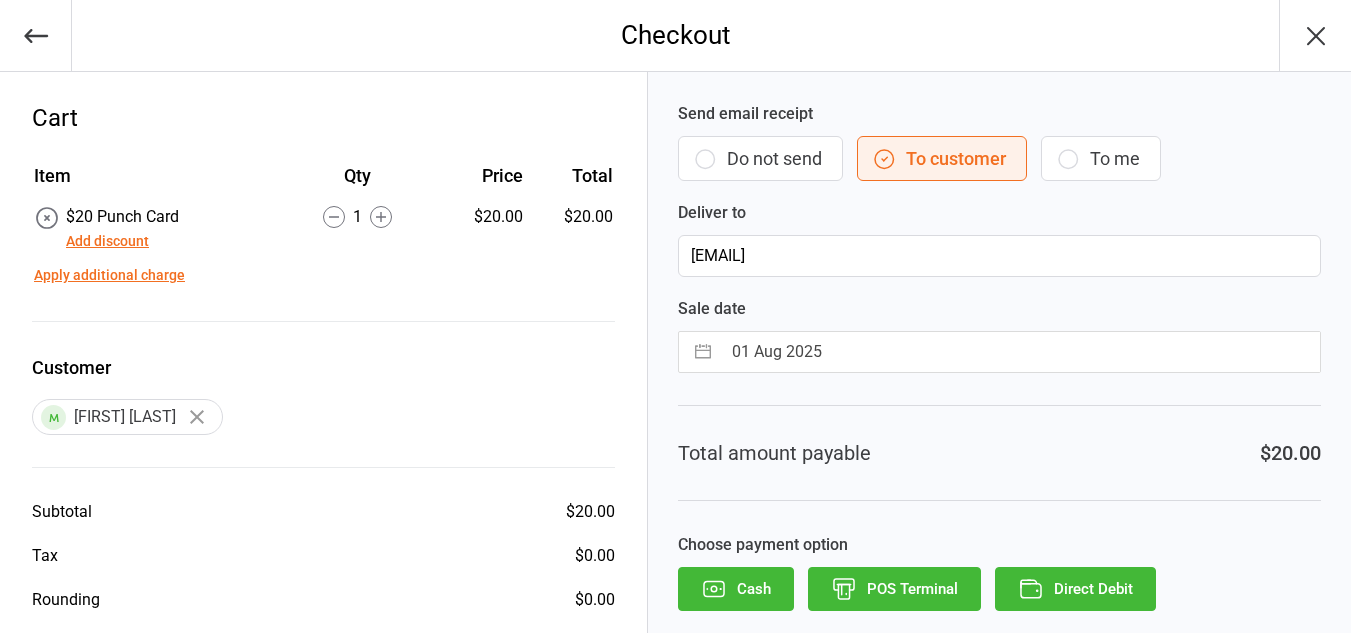 click on "Direct Debit" at bounding box center (1075, 589) 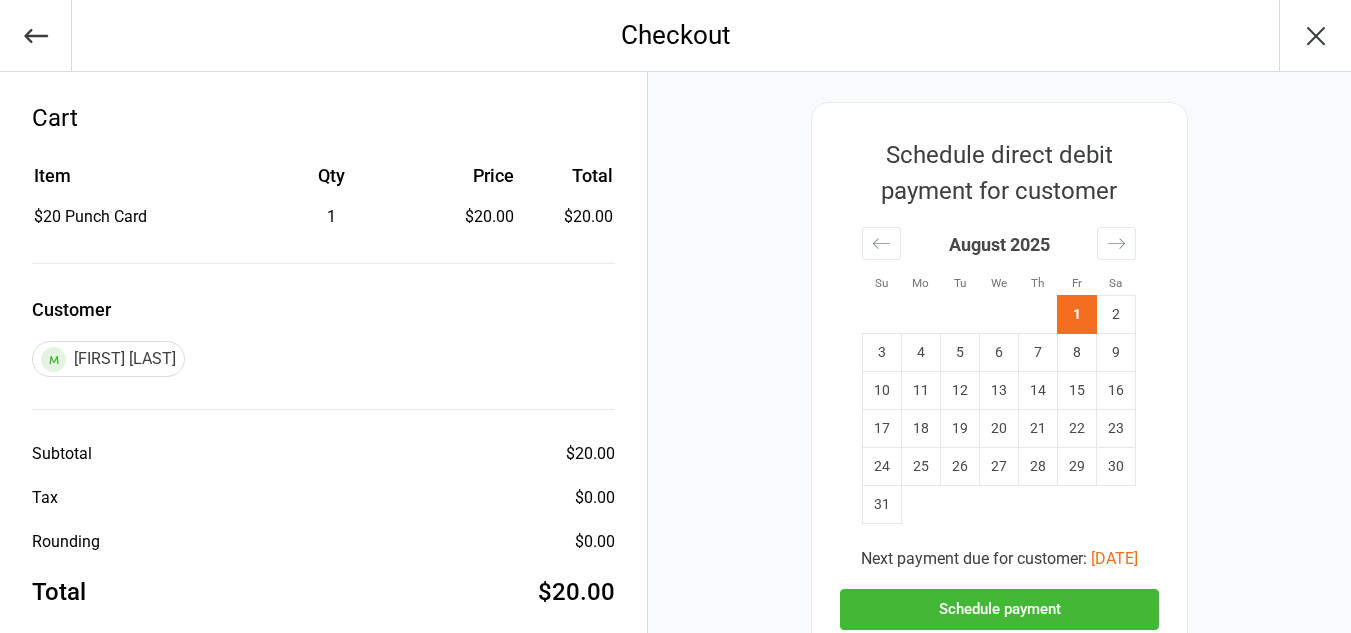 click on "Schedule payment" at bounding box center (999, 609) 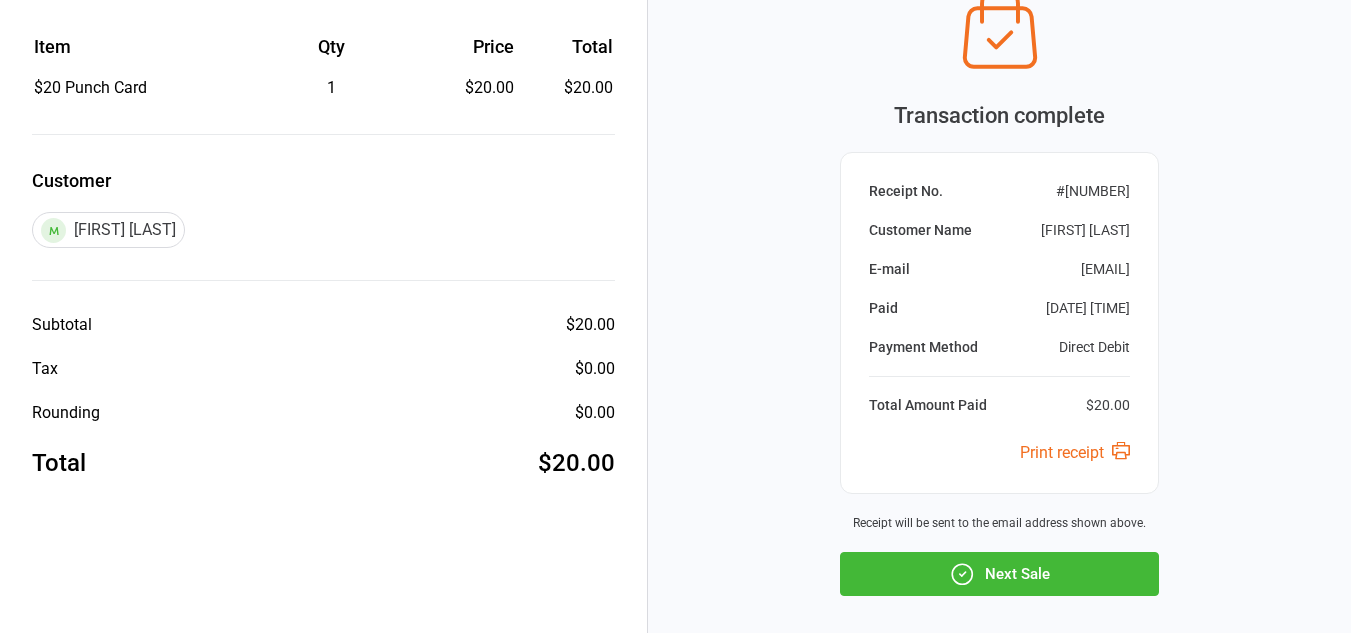 scroll, scrollTop: 159, scrollLeft: 0, axis: vertical 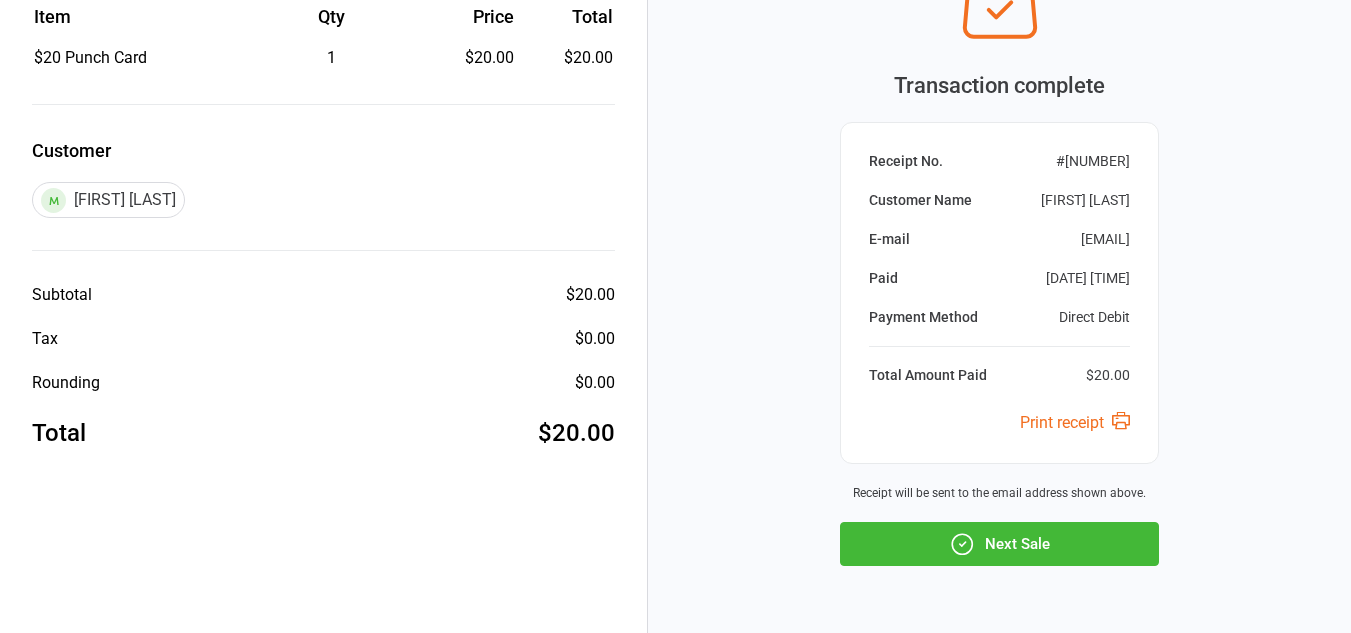 click on "Next Sale" at bounding box center [999, 544] 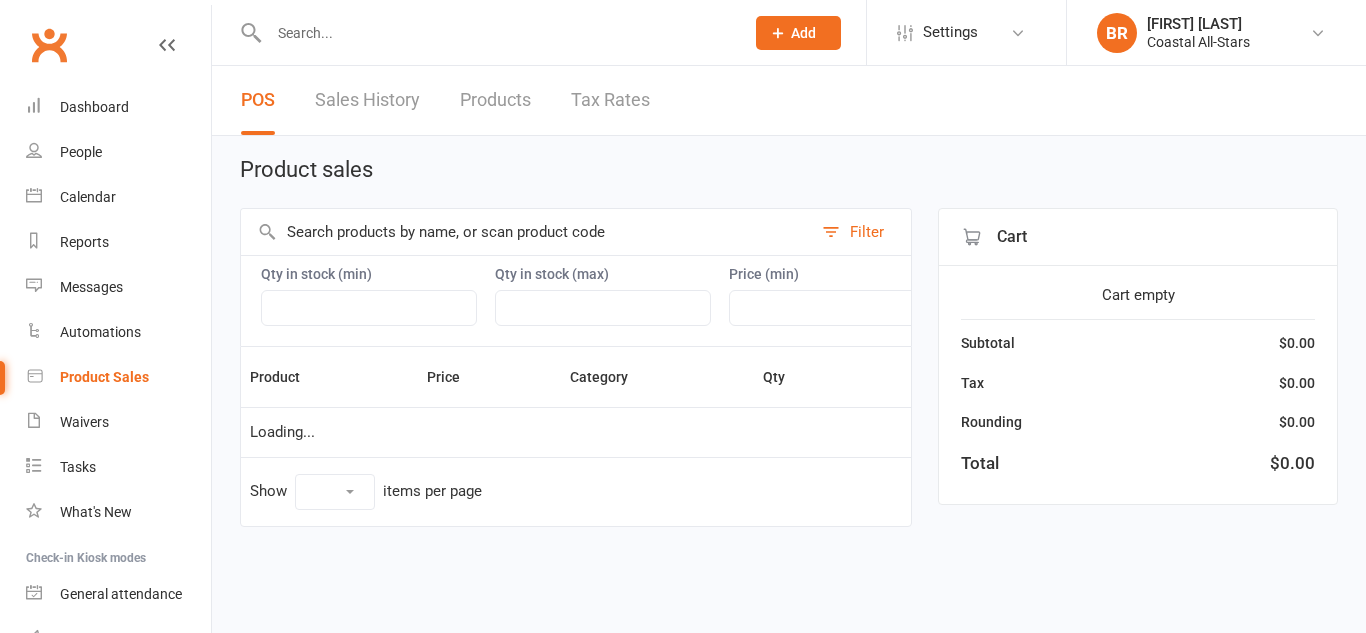 select on "10" 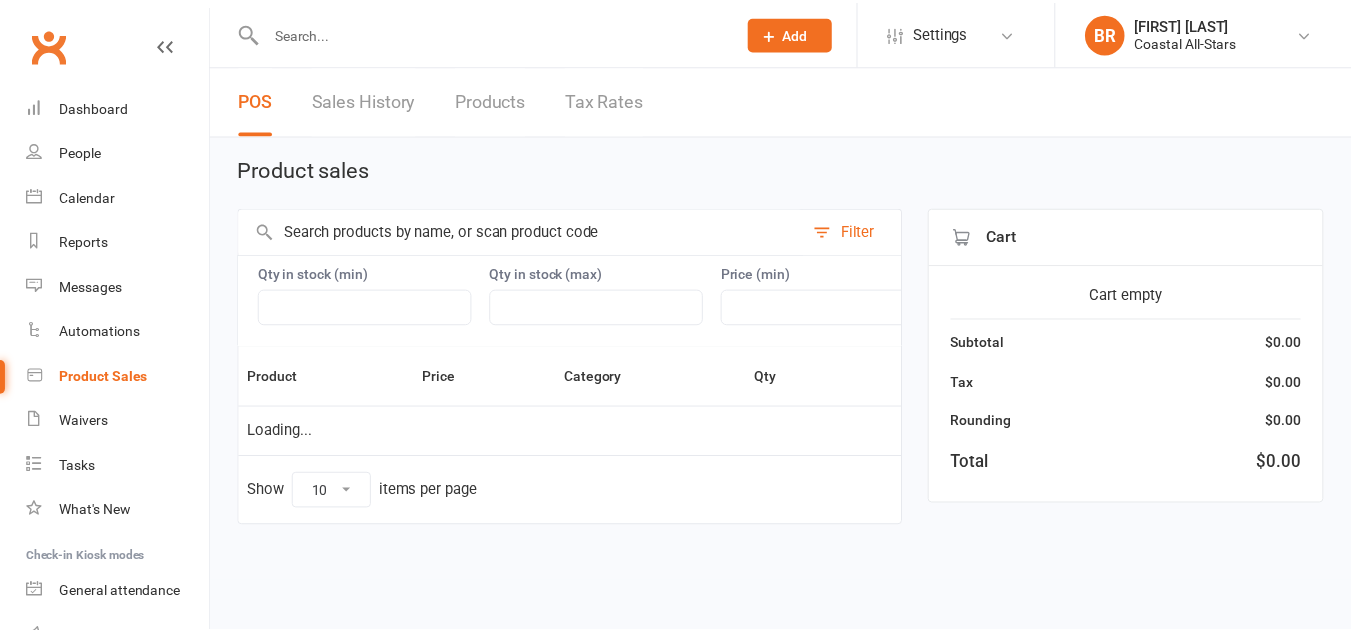 scroll, scrollTop: 0, scrollLeft: 0, axis: both 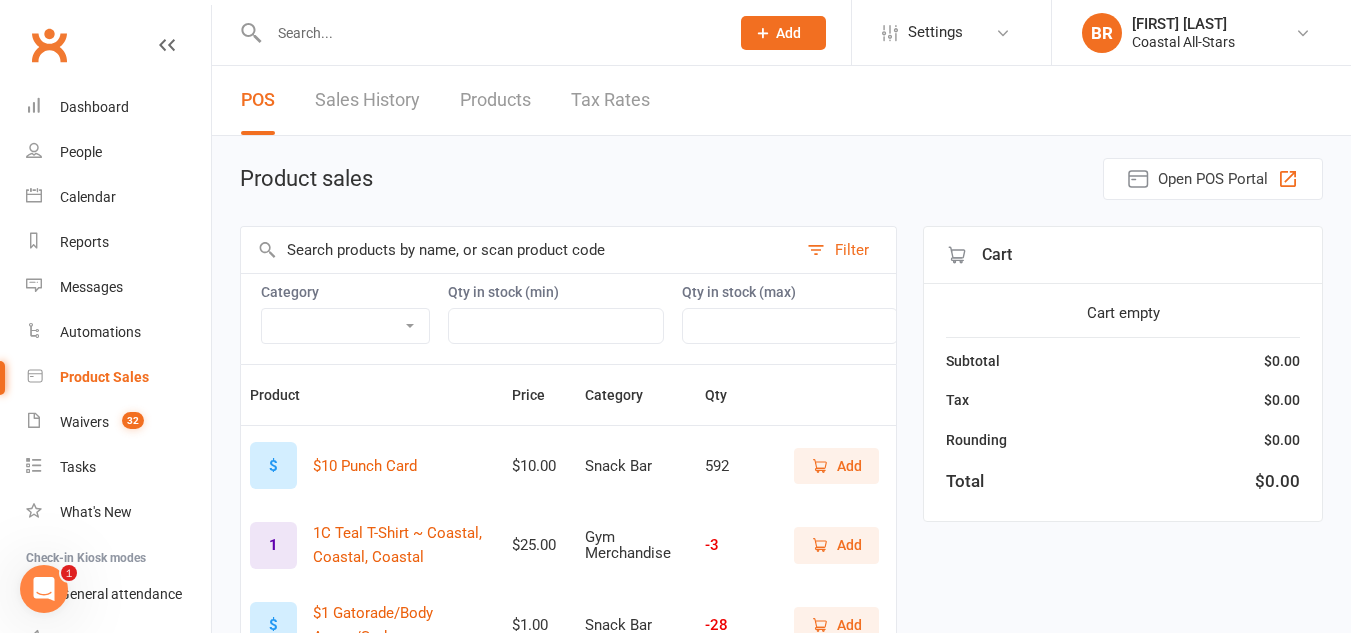 click 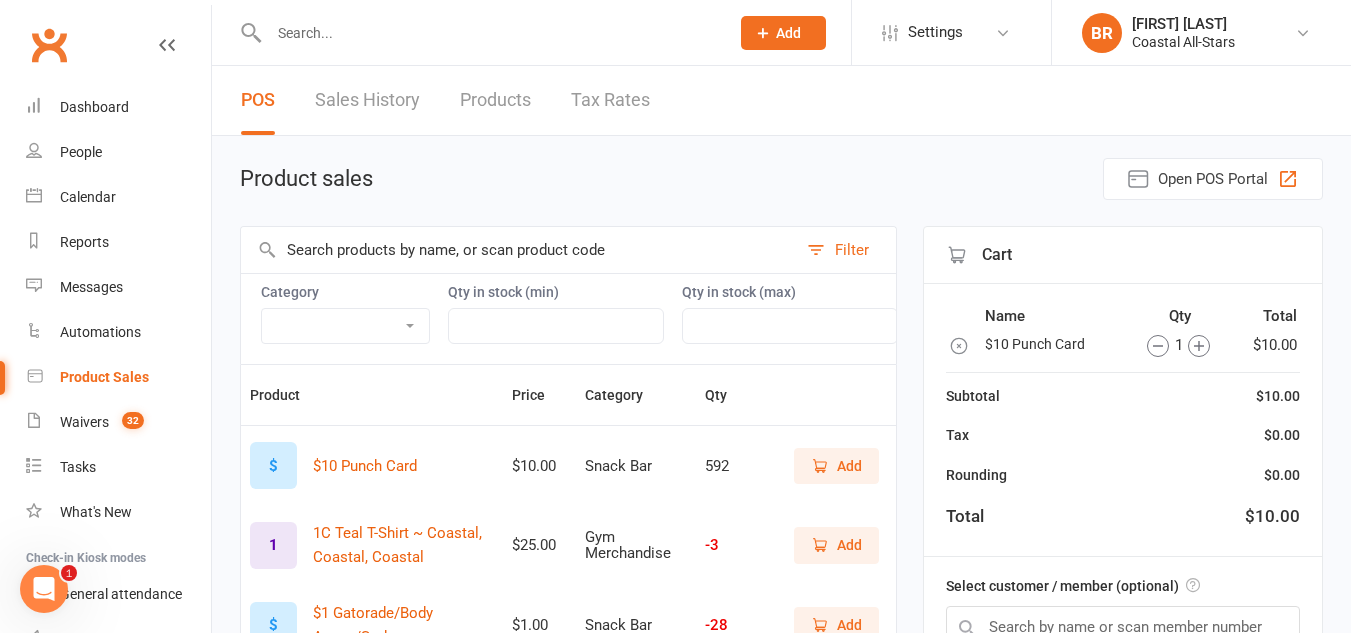 scroll, scrollTop: 72, scrollLeft: 0, axis: vertical 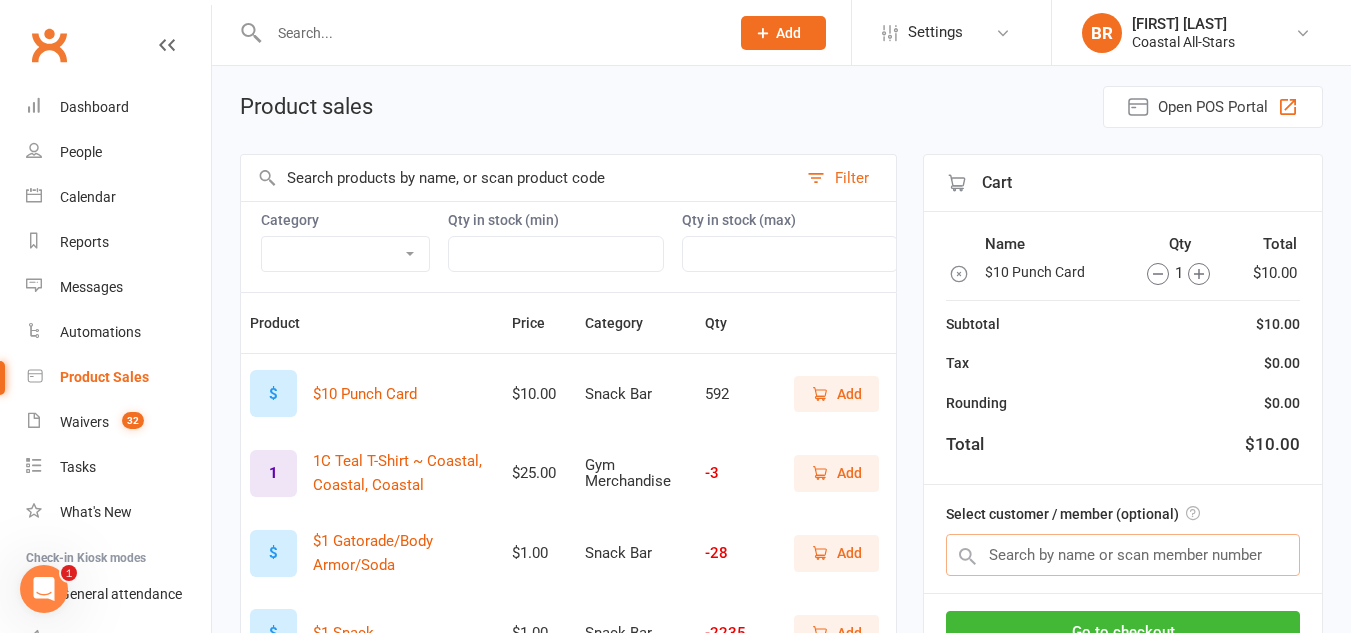 click at bounding box center (1123, 555) 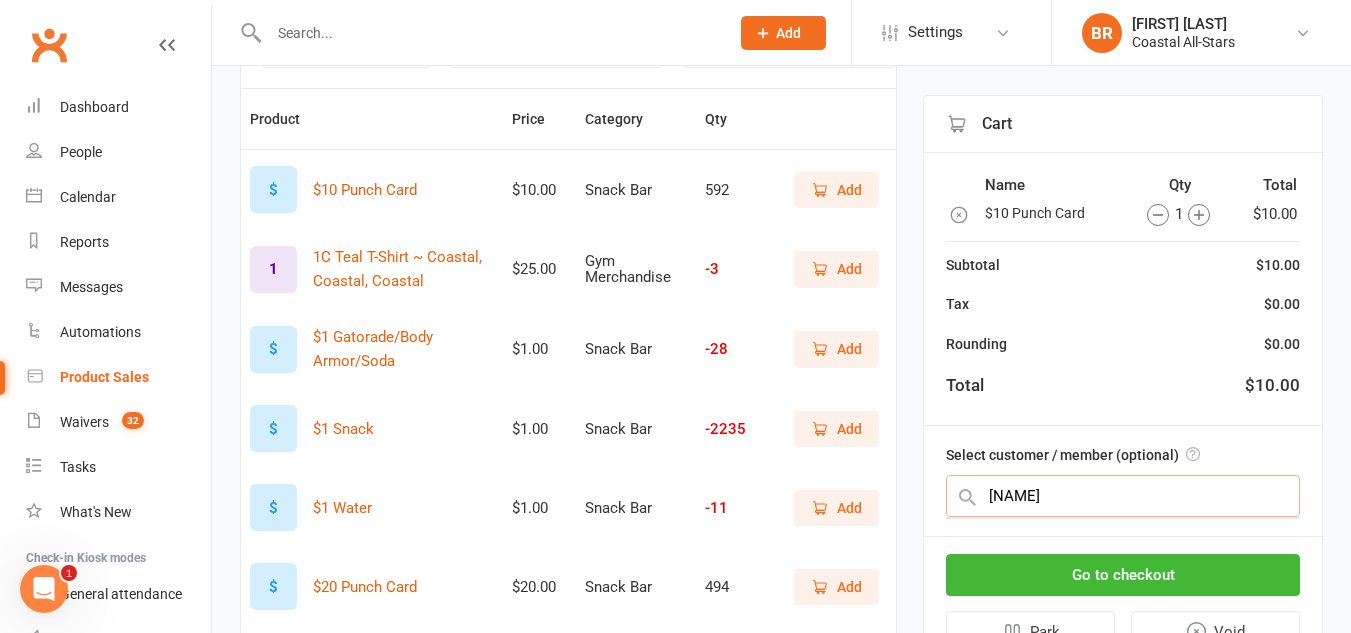 scroll, scrollTop: 277, scrollLeft: 0, axis: vertical 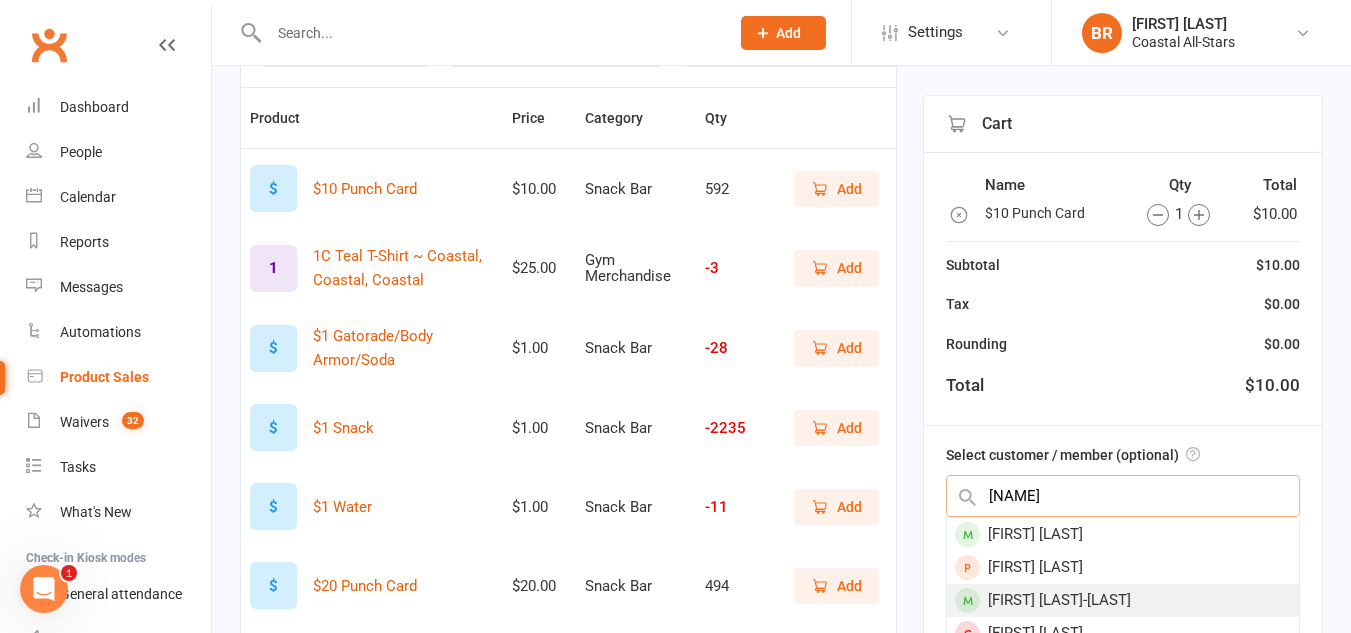 type on "[NAME]" 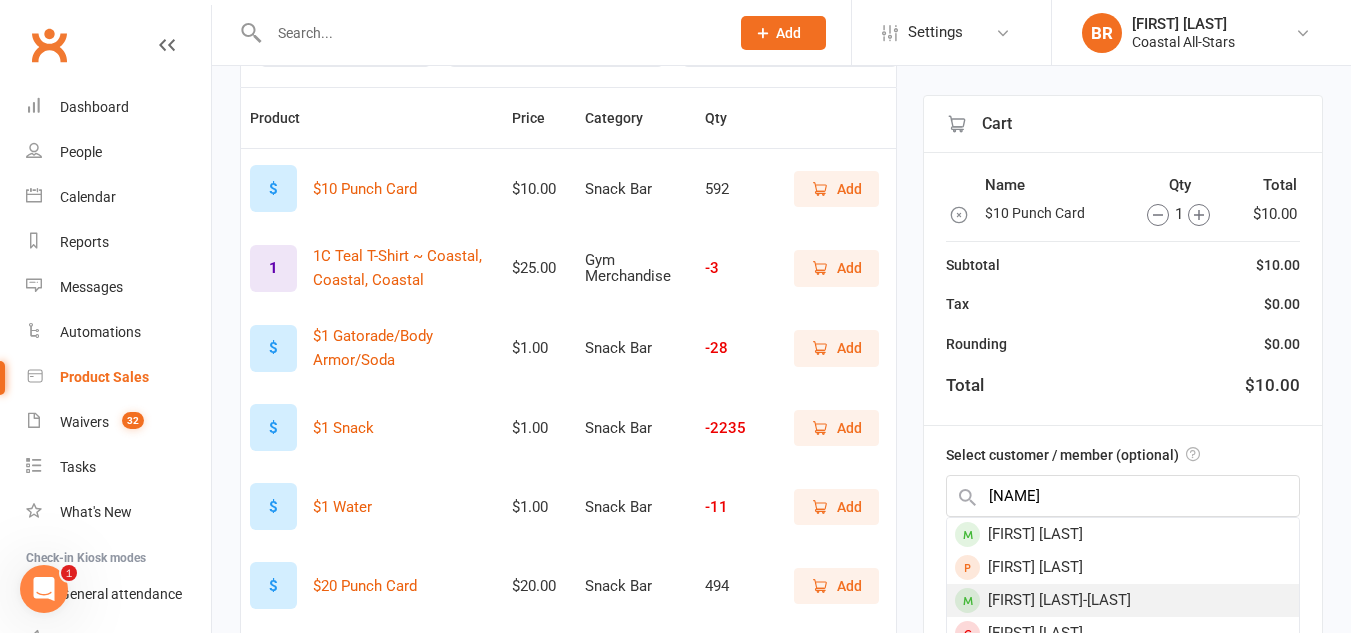 click on "[FIRST] [LAST]-[LAST]" at bounding box center (1123, 600) 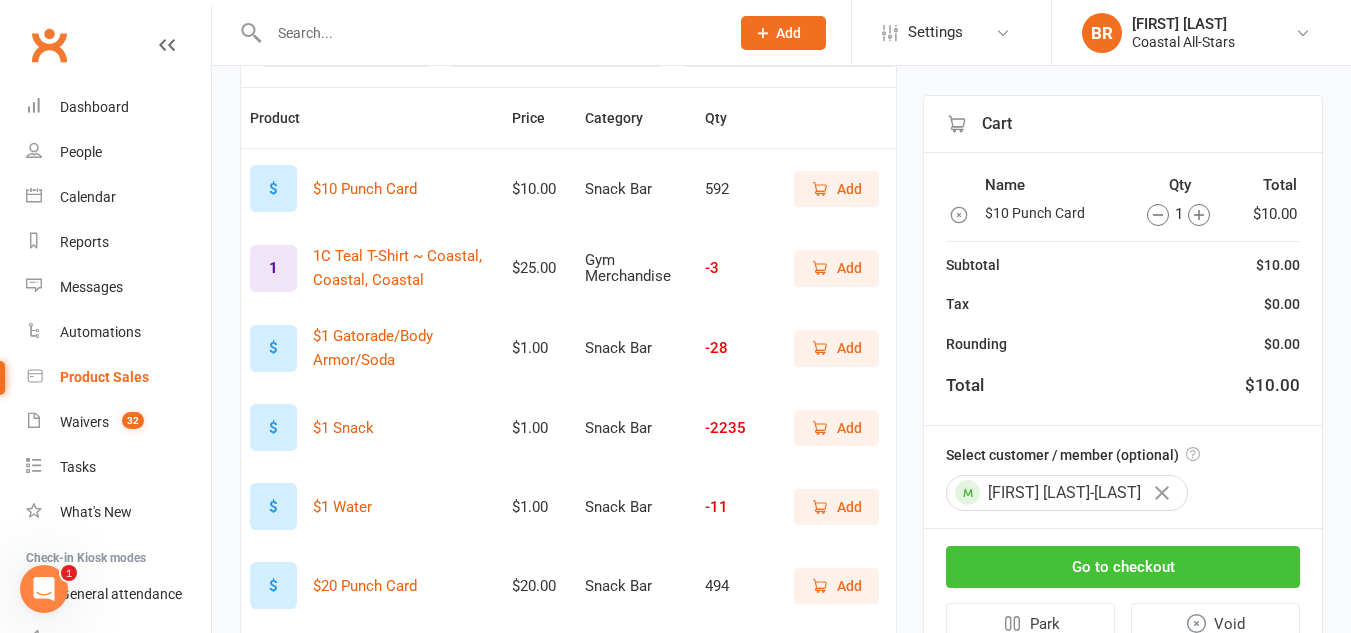click on "Go to checkout" at bounding box center [1123, 567] 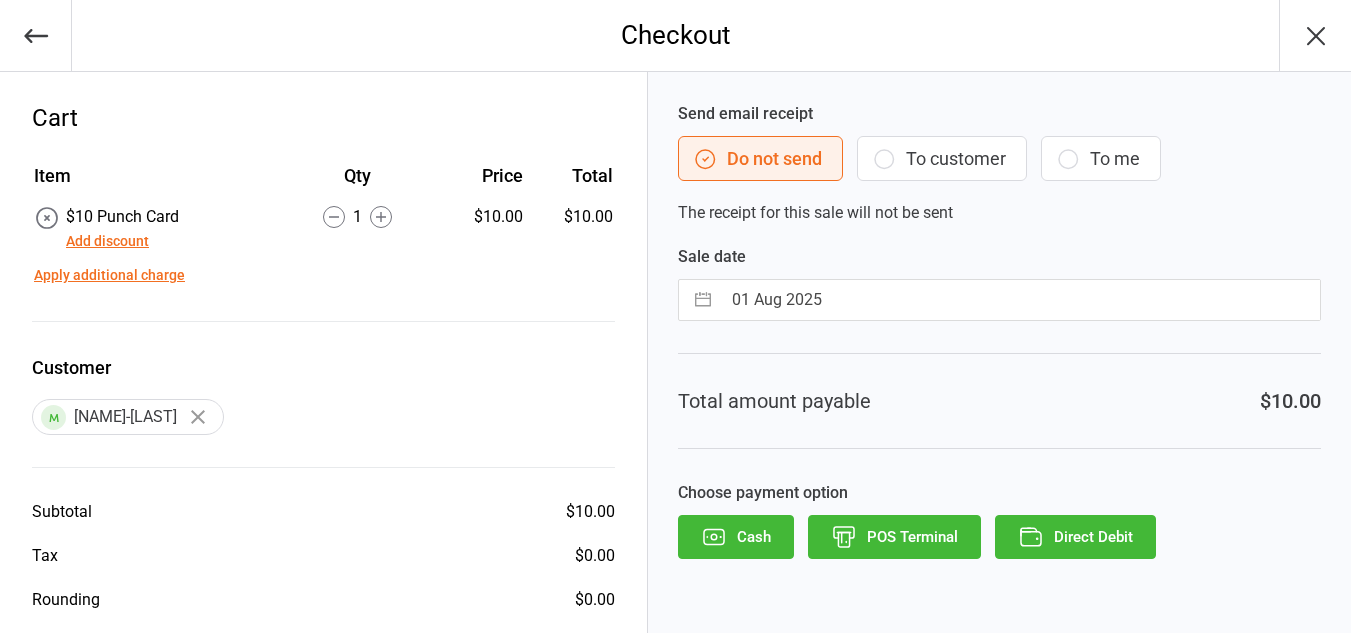 scroll, scrollTop: 0, scrollLeft: 0, axis: both 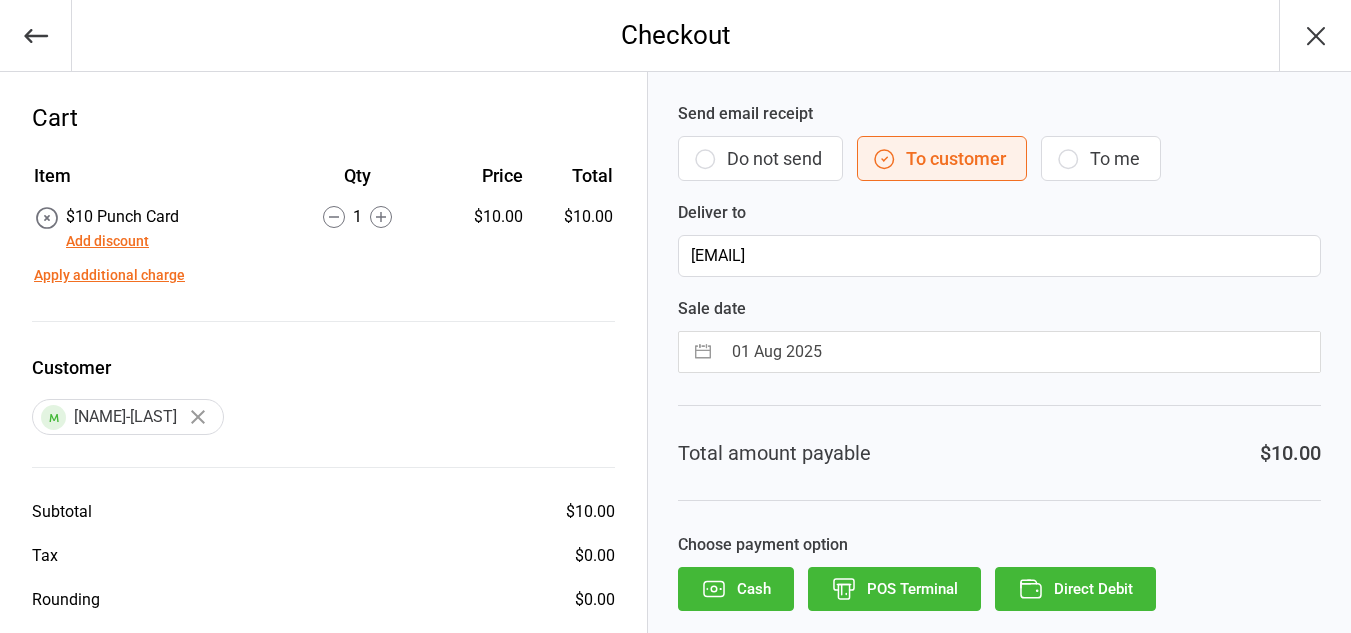 click on "Cash POS Terminal Direct Debit" at bounding box center [999, 589] 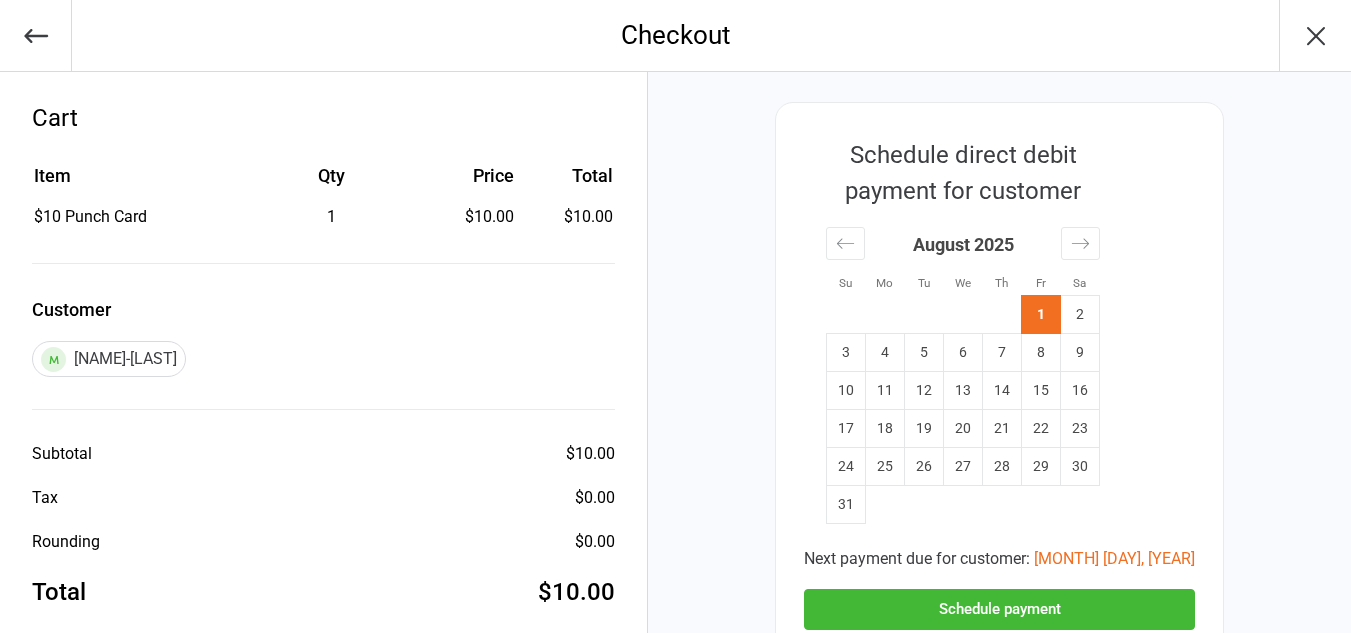click on "Schedule payment" at bounding box center (999, 609) 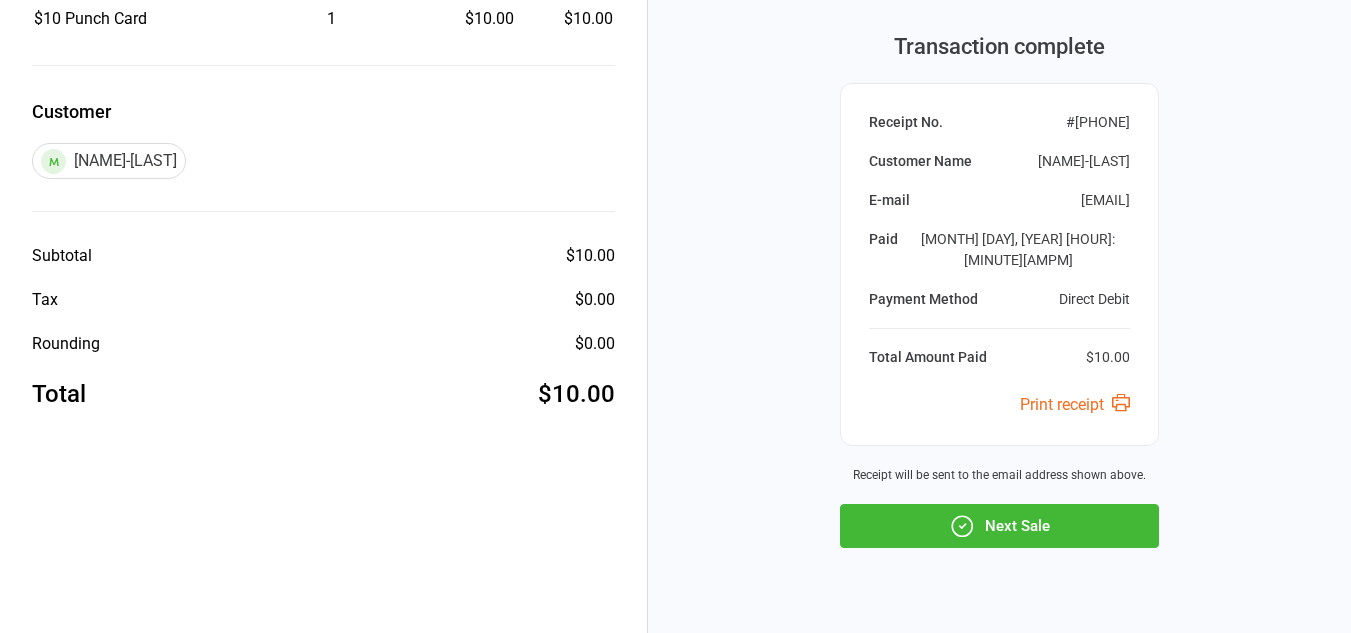 scroll, scrollTop: 205, scrollLeft: 0, axis: vertical 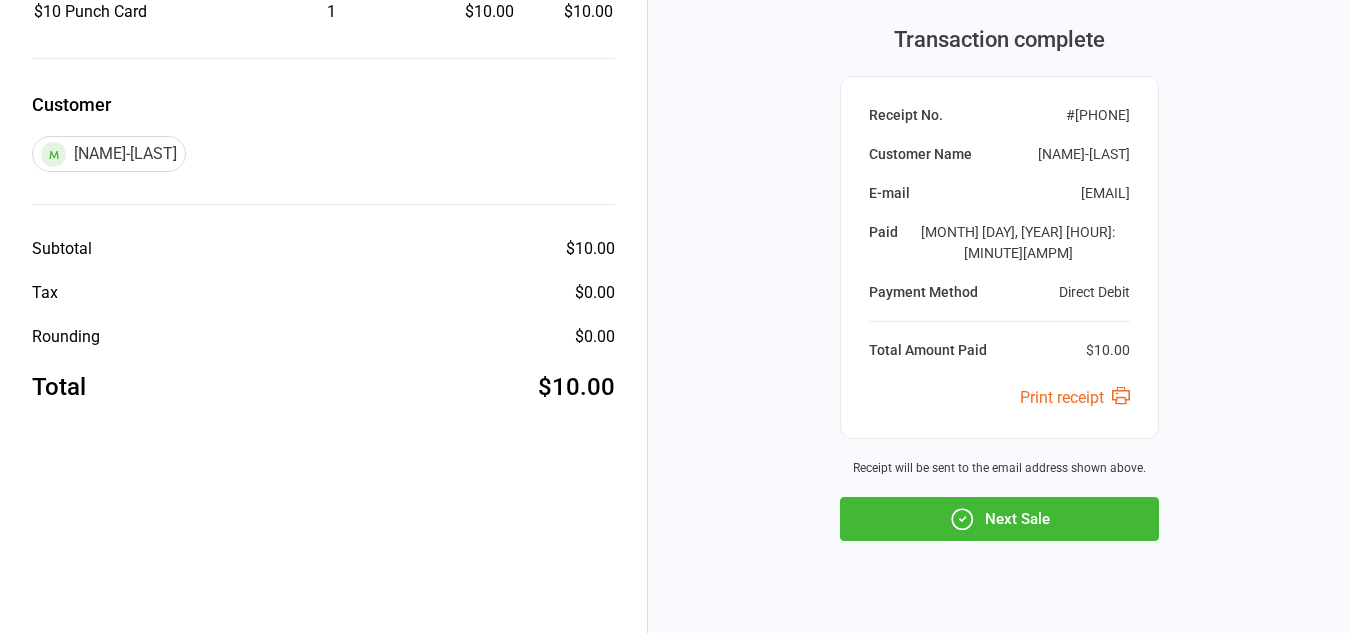 click 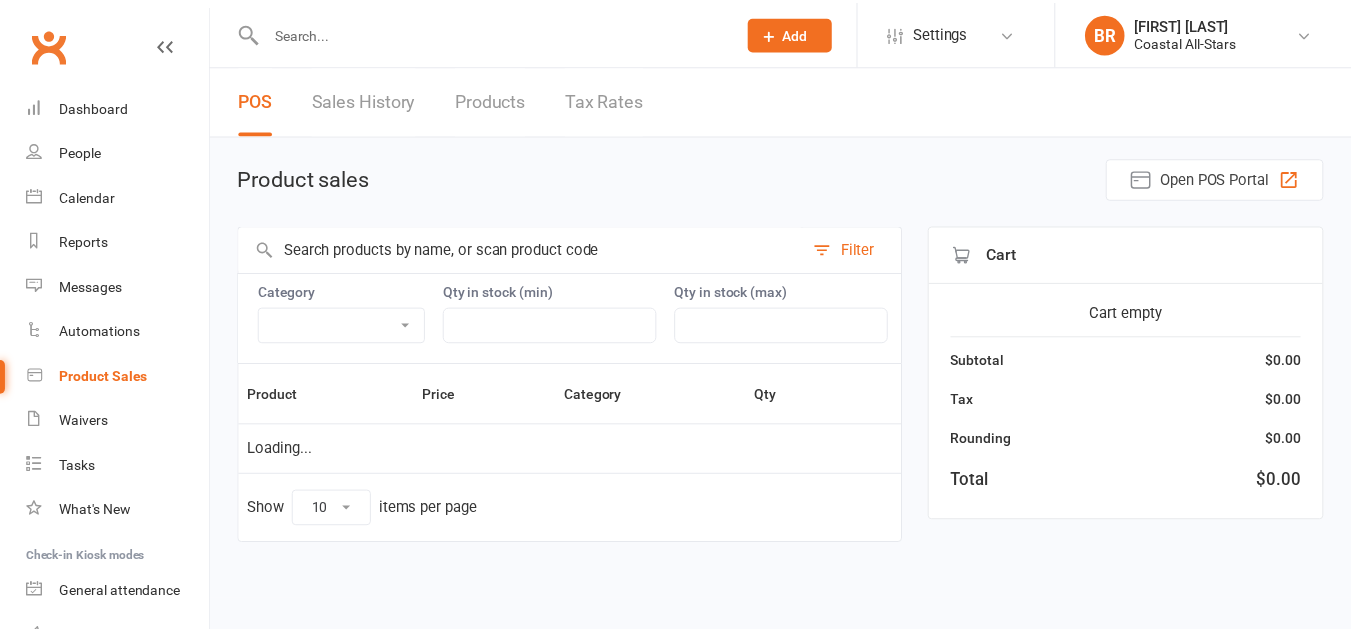 scroll, scrollTop: 0, scrollLeft: 0, axis: both 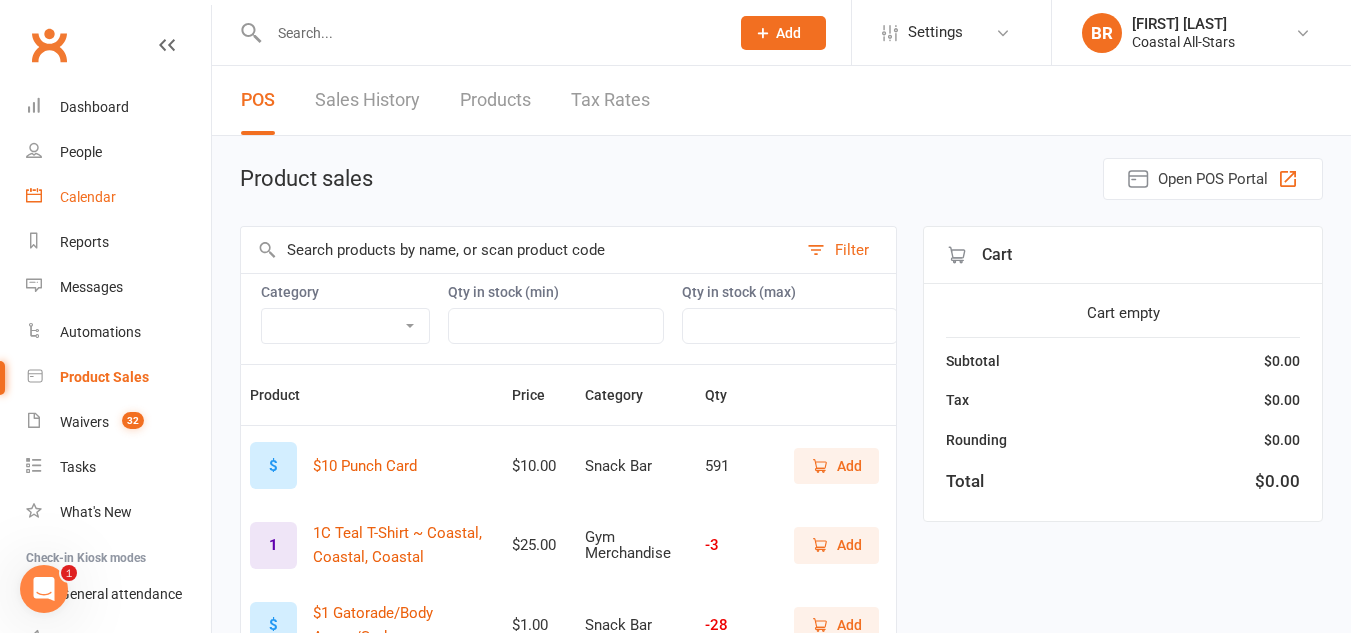click on "Calendar" at bounding box center (118, 197) 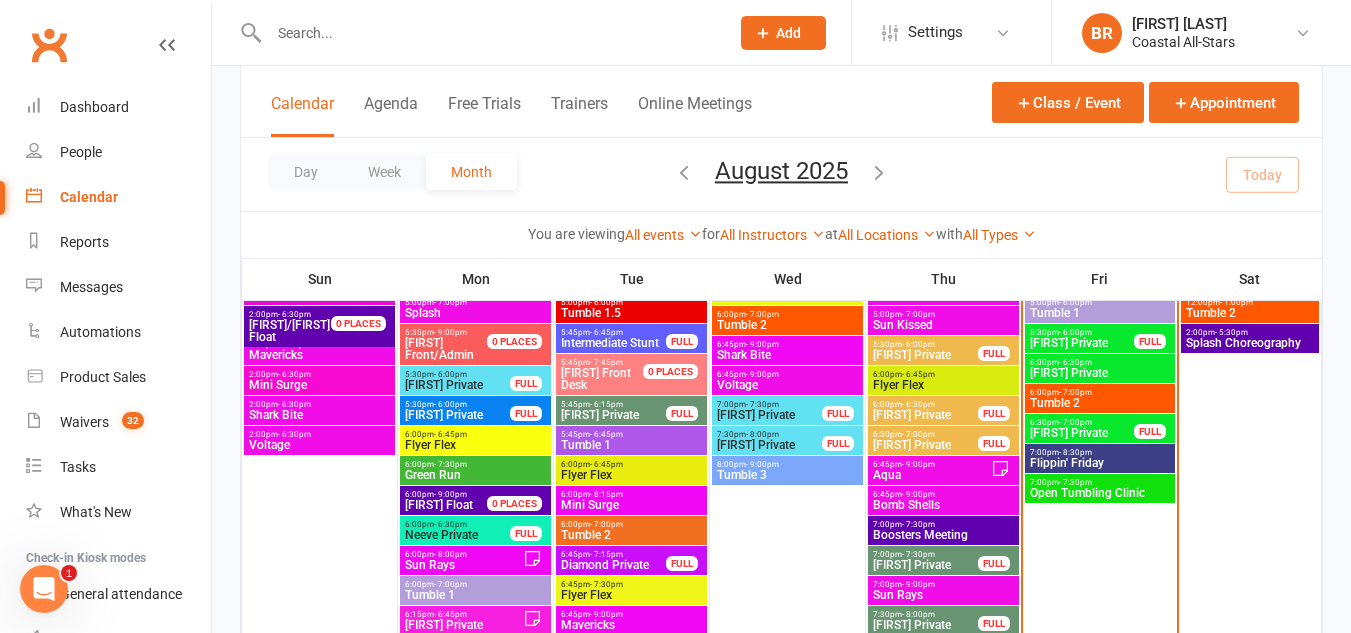 scroll, scrollTop: 434, scrollLeft: 0, axis: vertical 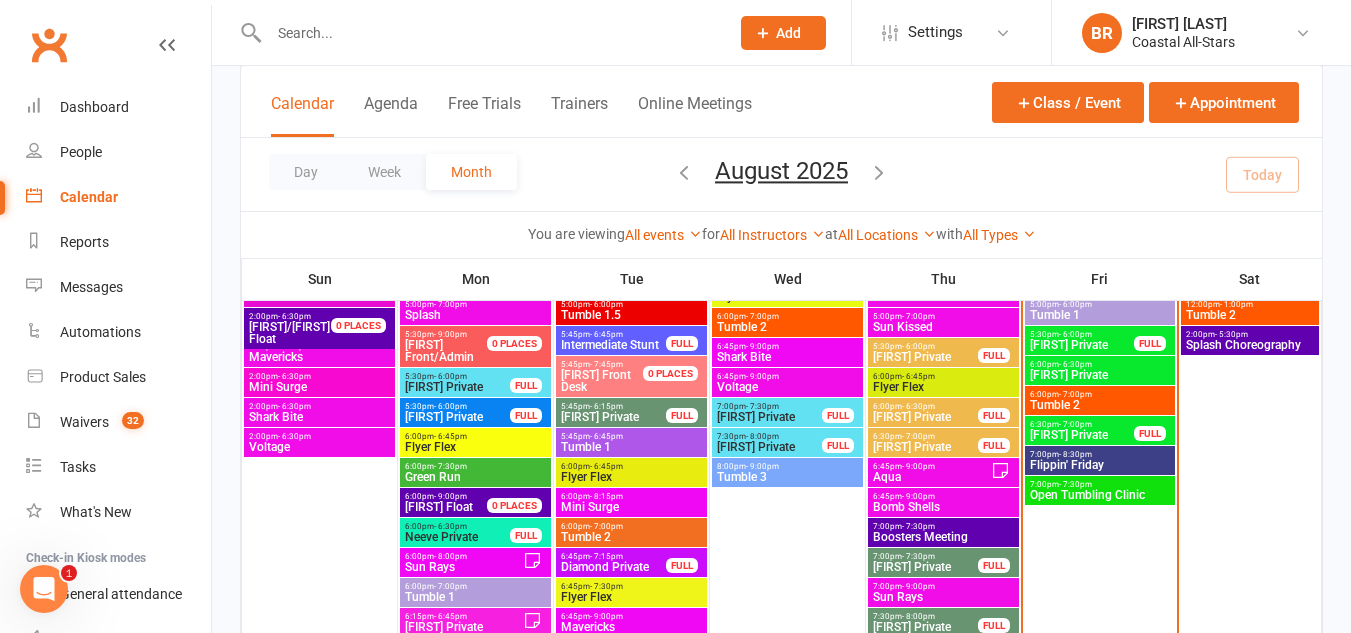 click on "- 8:30pm" at bounding box center [1075, 454] 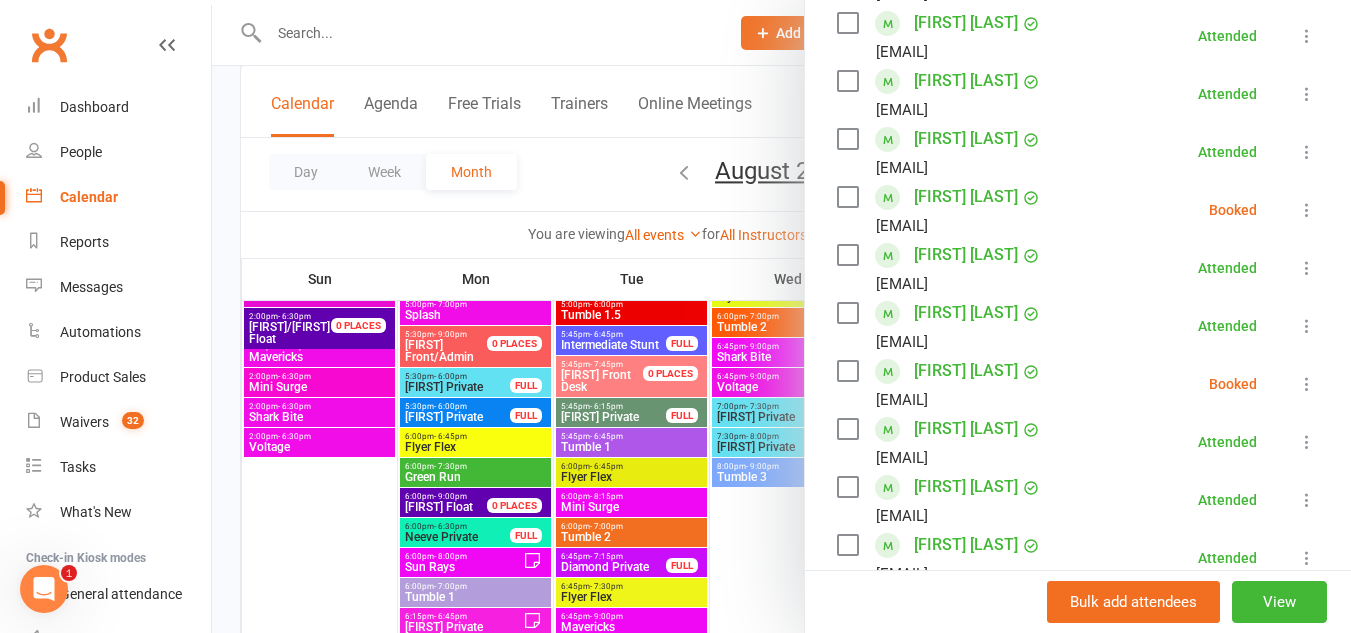 scroll, scrollTop: 568, scrollLeft: 0, axis: vertical 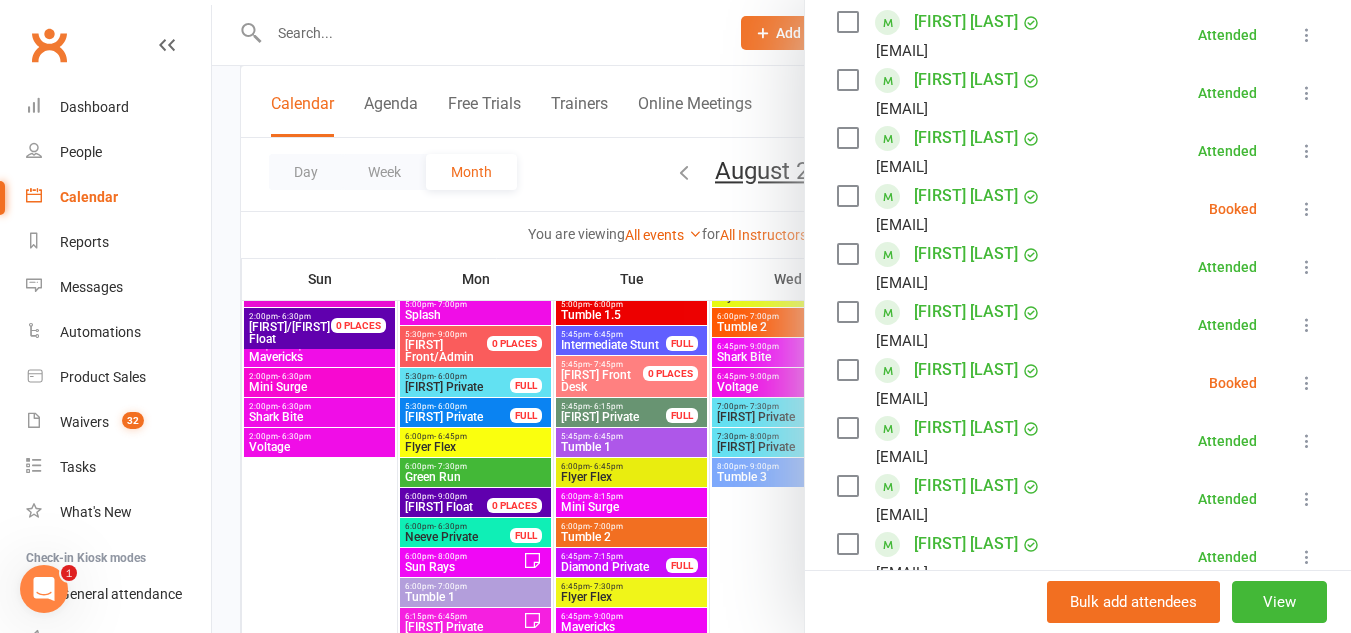 click at bounding box center [847, 370] 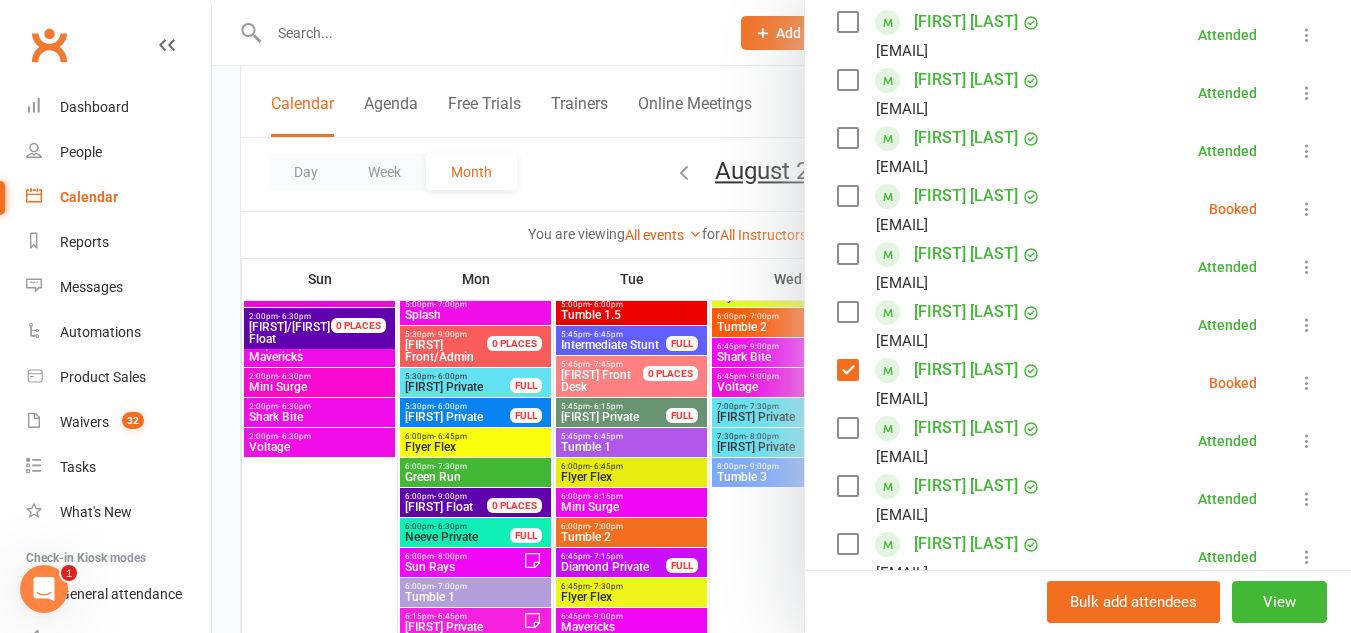 scroll, scrollTop: 0, scrollLeft: 0, axis: both 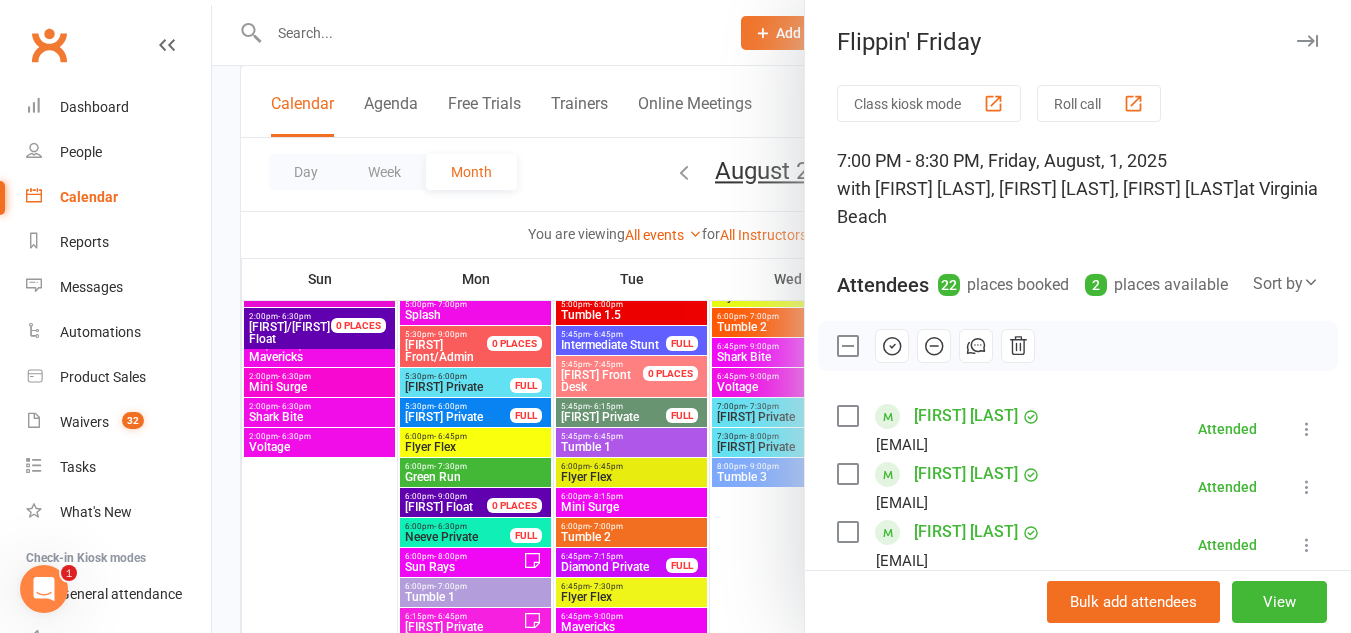 click 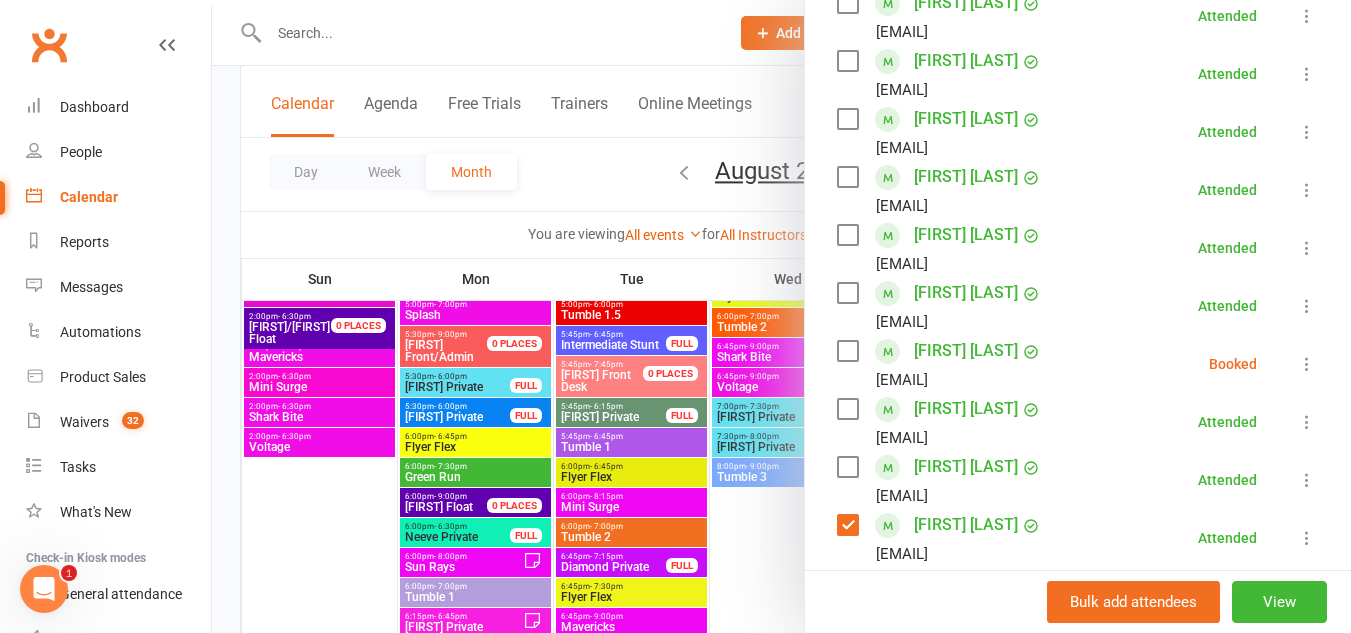 click at bounding box center [1307, 364] 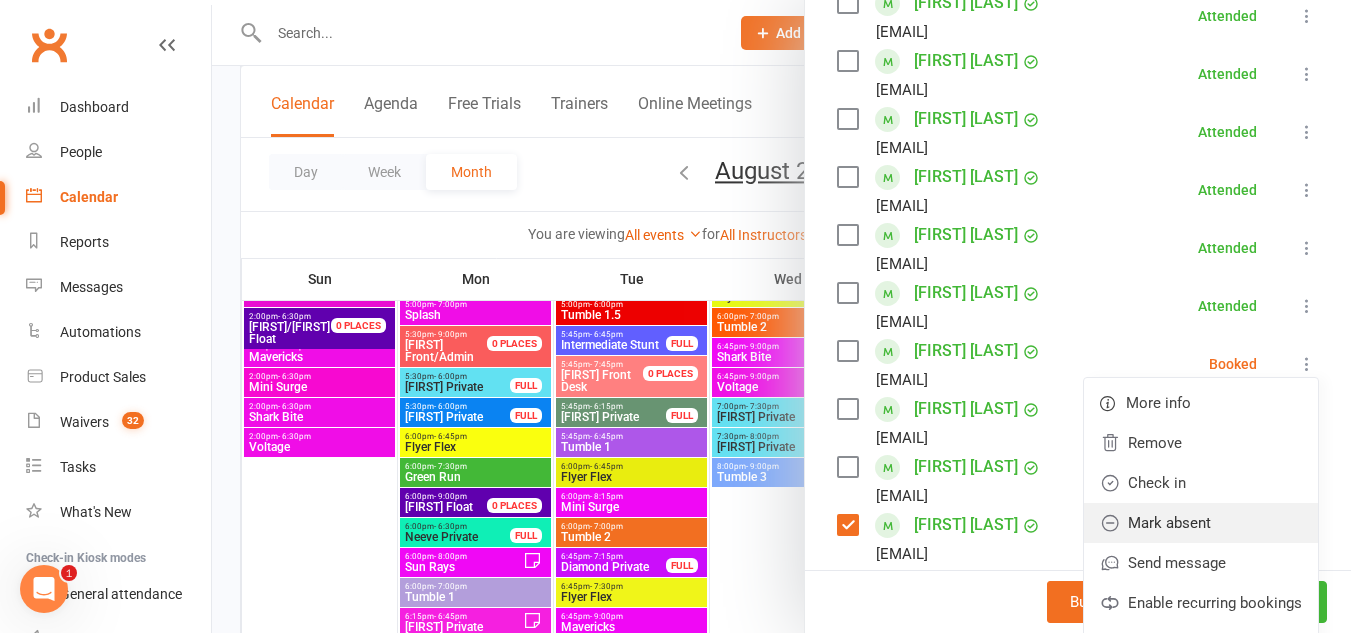 click on "Mark absent" at bounding box center [1201, 523] 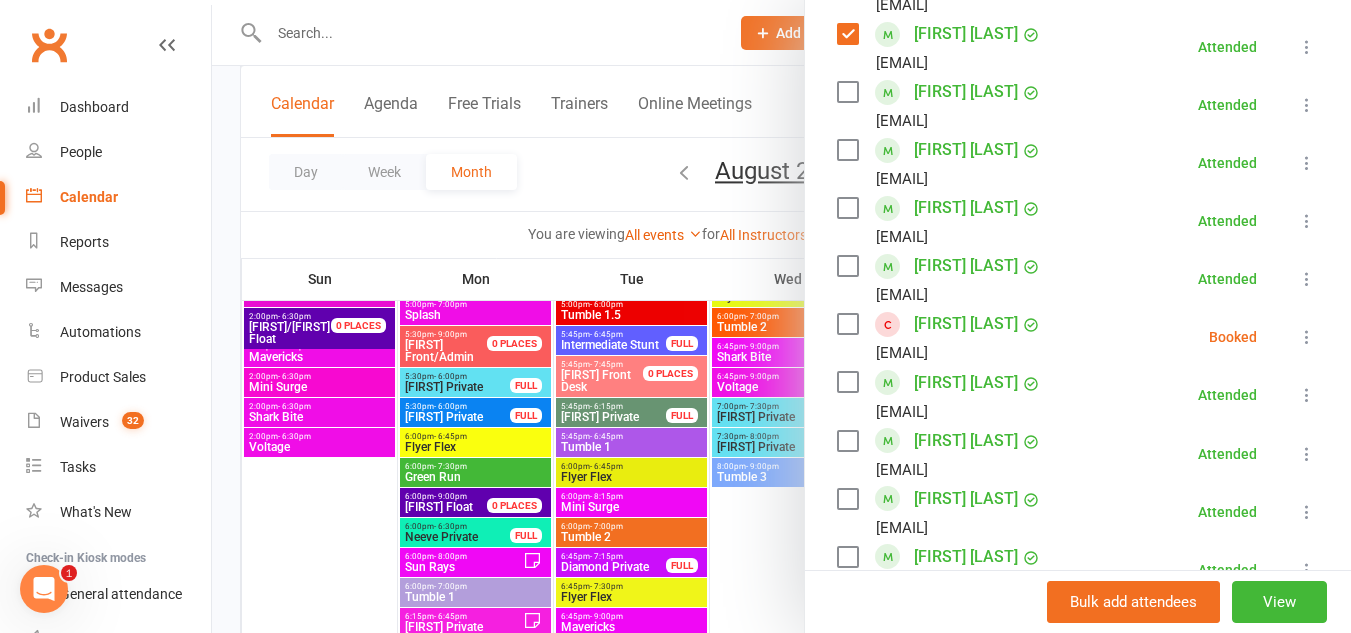 scroll, scrollTop: 905, scrollLeft: 0, axis: vertical 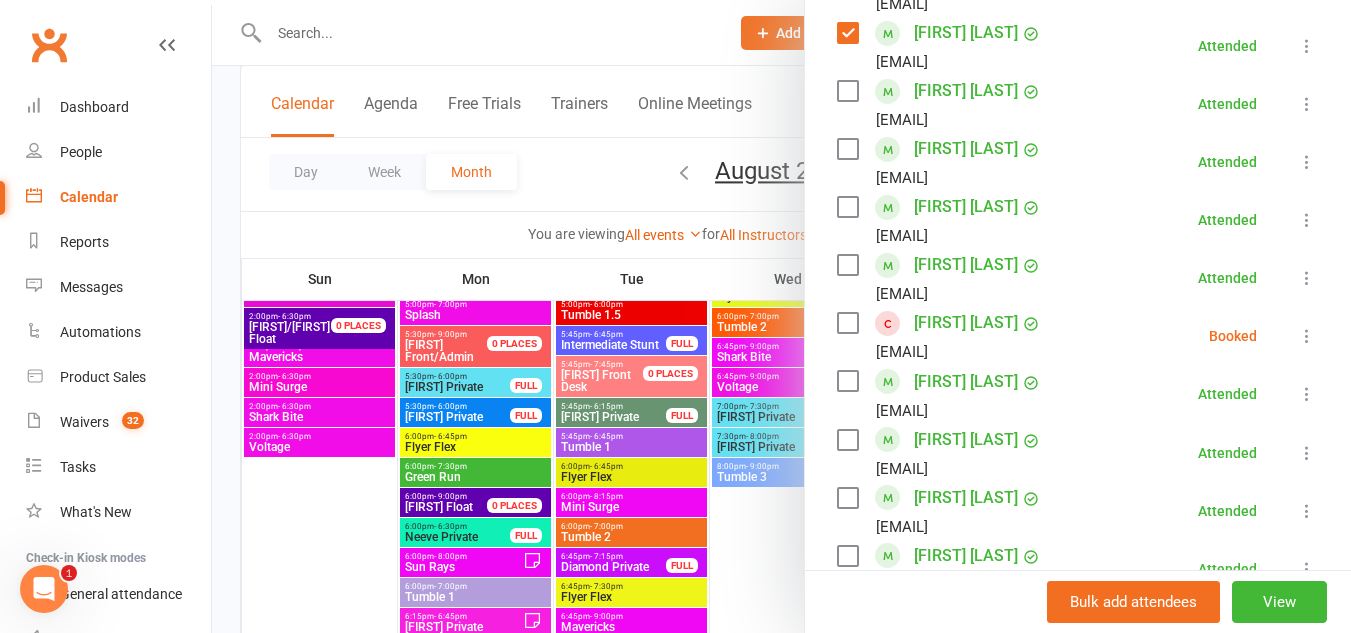 click at bounding box center [1307, 336] 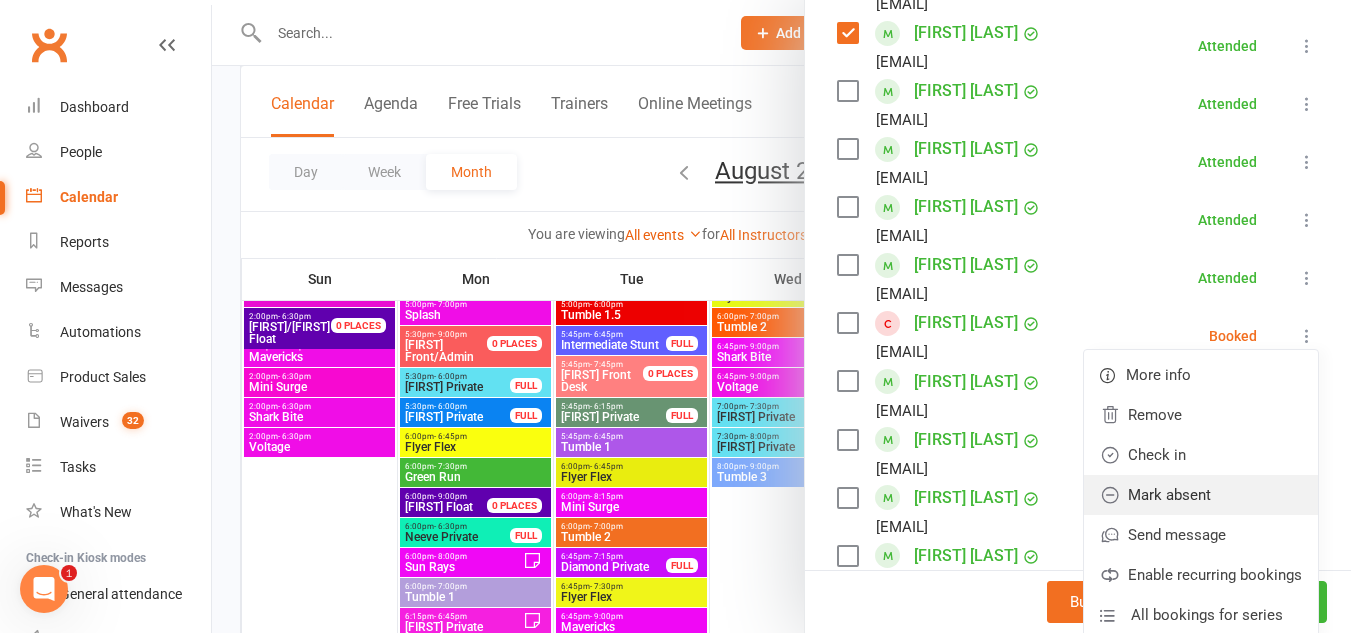 click on "Mark absent" at bounding box center [1201, 495] 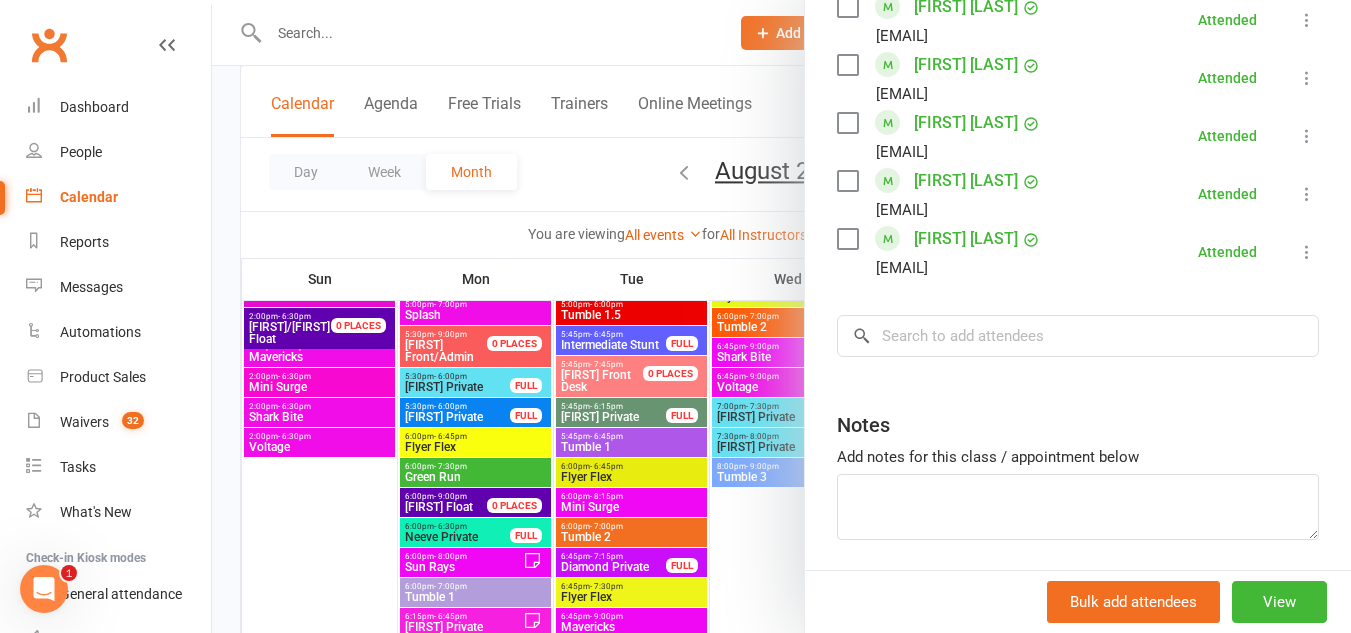 scroll, scrollTop: 1397, scrollLeft: 0, axis: vertical 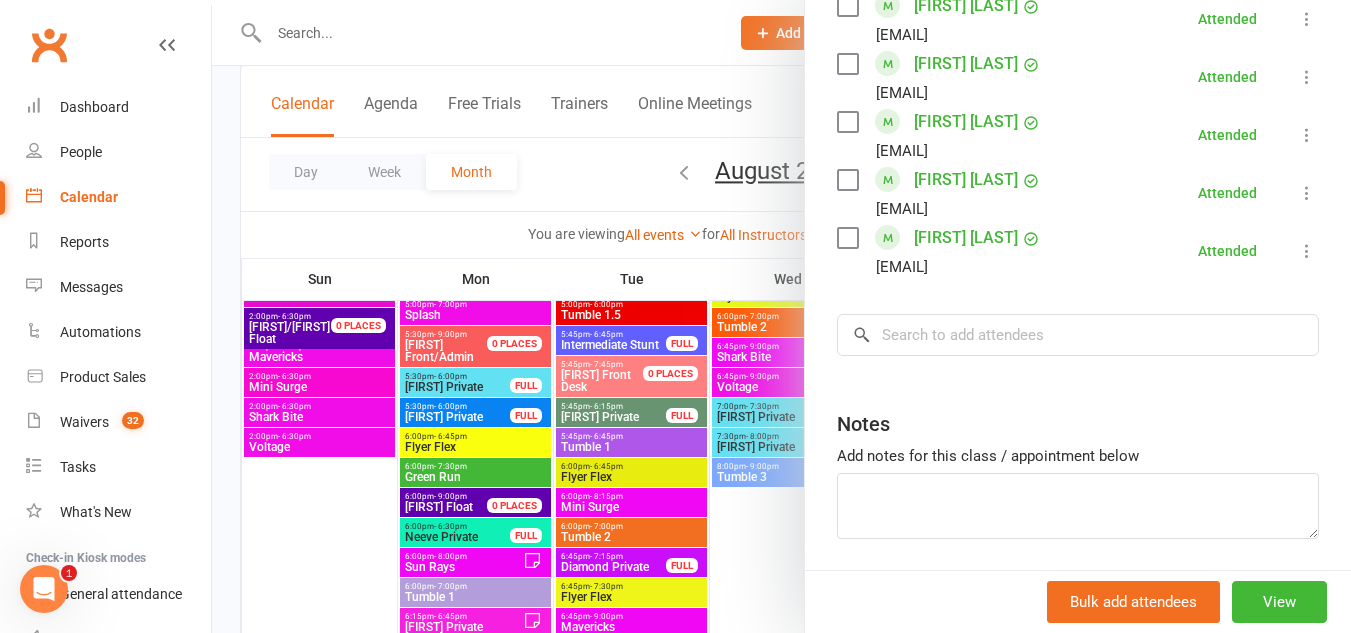 click at bounding box center [781, 316] 